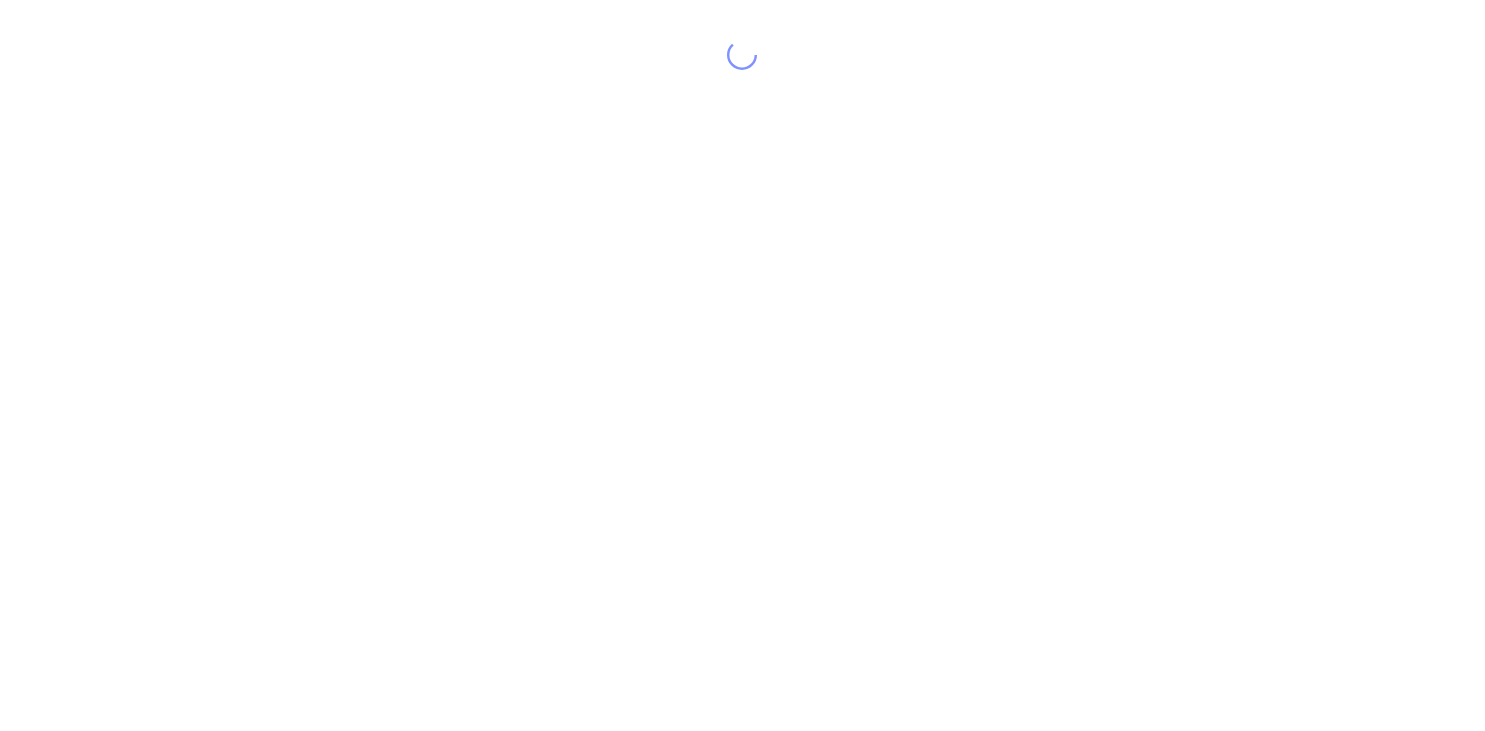scroll, scrollTop: 0, scrollLeft: 0, axis: both 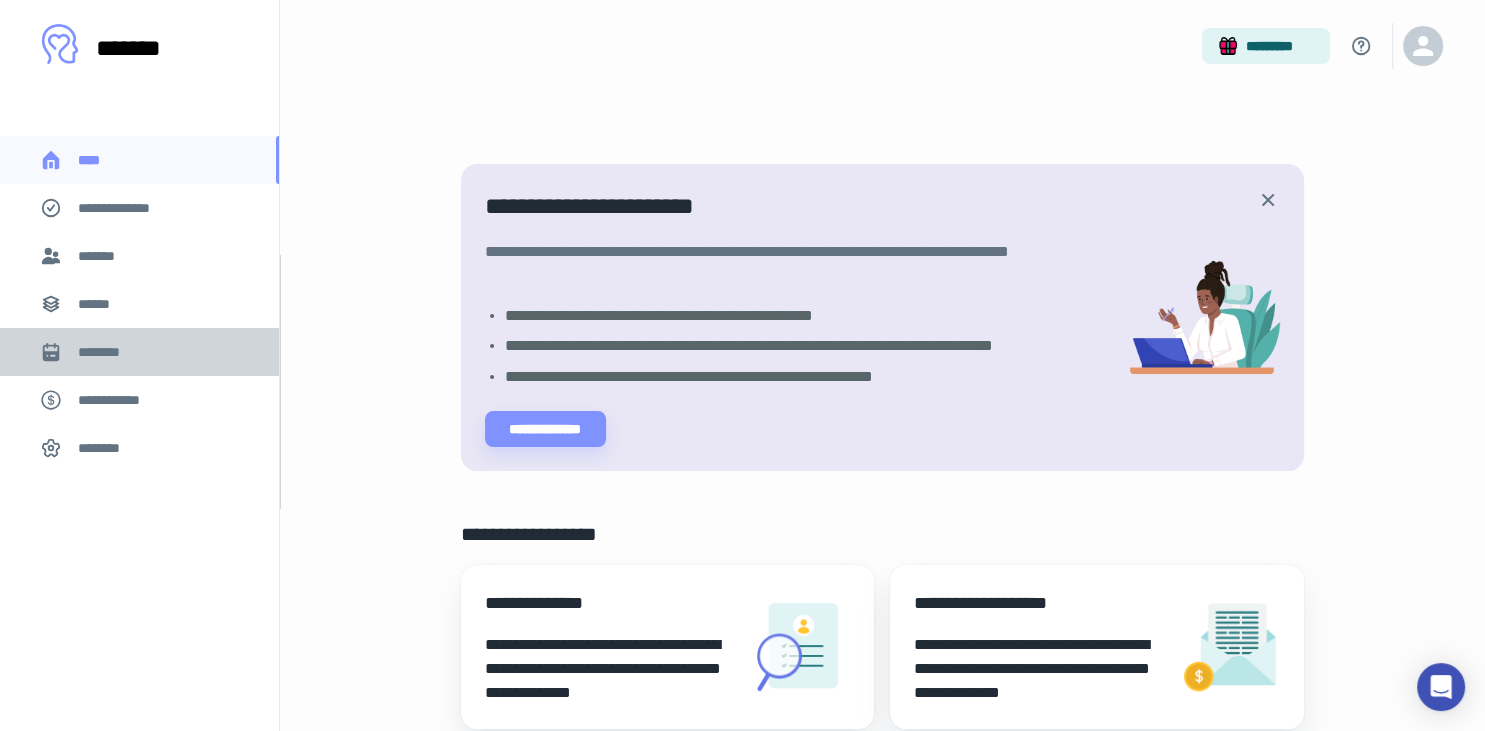 click on "********" at bounding box center [107, 352] 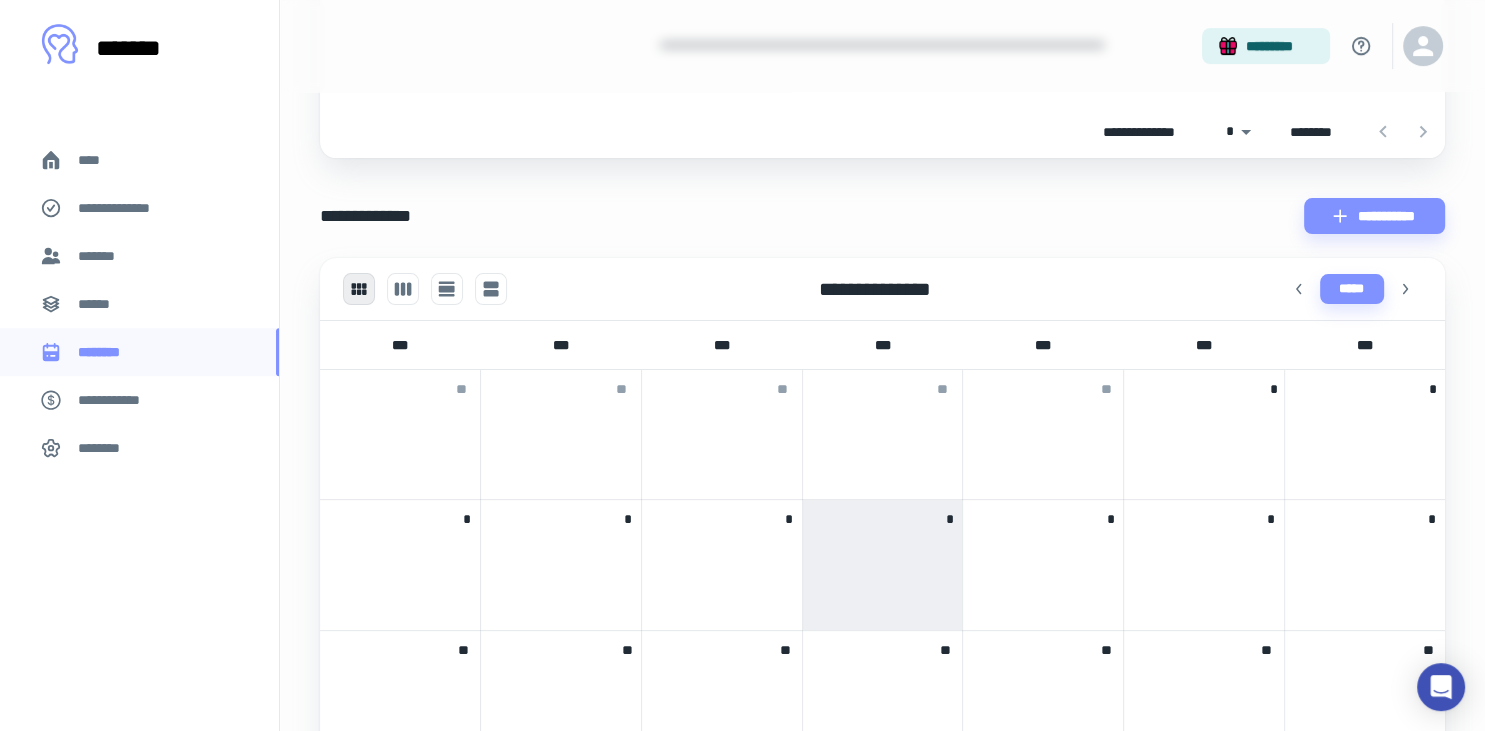 scroll, scrollTop: 361, scrollLeft: 0, axis: vertical 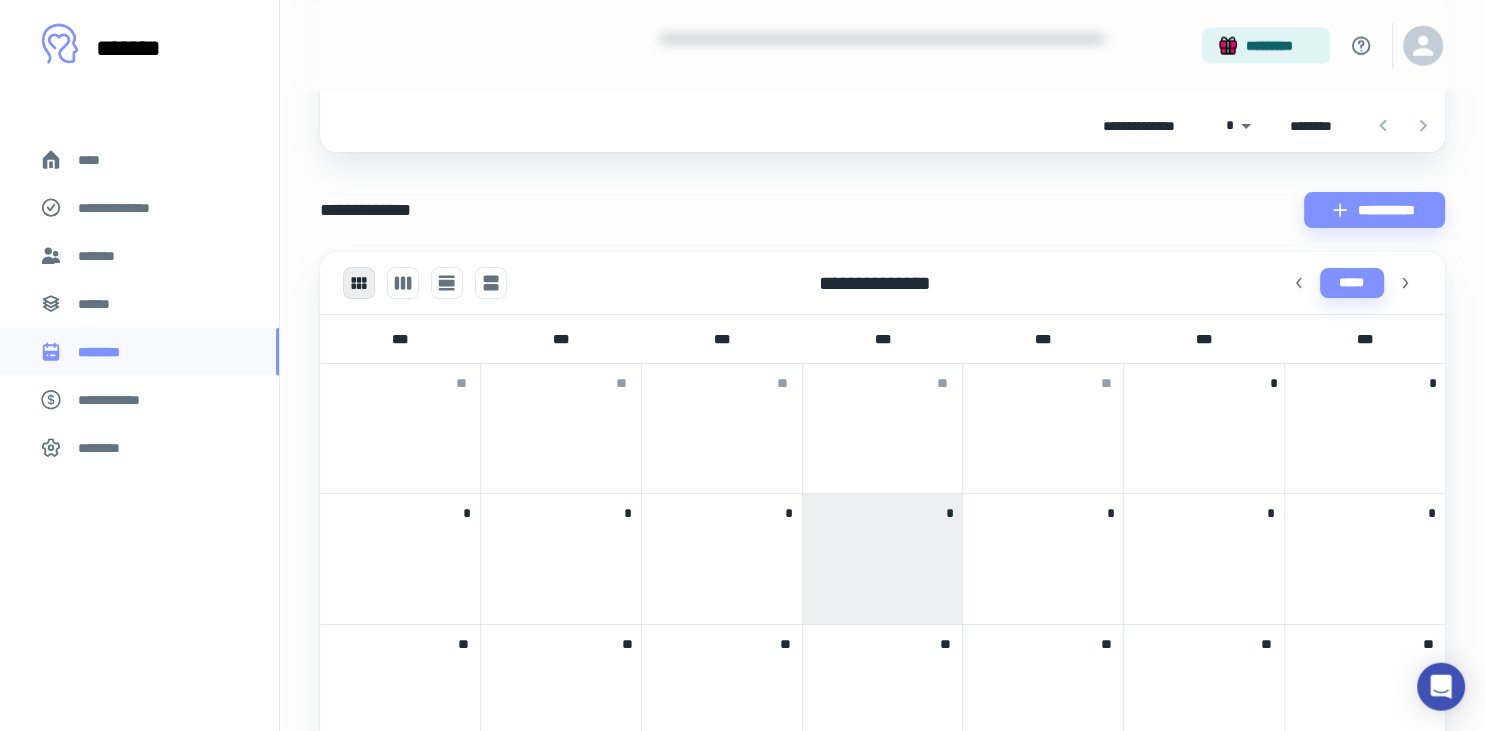 click on "**********" at bounding box center (139, 208) 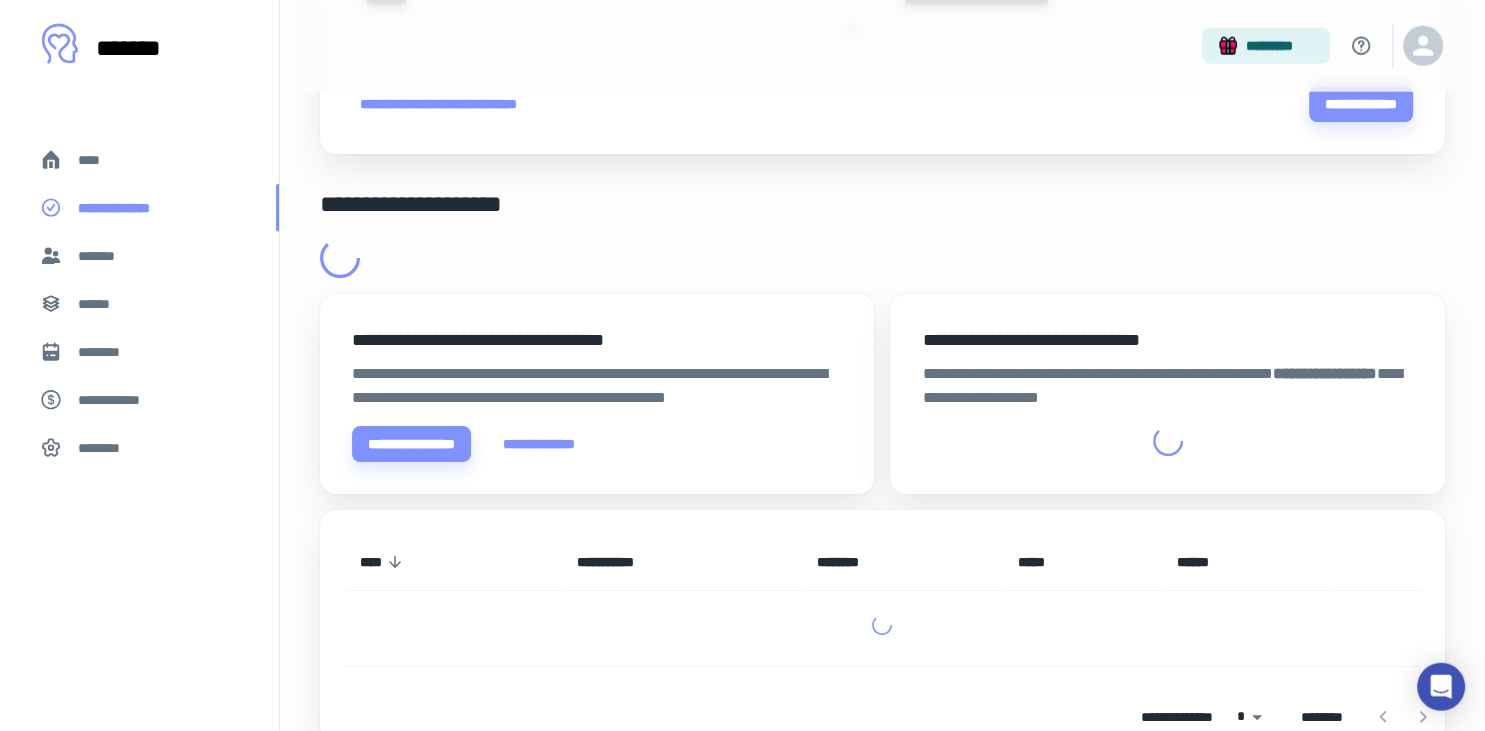 scroll, scrollTop: 0, scrollLeft: 0, axis: both 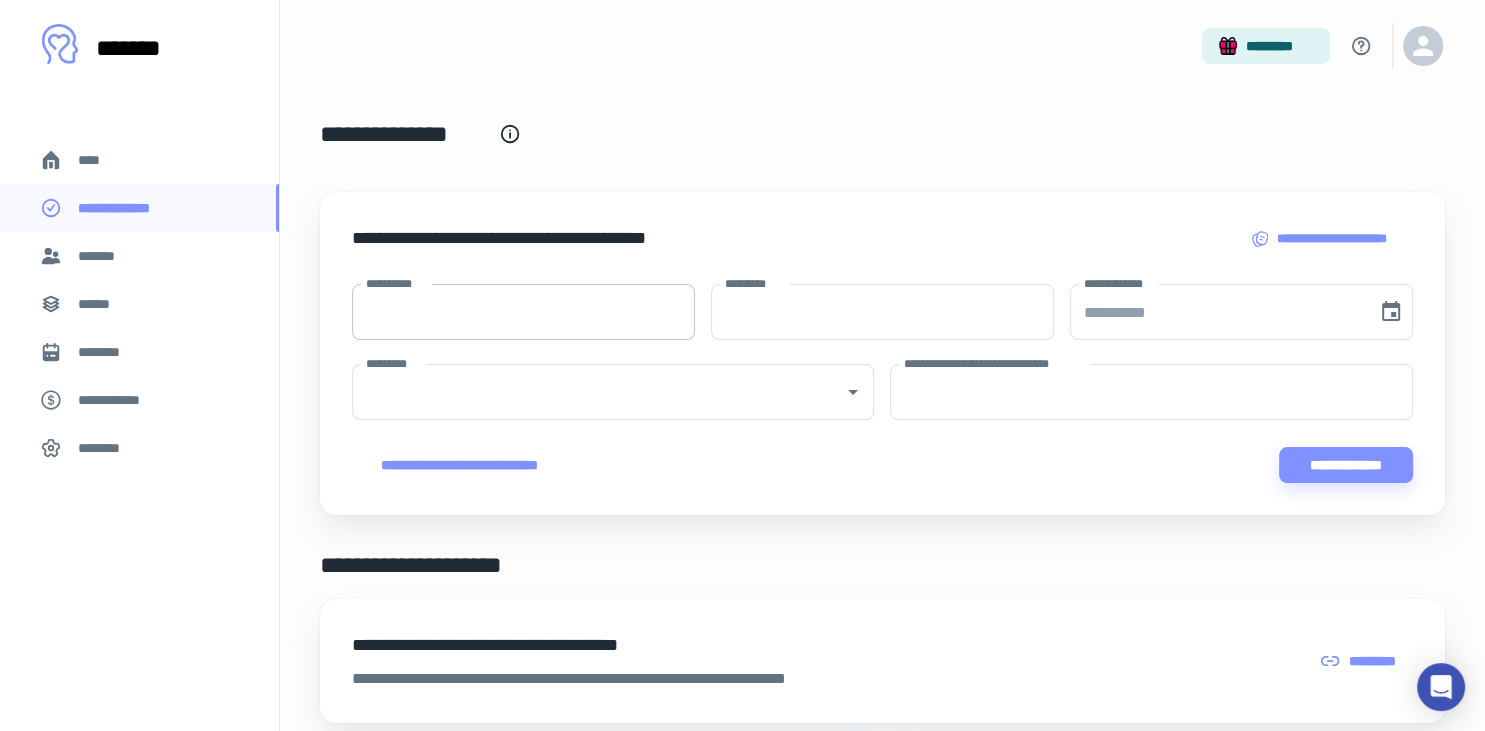 click on "**********" at bounding box center (523, 312) 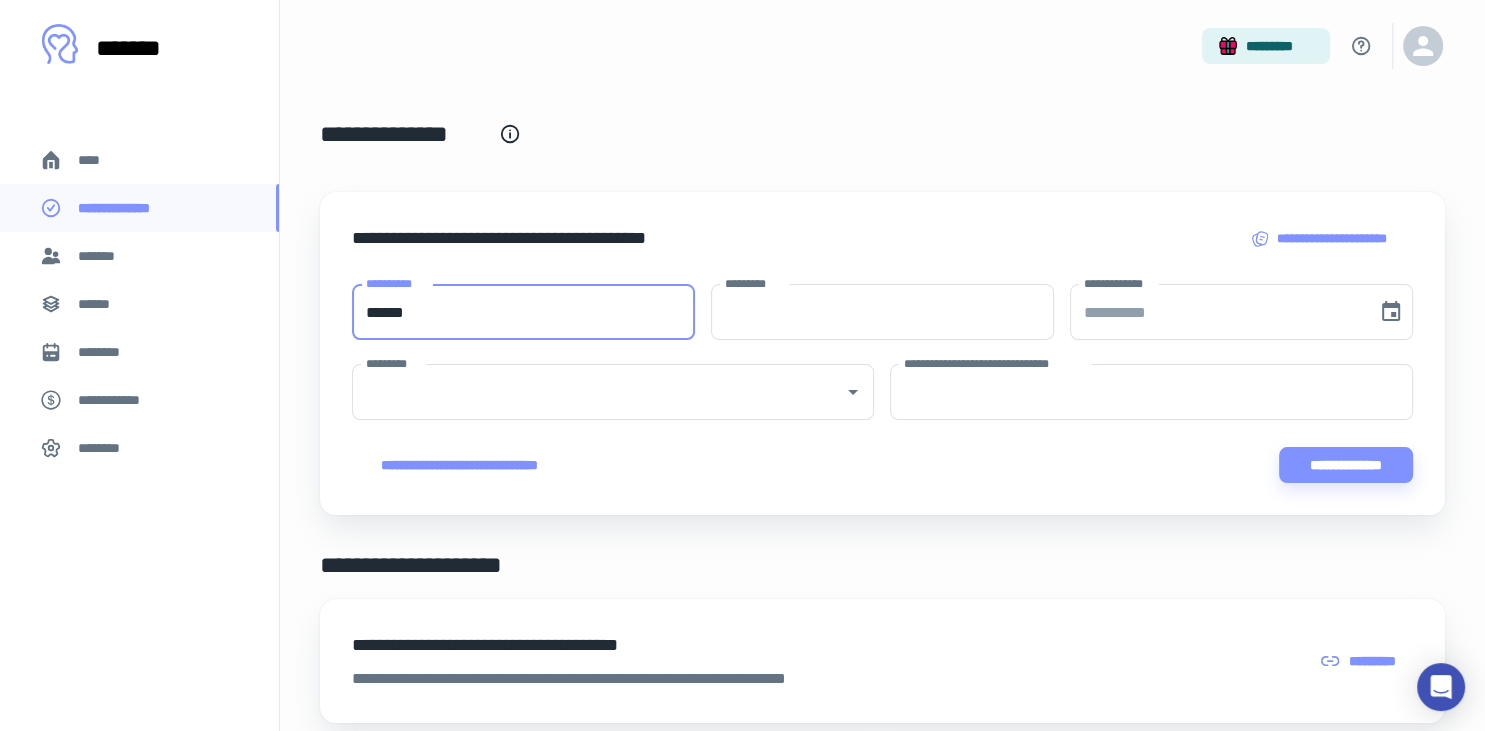 type on "******" 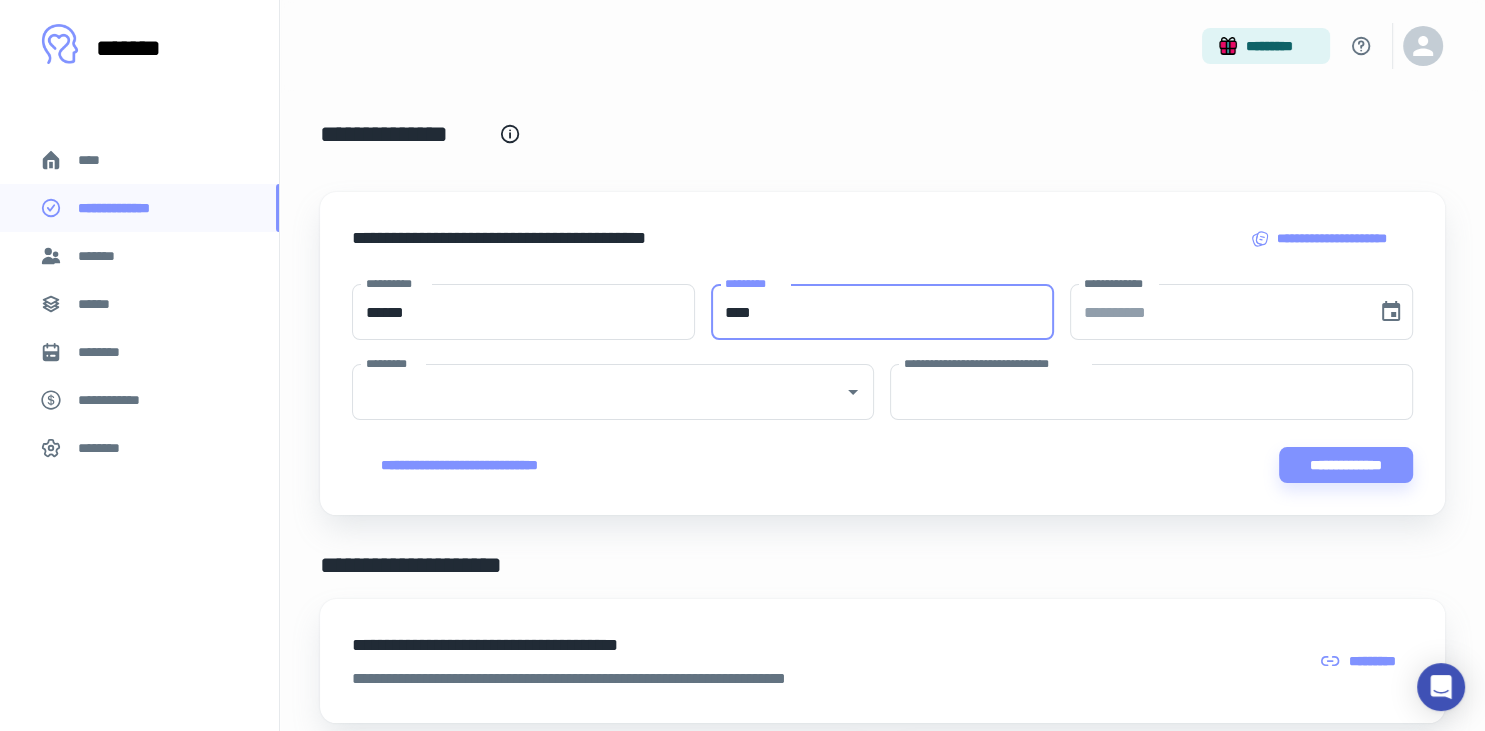 type on "****" 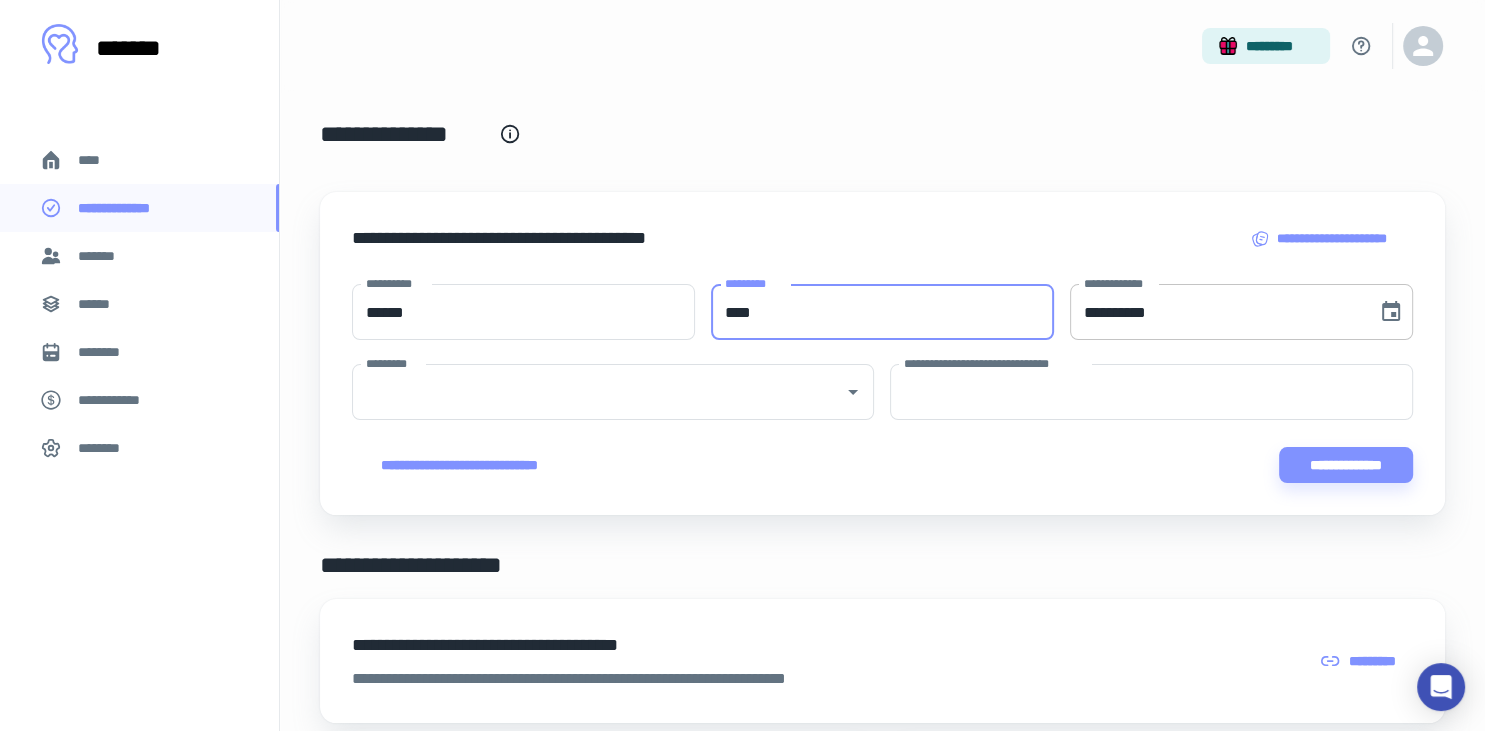 click on "**********" at bounding box center [1216, 312] 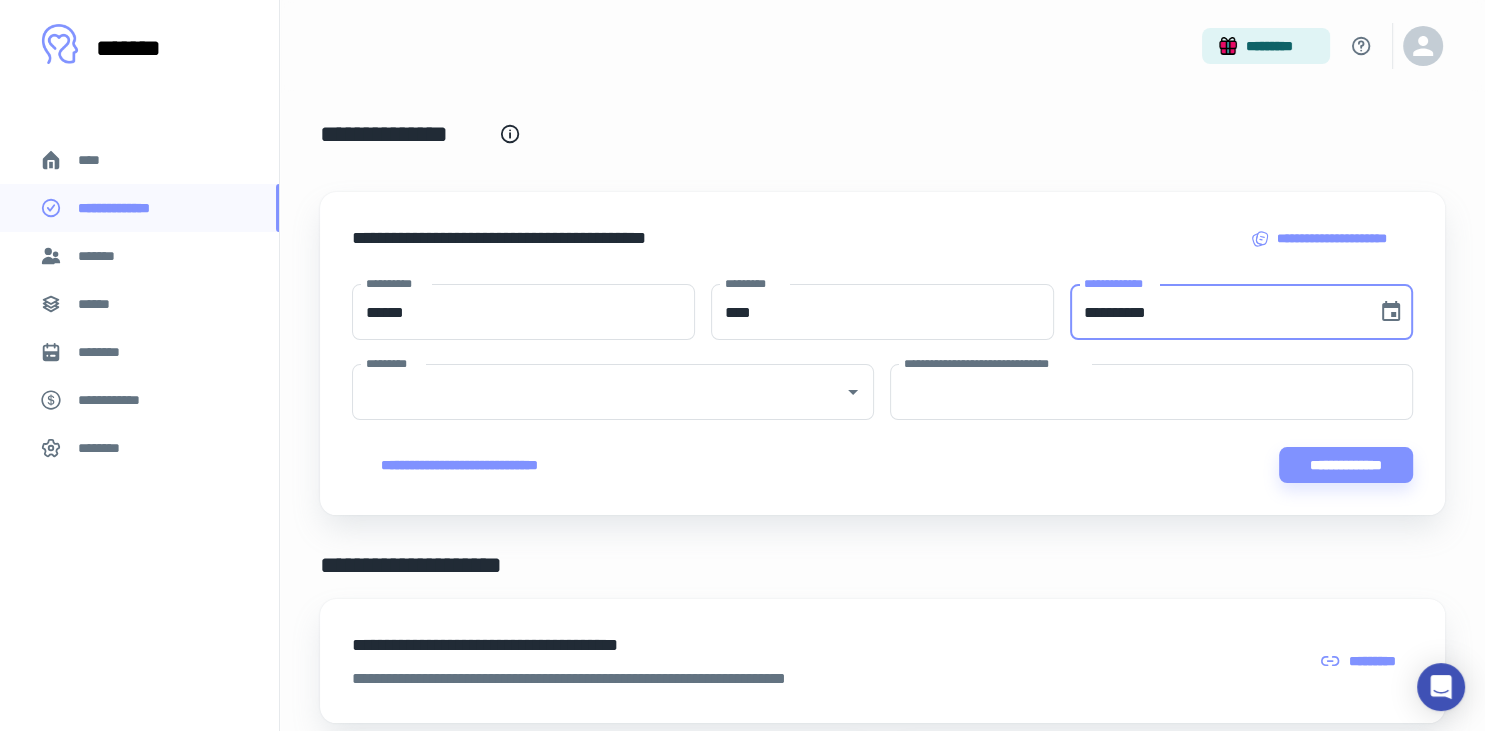 type on "**********" 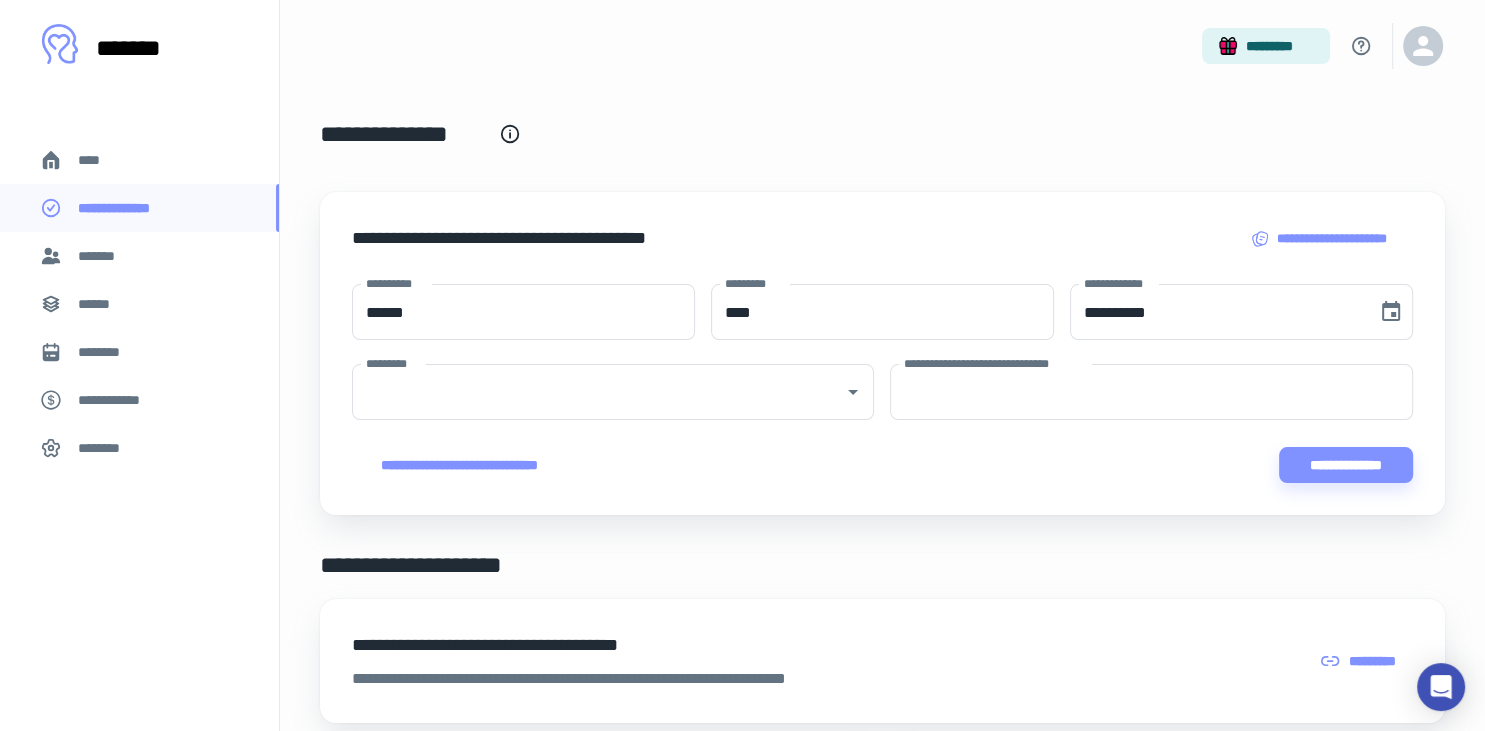click on "**********" at bounding box center [882, 383] 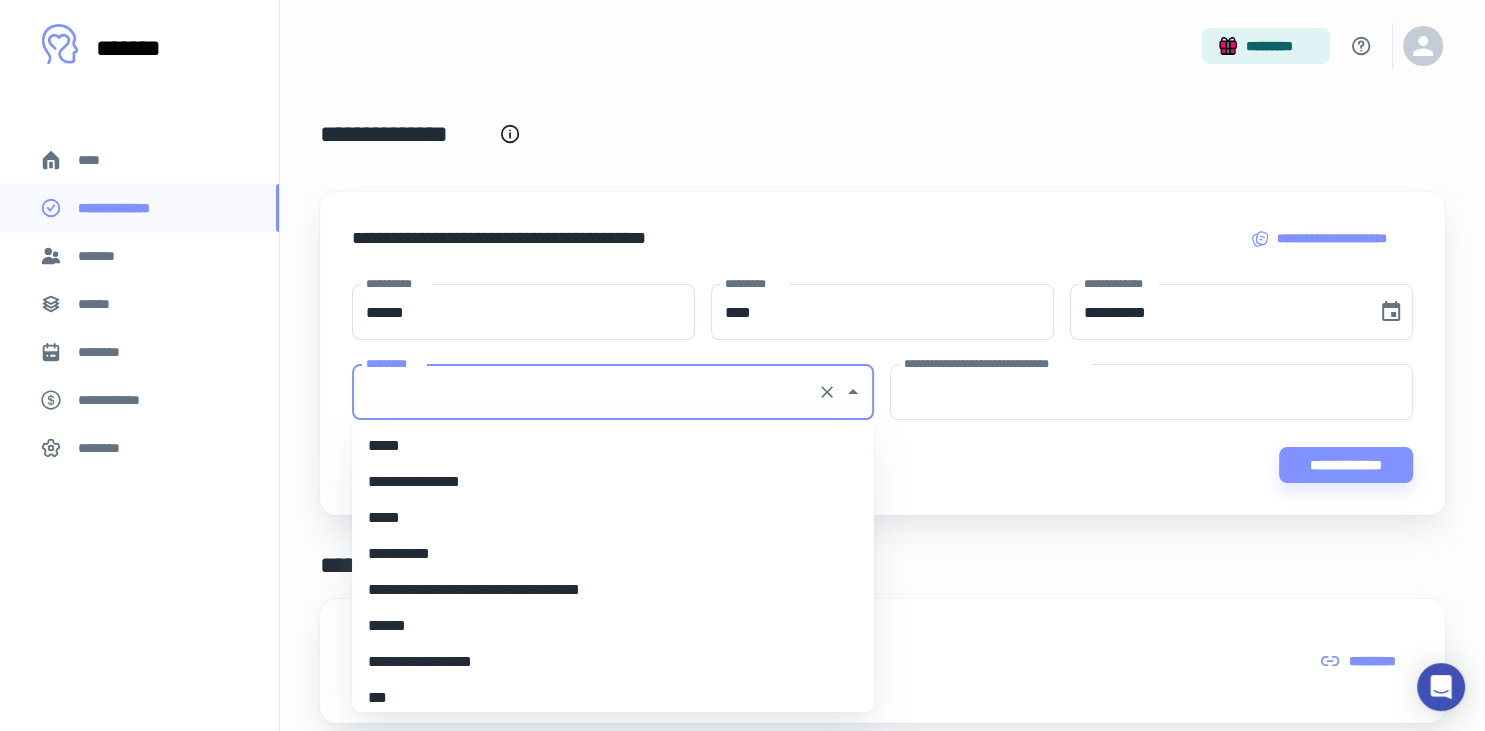 click on "*********" at bounding box center (585, 392) 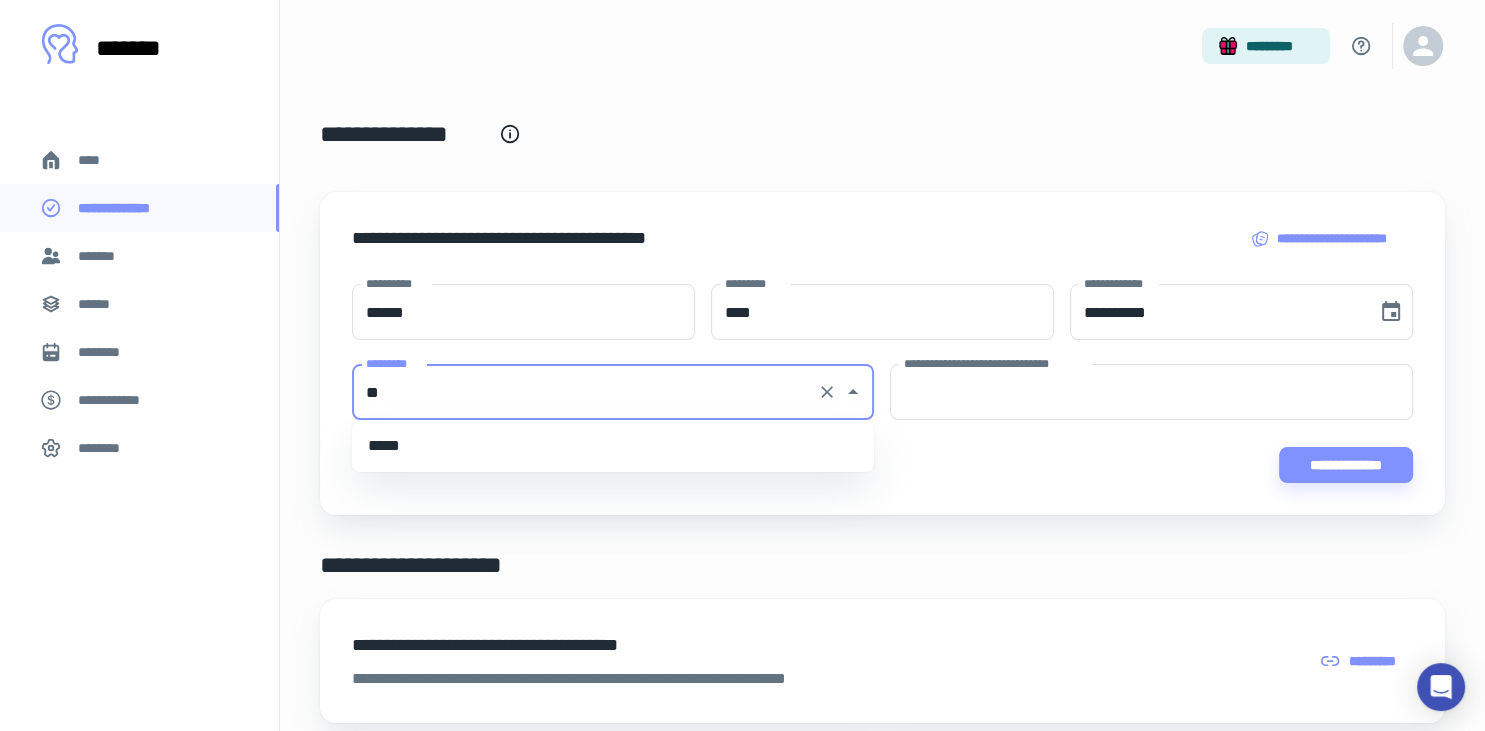 scroll, scrollTop: 0, scrollLeft: 0, axis: both 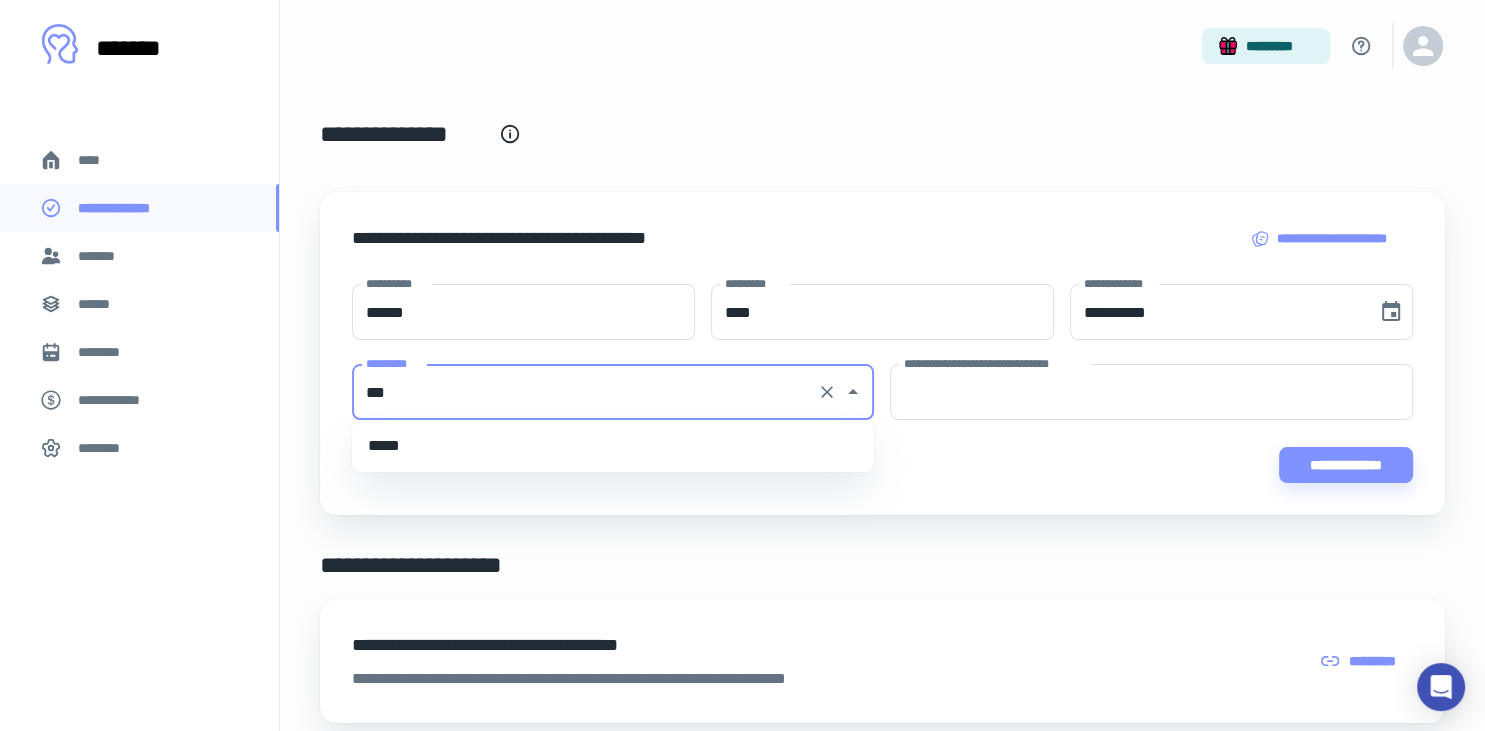 click on "*****" at bounding box center [613, 446] 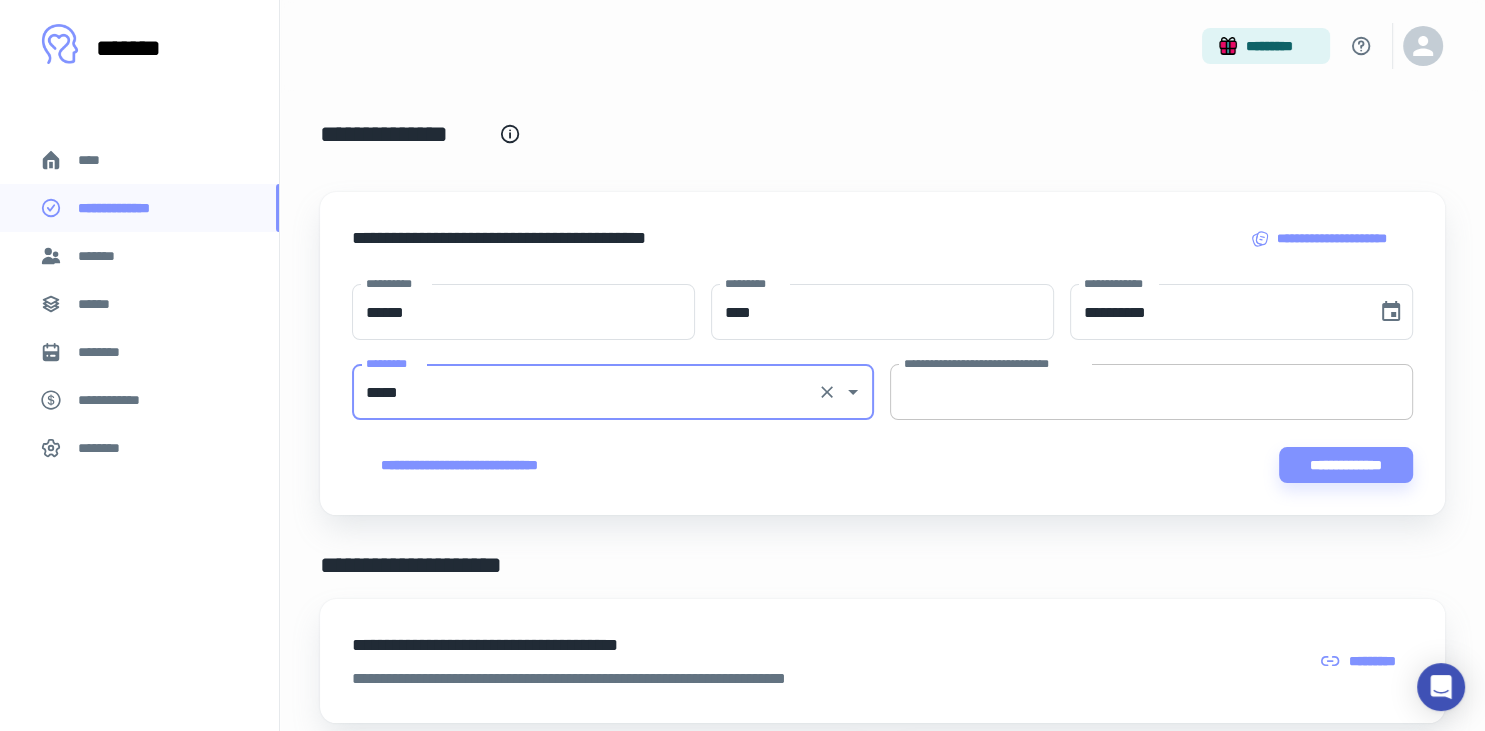 type on "*****" 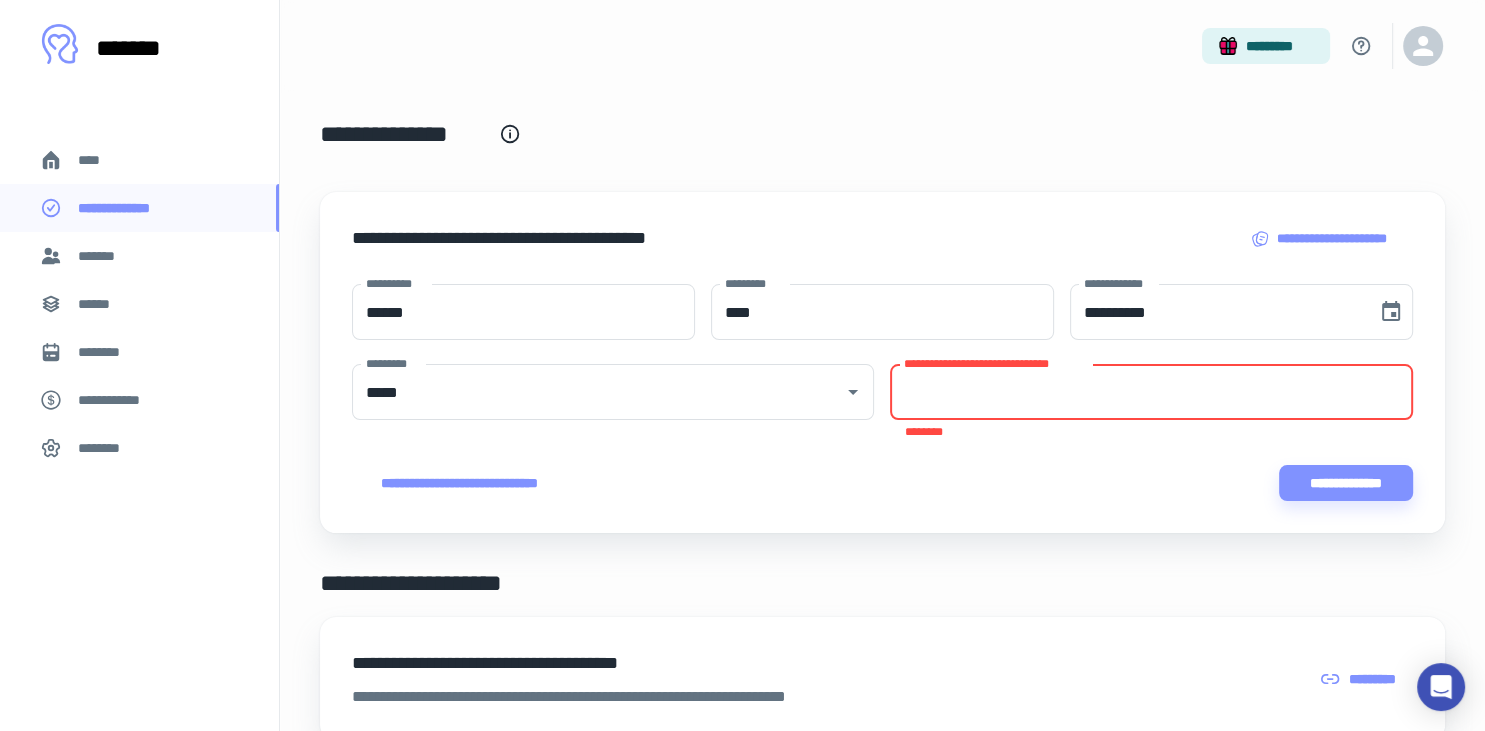 paste on "*********" 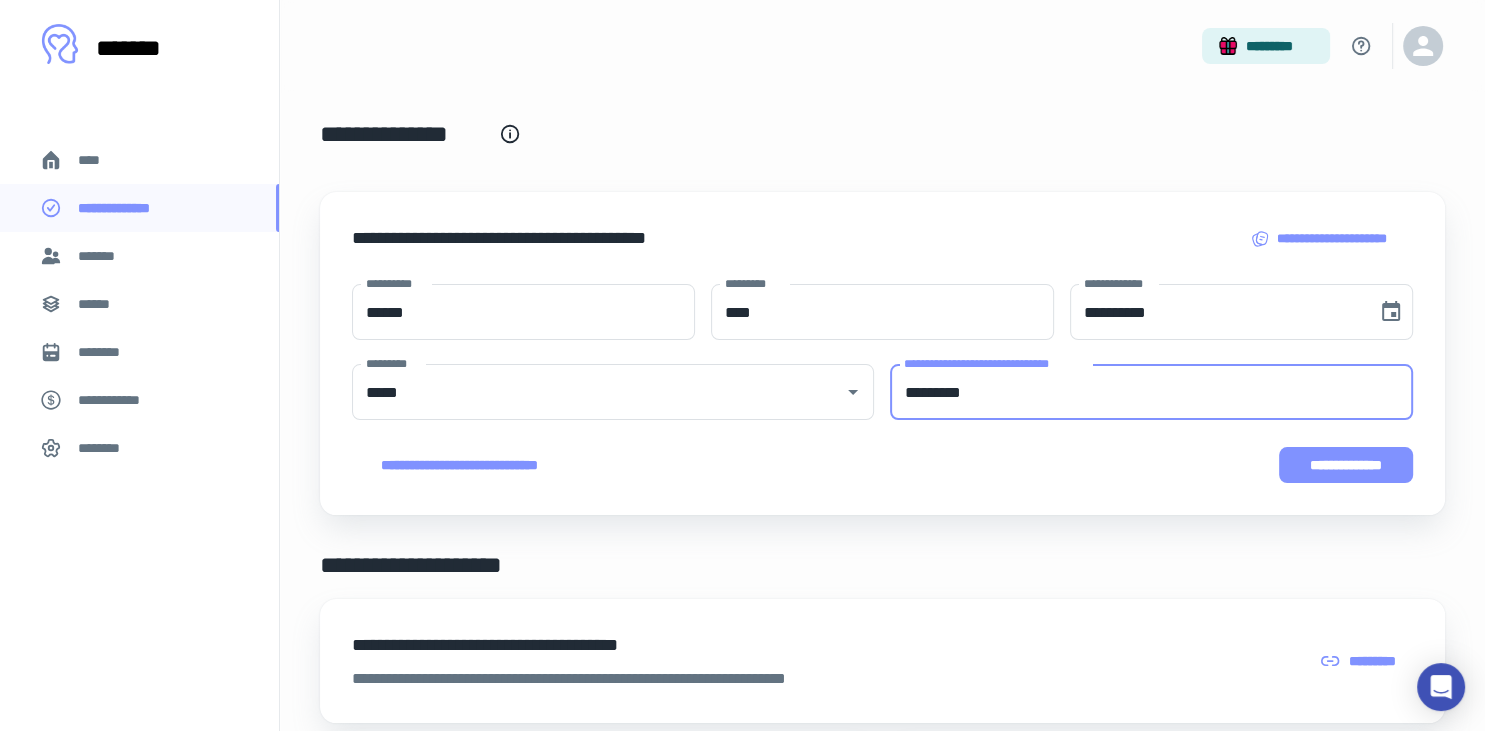 type on "*********" 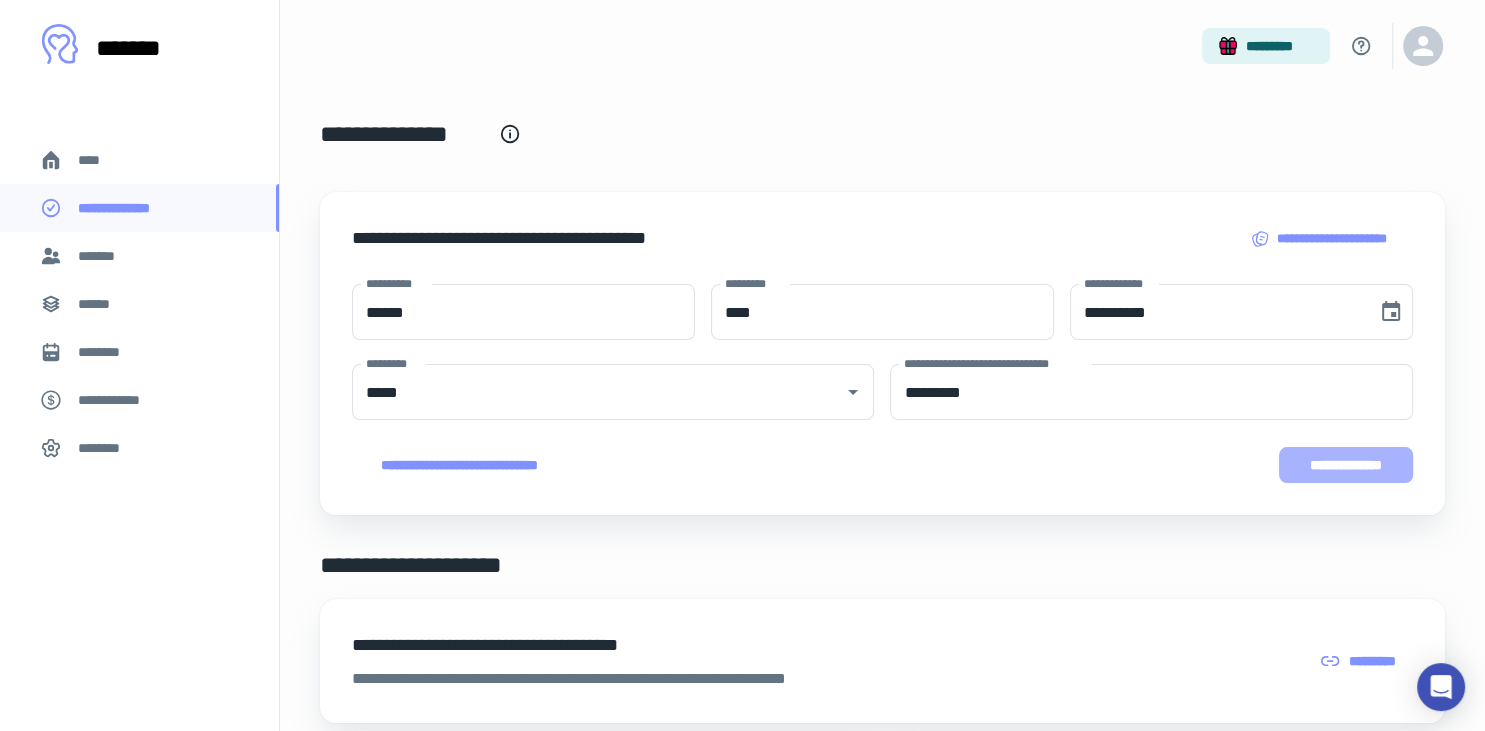 click on "**********" at bounding box center (1346, 465) 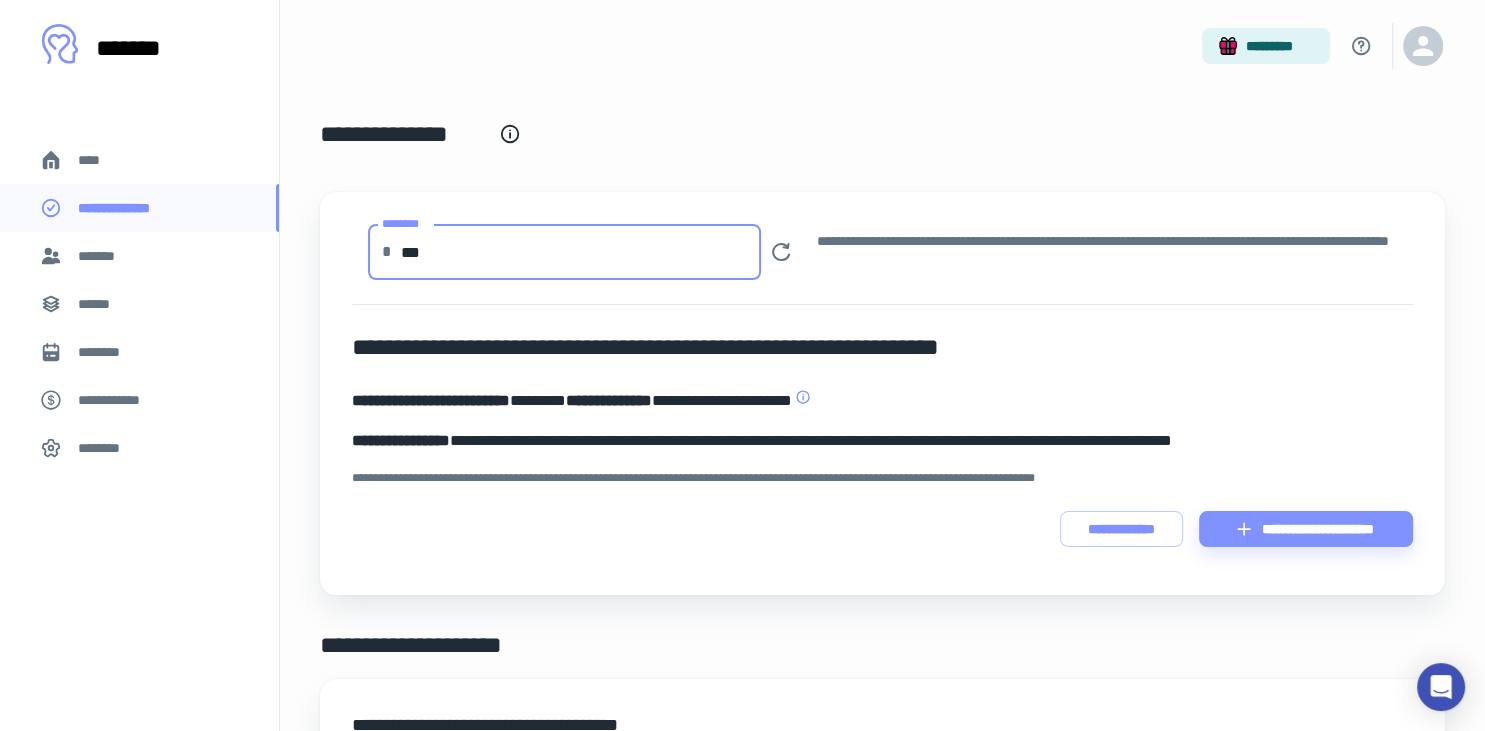 drag, startPoint x: 489, startPoint y: 225, endPoint x: 294, endPoint y: 242, distance: 195.73962 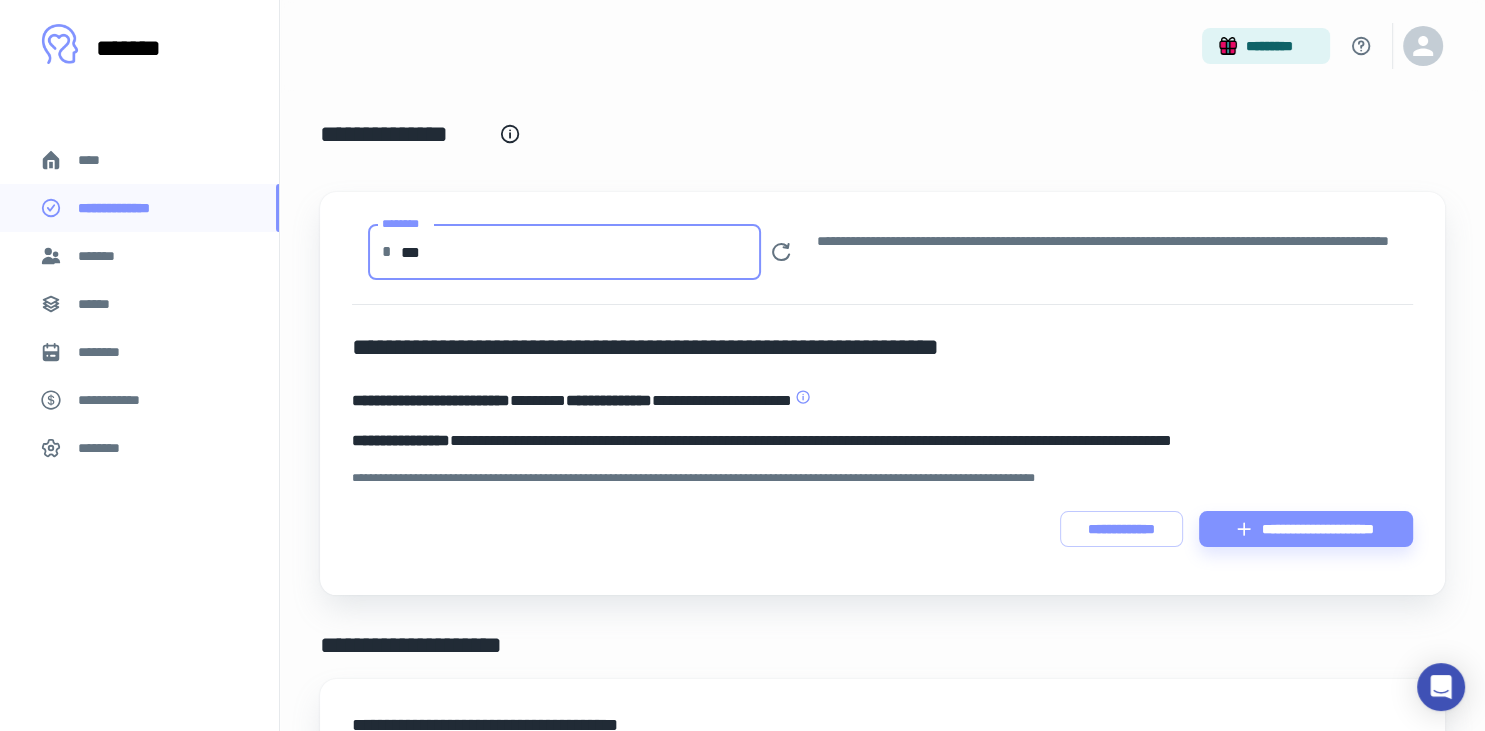 type on "***" 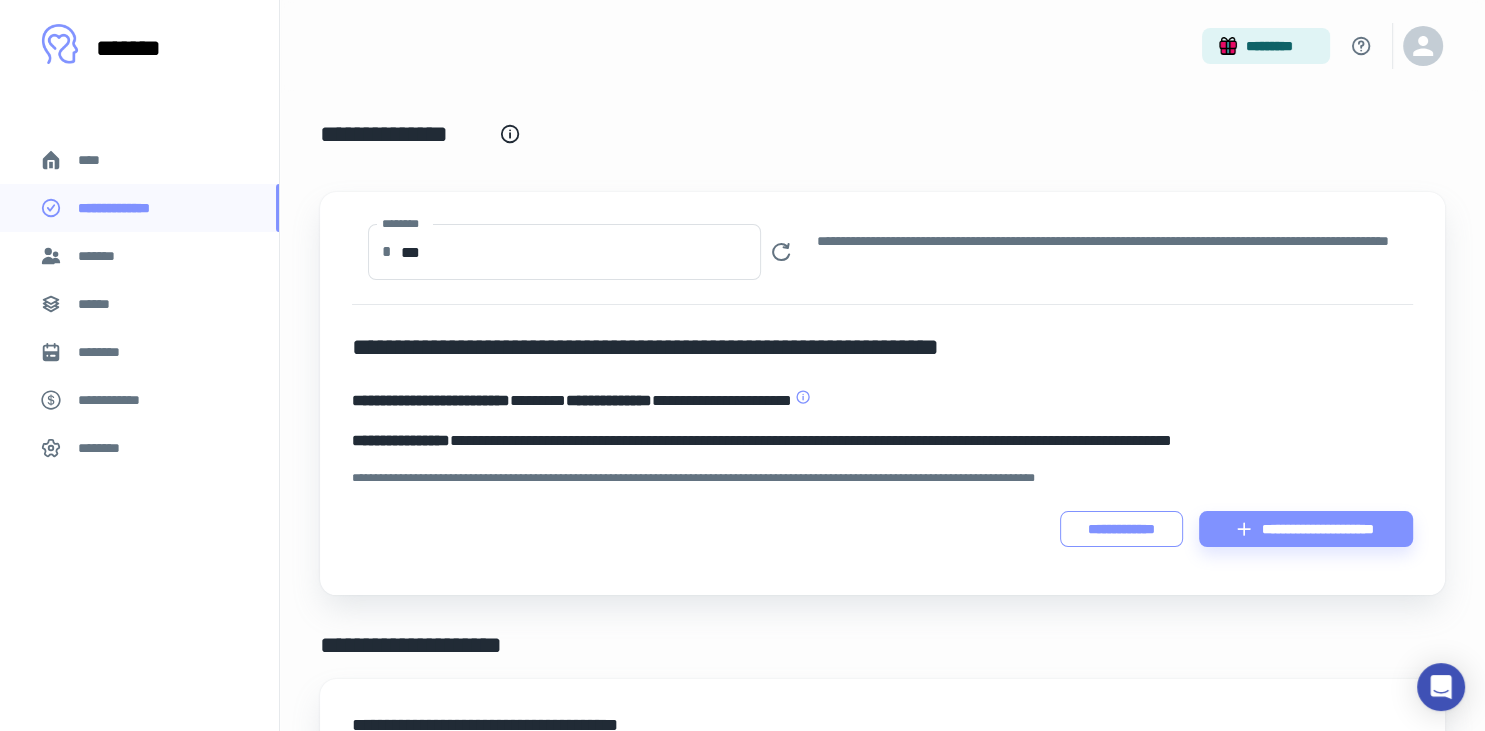 click on "**********" at bounding box center (1122, 529) 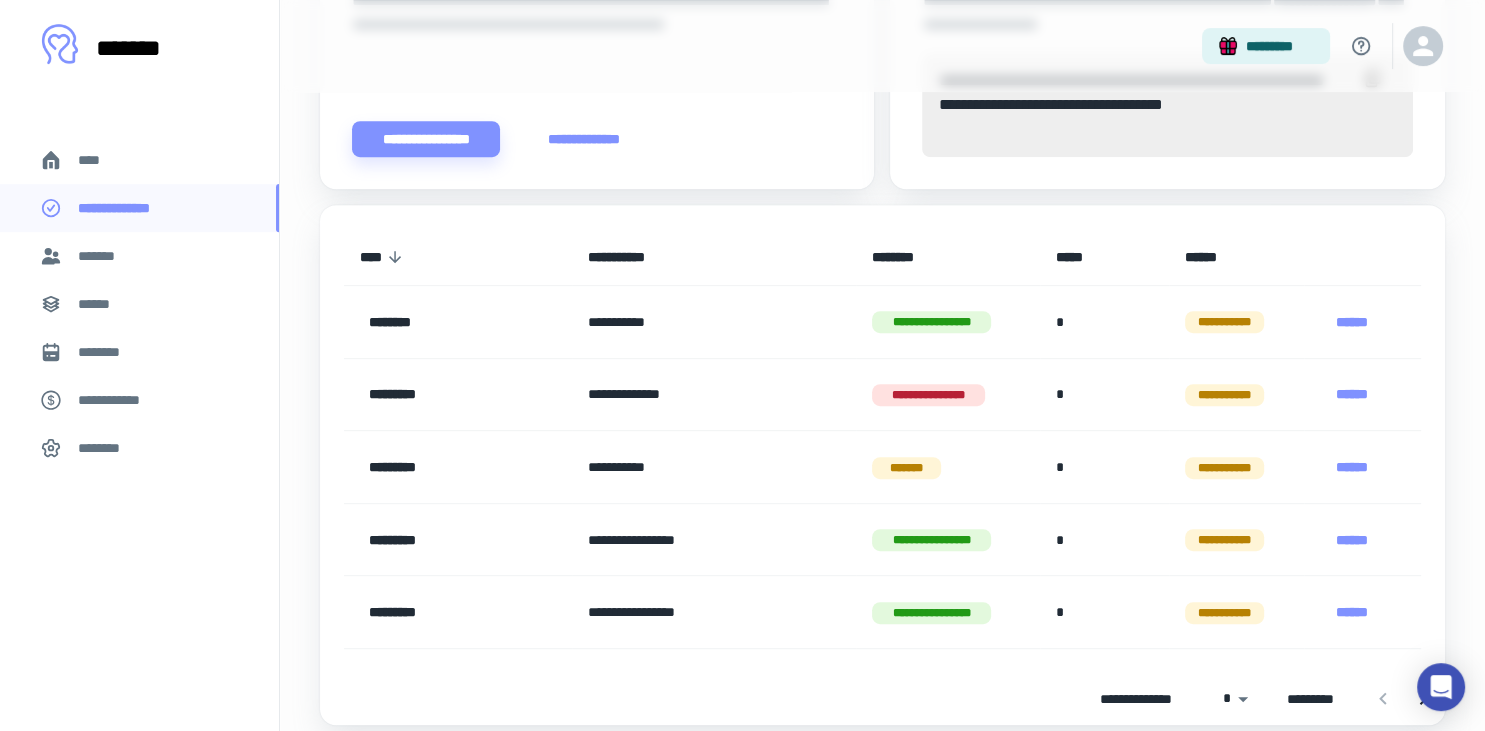 scroll, scrollTop: 819, scrollLeft: 0, axis: vertical 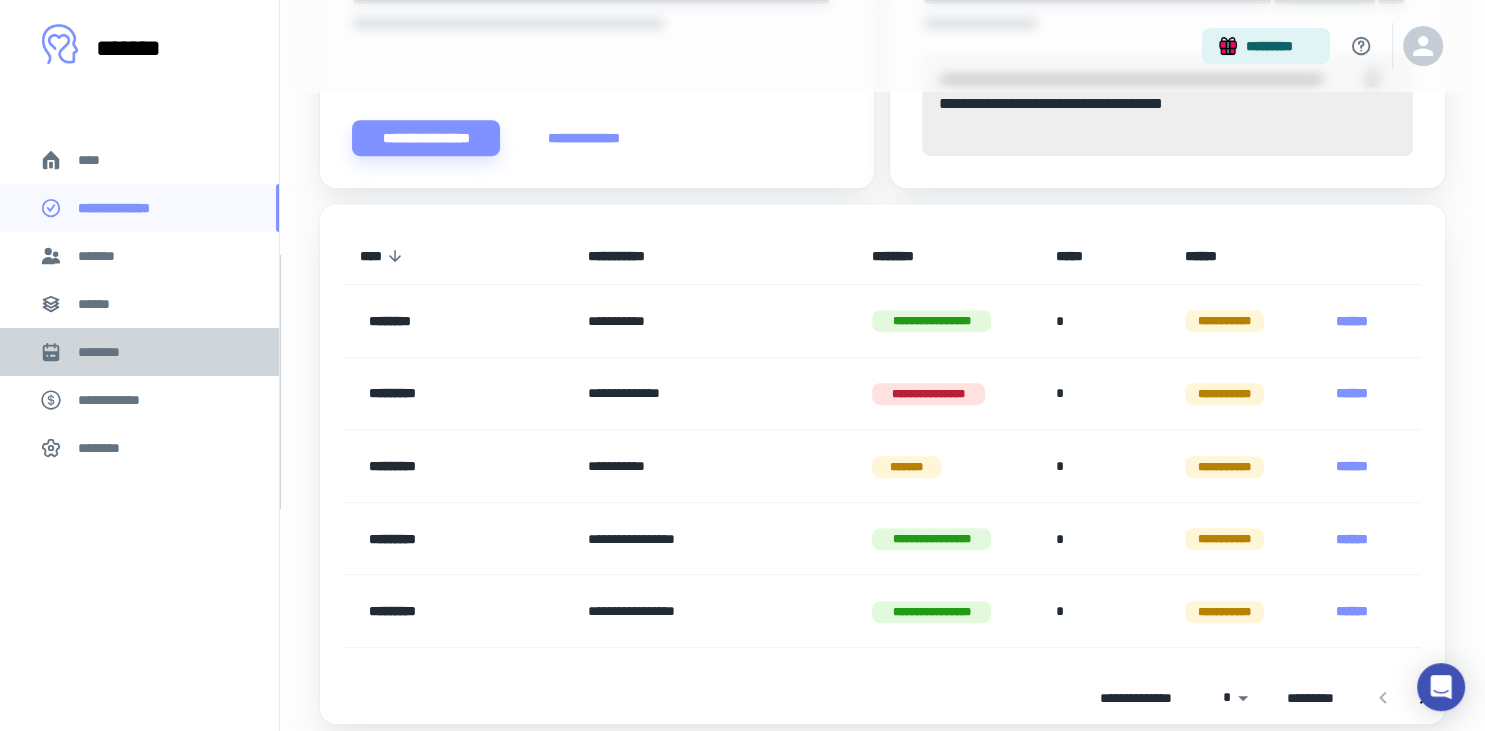 click on "********" at bounding box center [139, 352] 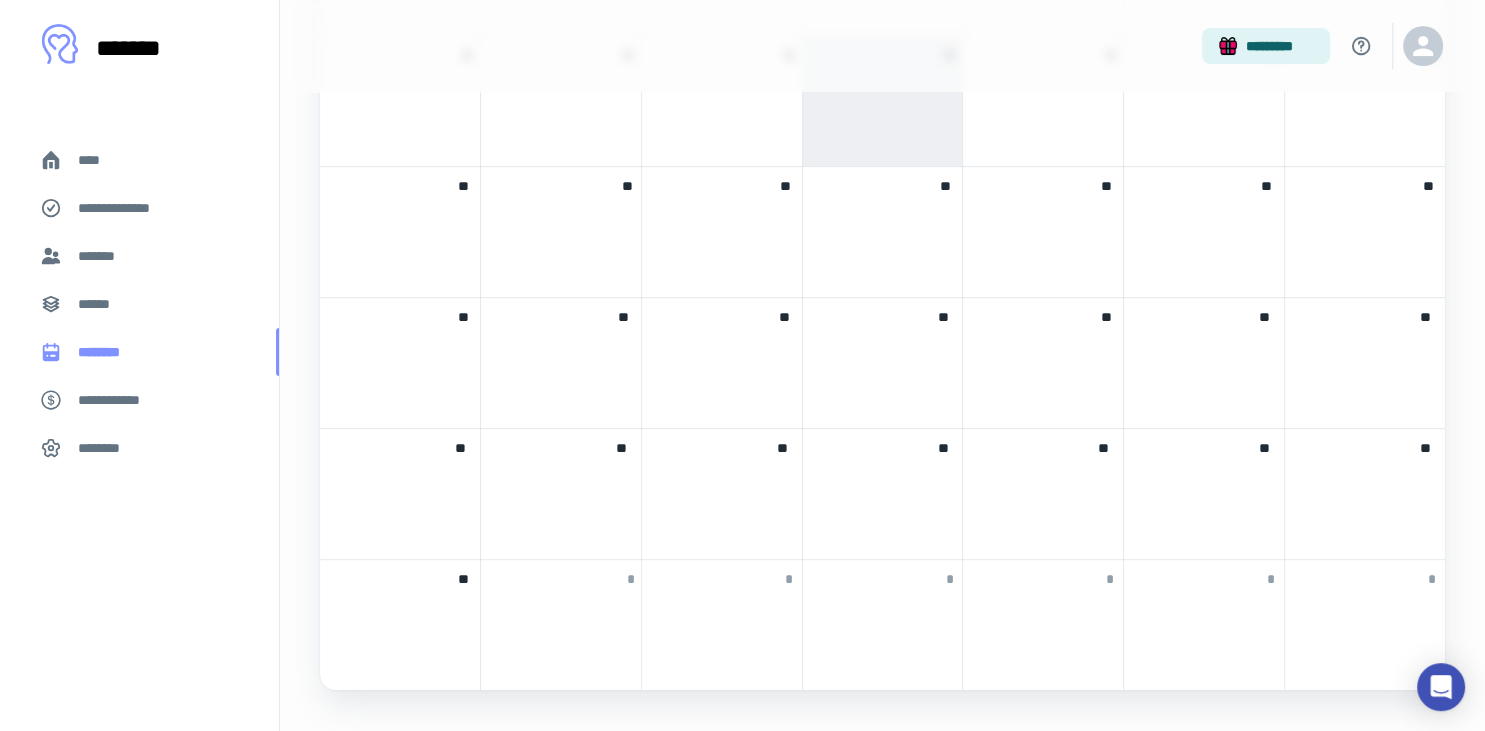 scroll, scrollTop: 0, scrollLeft: 0, axis: both 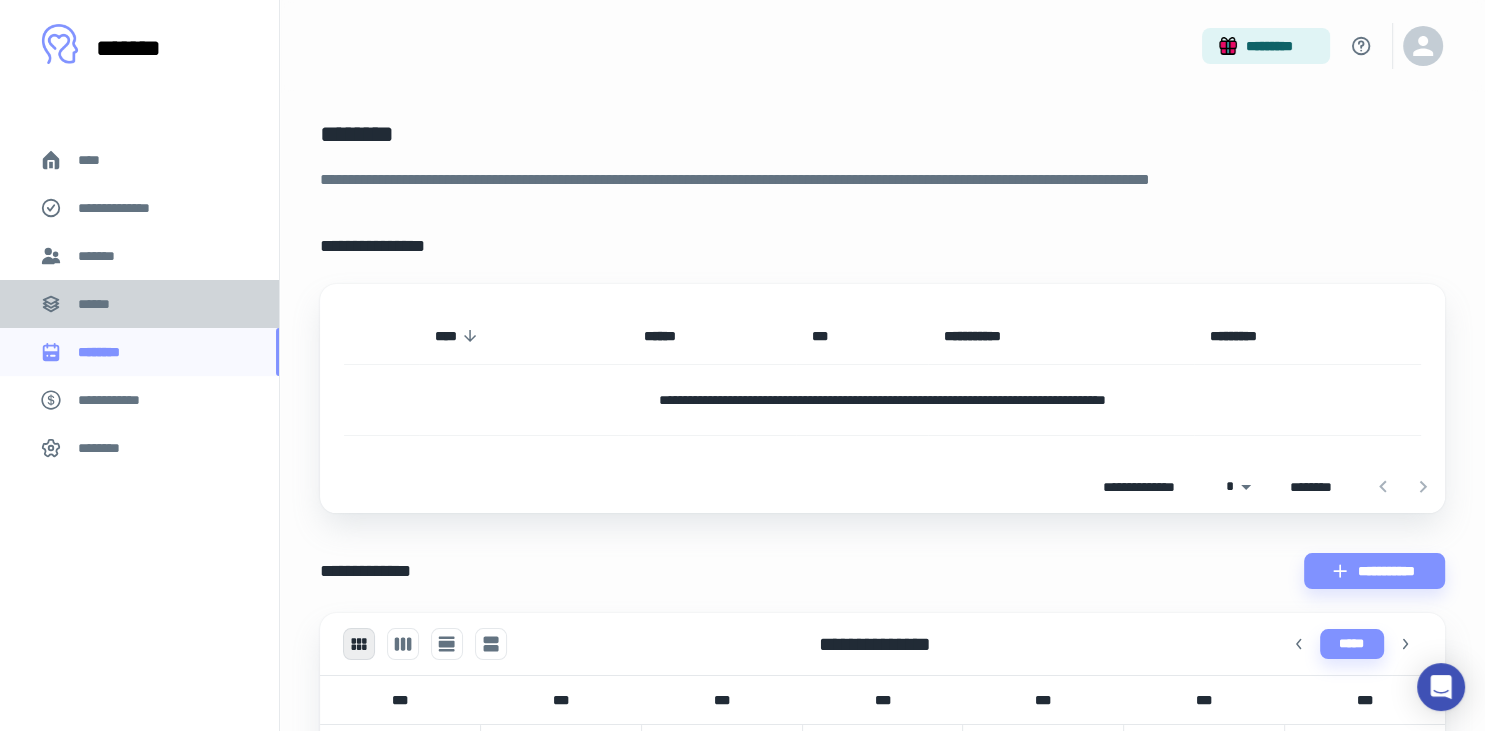 click on "******" at bounding box center (139, 304) 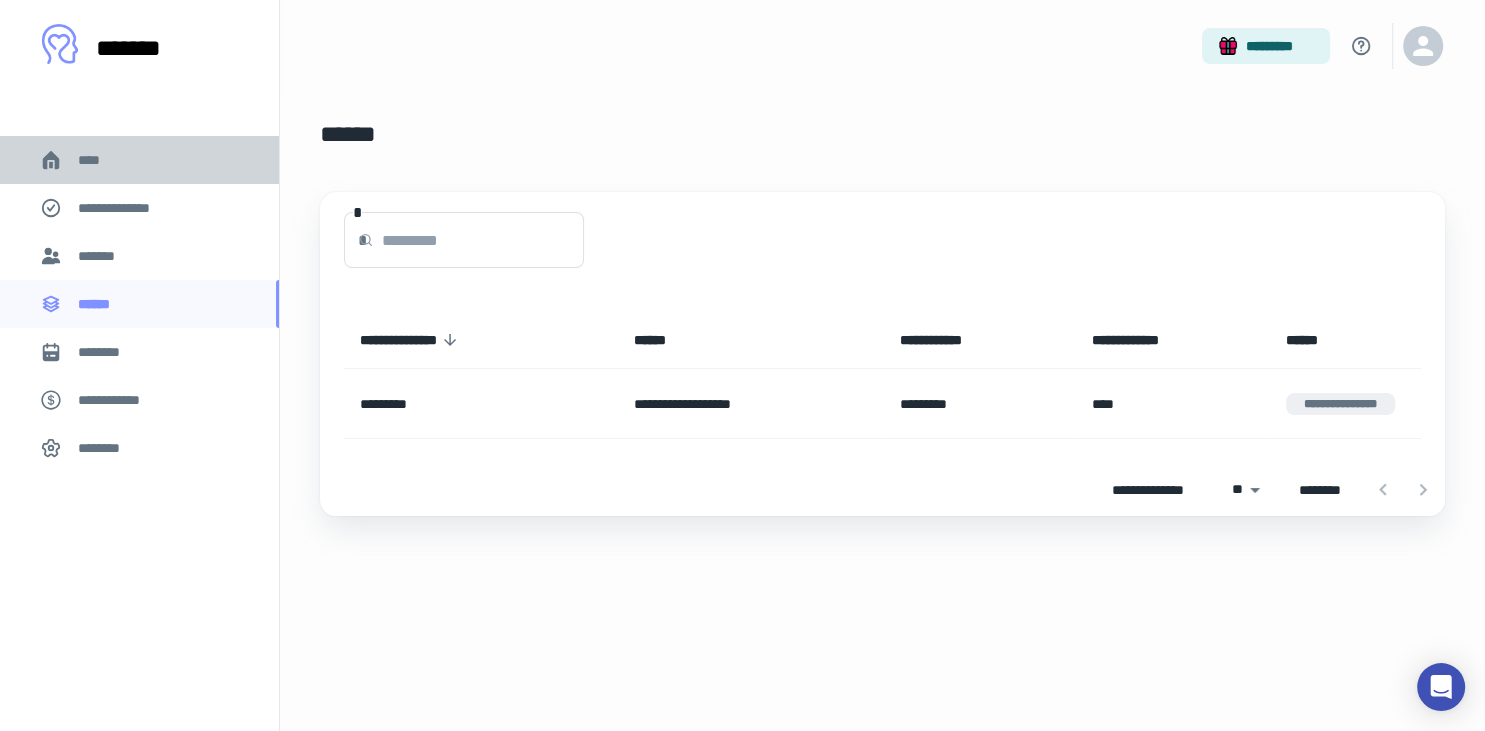 click on "****" at bounding box center [139, 160] 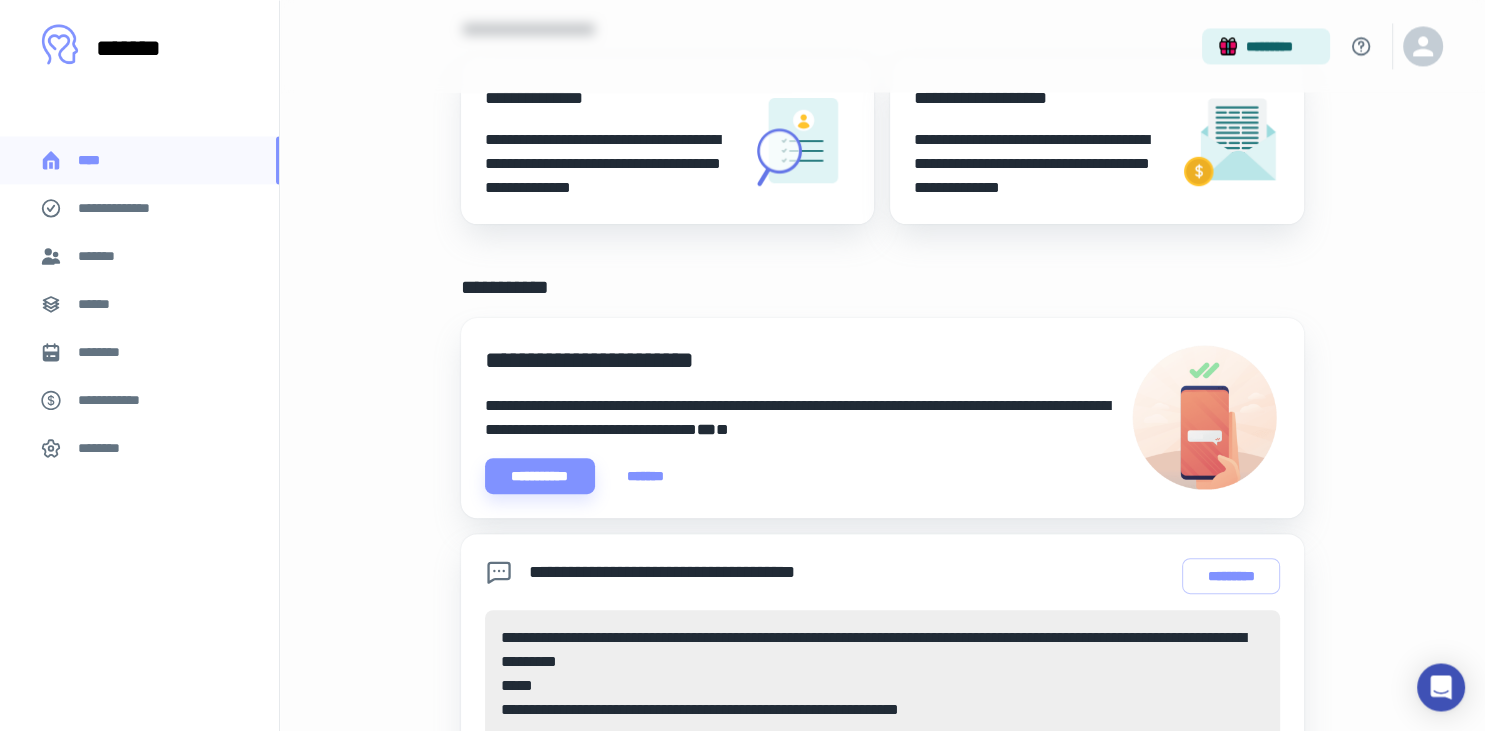 scroll, scrollTop: 524, scrollLeft: 0, axis: vertical 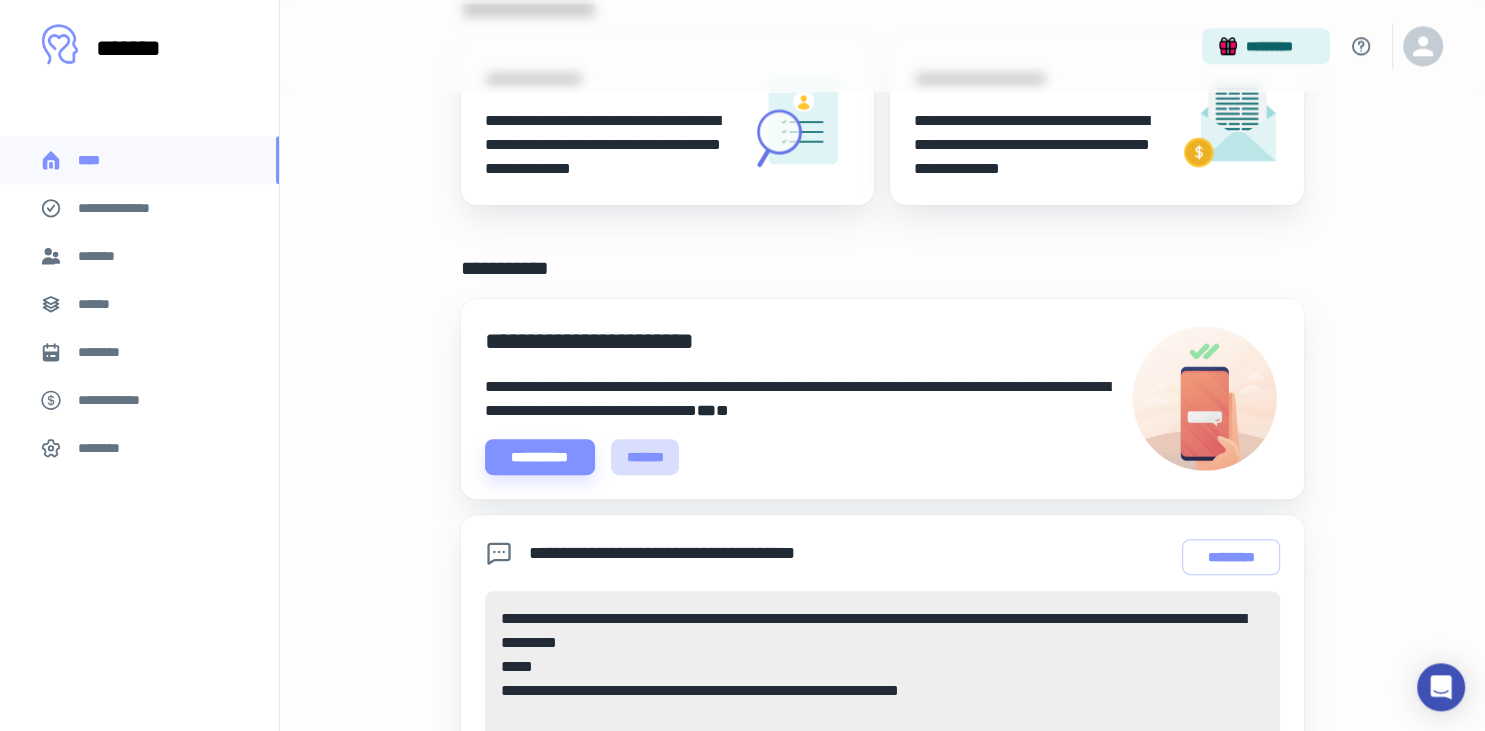 click on "*******" at bounding box center [645, 457] 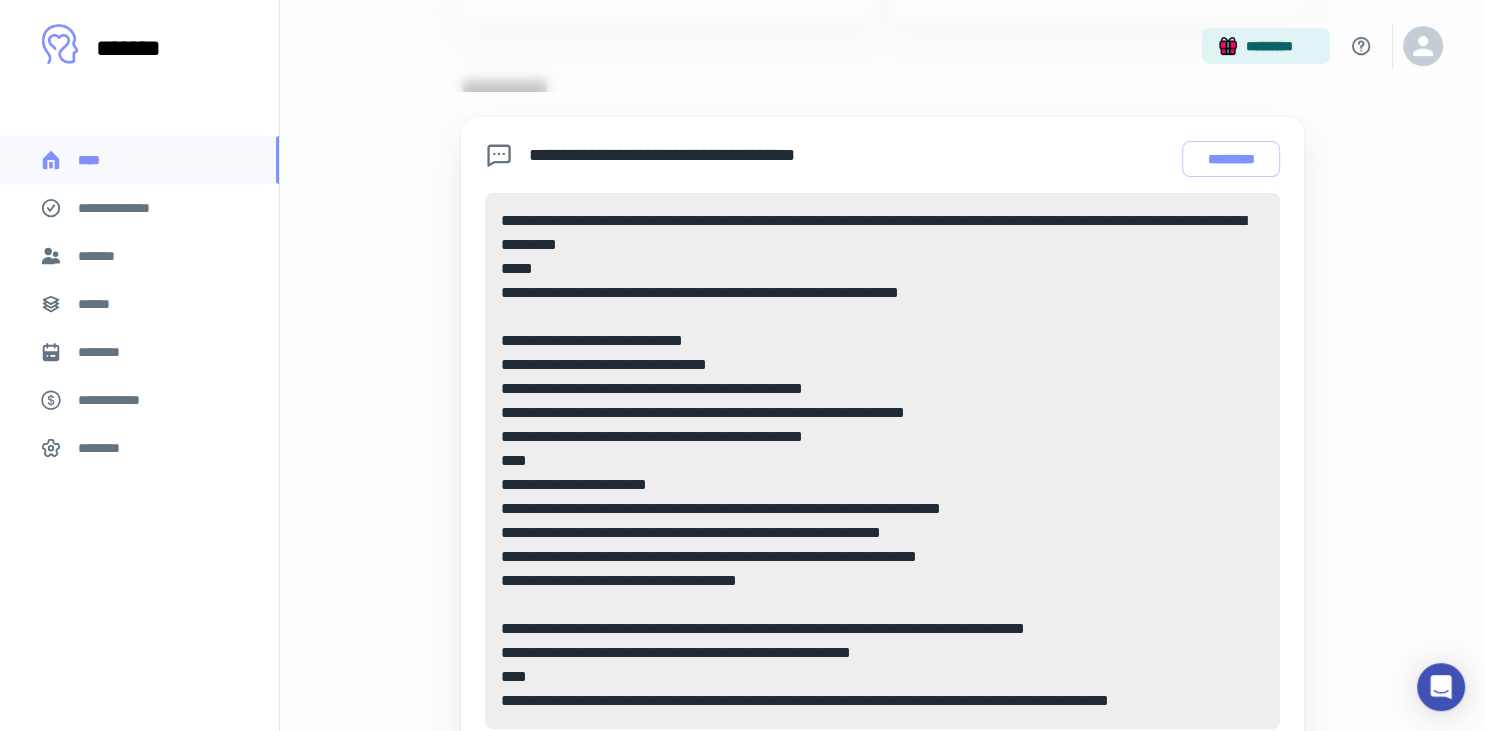 scroll, scrollTop: 705, scrollLeft: 0, axis: vertical 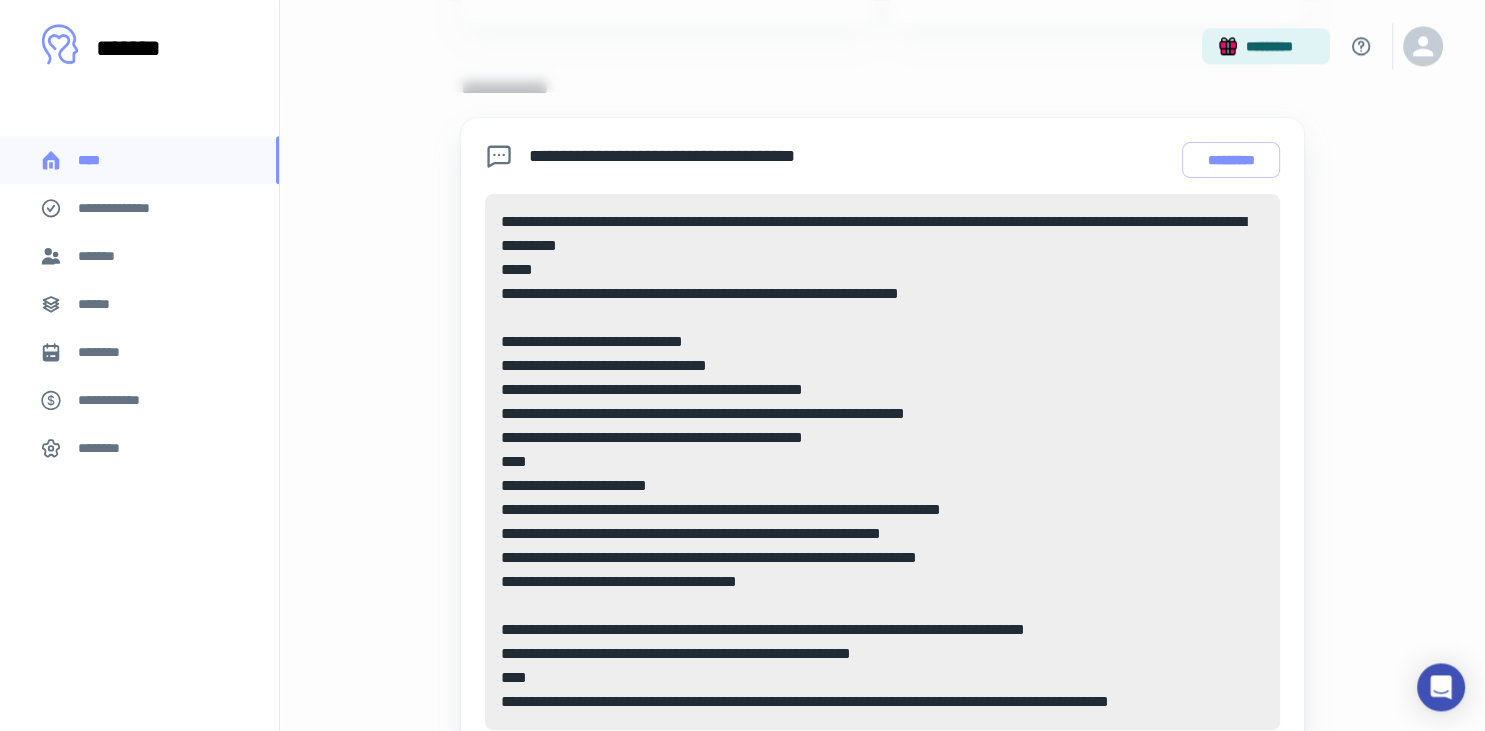 click on "******" at bounding box center (139, 304) 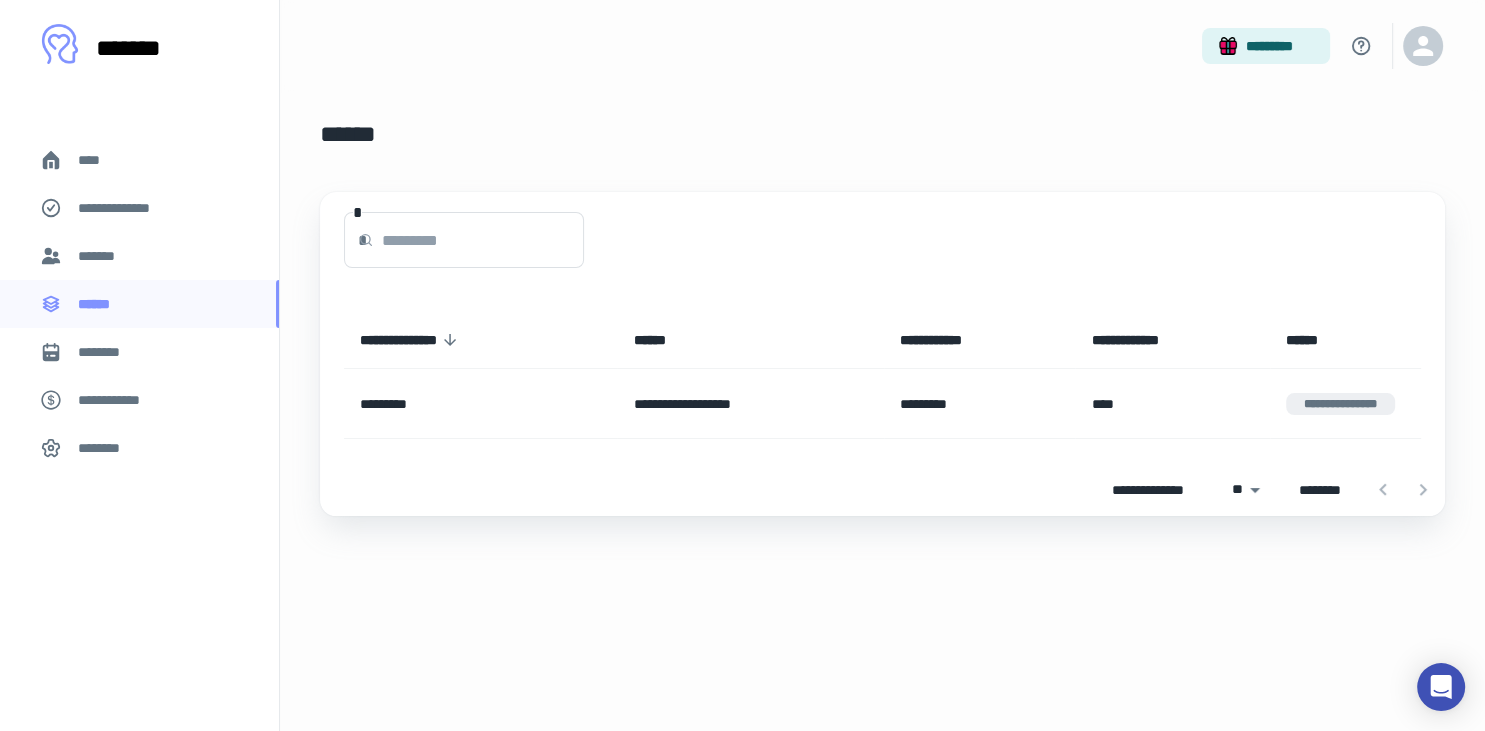 click on "********" at bounding box center (139, 352) 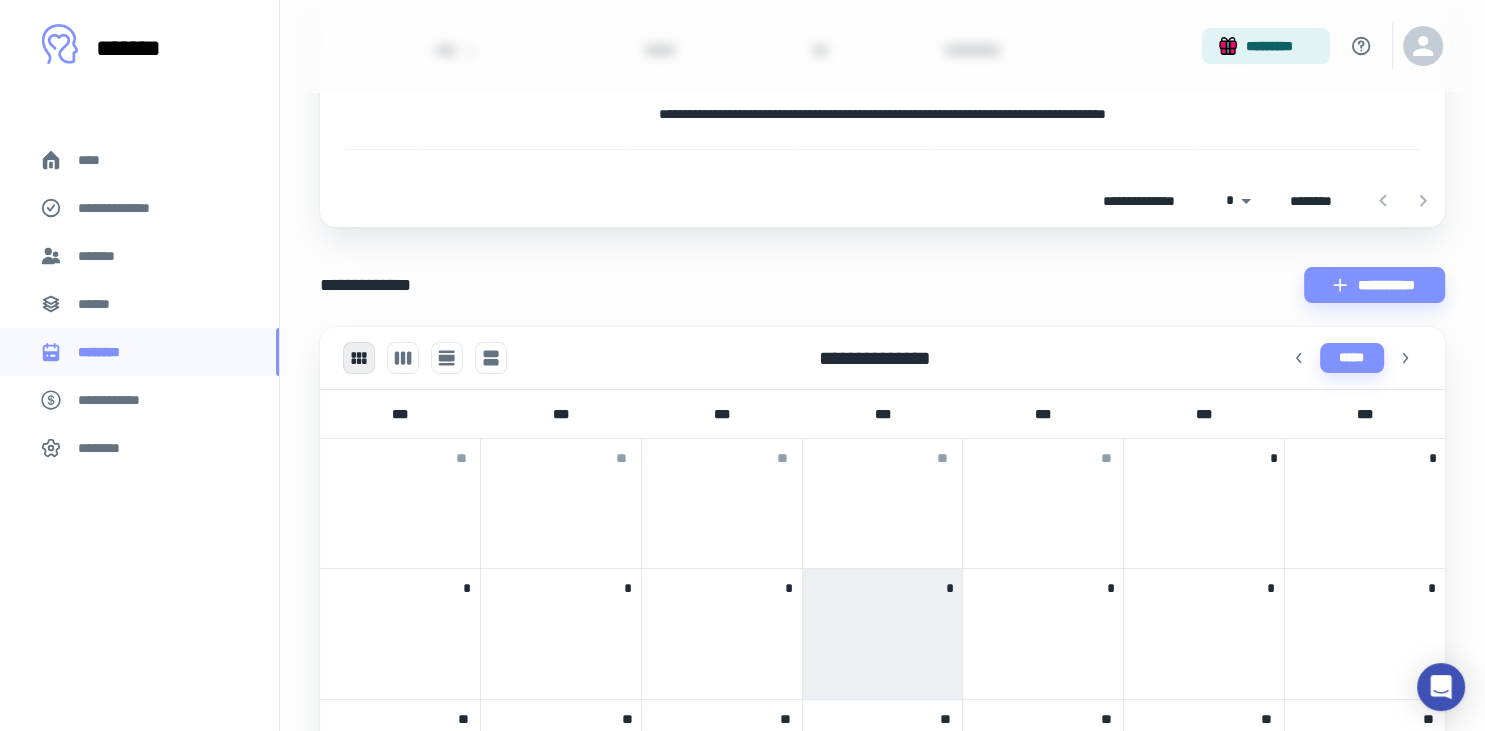 scroll, scrollTop: 290, scrollLeft: 0, axis: vertical 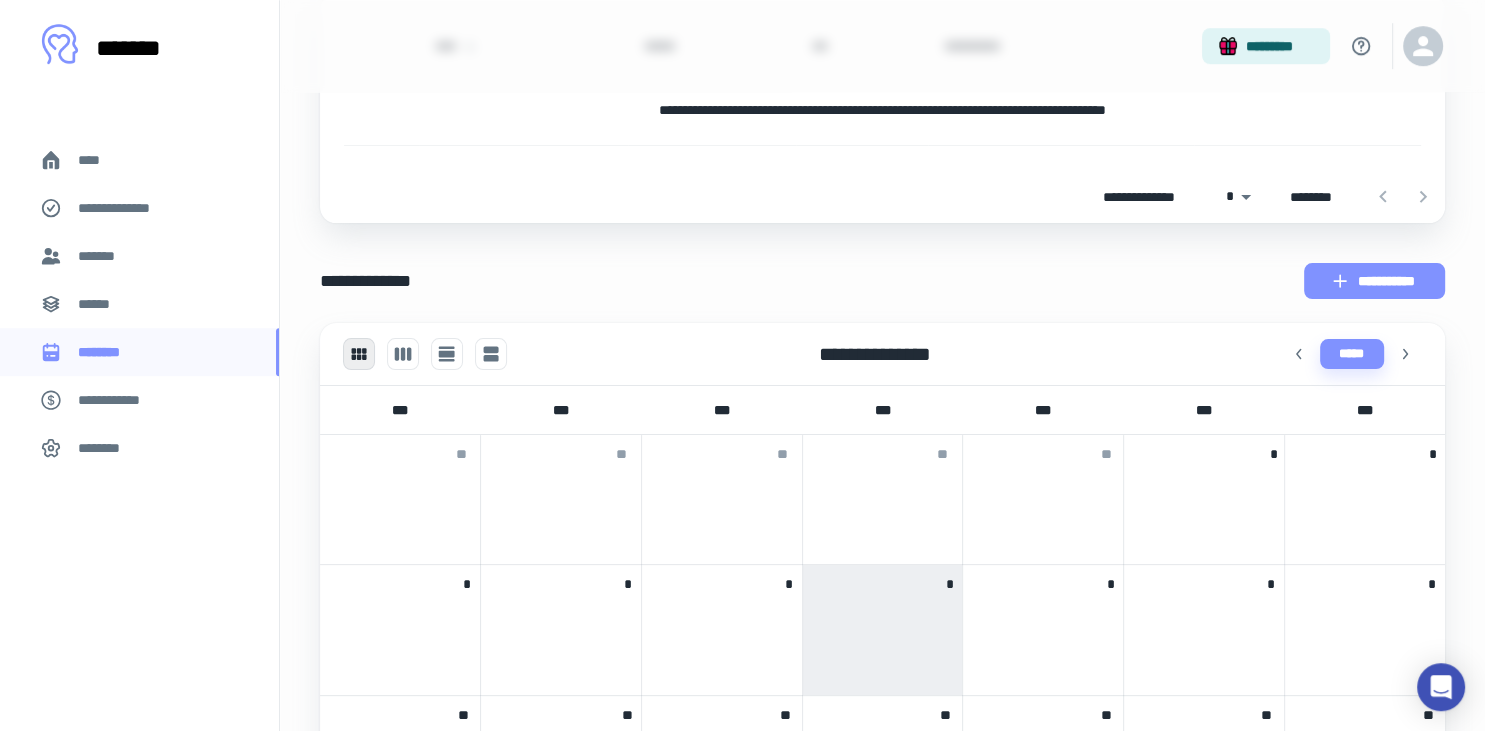 click on "**********" at bounding box center (1374, 281) 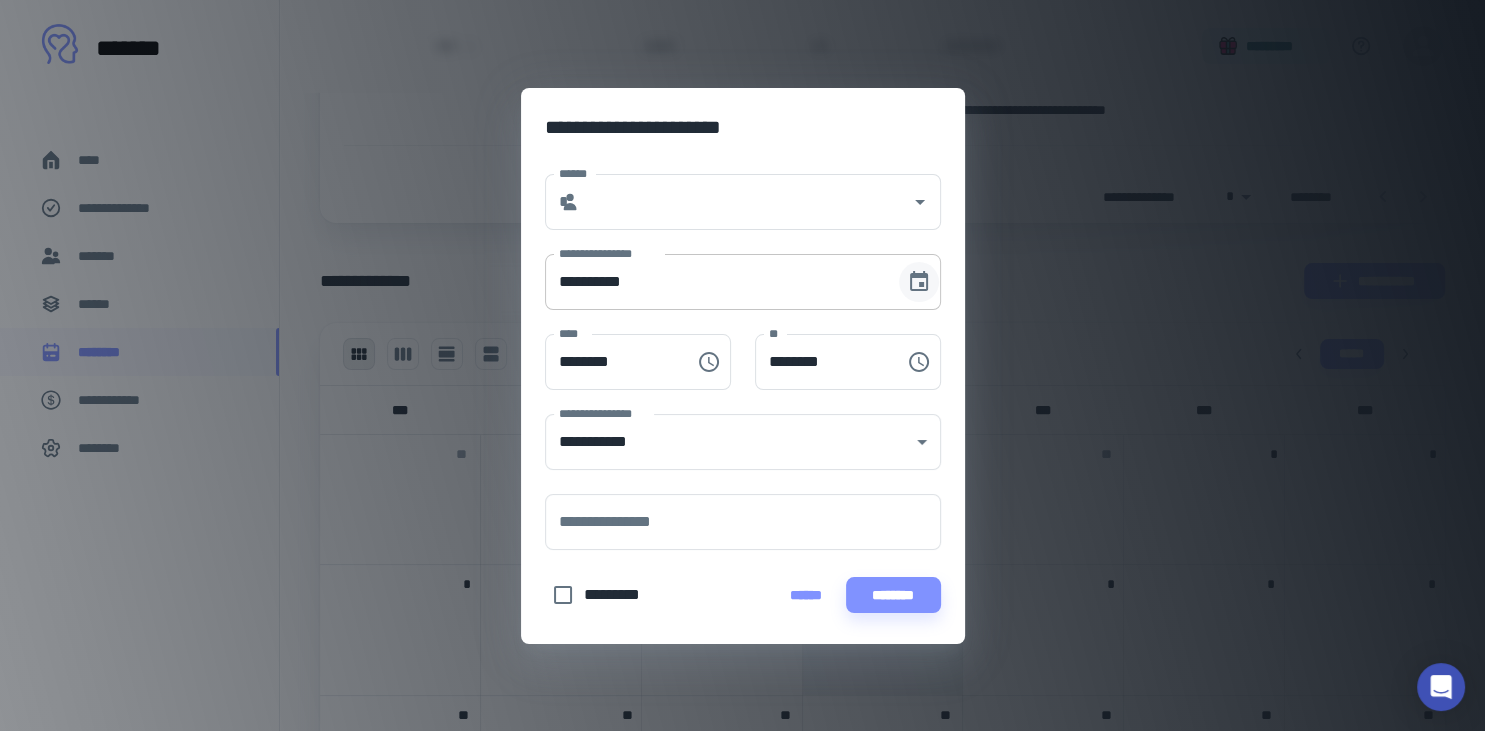 click 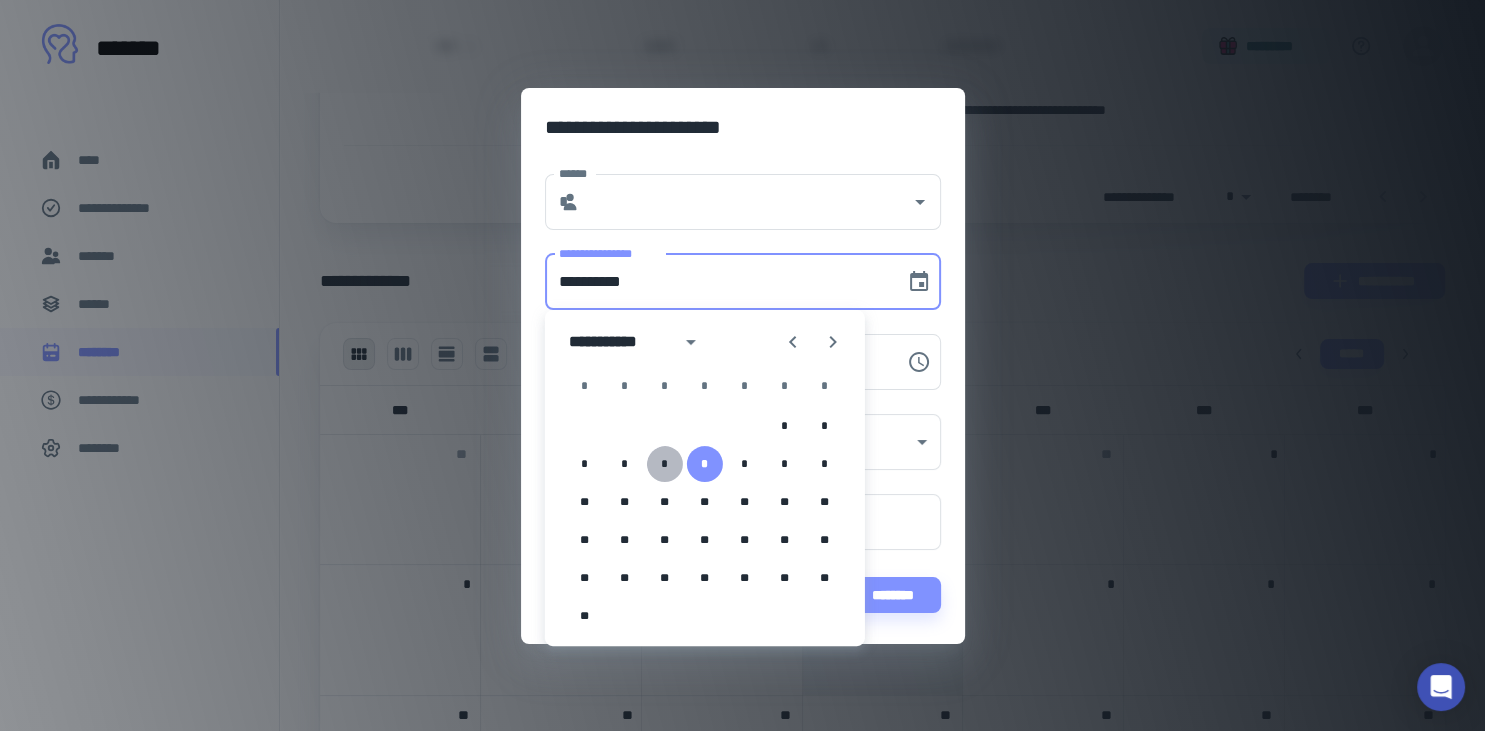 click on "*" at bounding box center [665, 464] 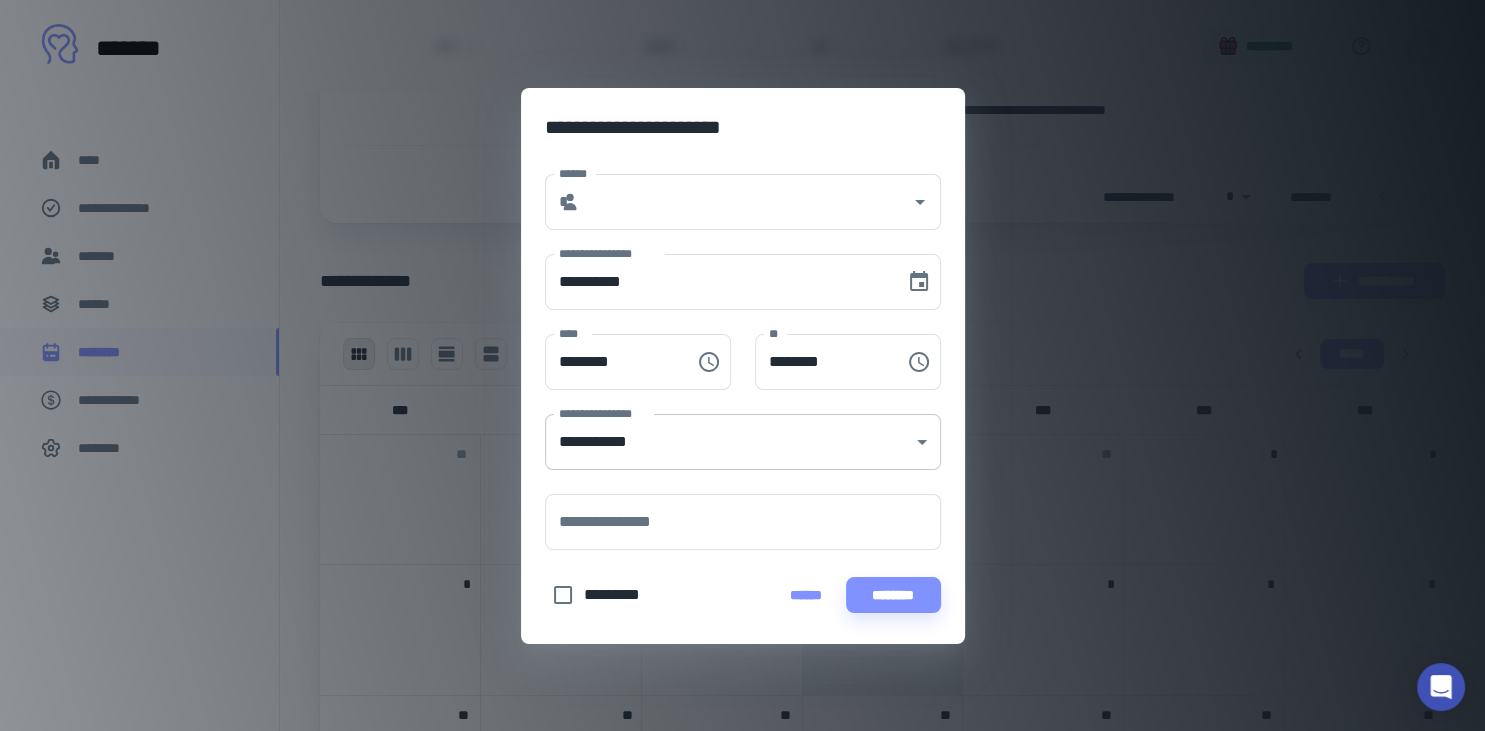 click on "**********" at bounding box center (742, 75) 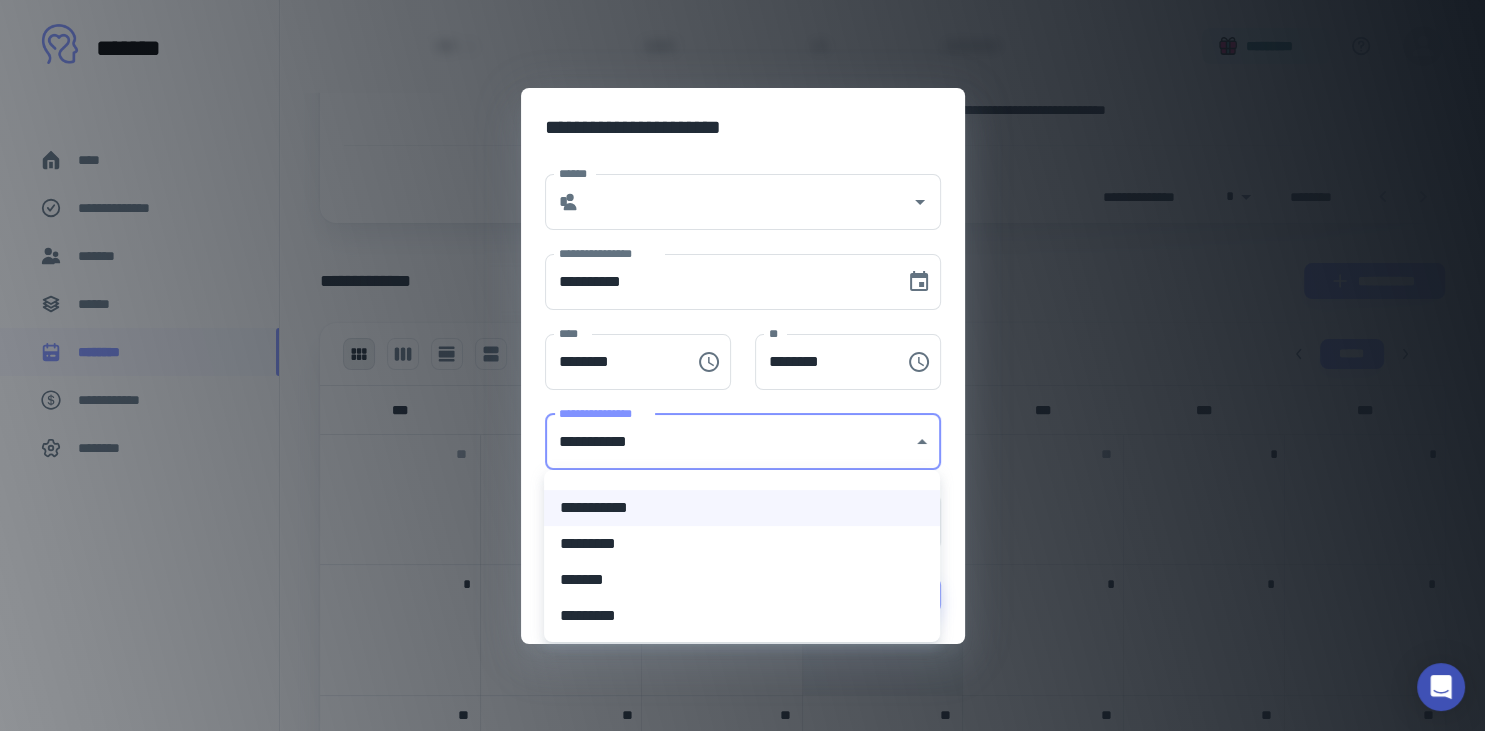 click on "*********" at bounding box center [742, 544] 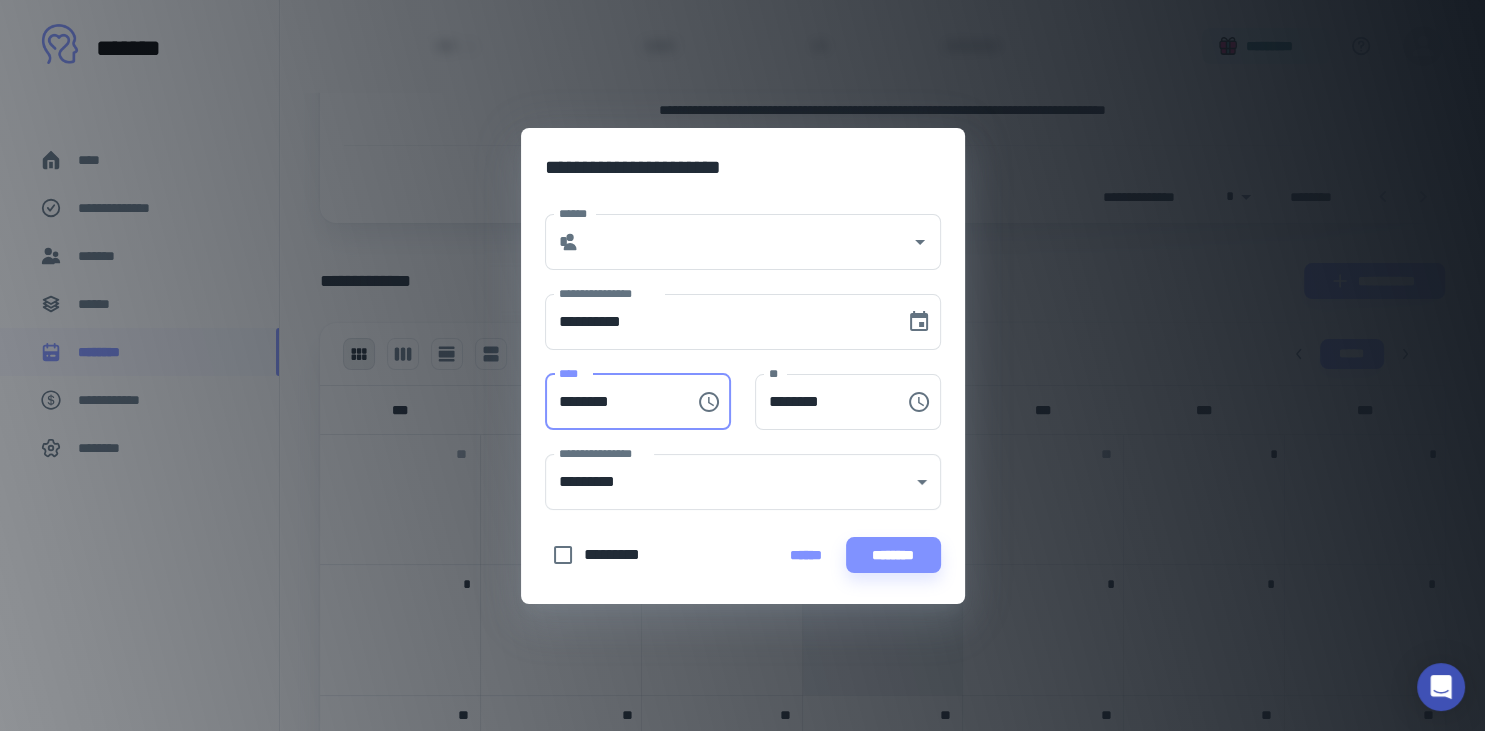 click on "********" at bounding box center [613, 402] 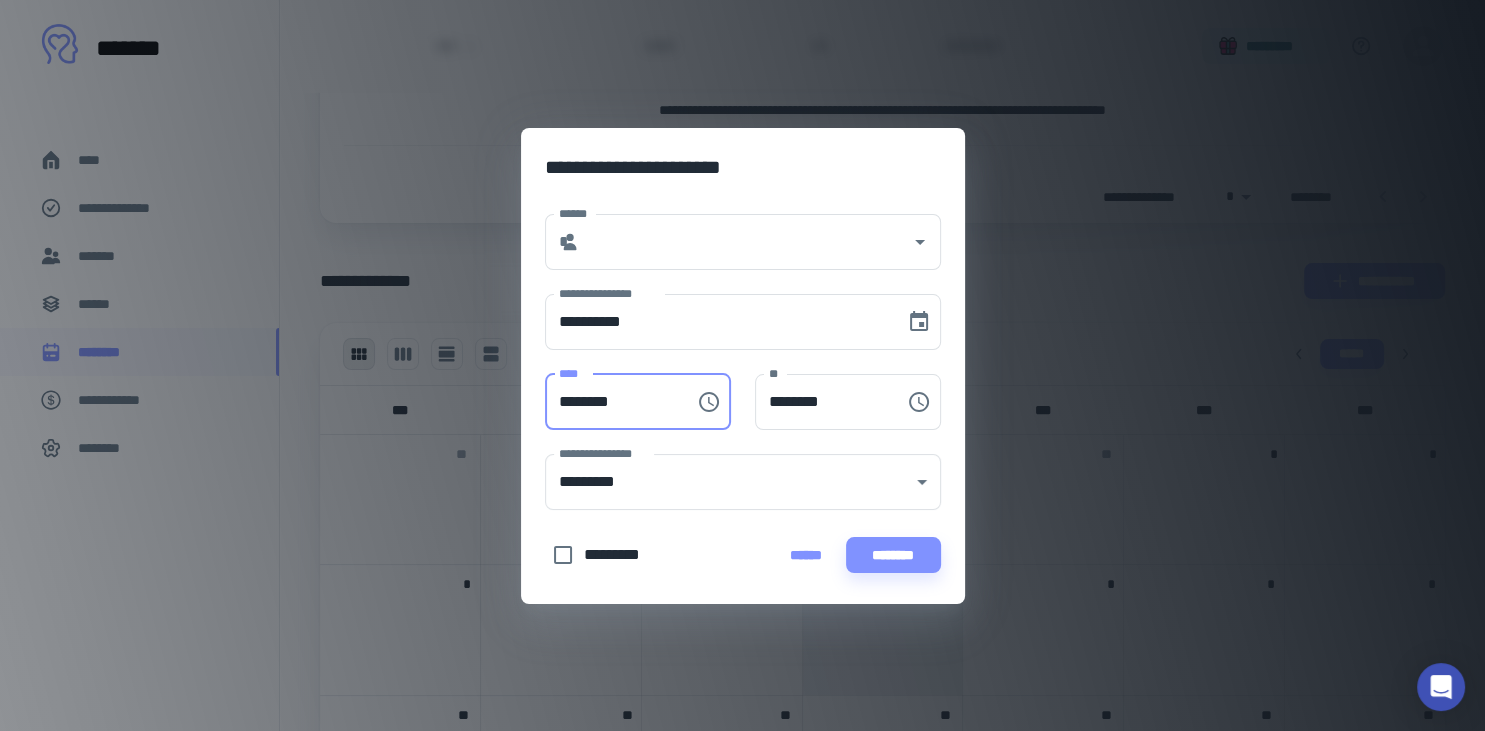type on "********" 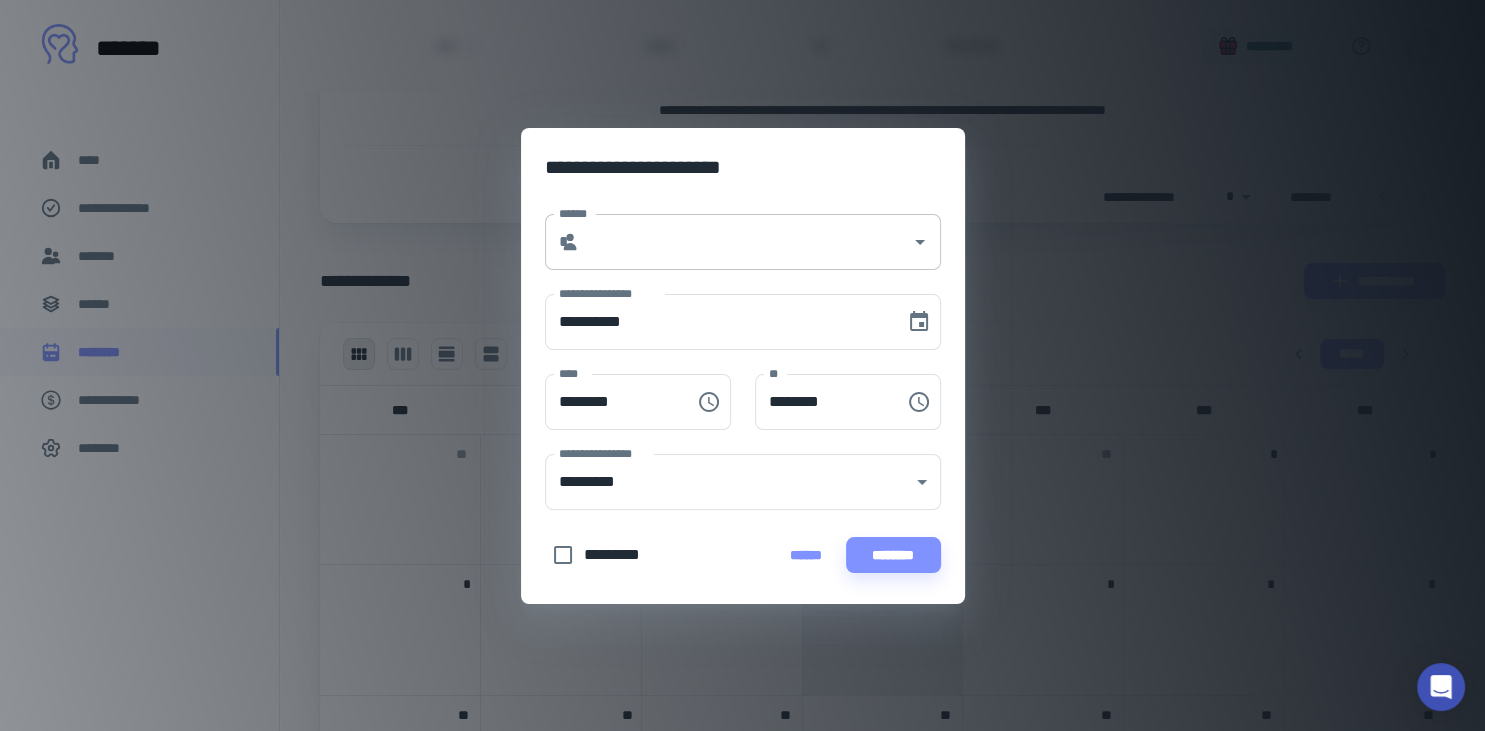 click on "* ******" at bounding box center [743, 242] 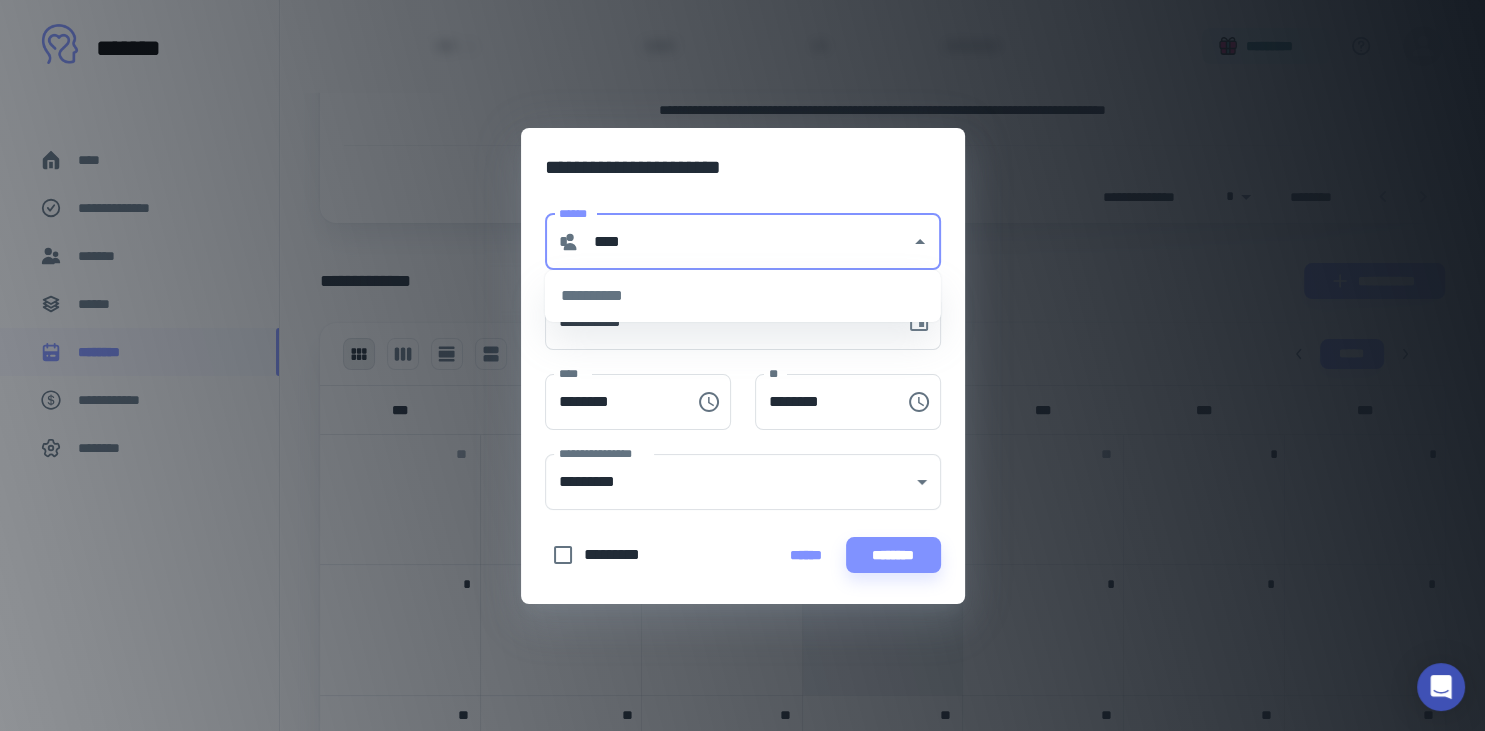 type on "****" 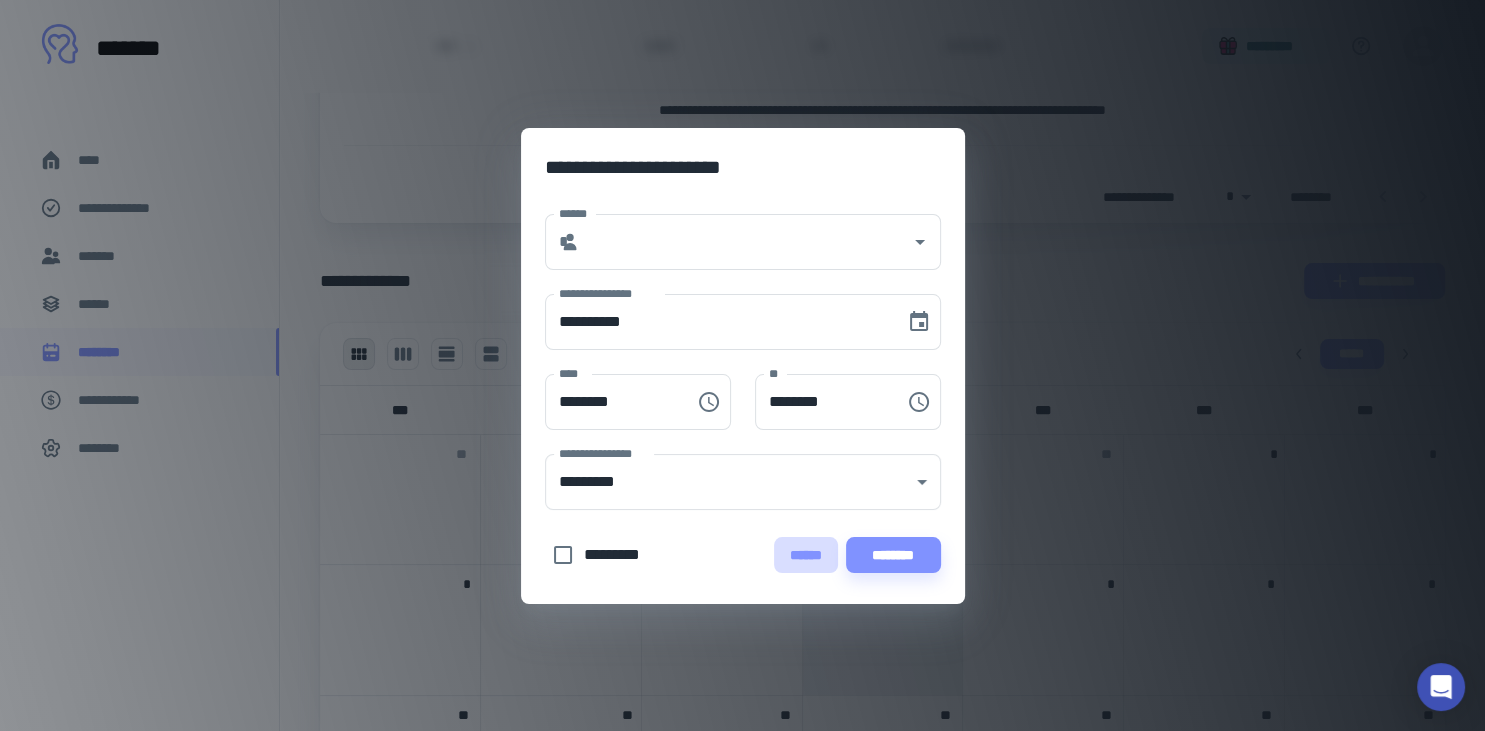 click on "******" at bounding box center [806, 555] 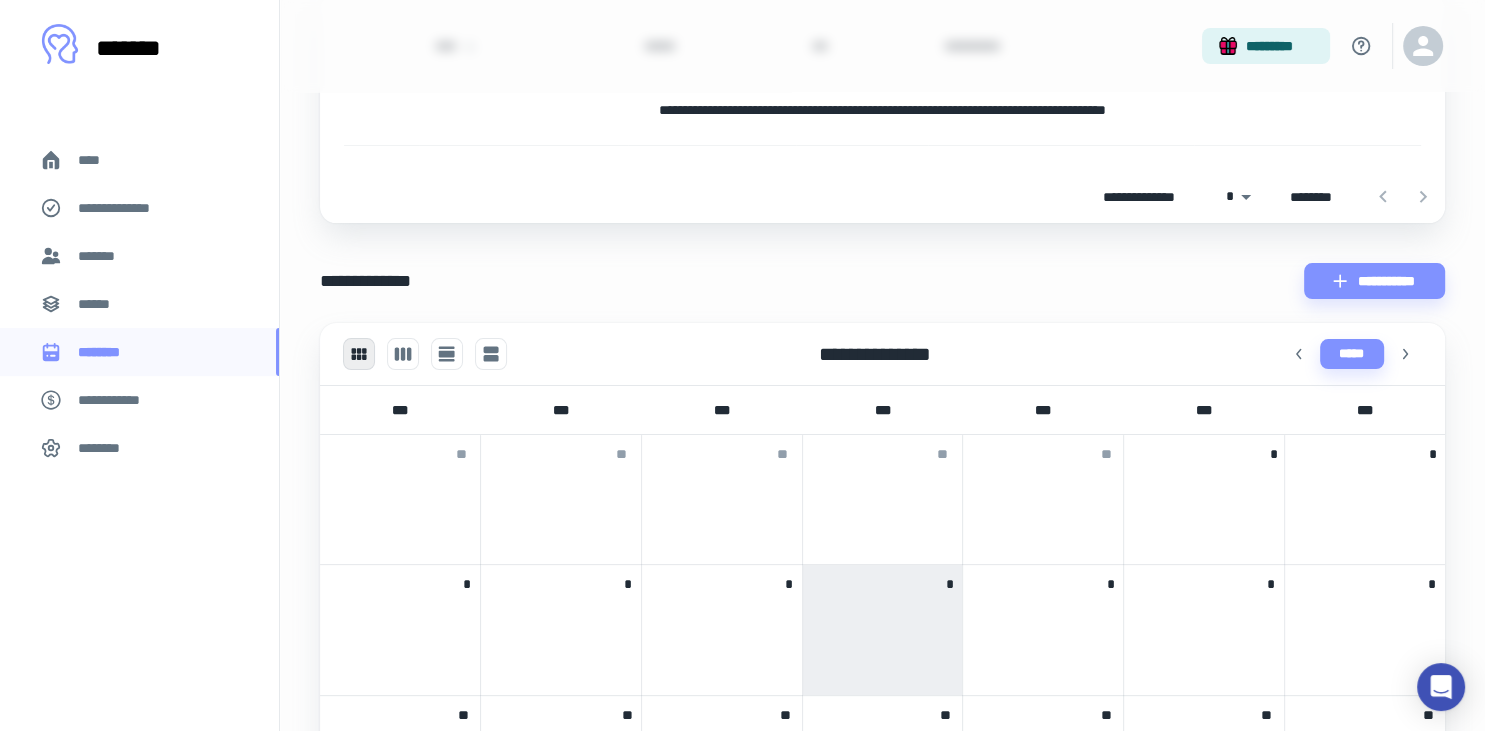 click on "*******" at bounding box center [139, 256] 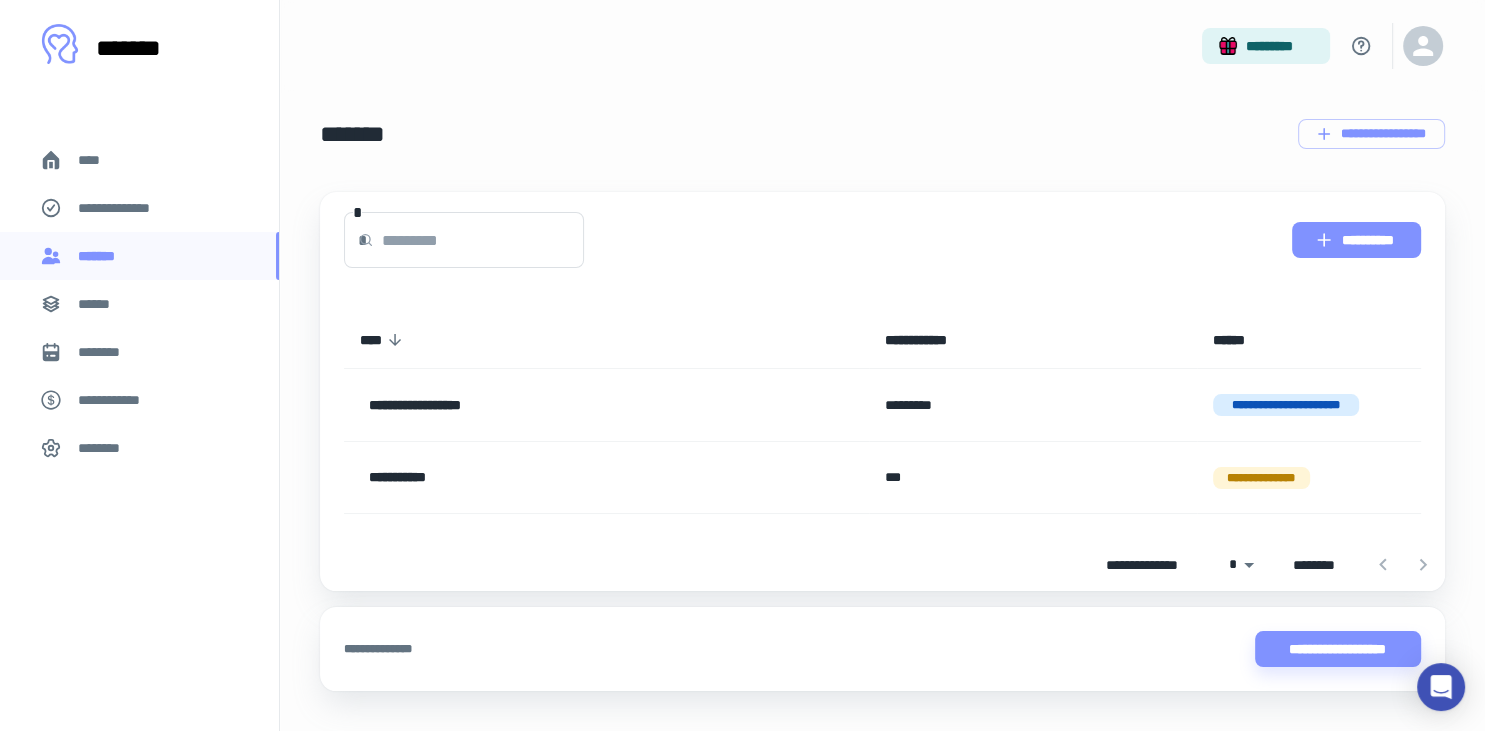click on "**********" at bounding box center [1356, 240] 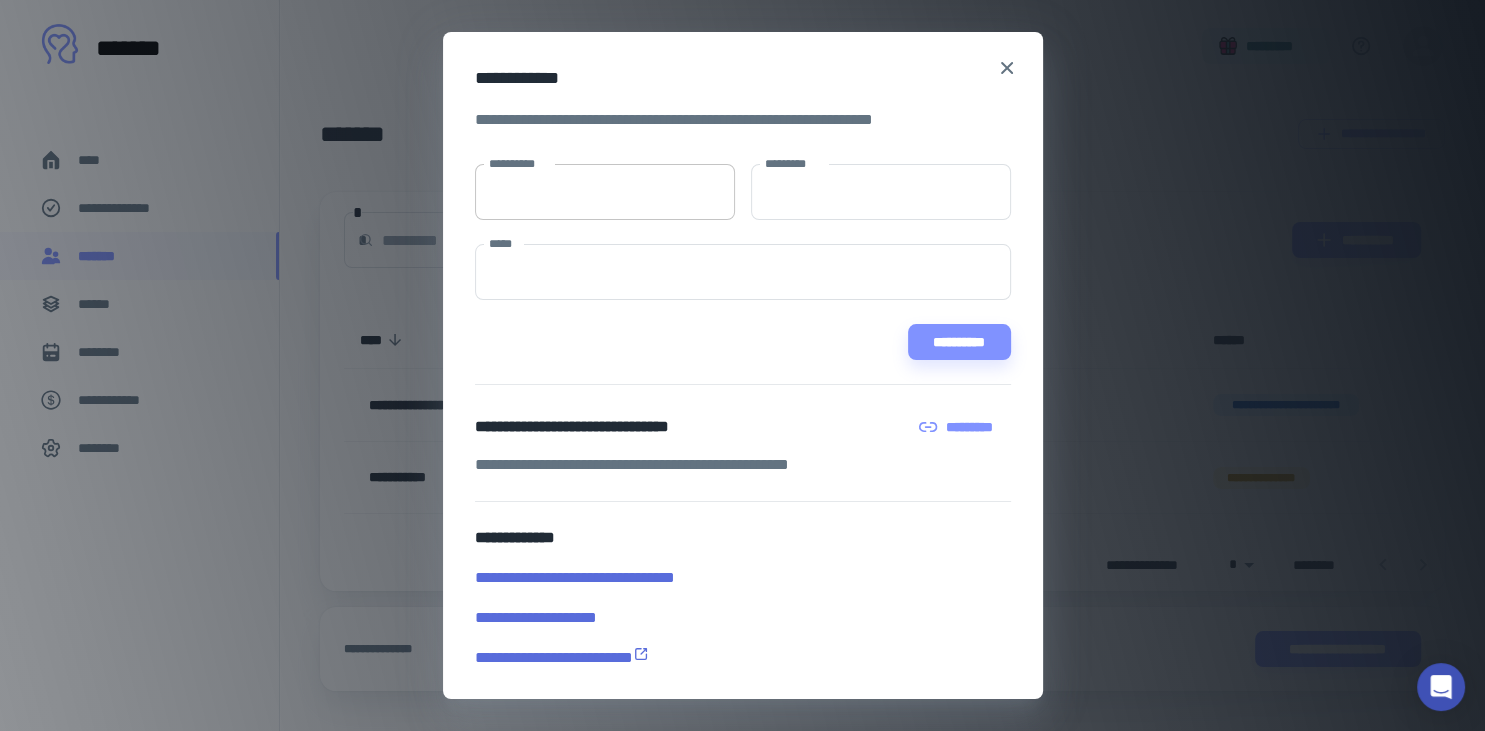 click on "**********" at bounding box center [605, 192] 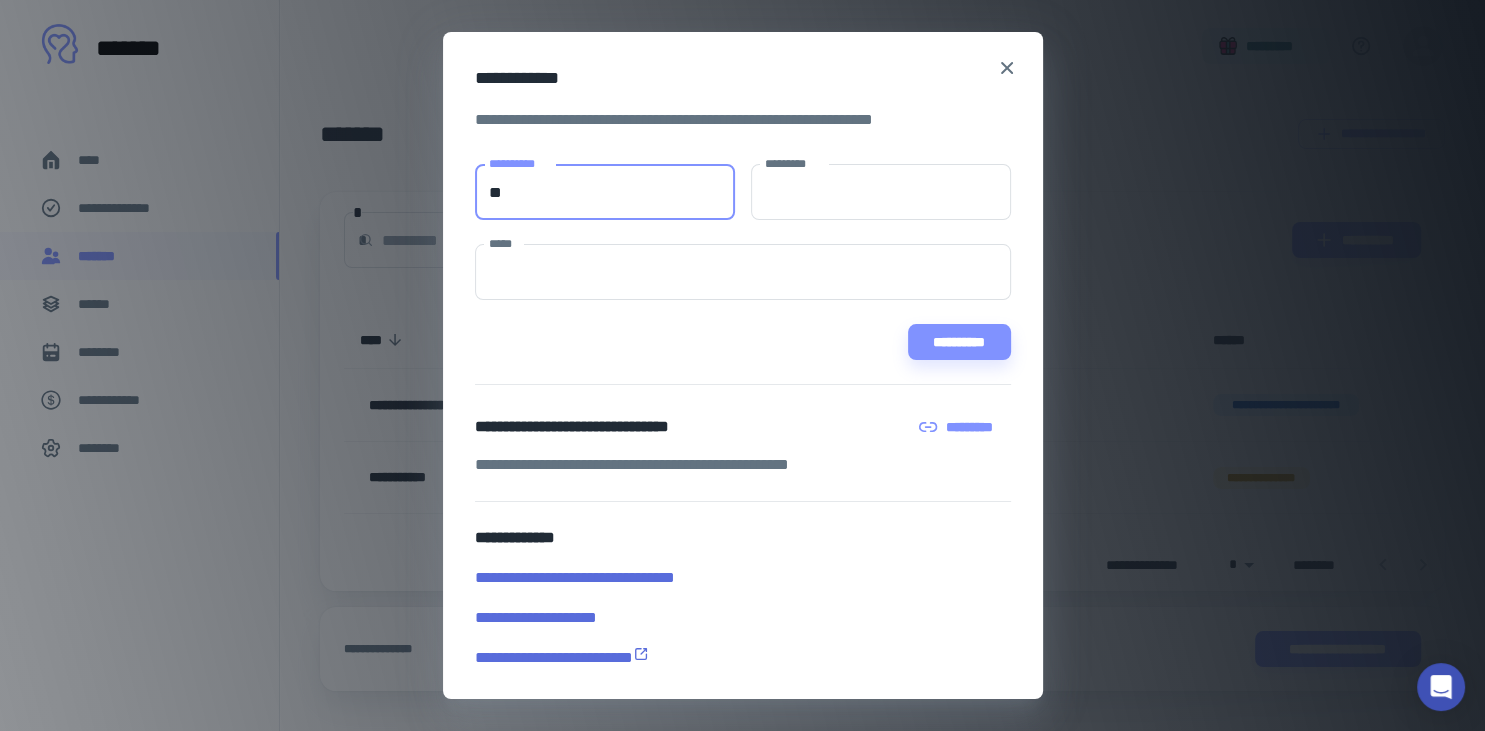 type on "*" 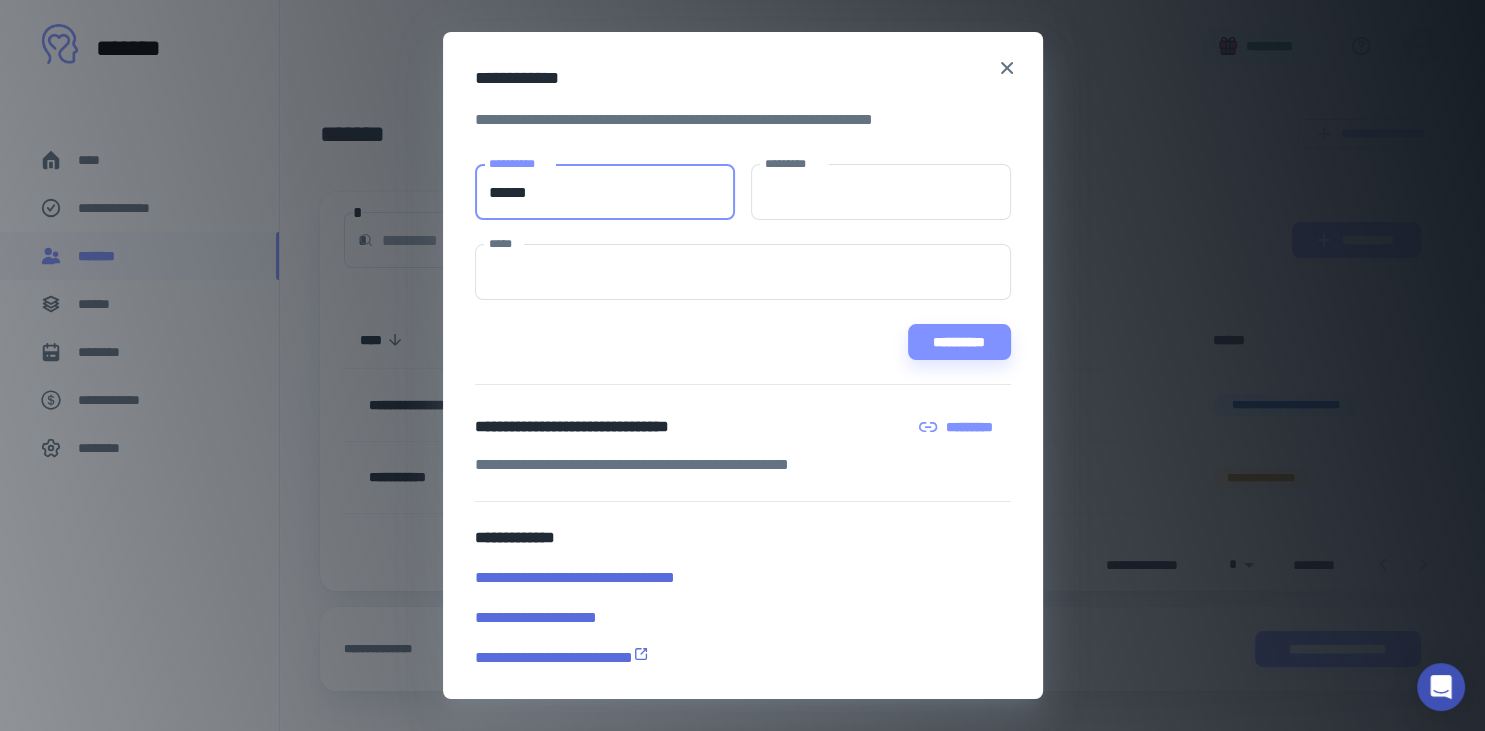 type on "******" 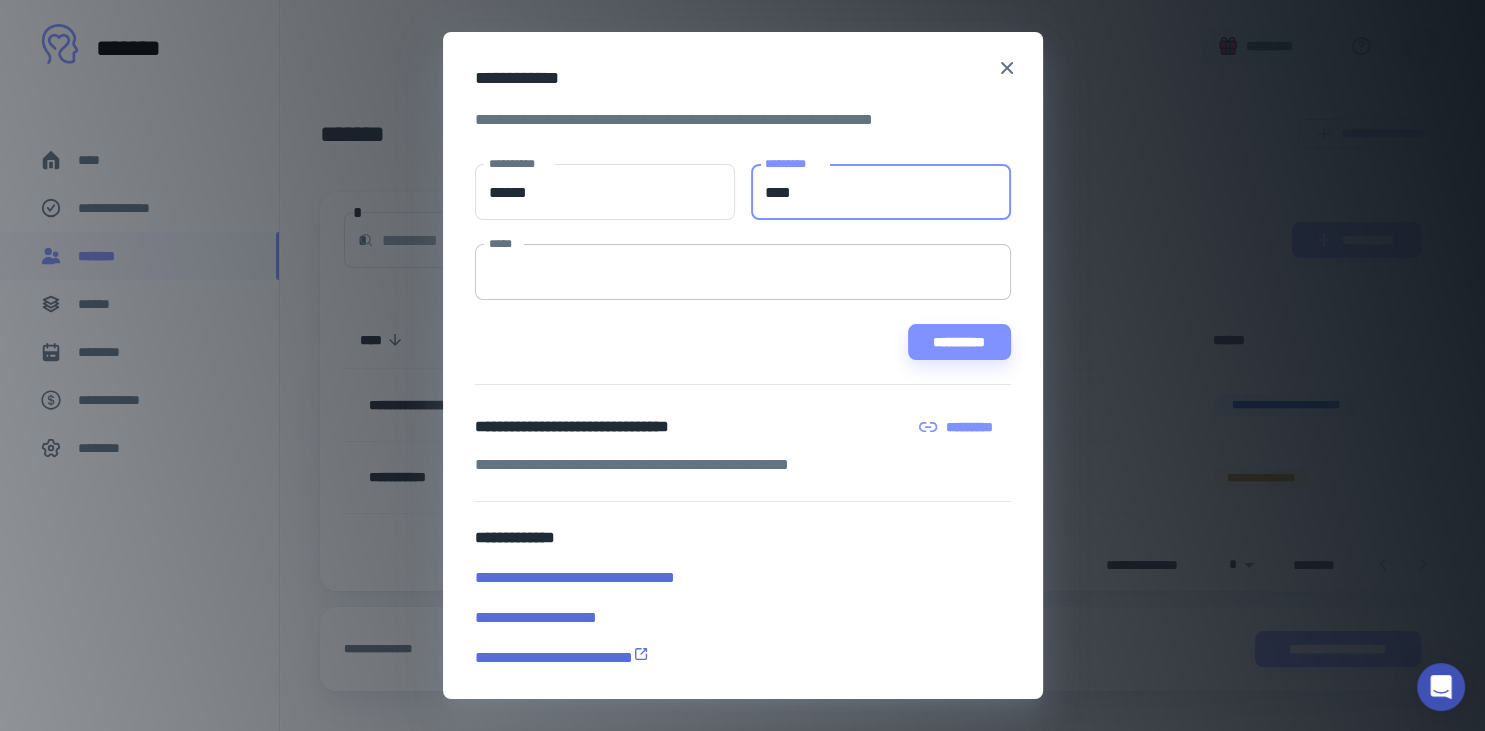 type on "****" 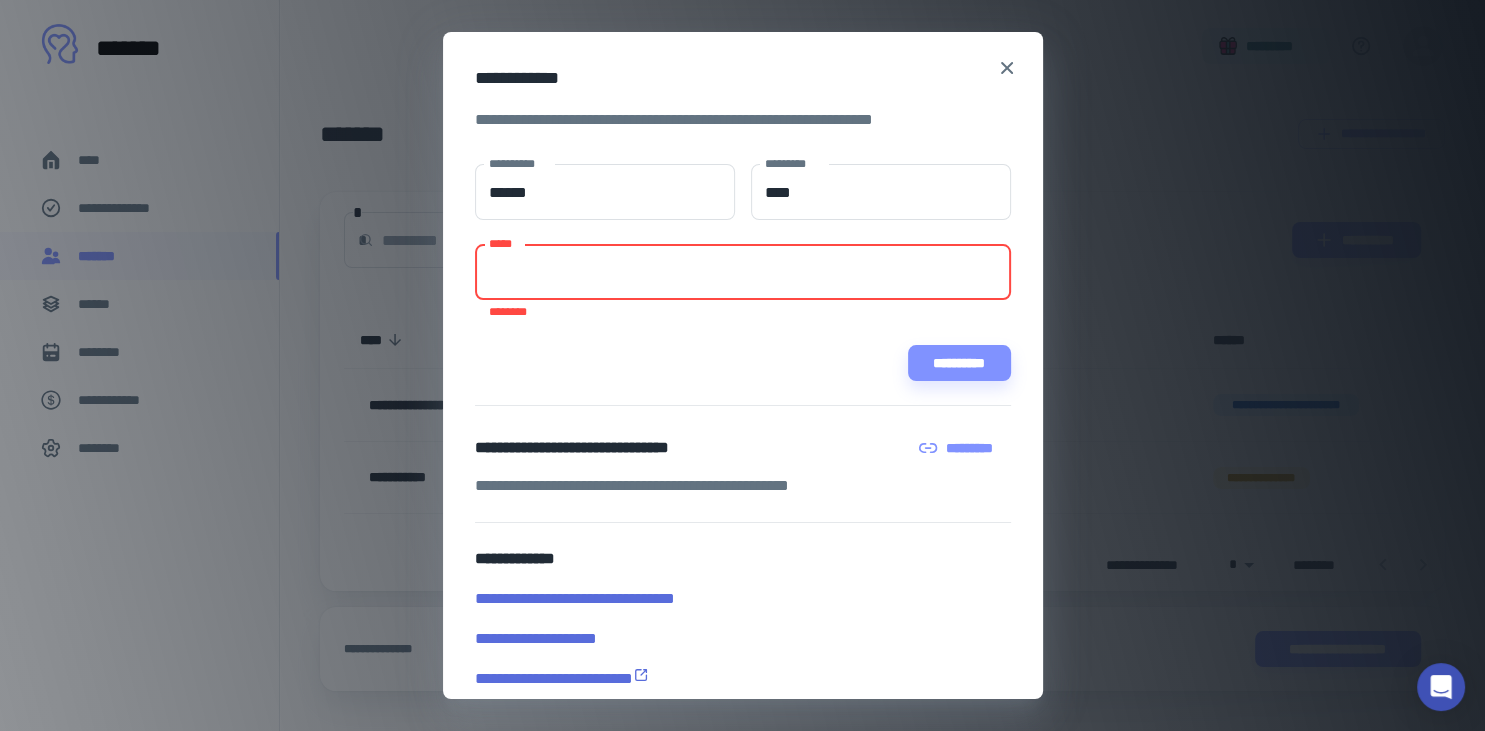 paste on "**********" 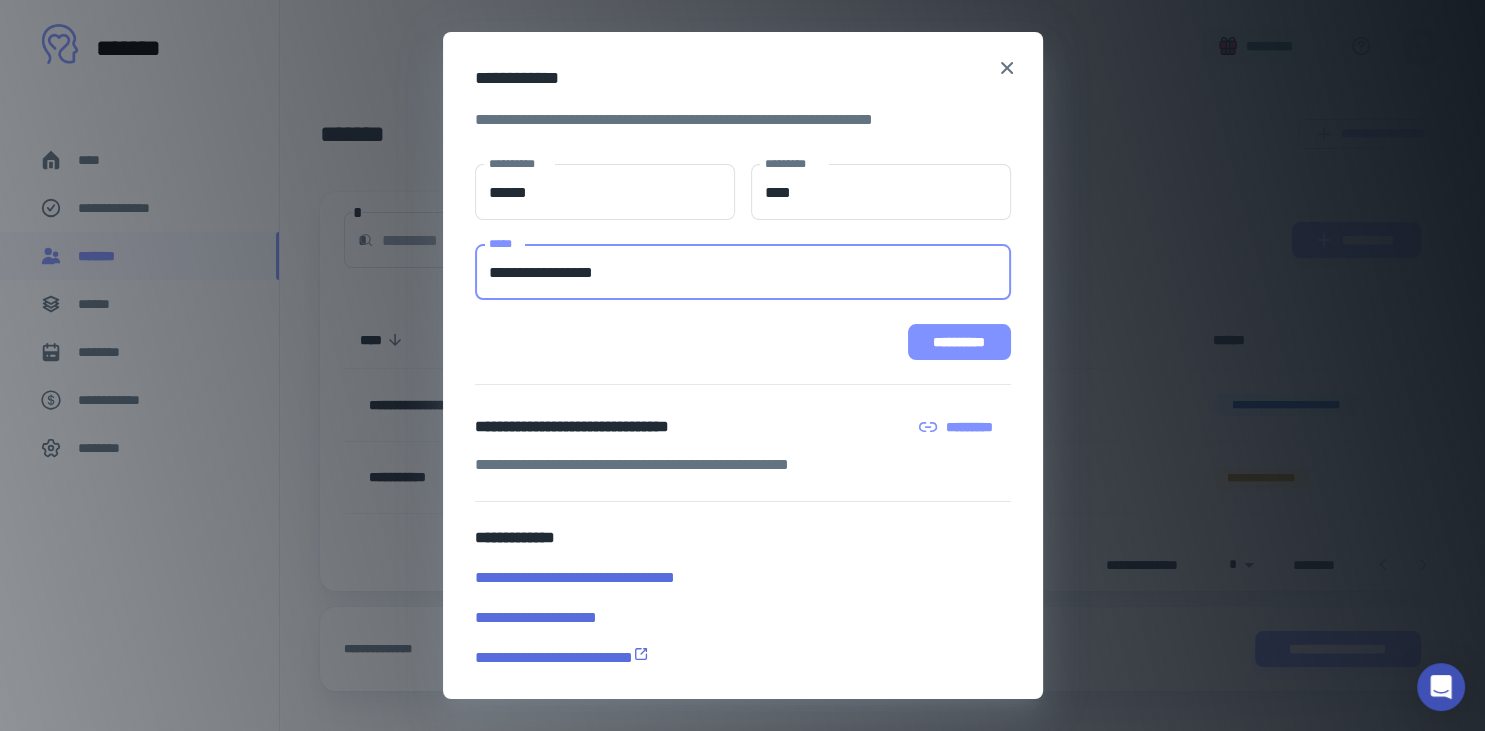 type on "**********" 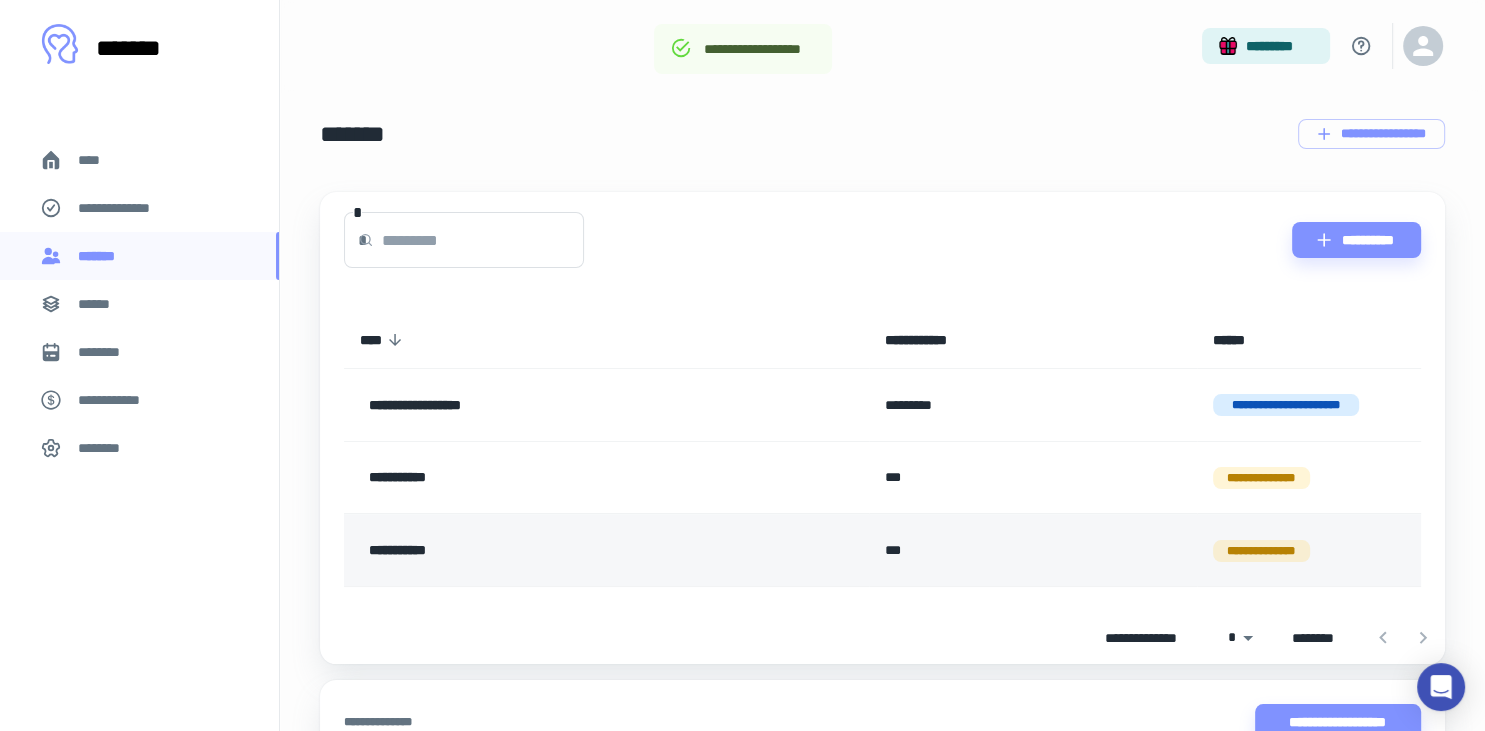 click on "**********" at bounding box center (552, 550) 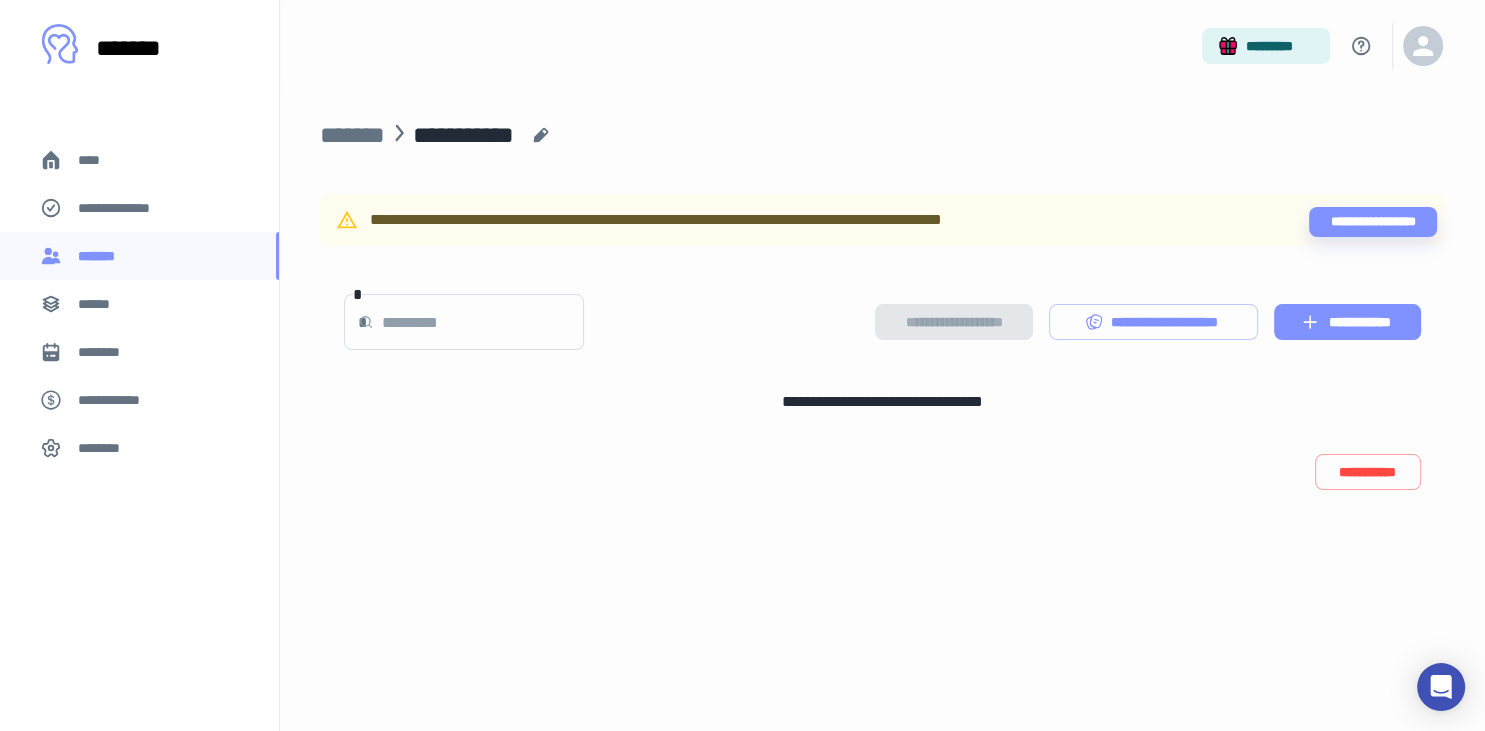click on "**********" at bounding box center (1347, 322) 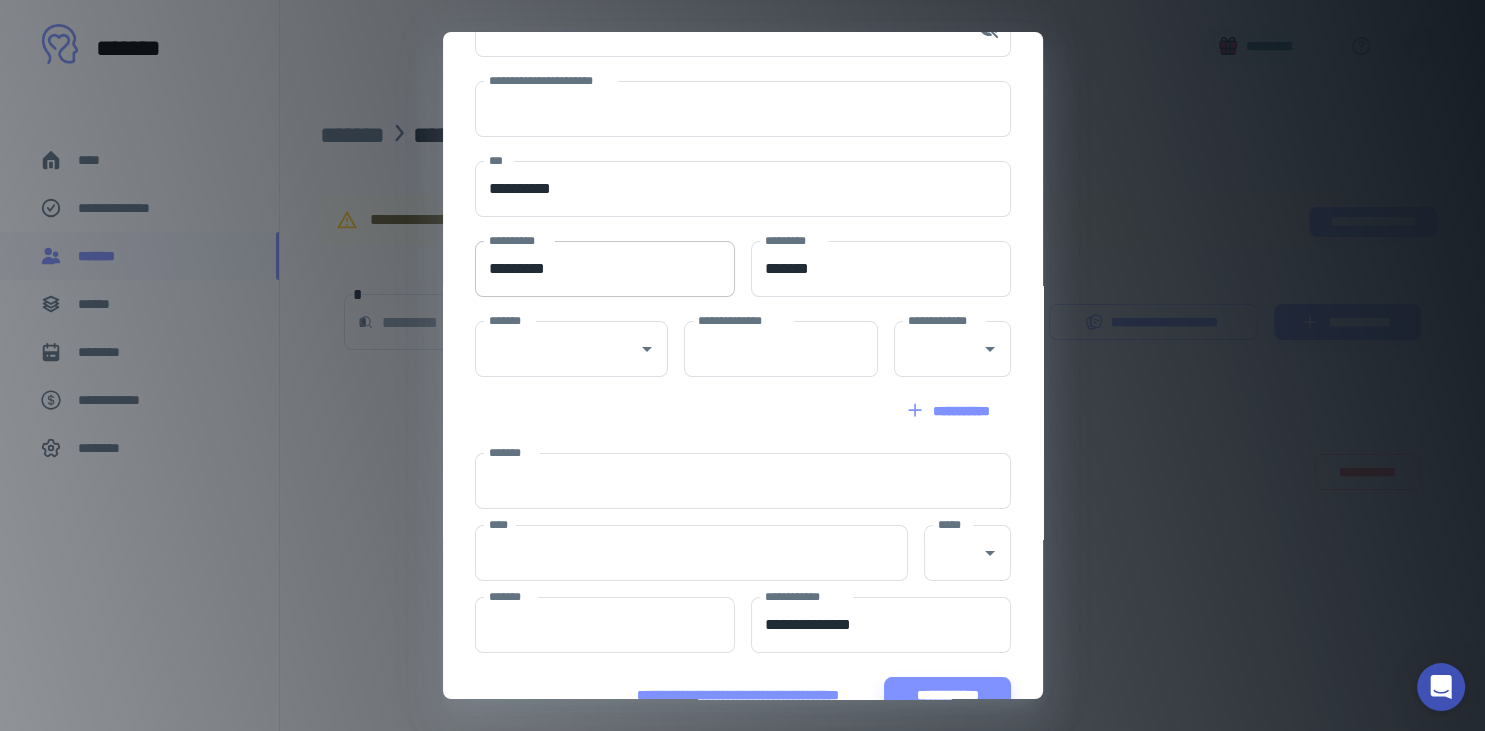 scroll, scrollTop: 289, scrollLeft: 0, axis: vertical 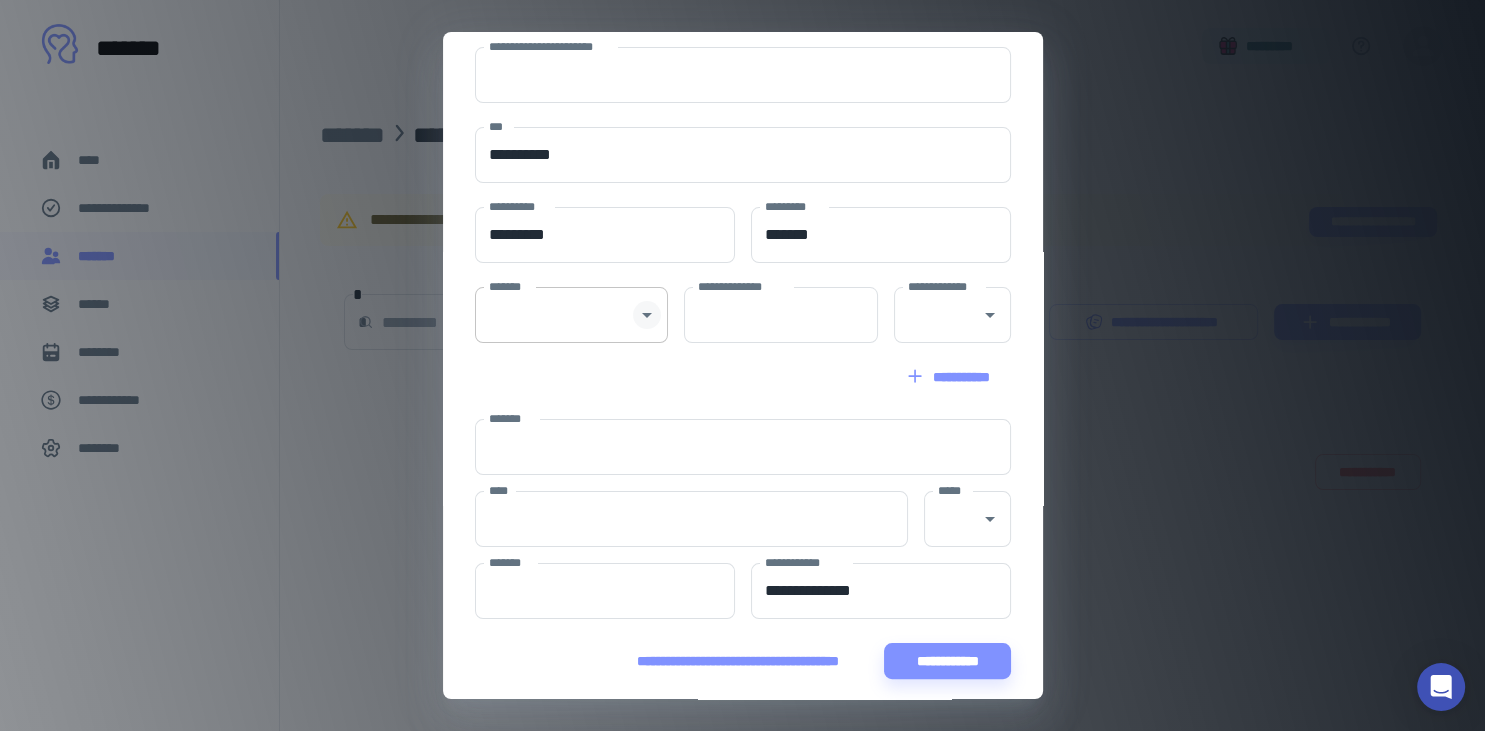 click 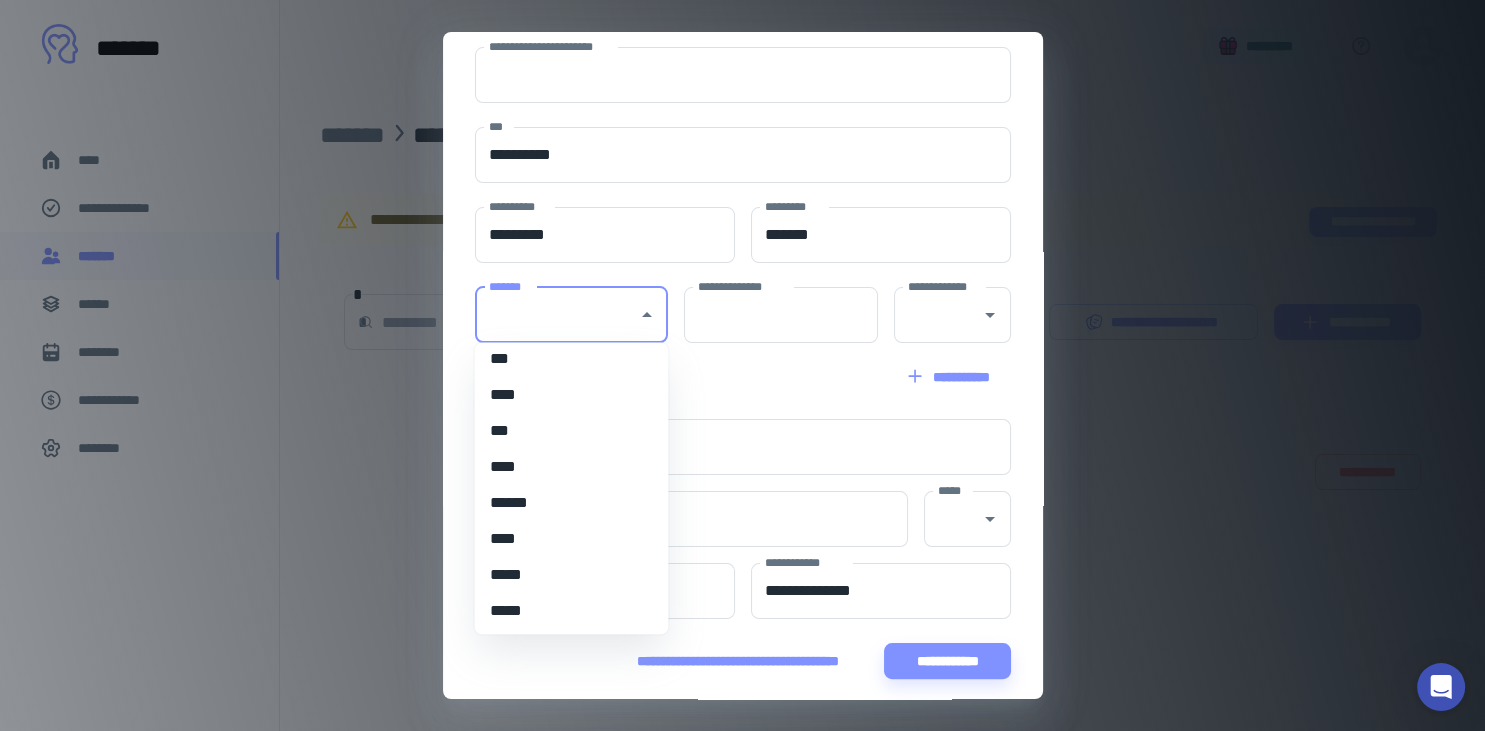 scroll, scrollTop: 271, scrollLeft: 0, axis: vertical 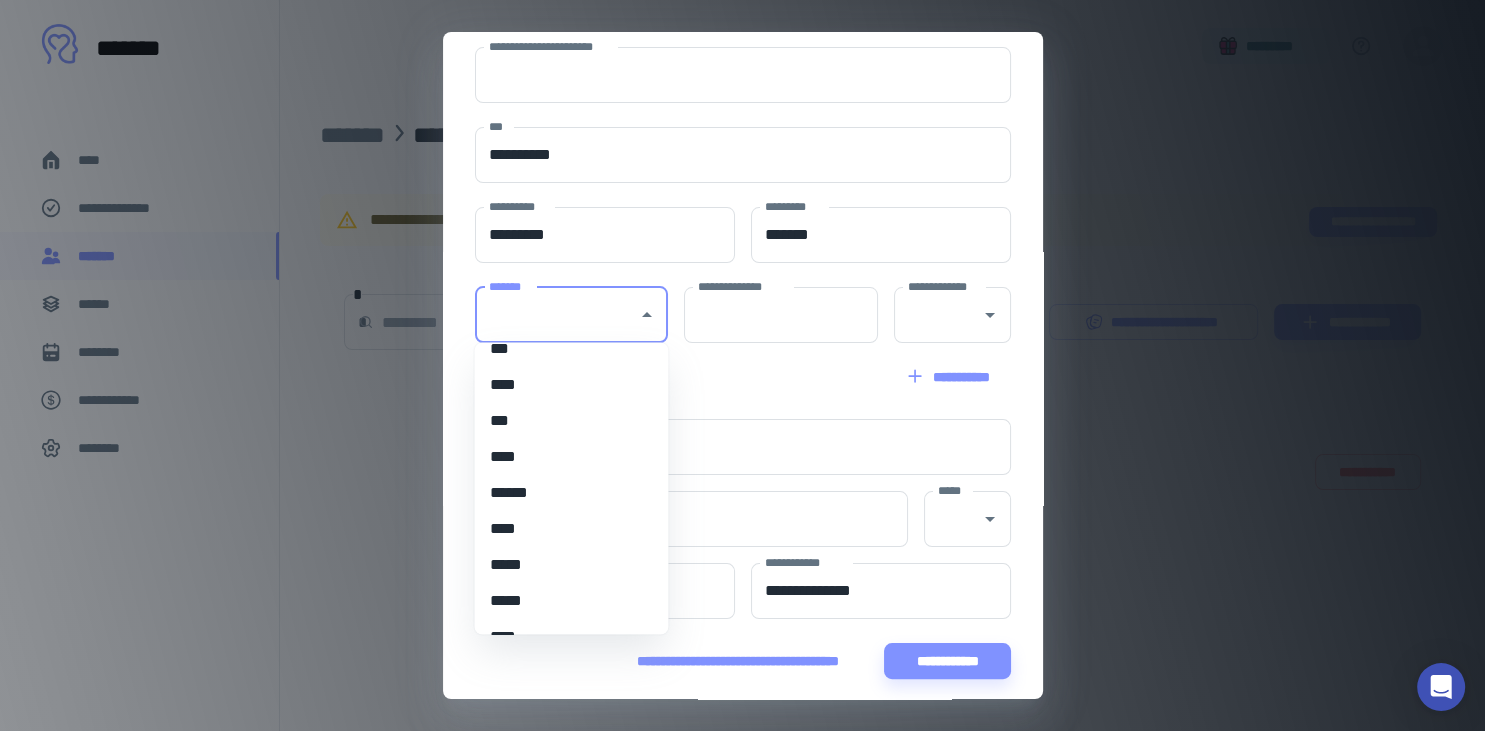 click on "**********" at bounding box center [743, 341] 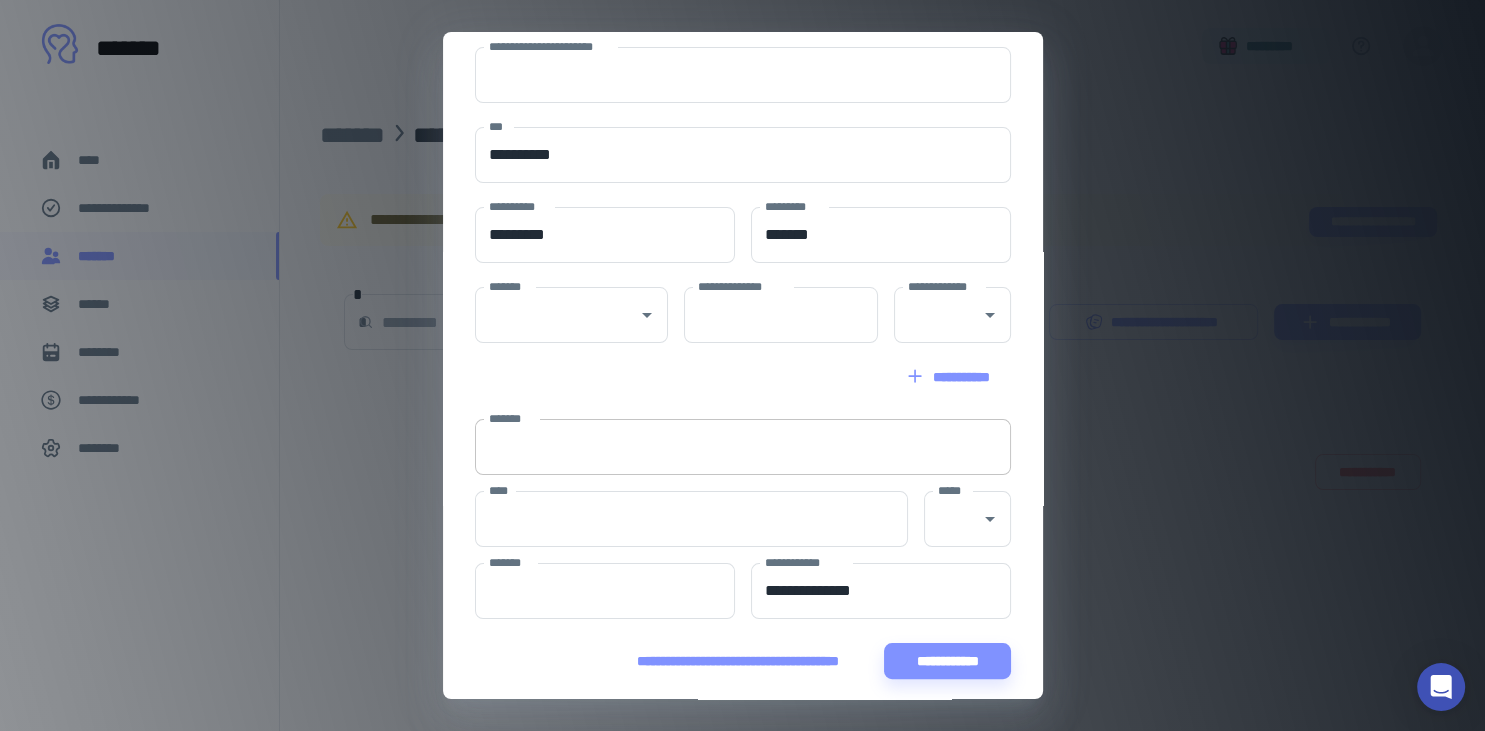 scroll, scrollTop: 300, scrollLeft: 0, axis: vertical 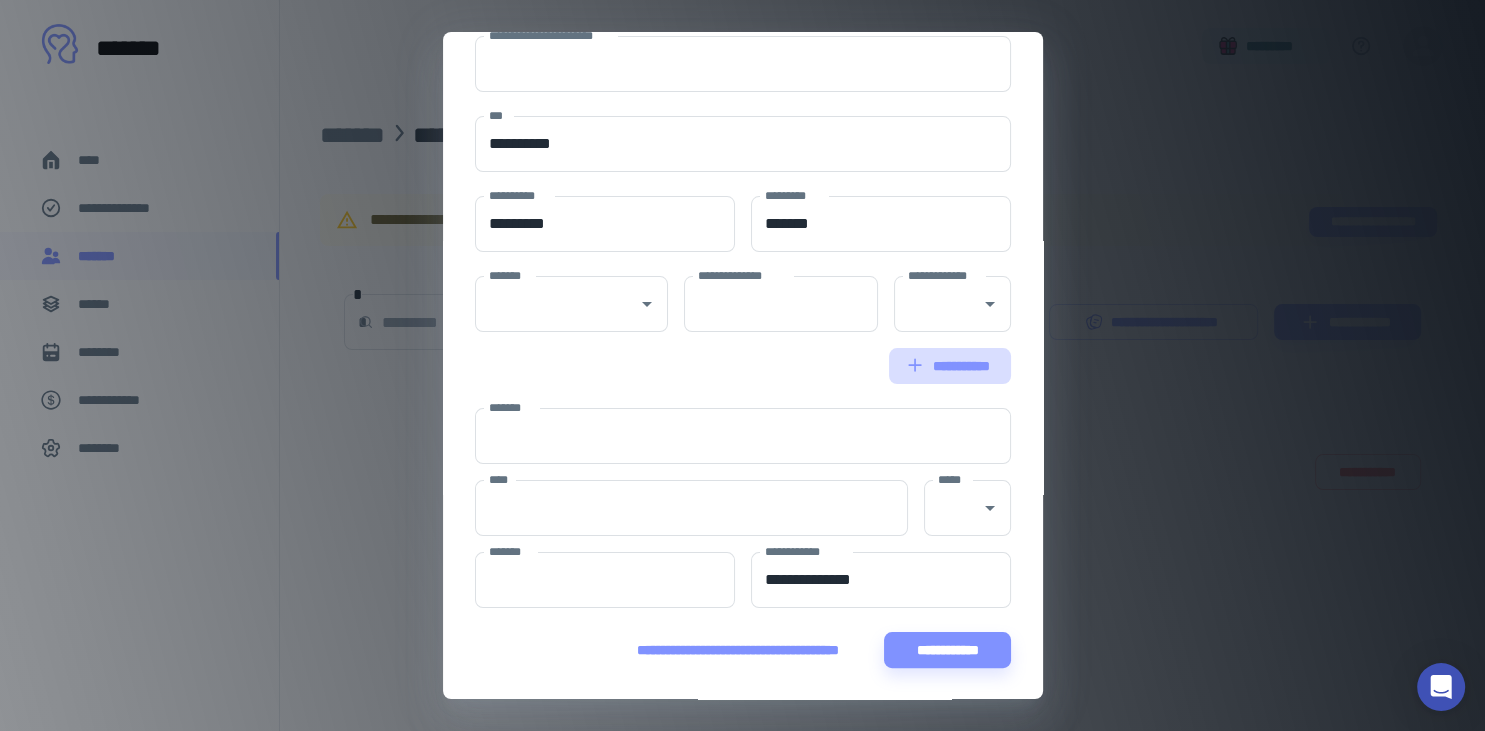 click on "**********" at bounding box center [949, 366] 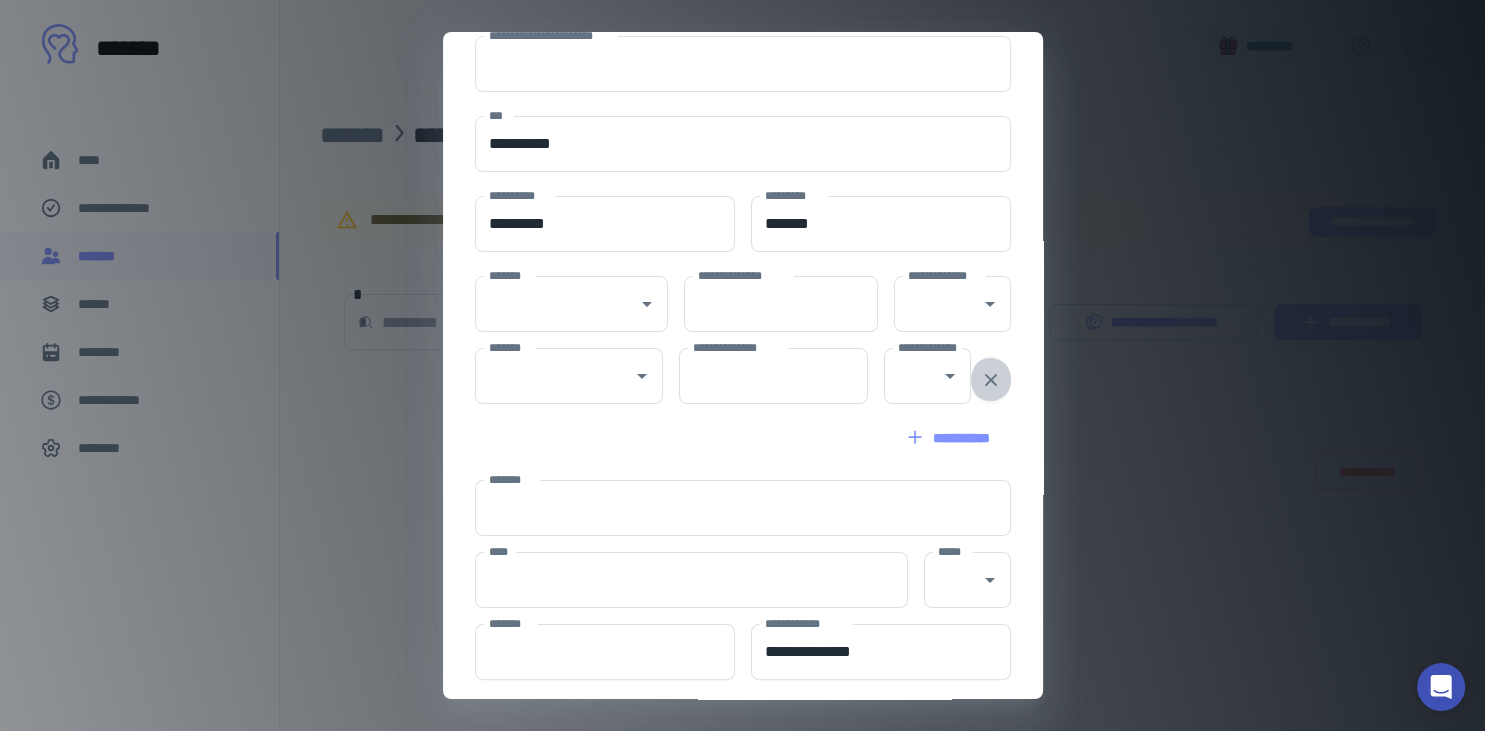click 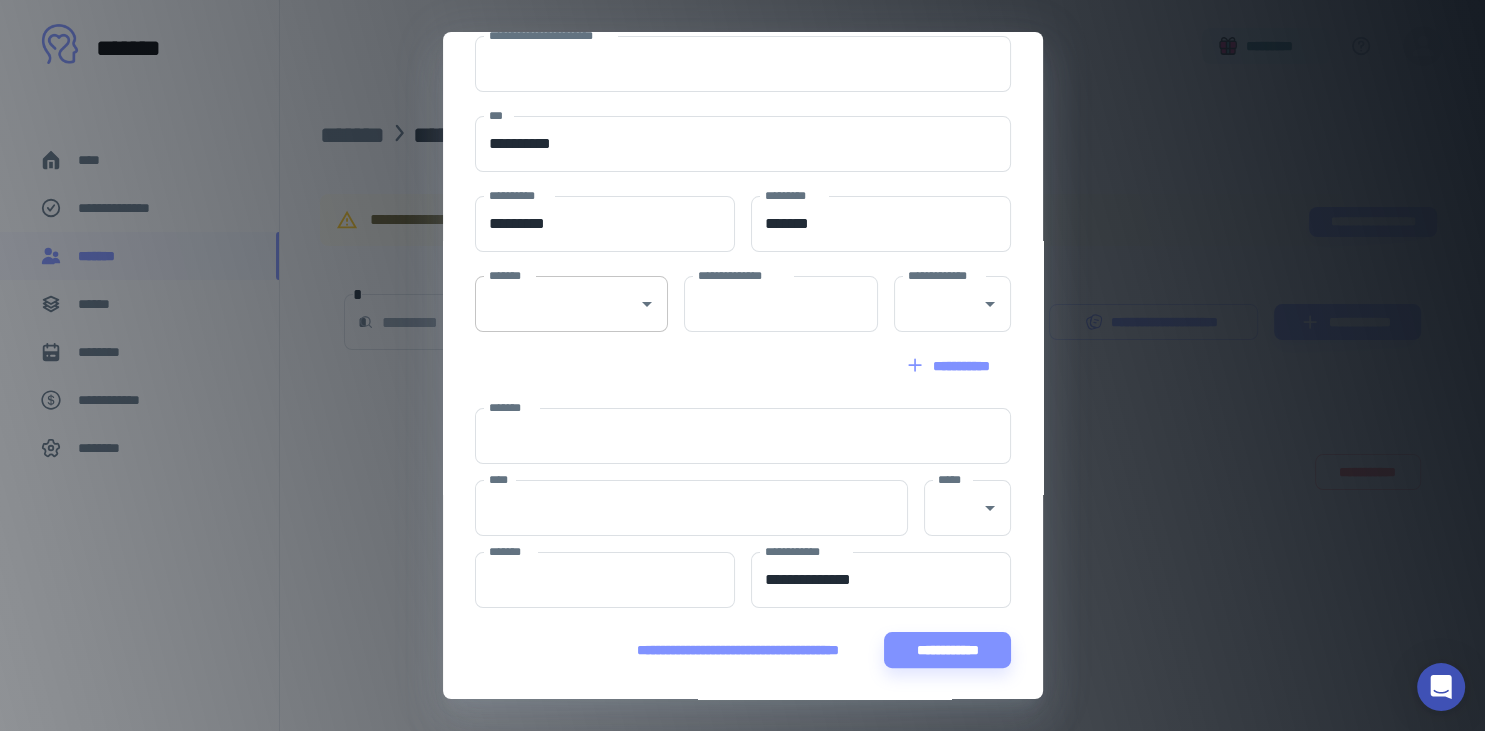 click on "*******" at bounding box center [557, 304] 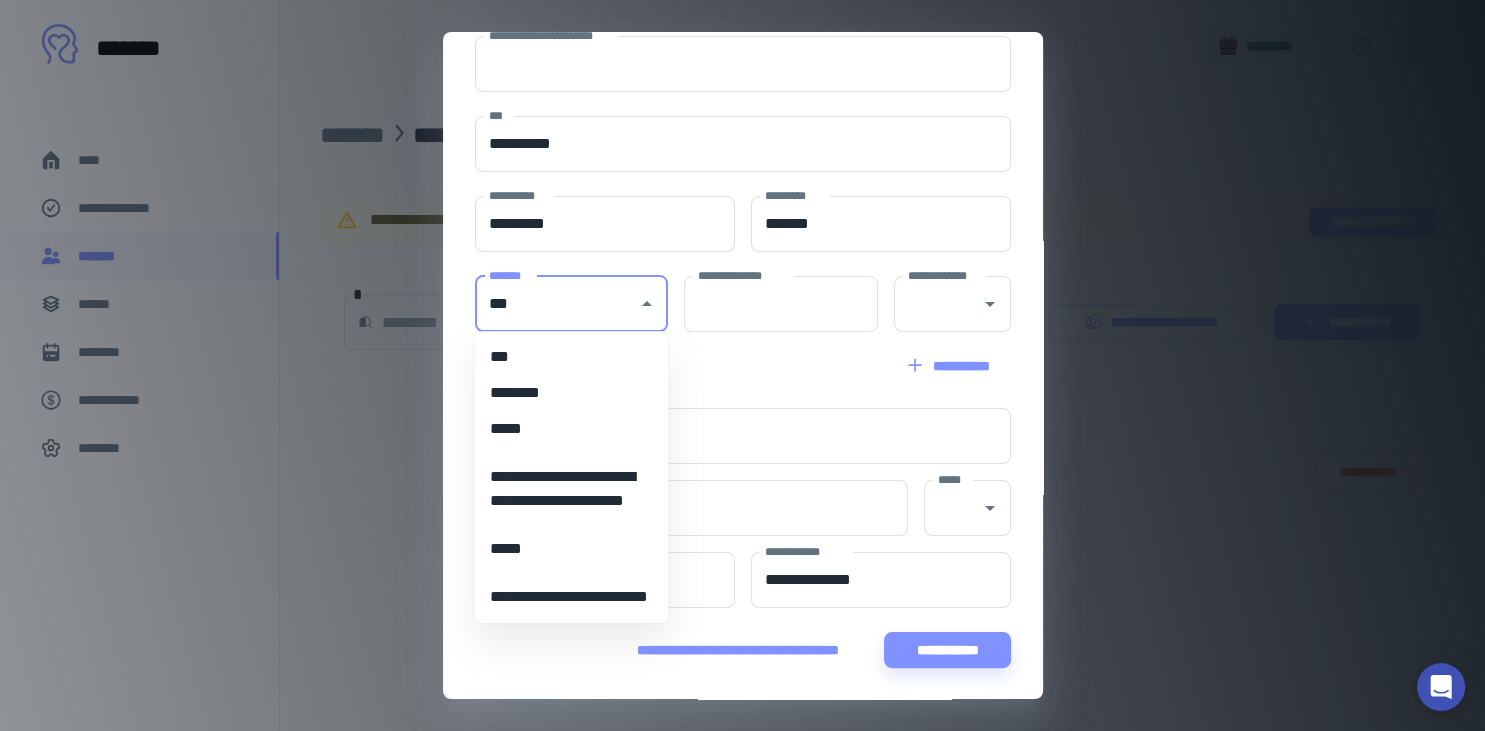 click on "***" at bounding box center [571, 357] 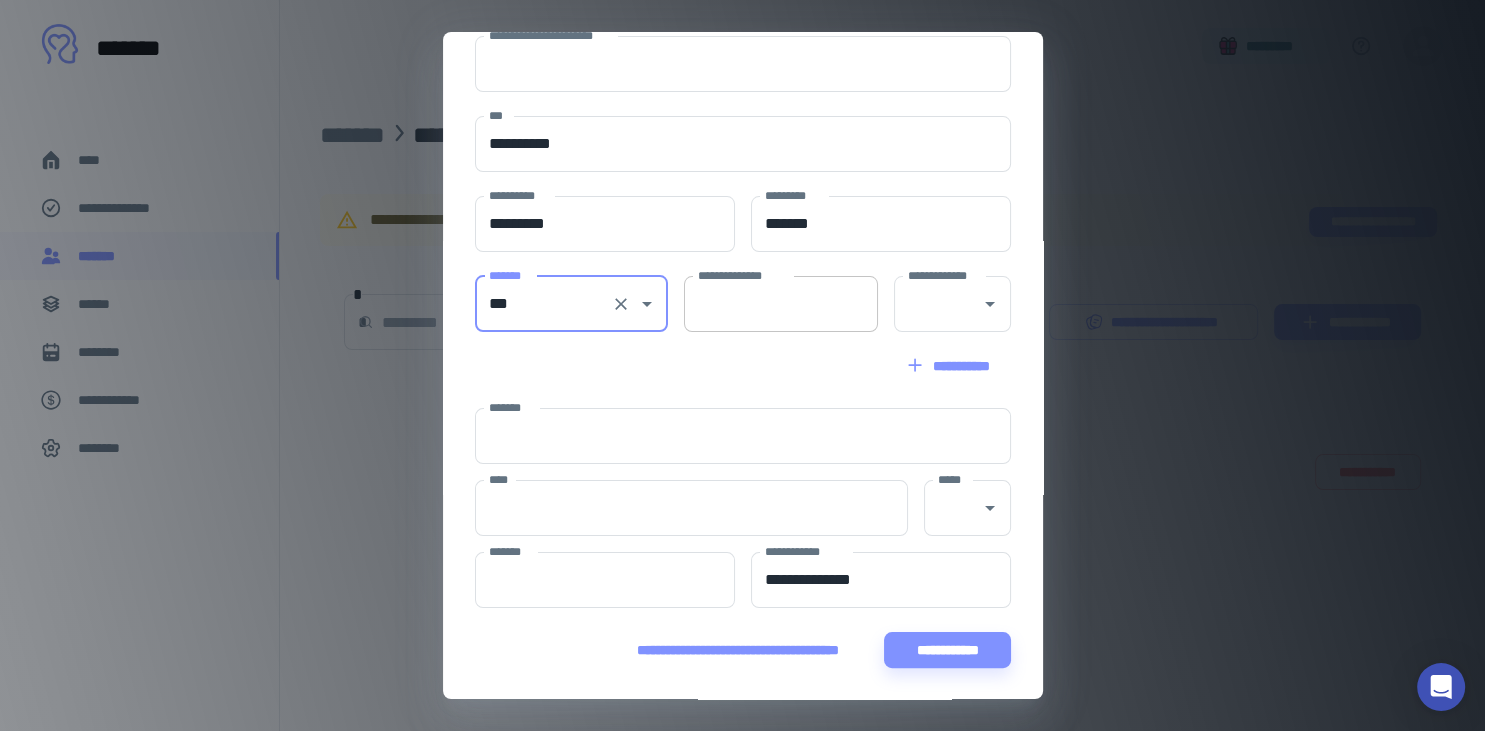 type on "***" 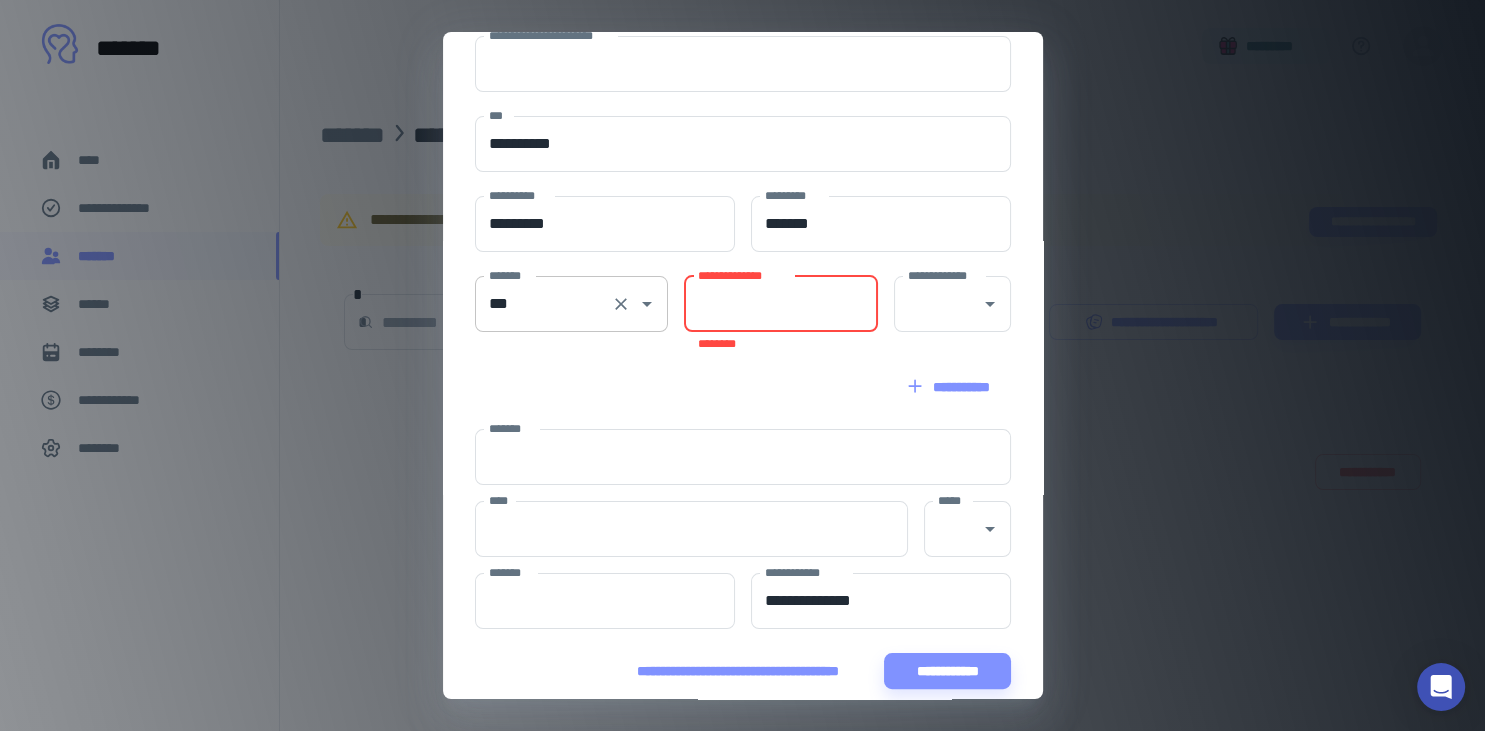 paste on "**********" 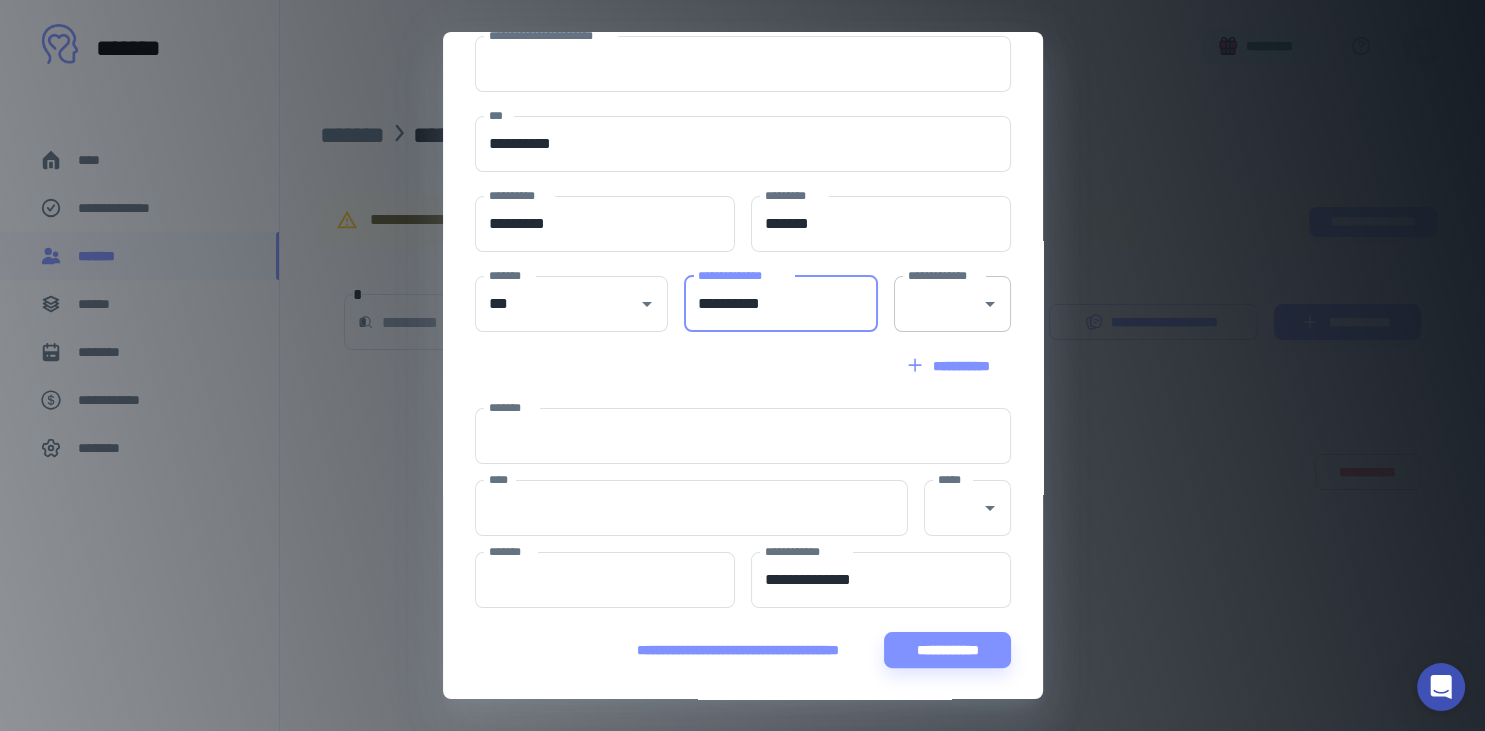 click on "**********" at bounding box center [952, 304] 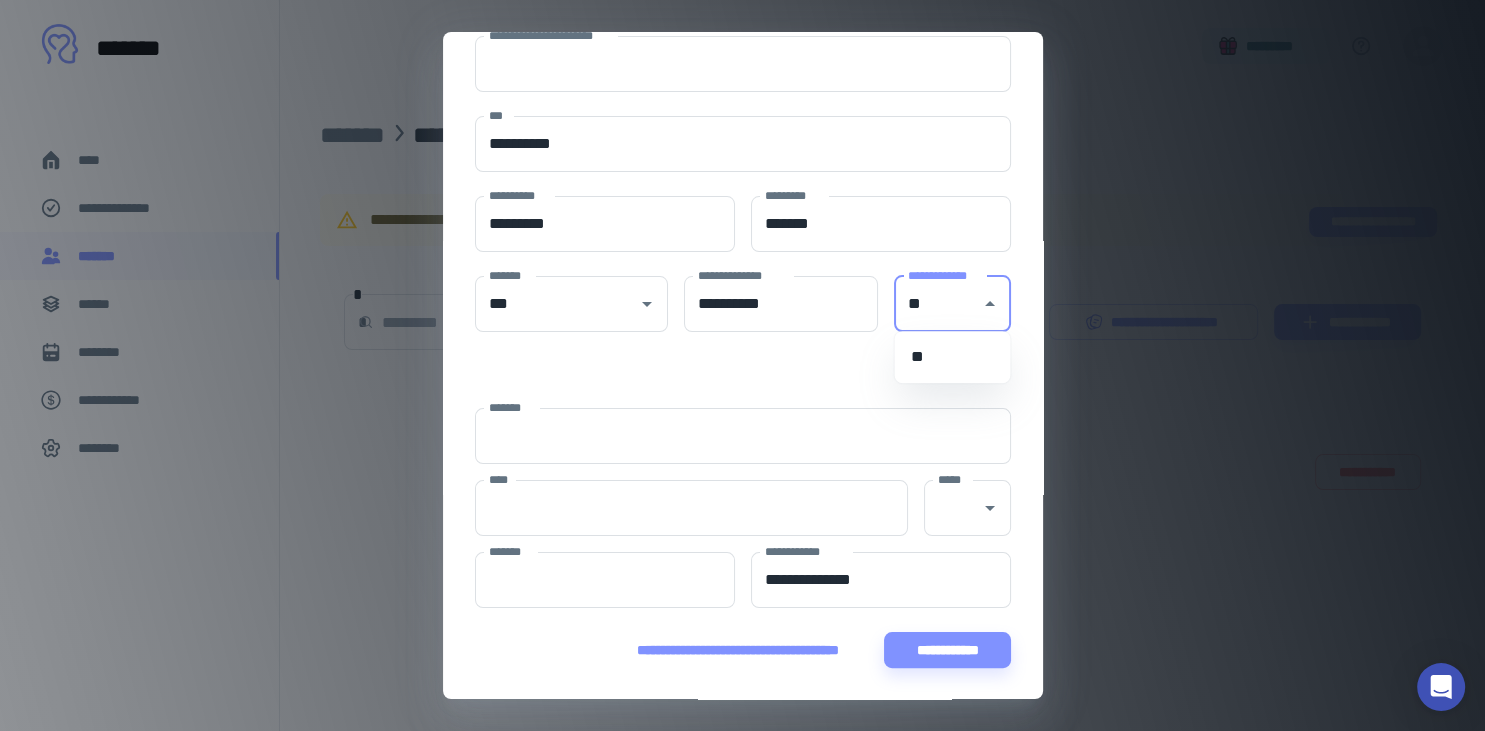 click on "**" at bounding box center (952, 357) 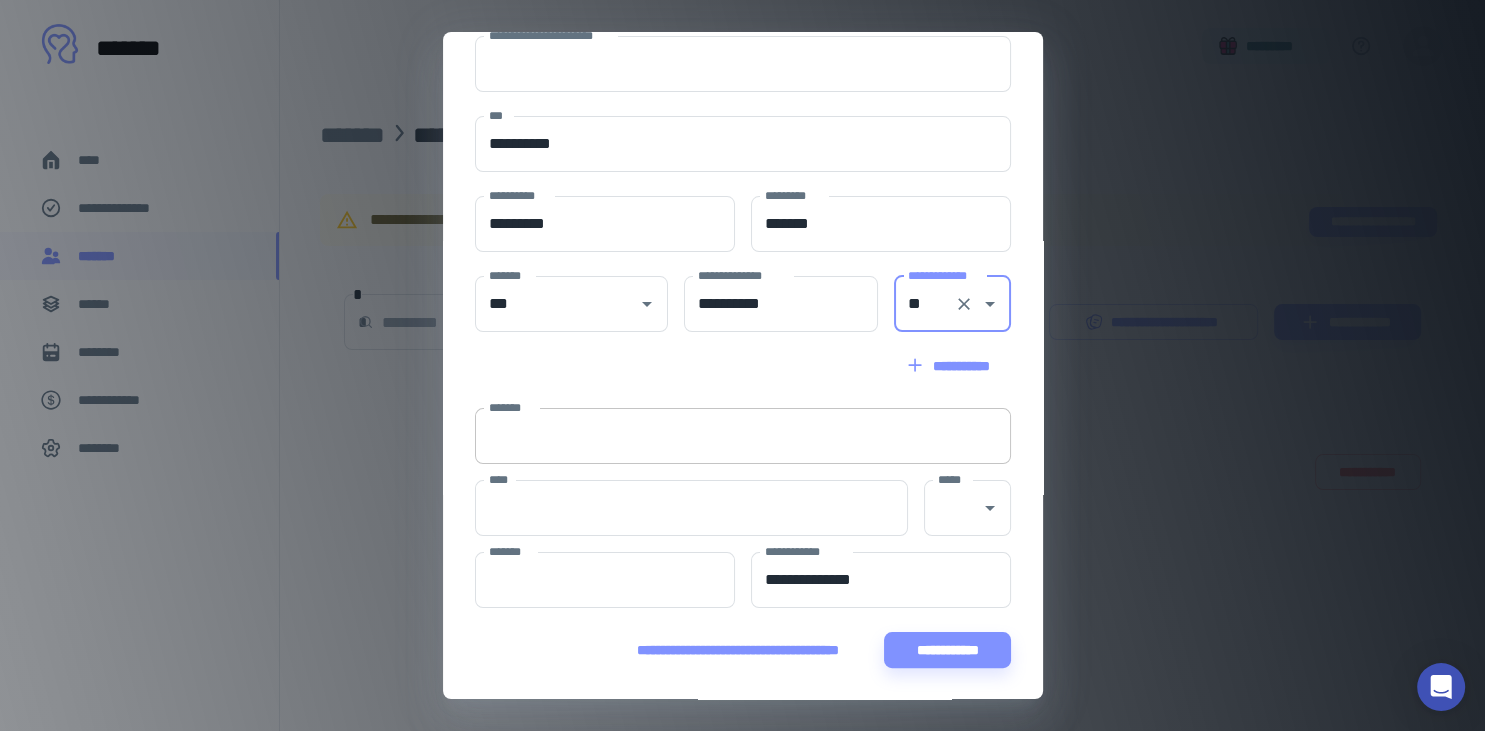 type on "**" 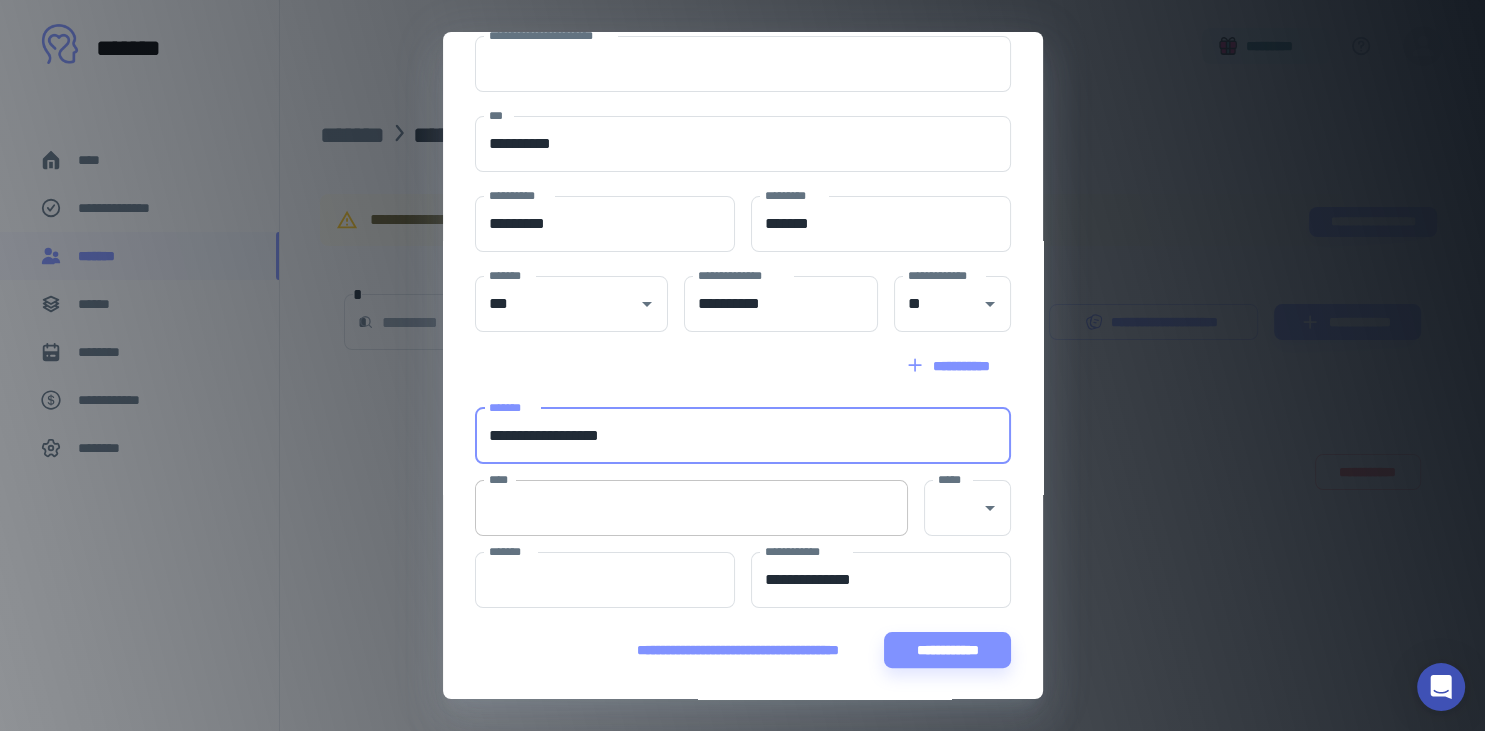 type on "**********" 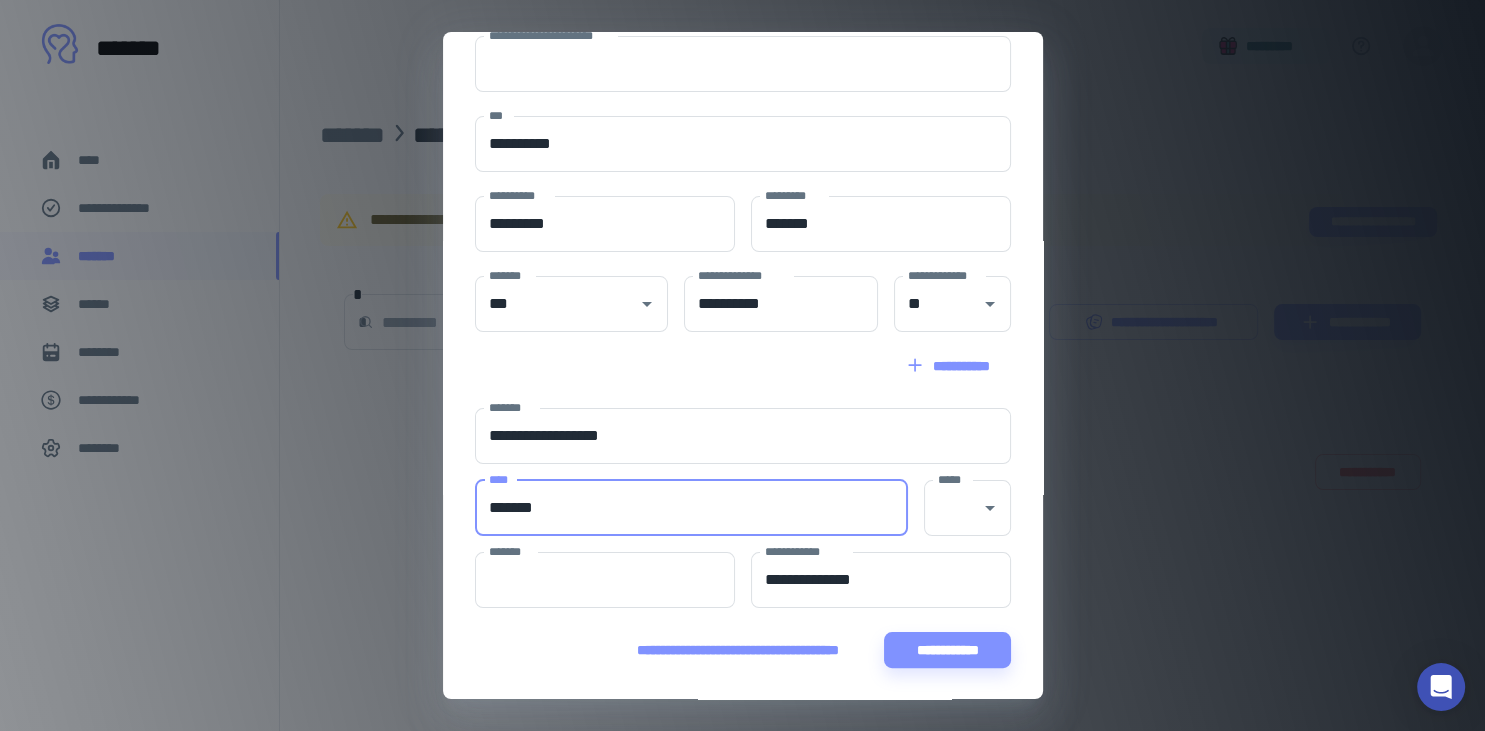 type on "*******" 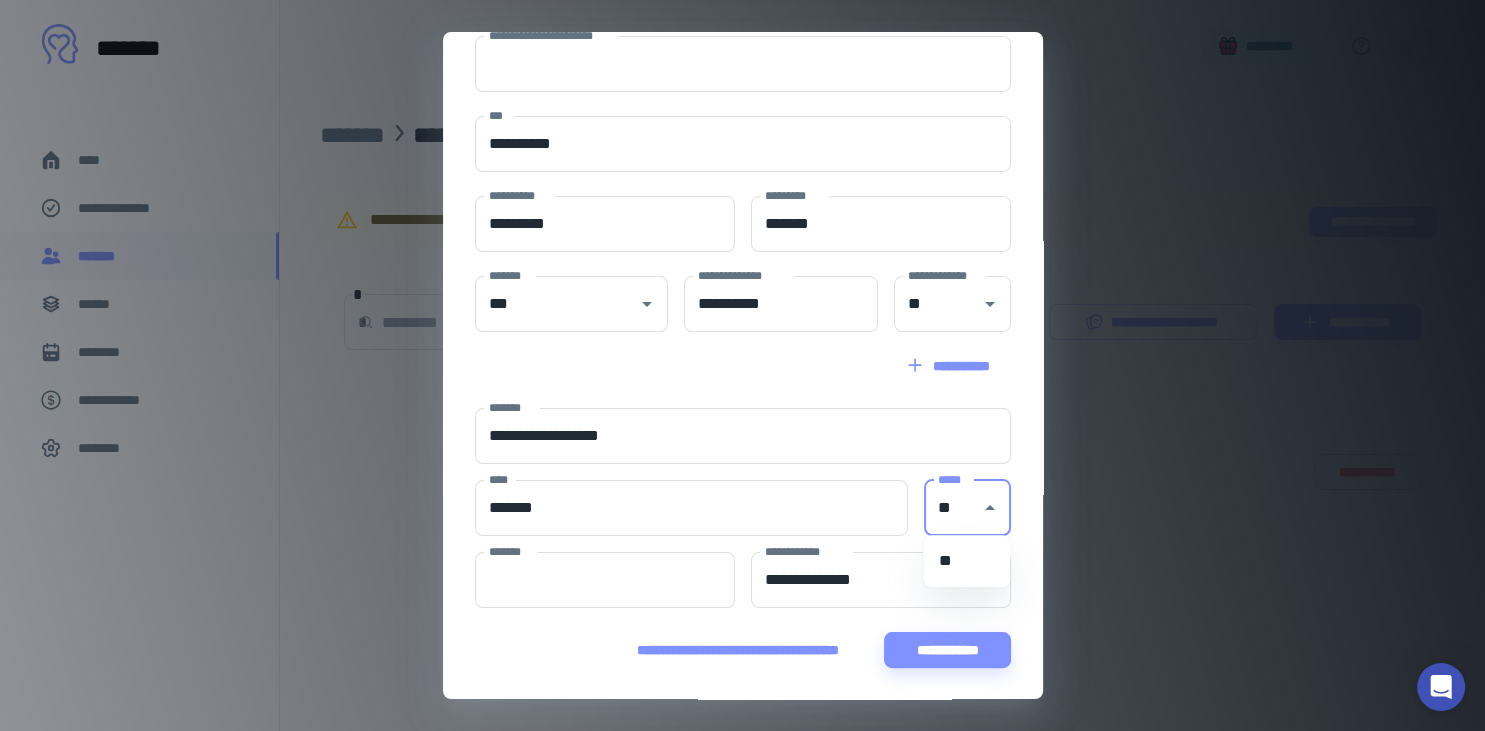 type on "**" 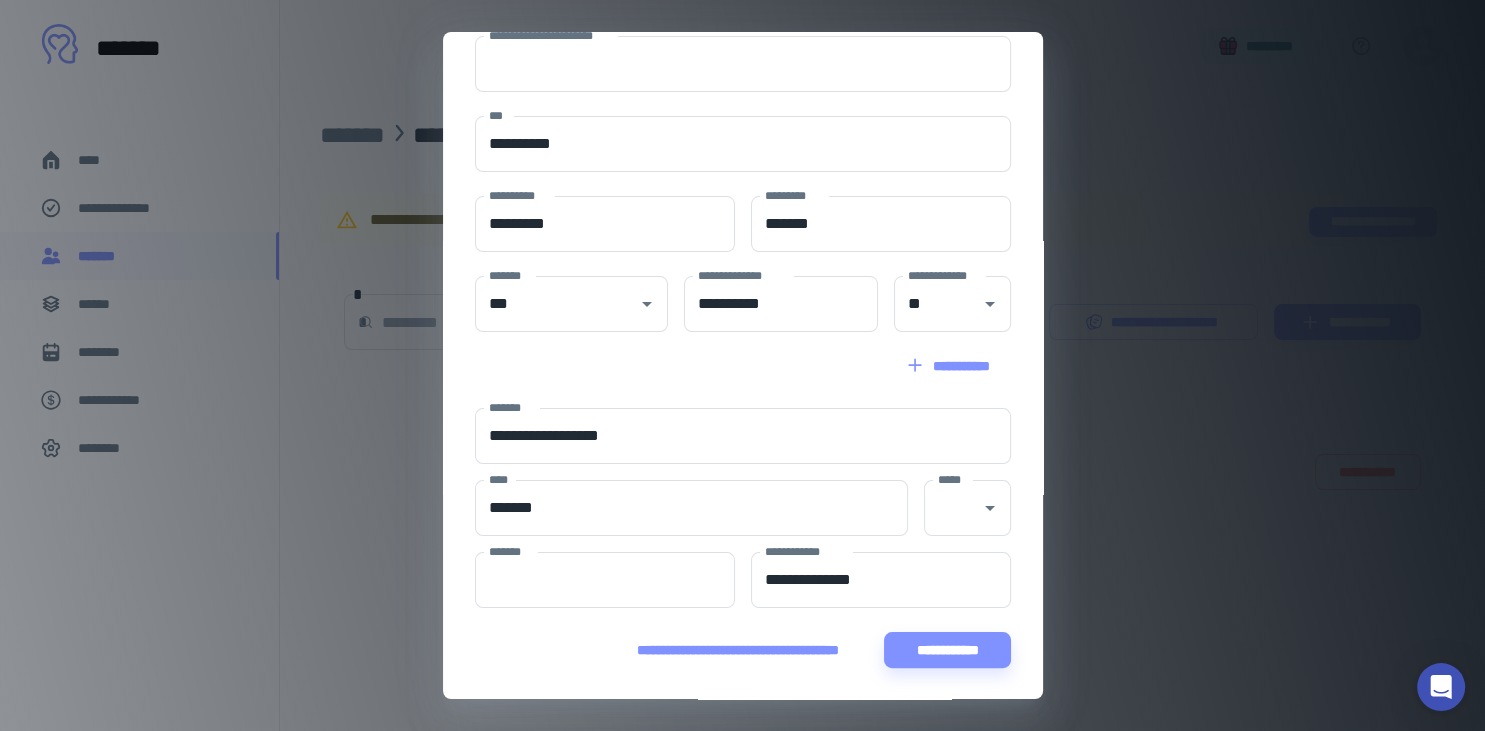 click on "**** [FIRST] [LAST] **** ***** *****" at bounding box center (743, 508) 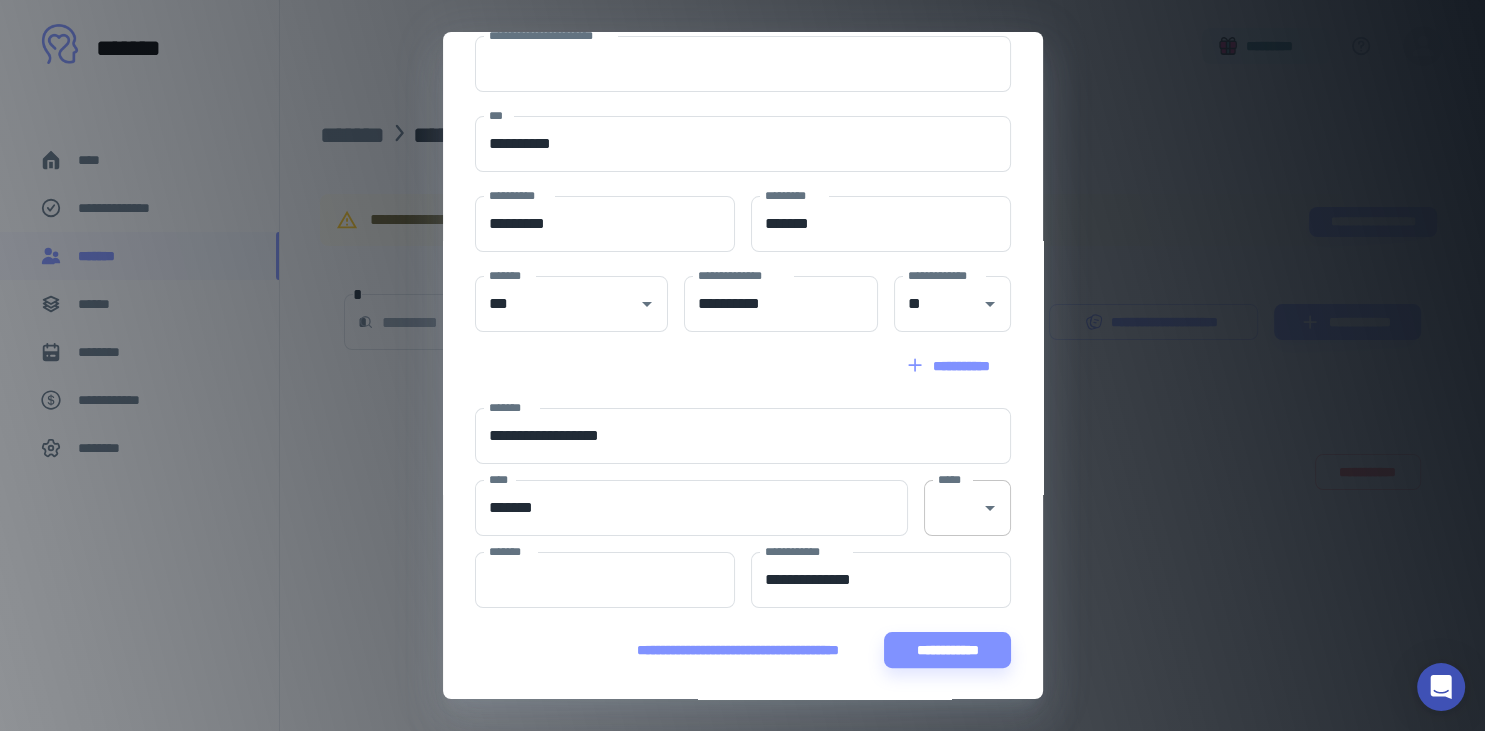 click on "*****" at bounding box center (952, 508) 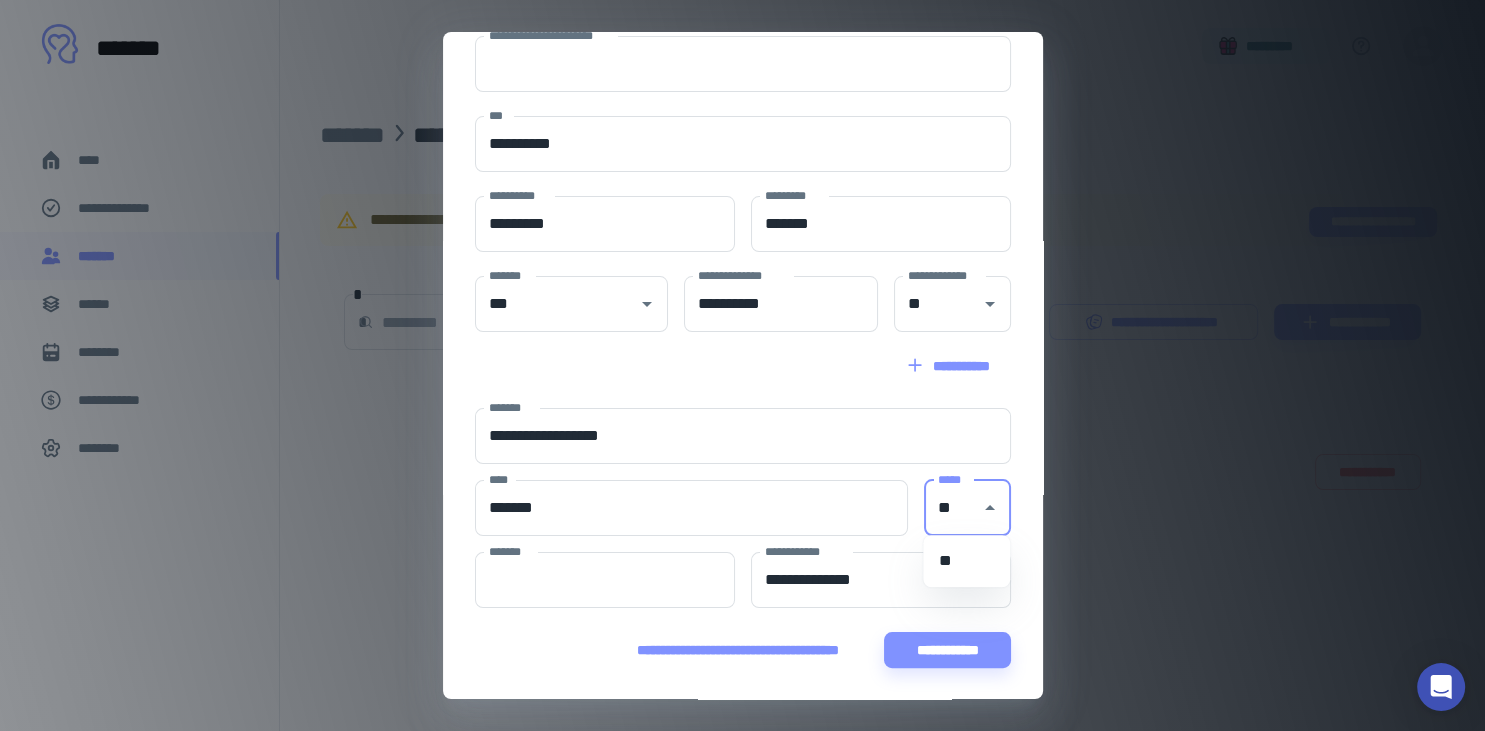 type on "**" 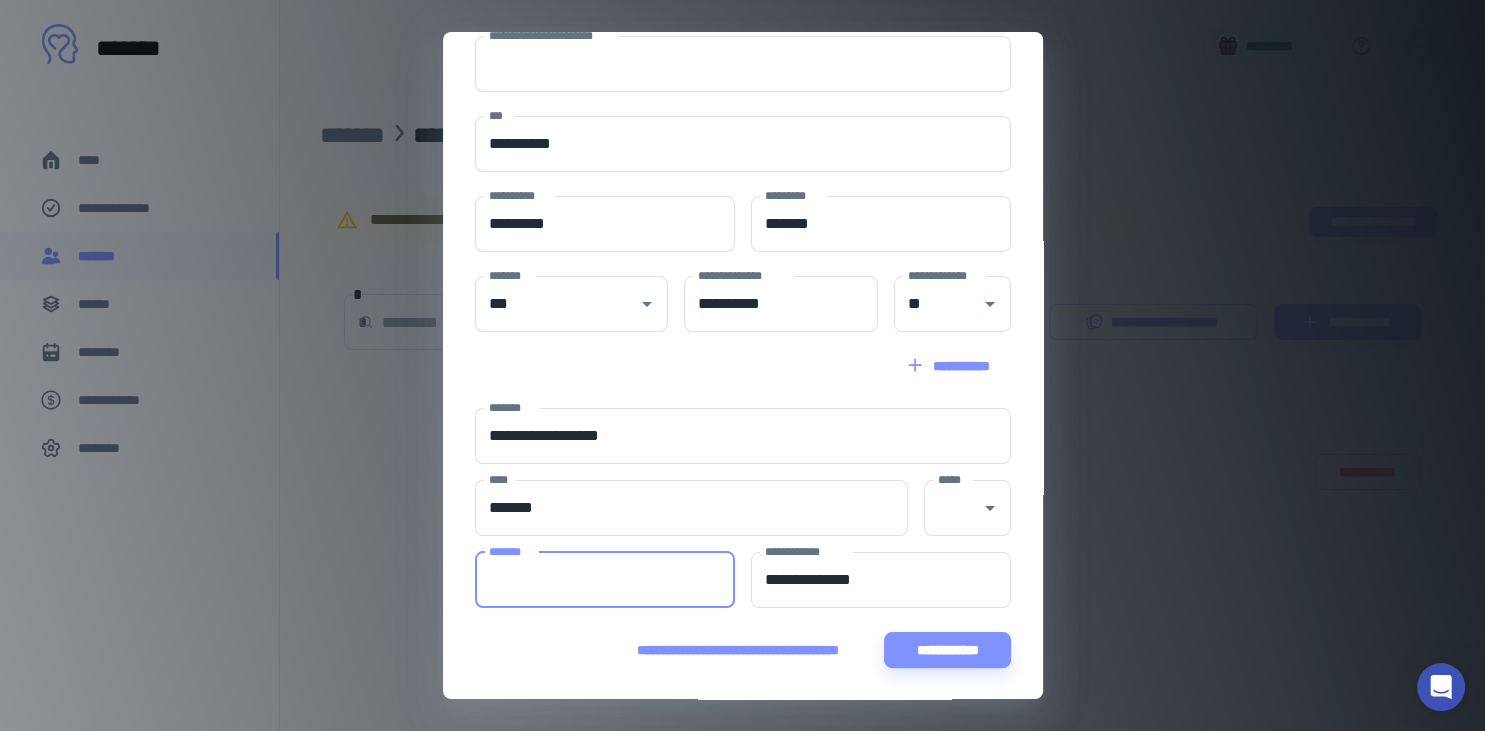 click on "**********" at bounding box center [743, 508] 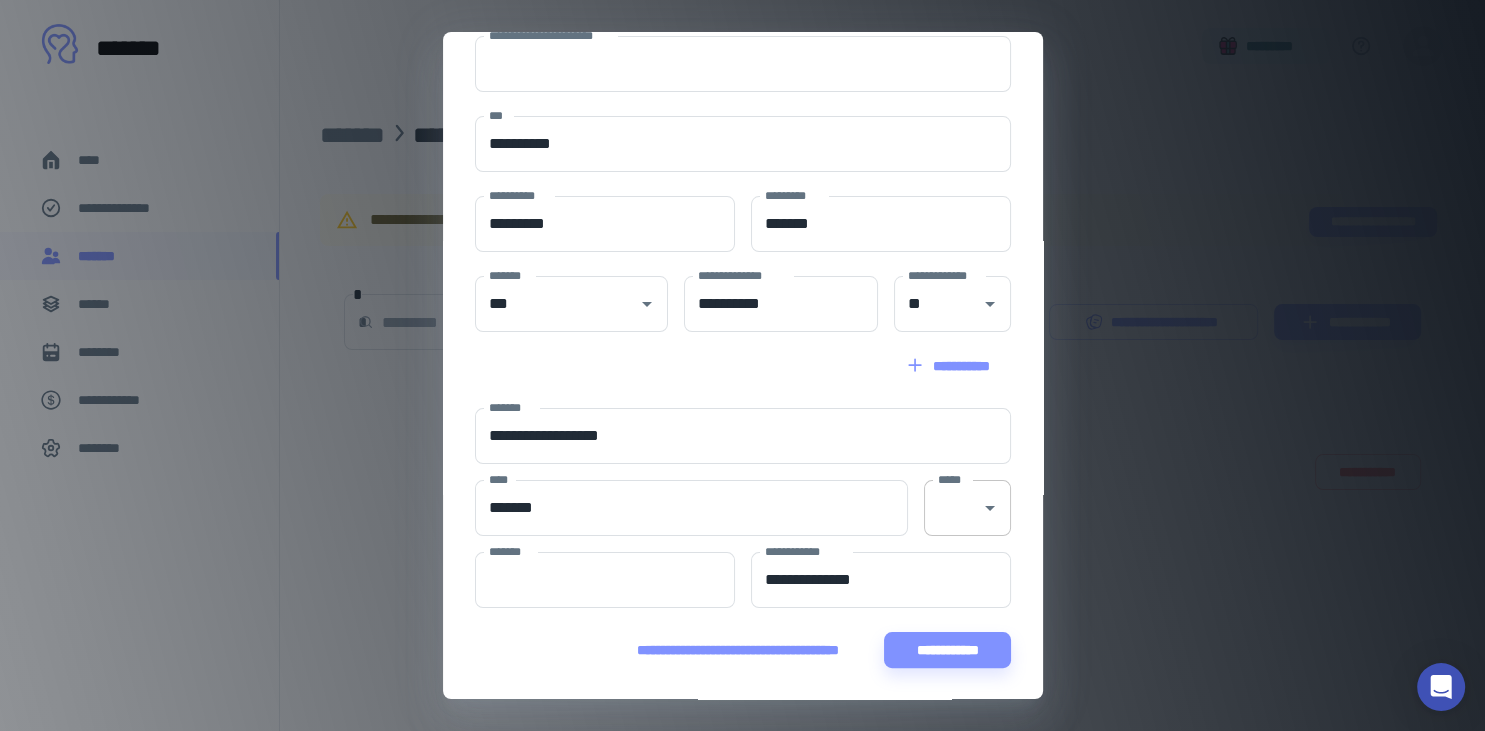click on "*****" at bounding box center [967, 508] 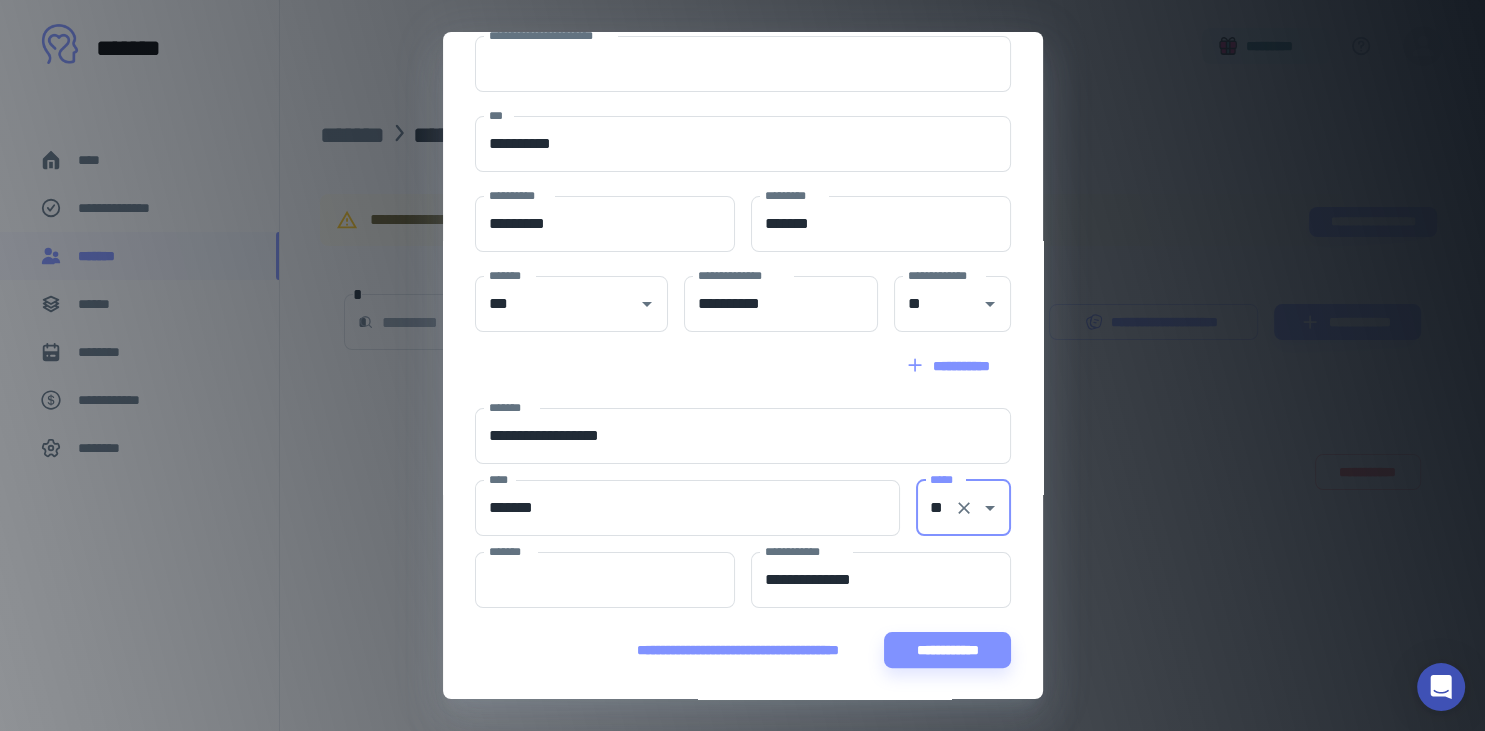 type on "**" 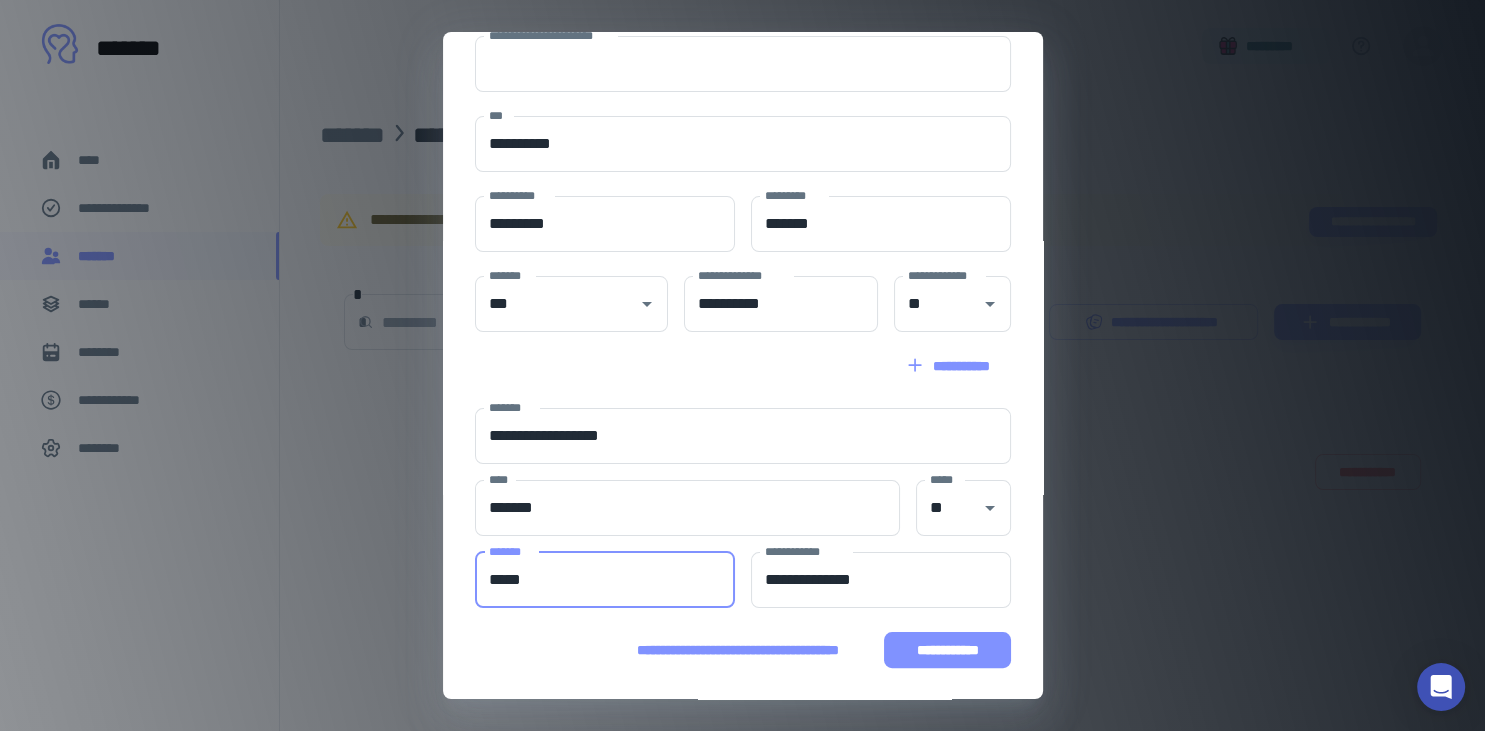 type on "*****" 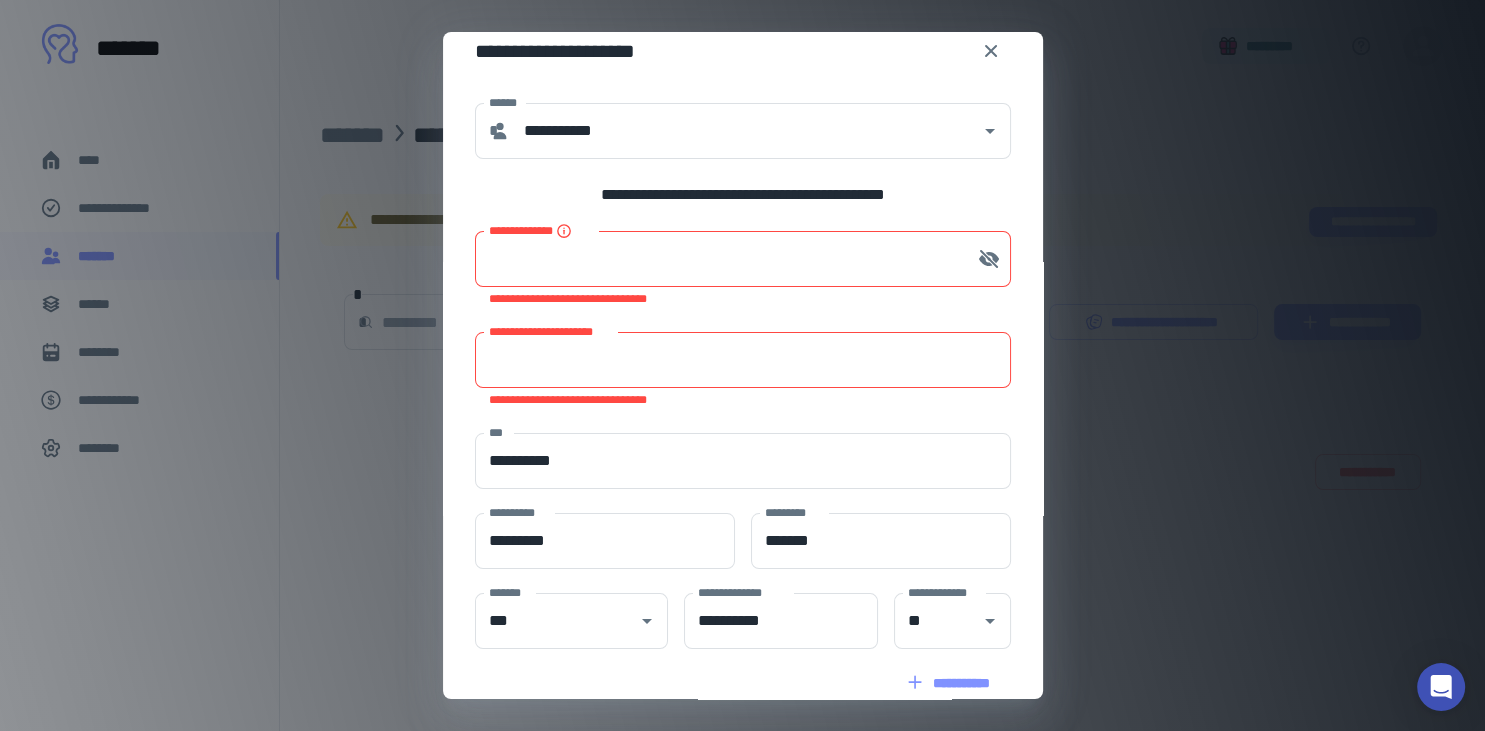 scroll, scrollTop: 0, scrollLeft: 0, axis: both 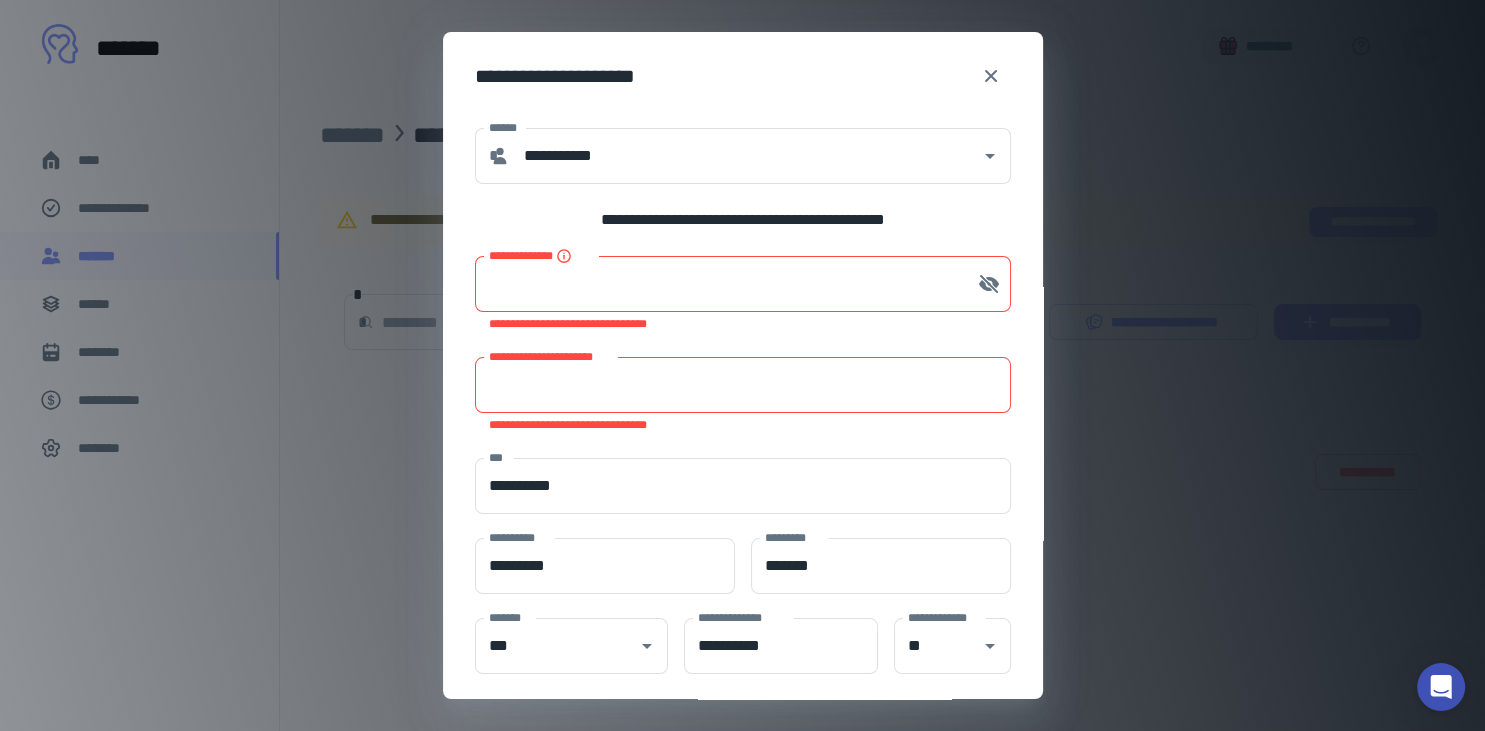type 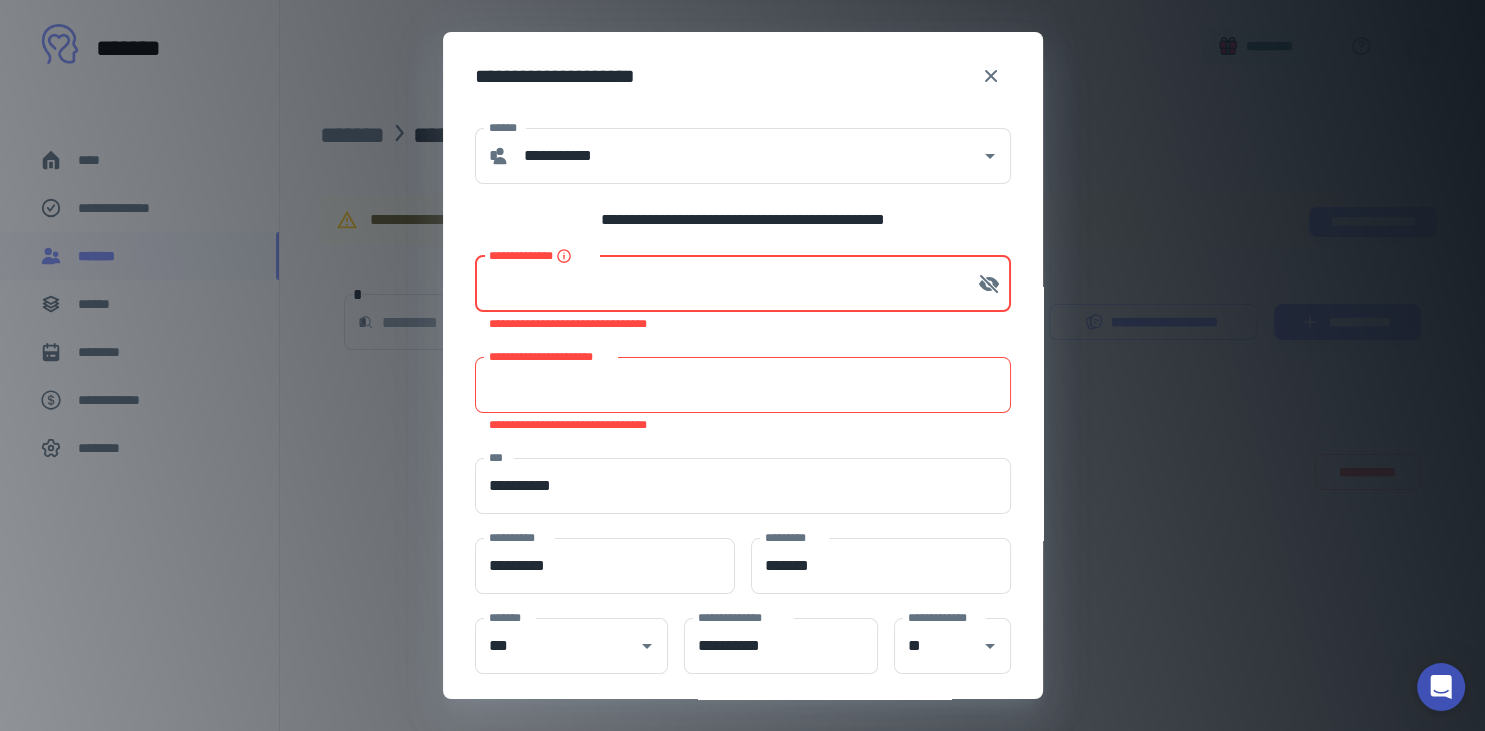 paste 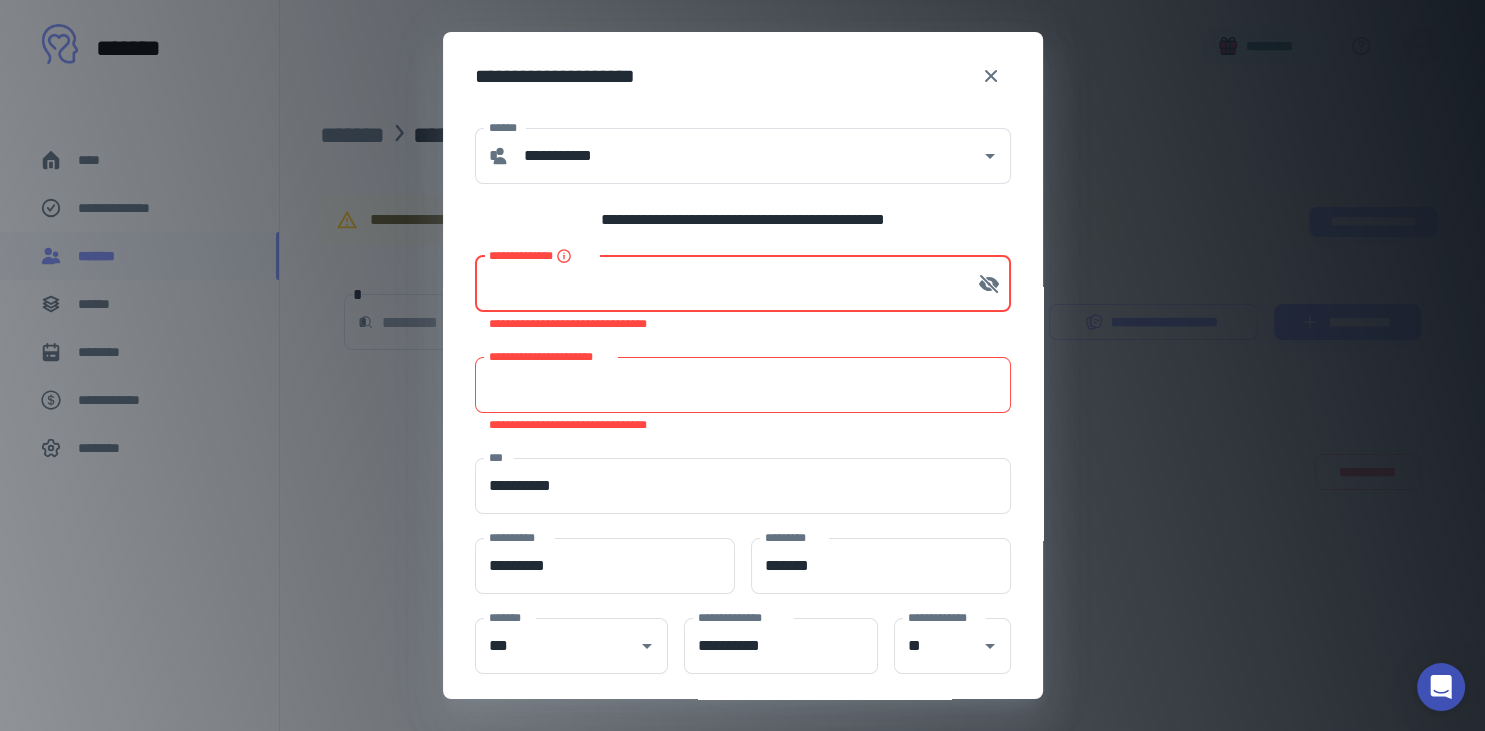 click on "**********" at bounding box center [718, 284] 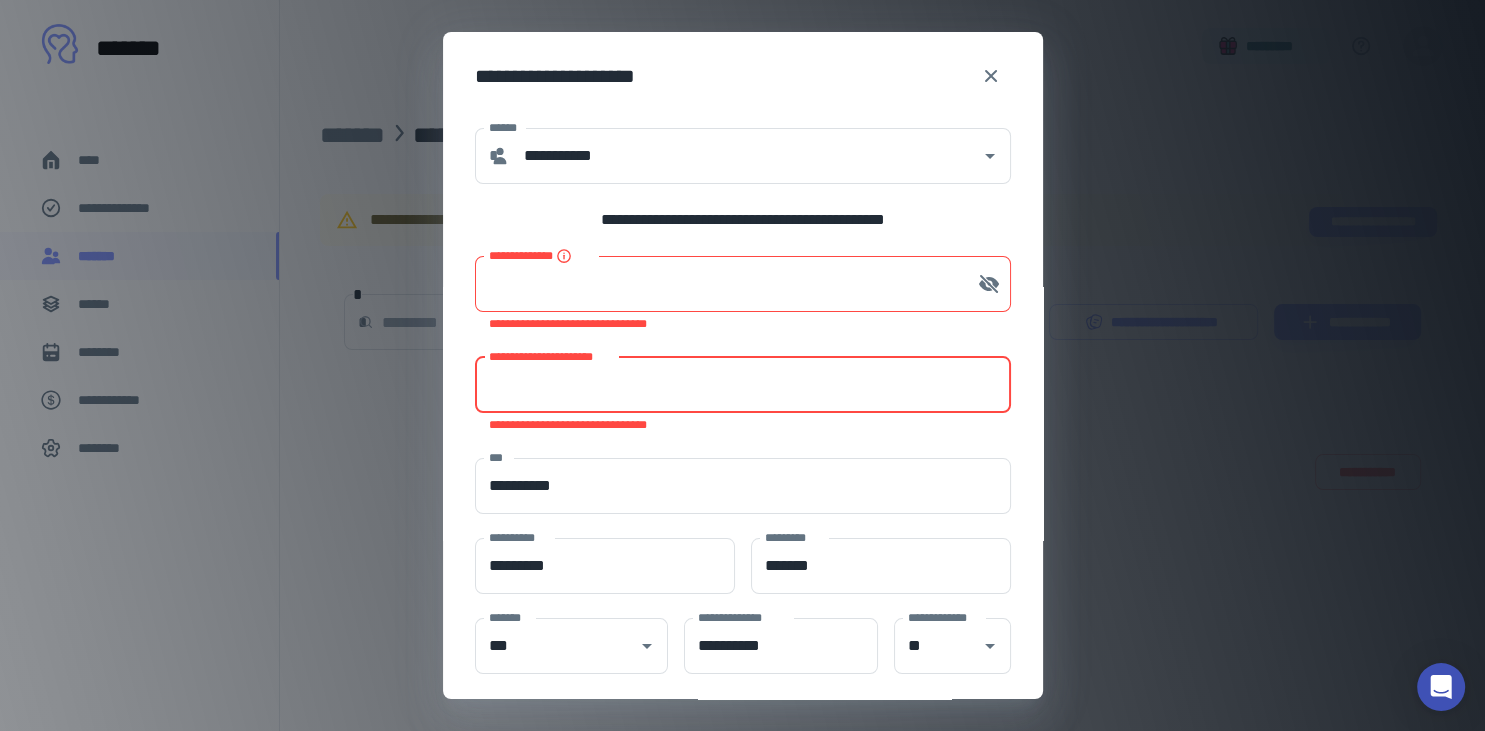 click on "**********" at bounding box center [743, 385] 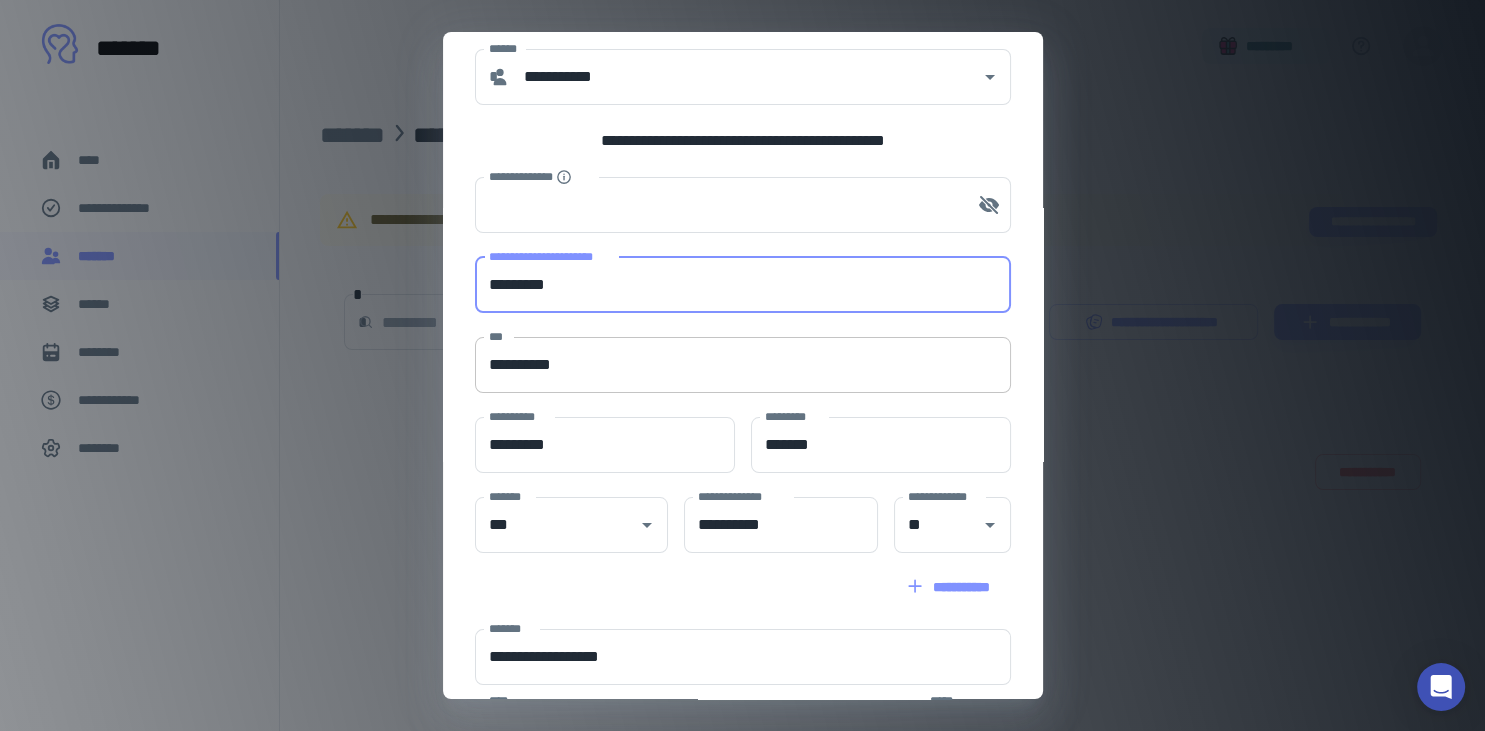 scroll, scrollTop: 300, scrollLeft: 0, axis: vertical 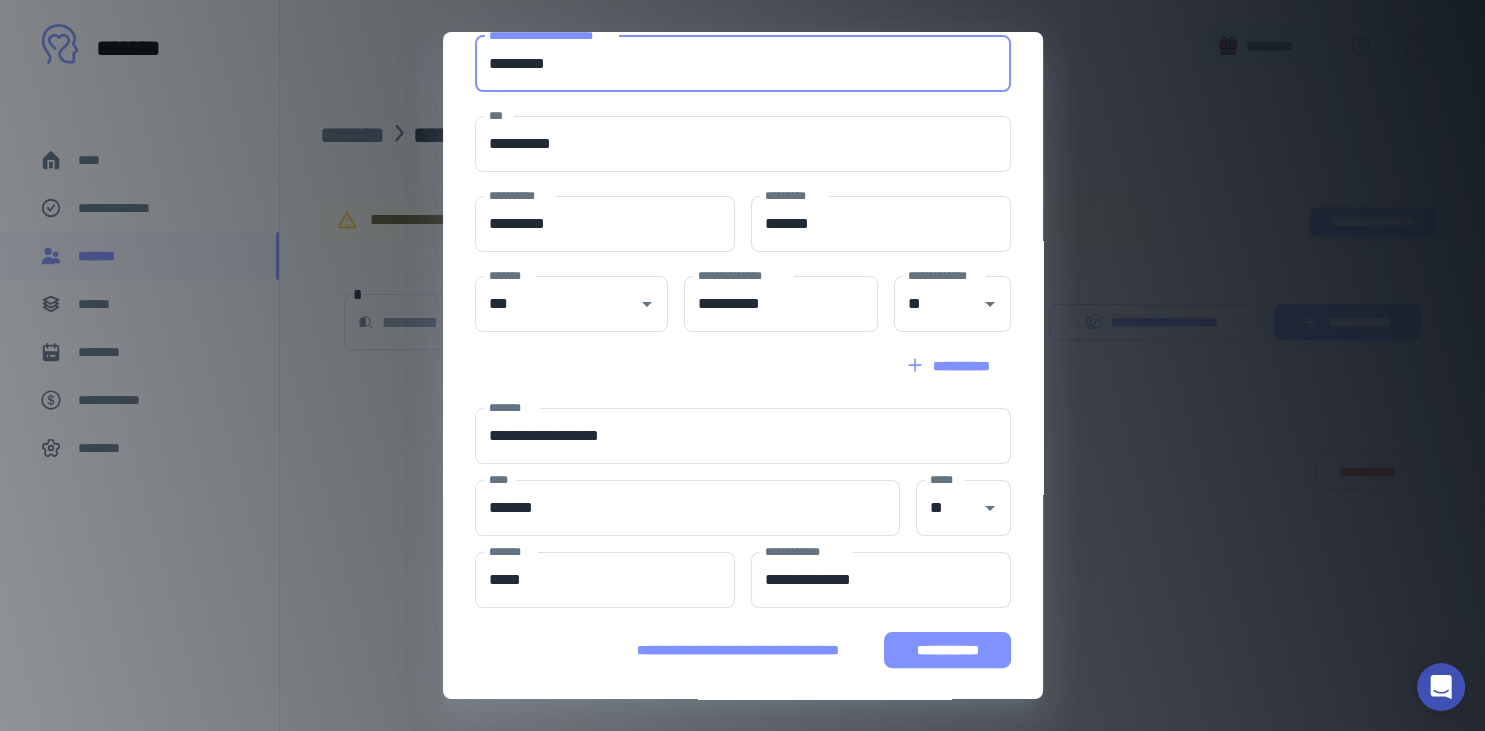 type on "*********" 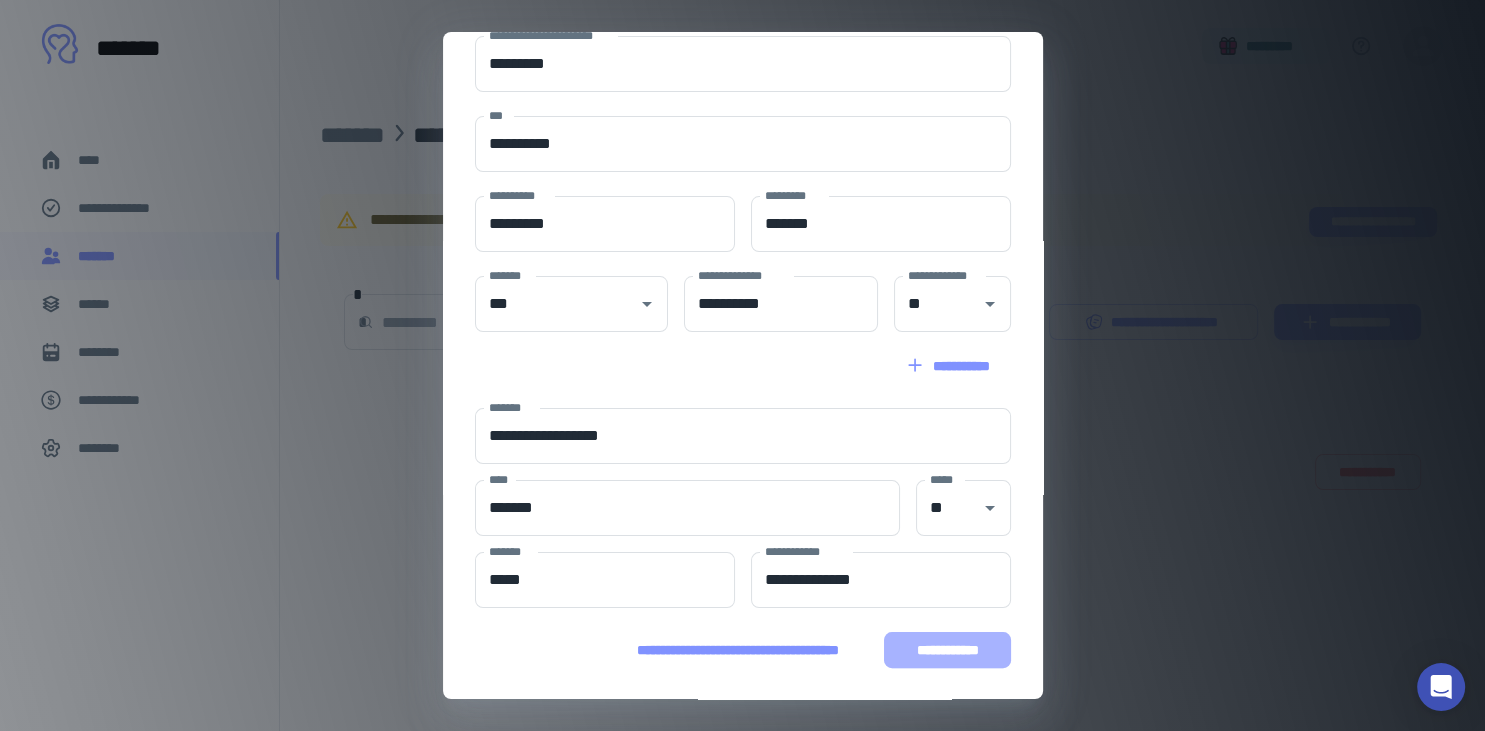 click on "**********" at bounding box center (947, 650) 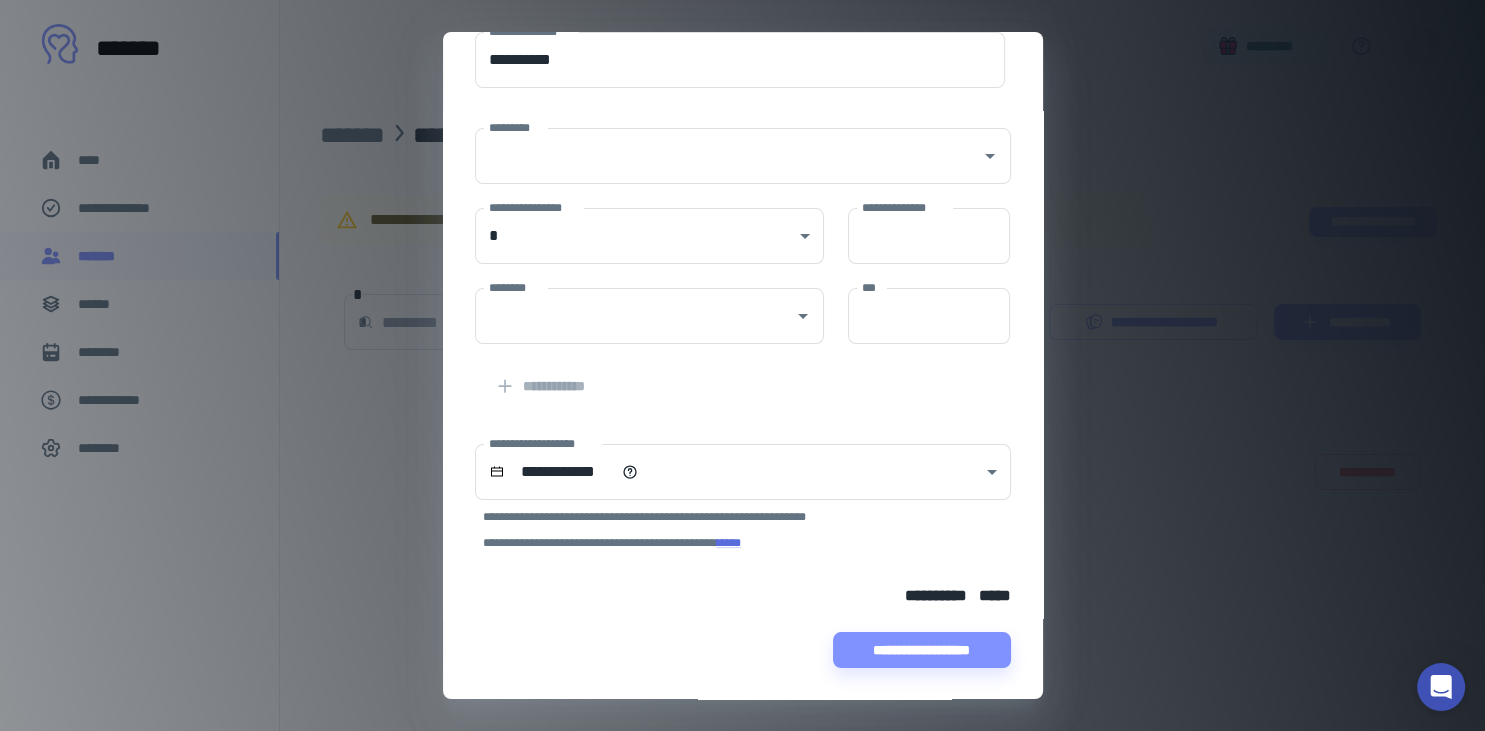 scroll, scrollTop: 0, scrollLeft: 0, axis: both 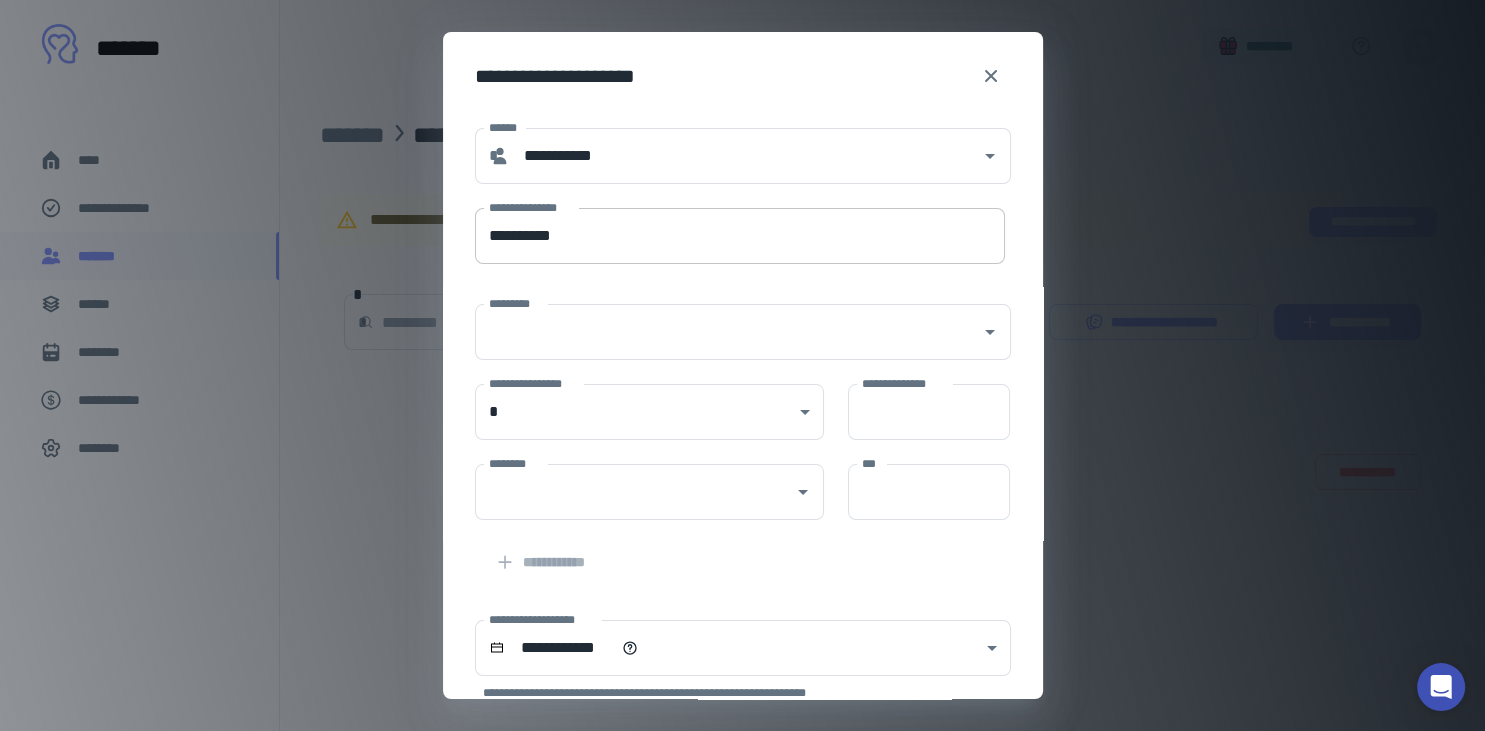click on "**********" at bounding box center [740, 236] 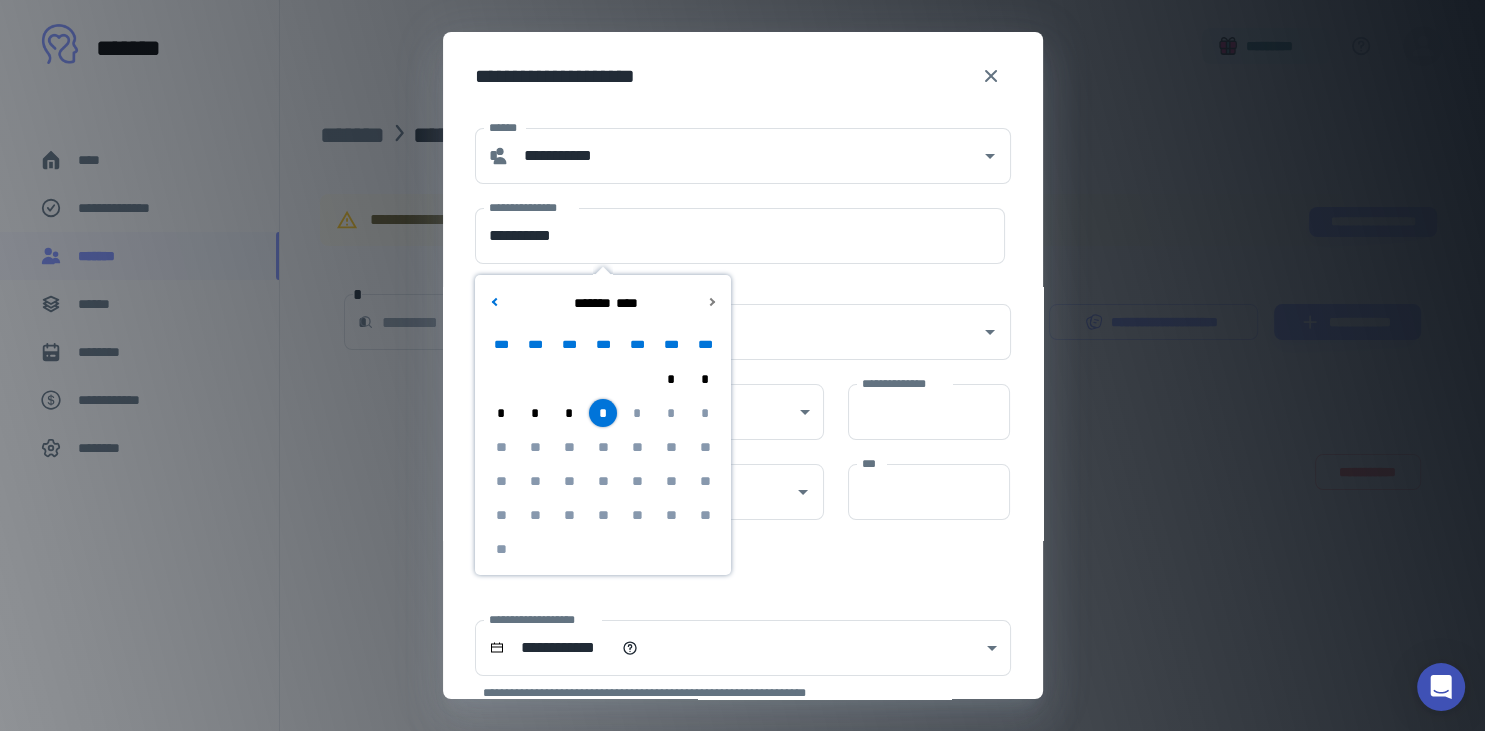 click on "*" at bounding box center [569, 413] 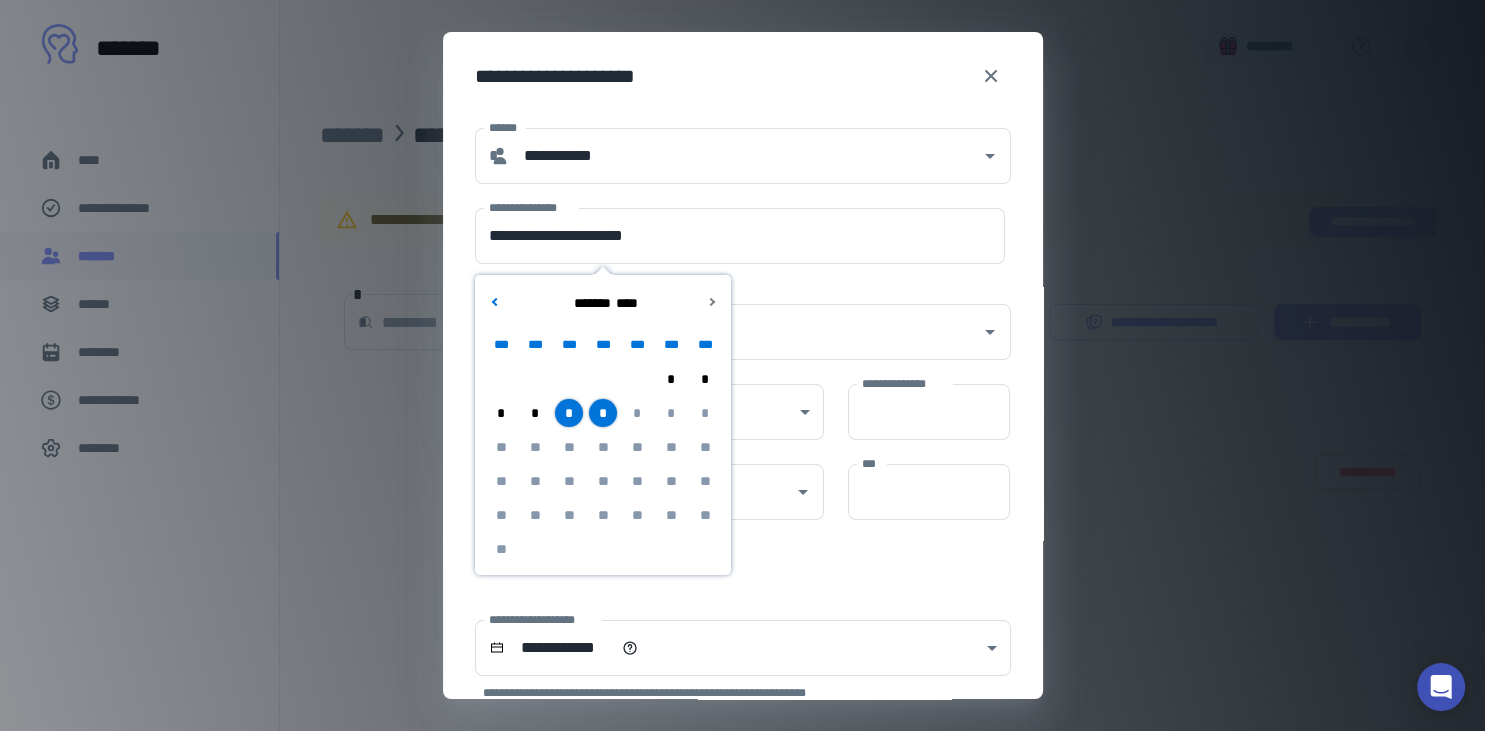 click on "*" at bounding box center (603, 413) 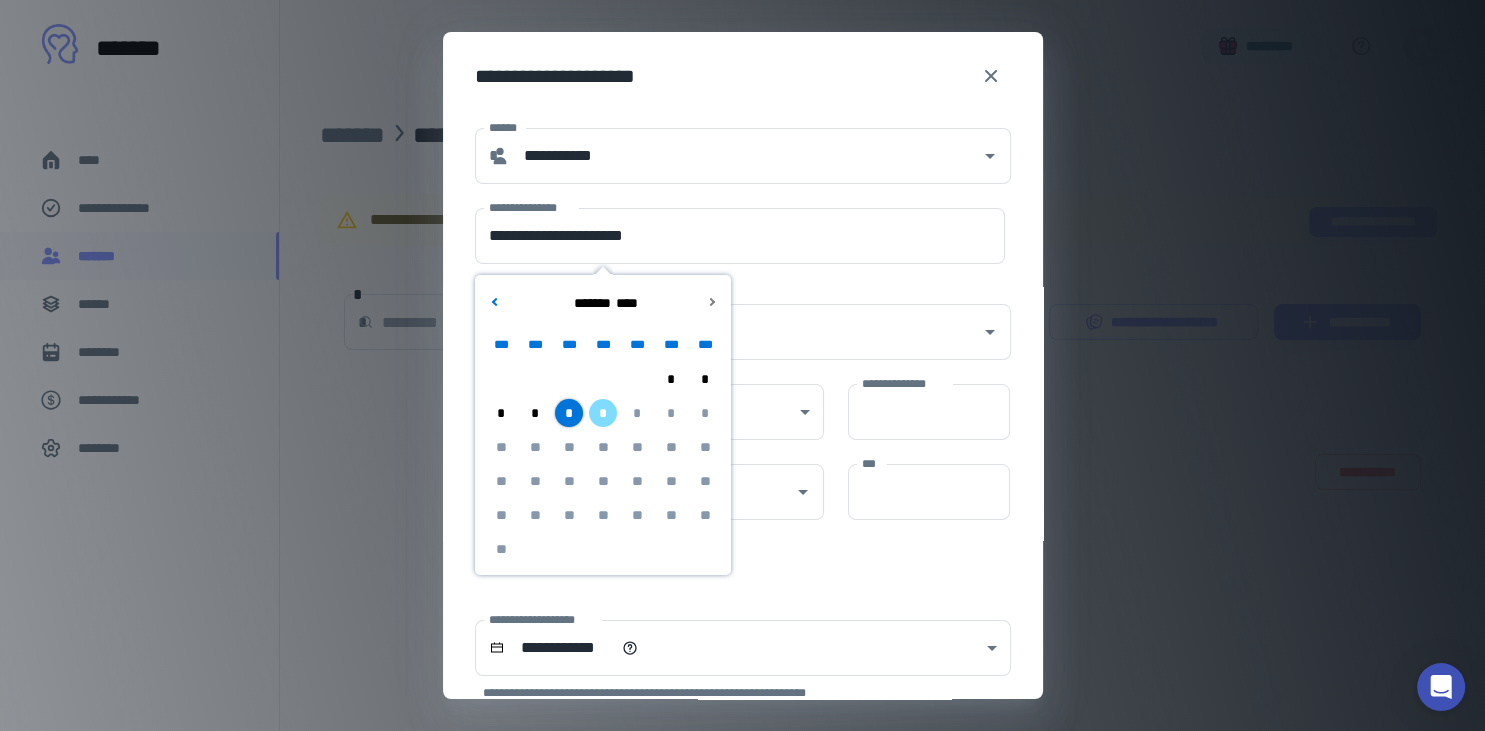 type on "**********" 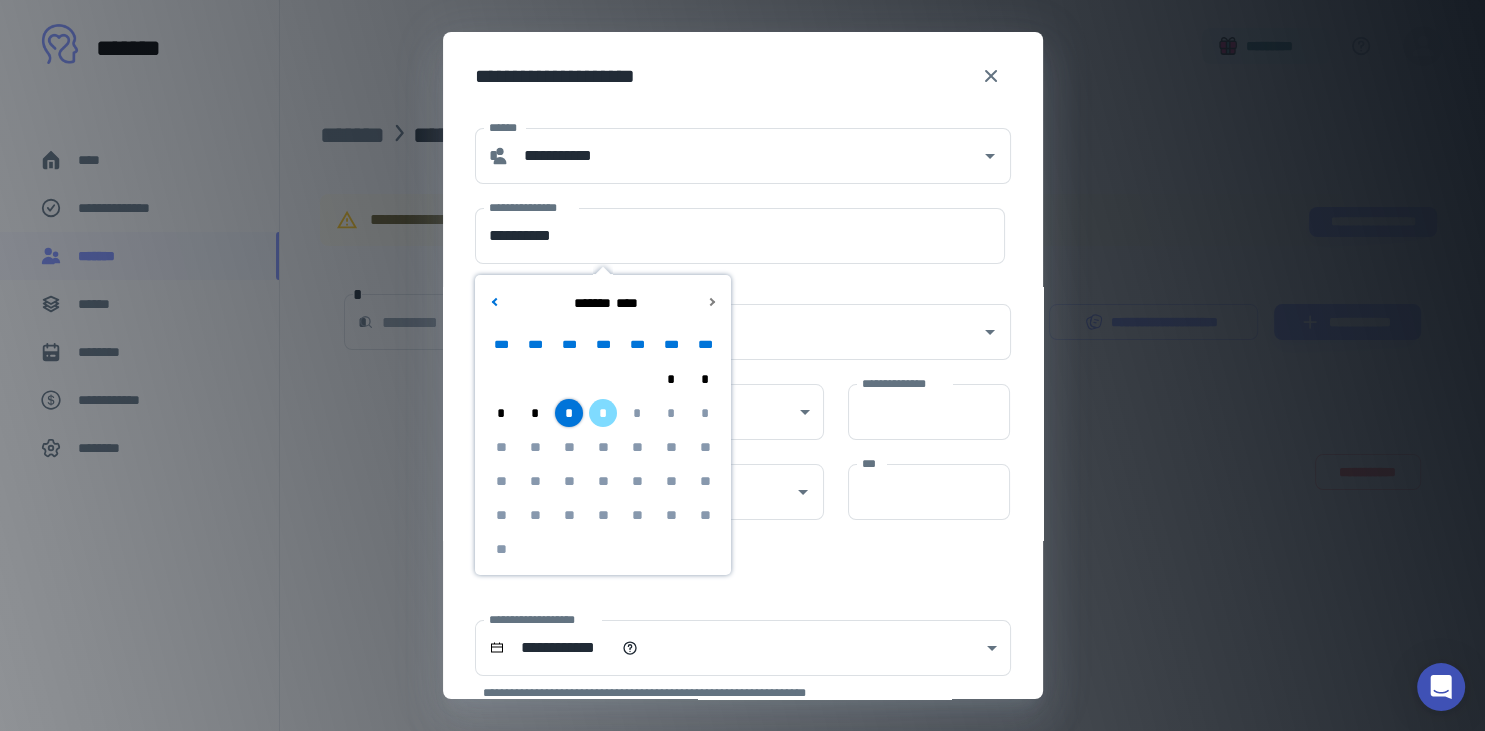 click on "********* *********" at bounding box center [731, 320] 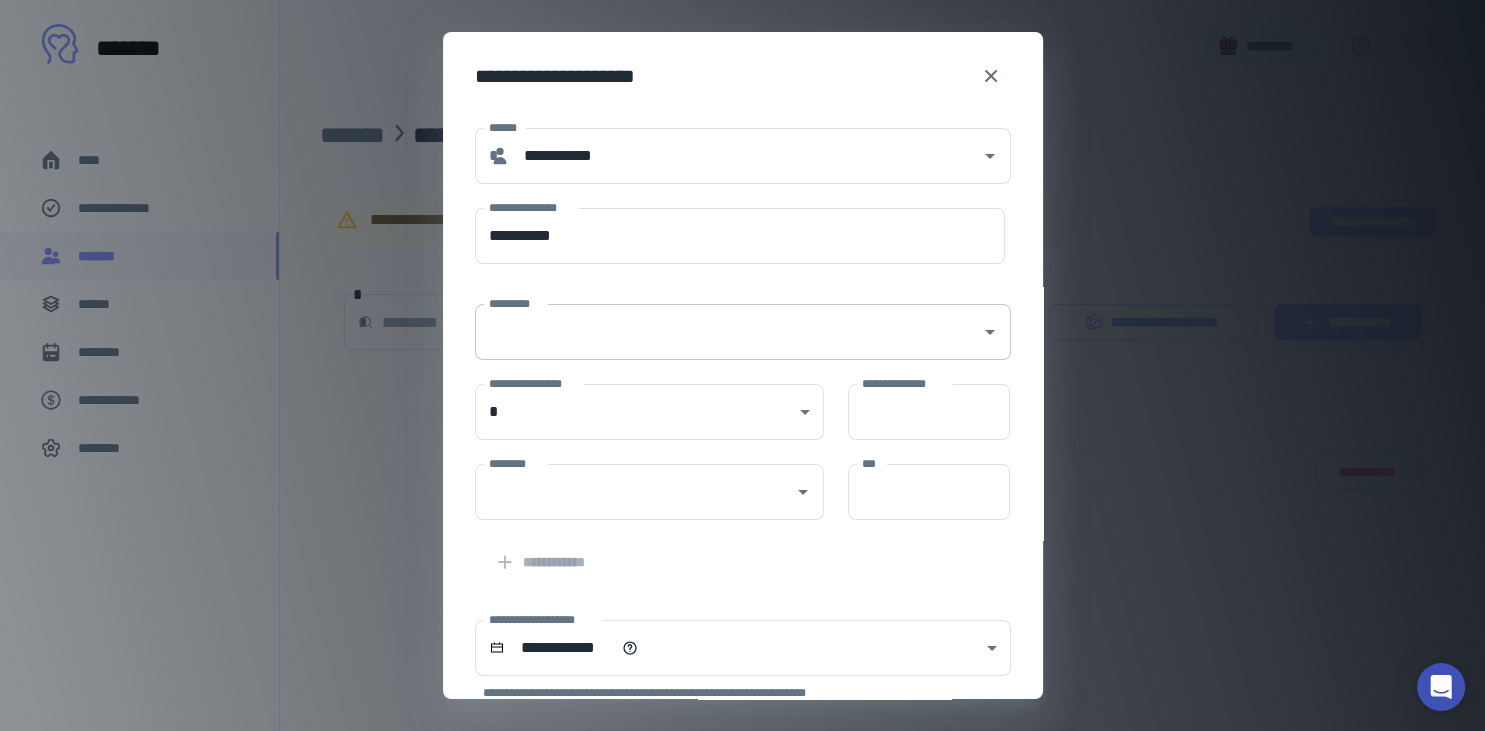 click on "*********" at bounding box center (743, 332) 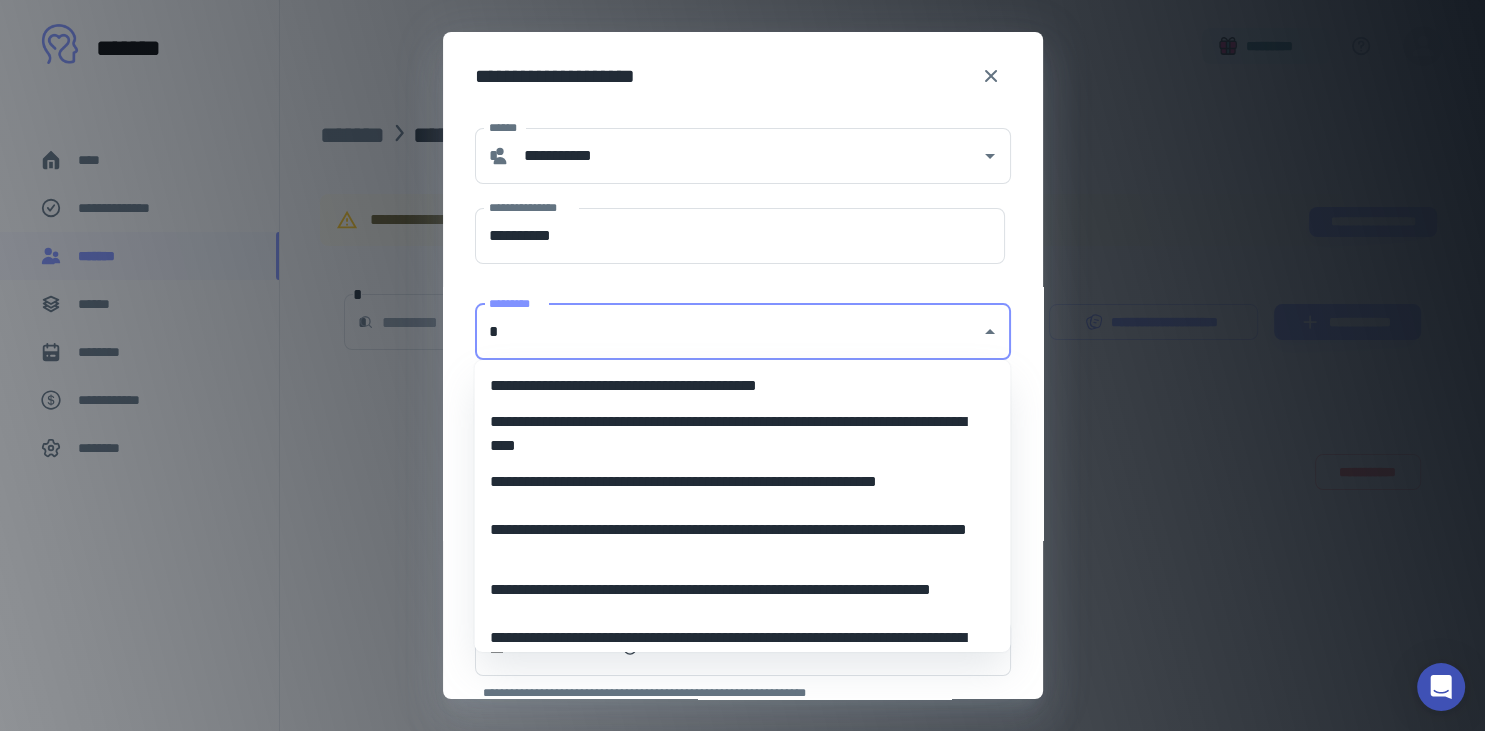 type on "*" 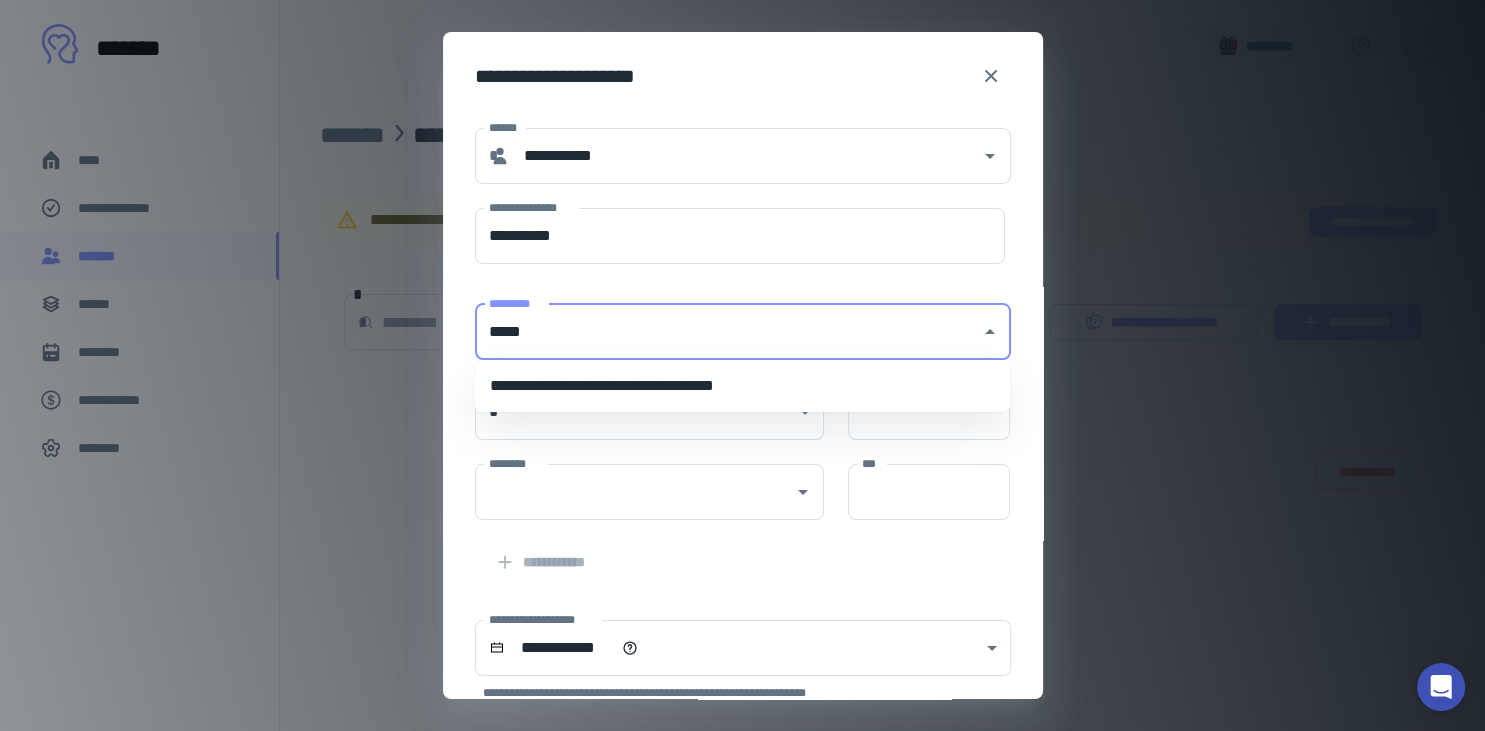 type on "*****" 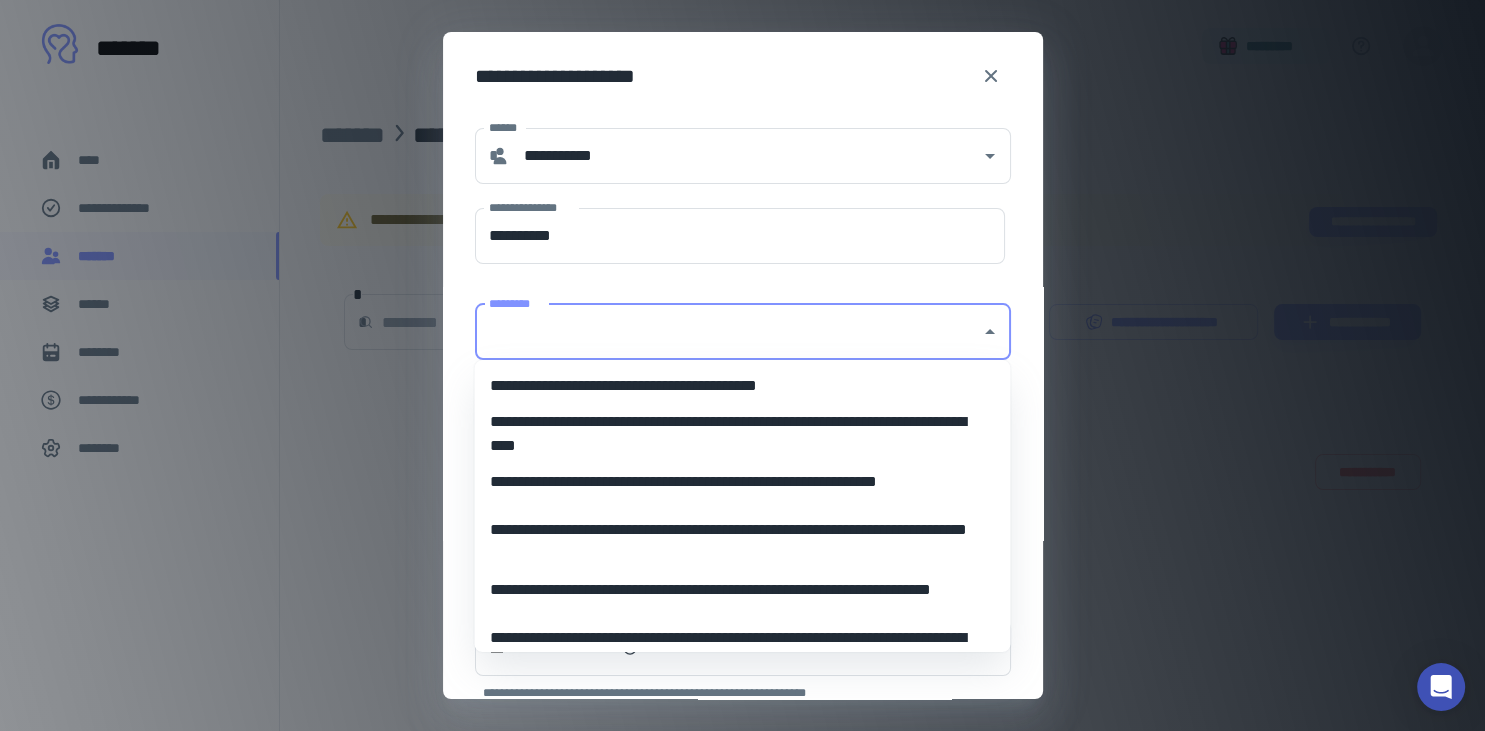 click on "*********" at bounding box center (728, 332) 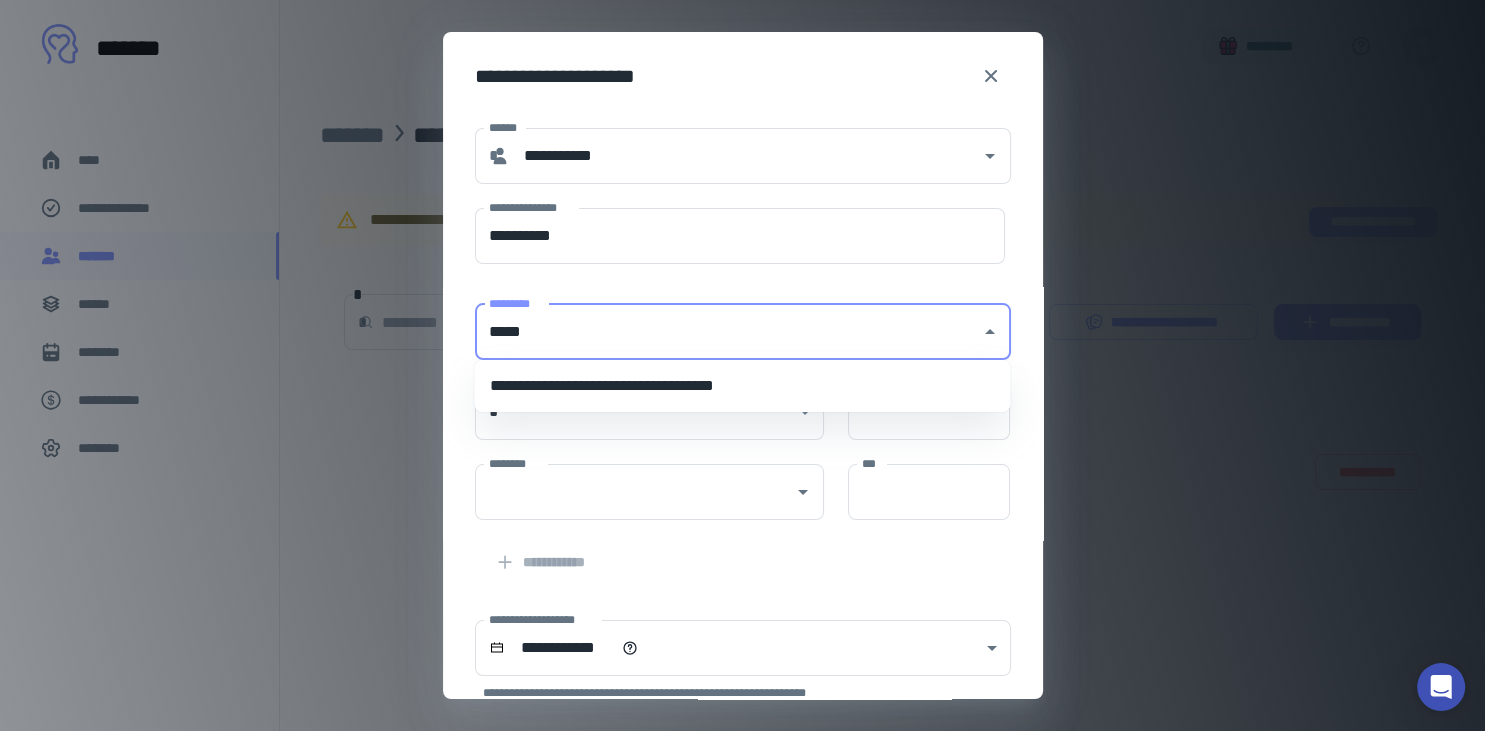 click on "**********" at bounding box center [742, 386] 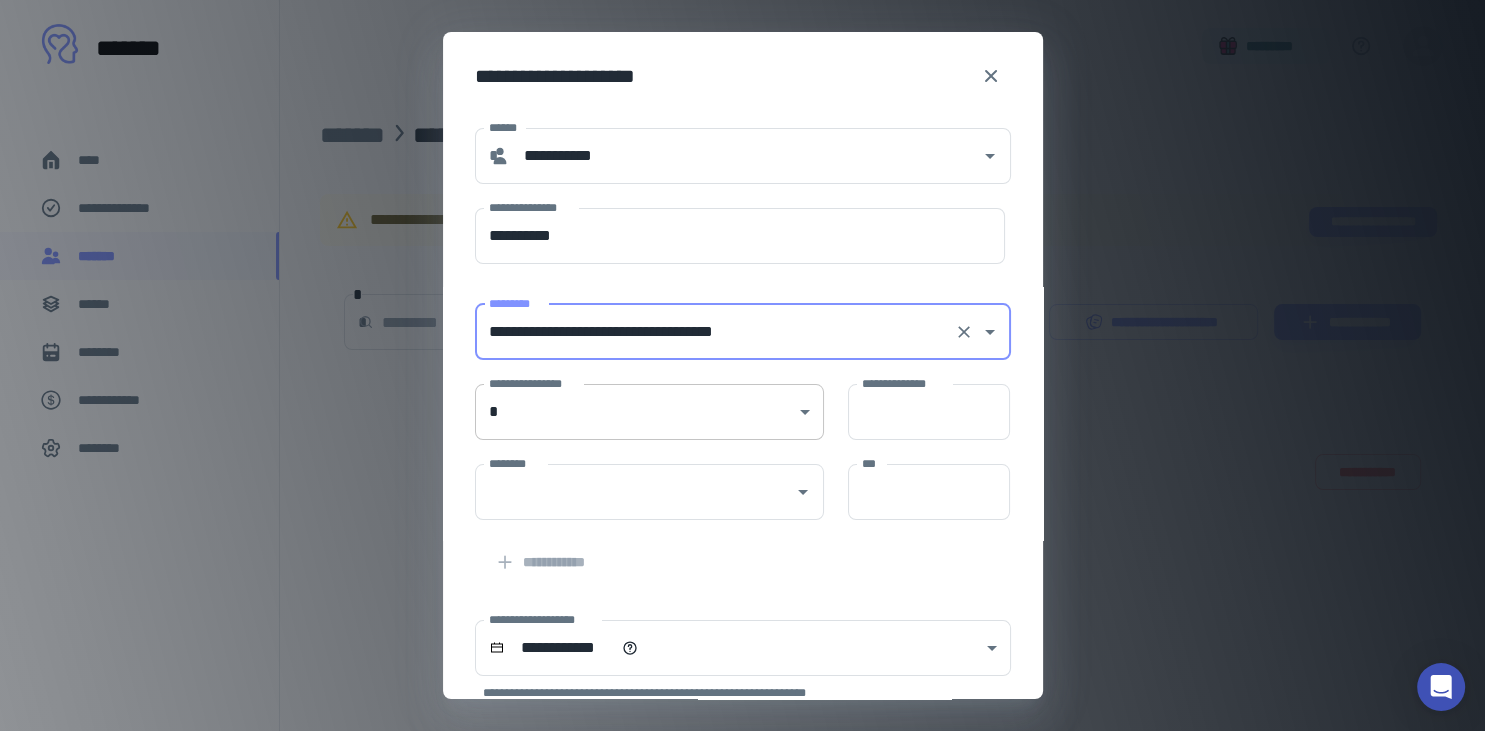 type on "**********" 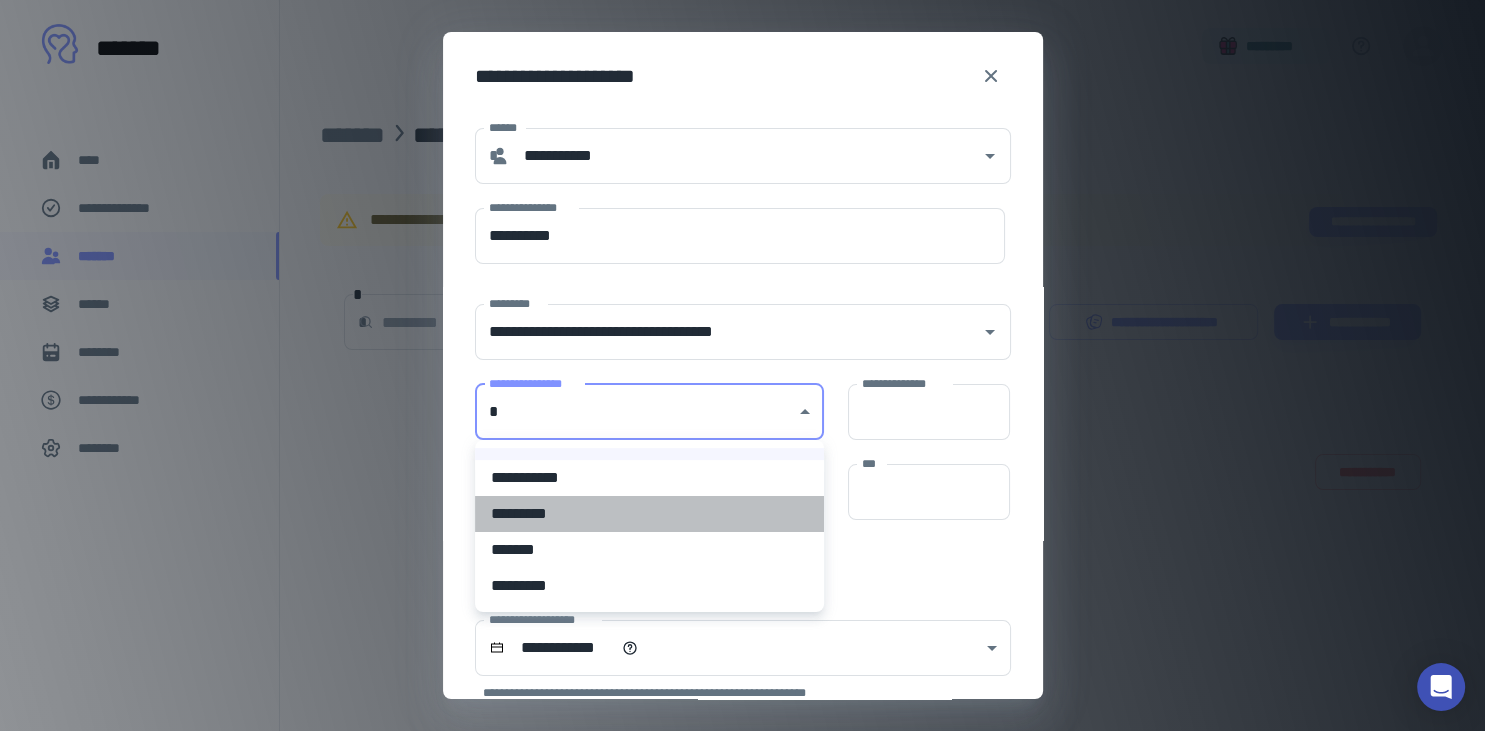 click on "*********" at bounding box center [649, 514] 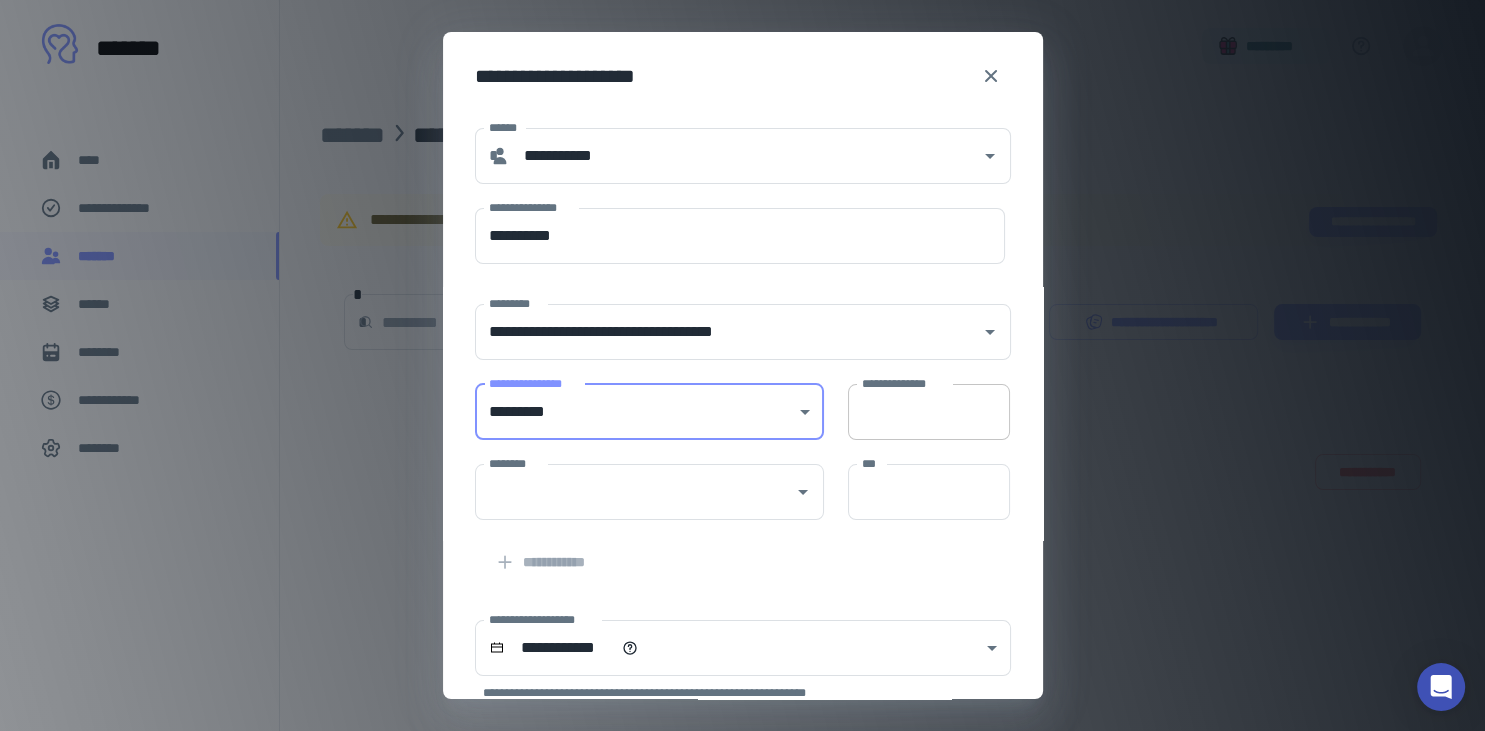 click on "**********" at bounding box center [929, 412] 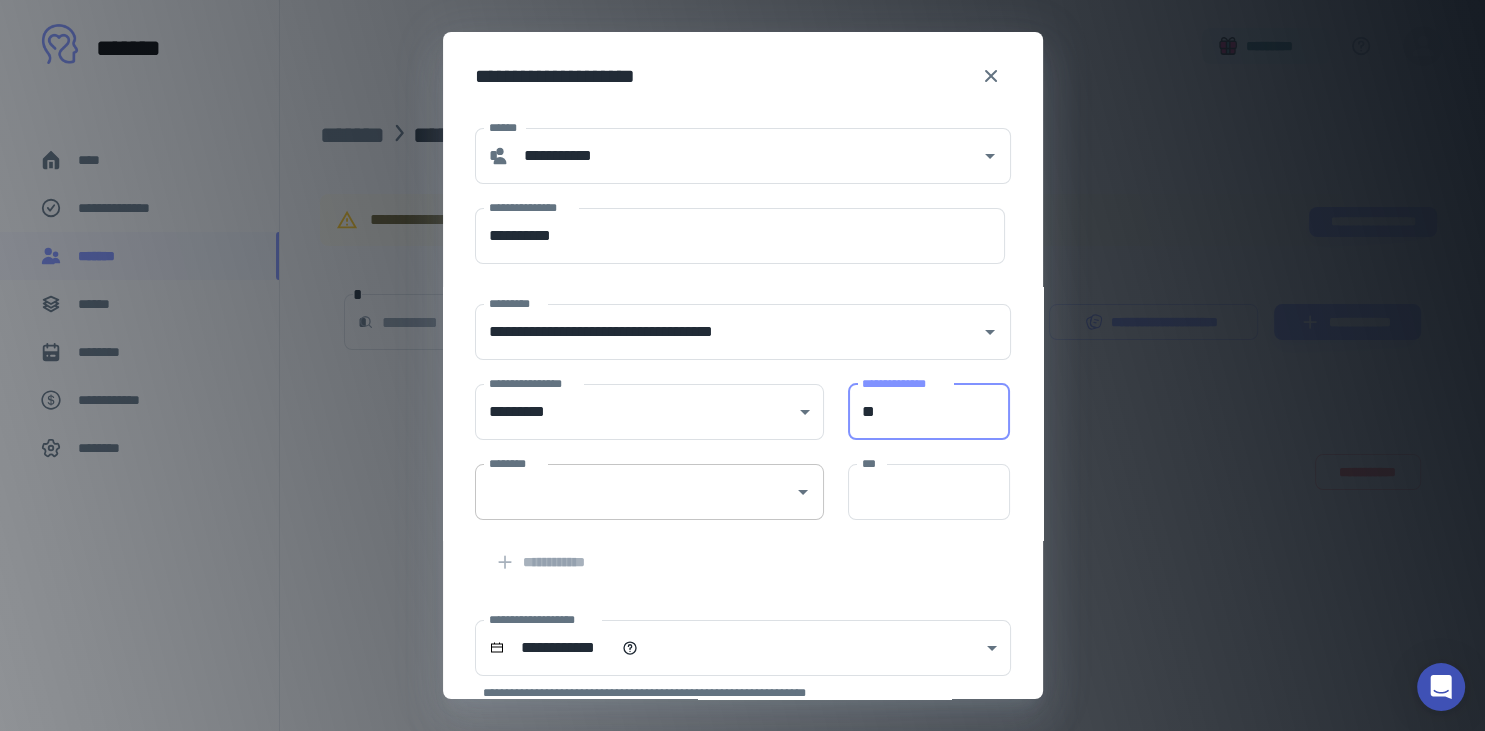 type on "**" 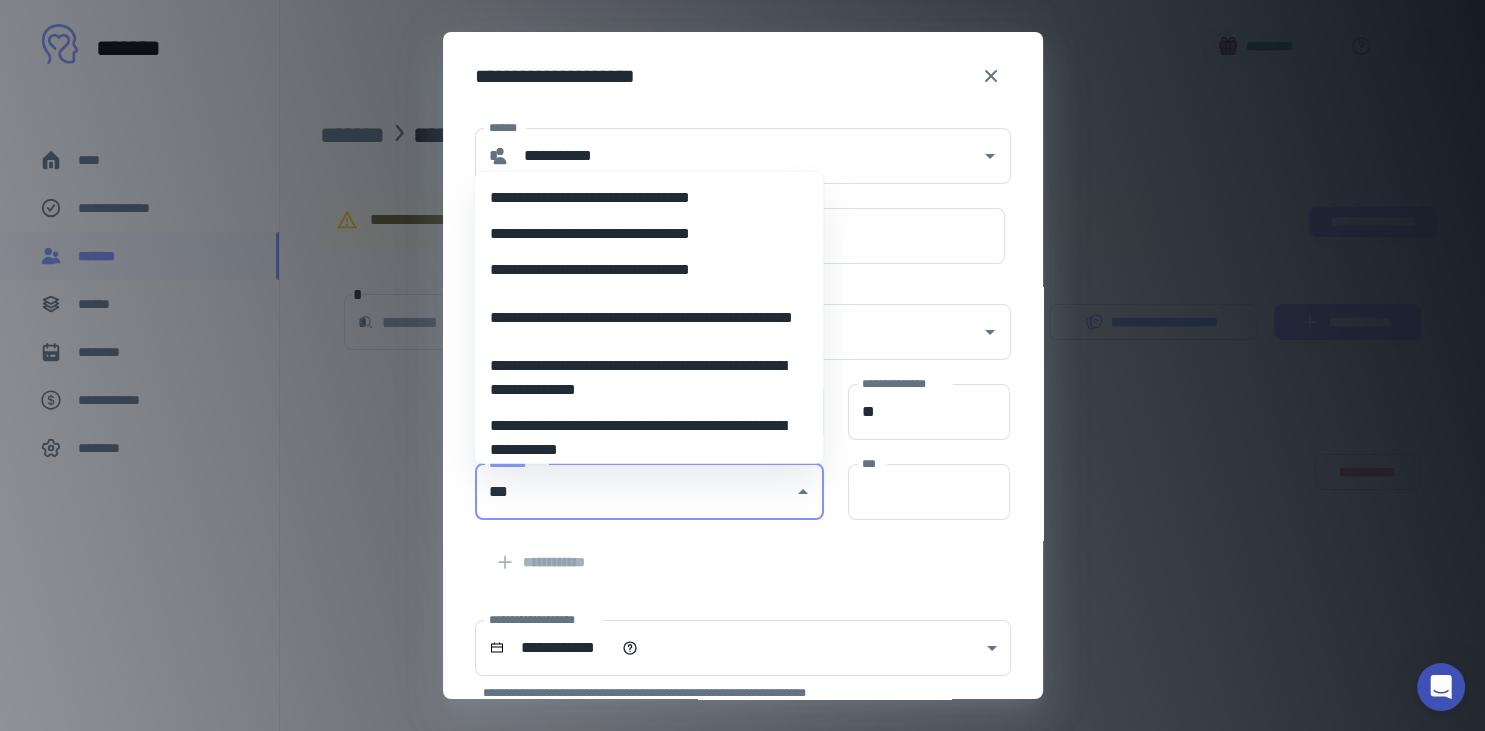 click on "**********" at bounding box center (648, 269) 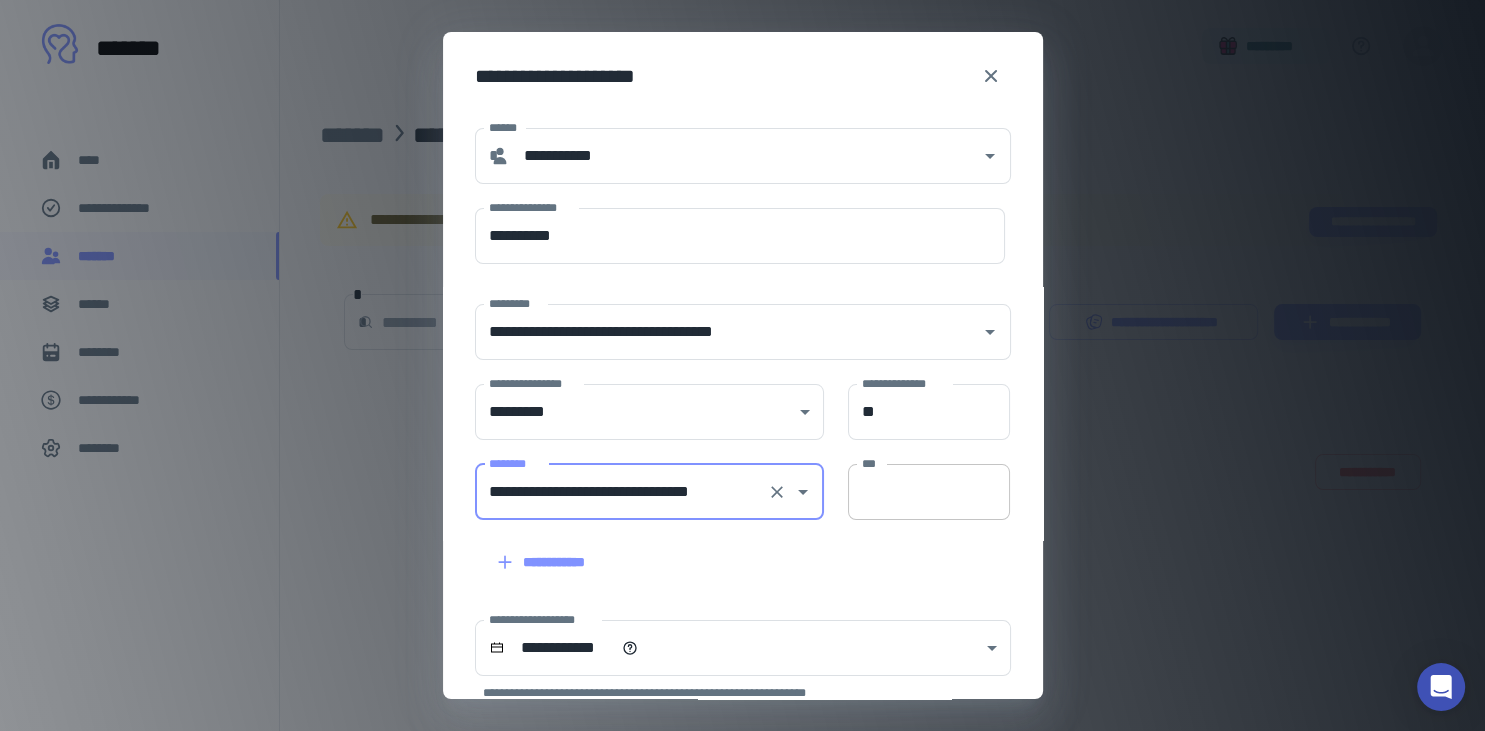 type on "**********" 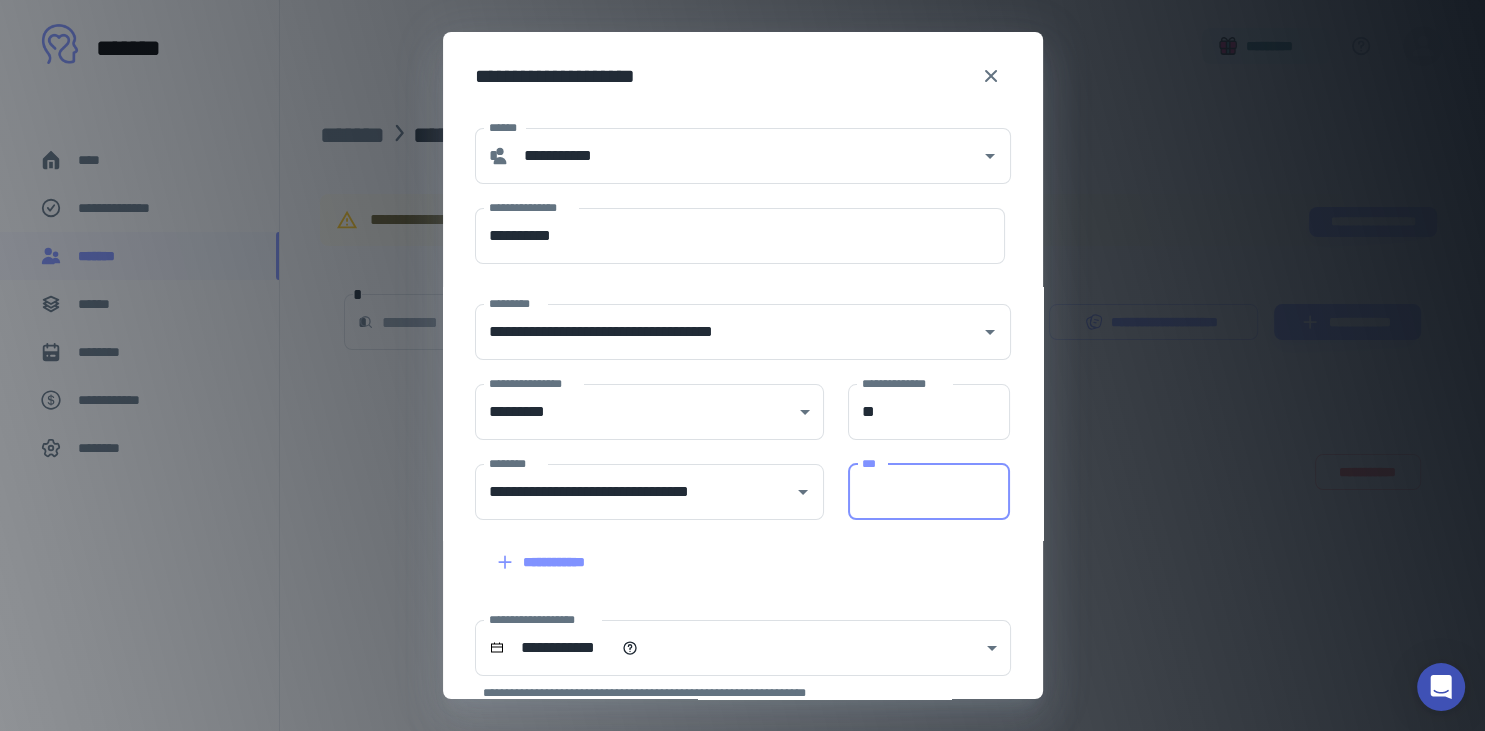 click on "***" at bounding box center [929, 492] 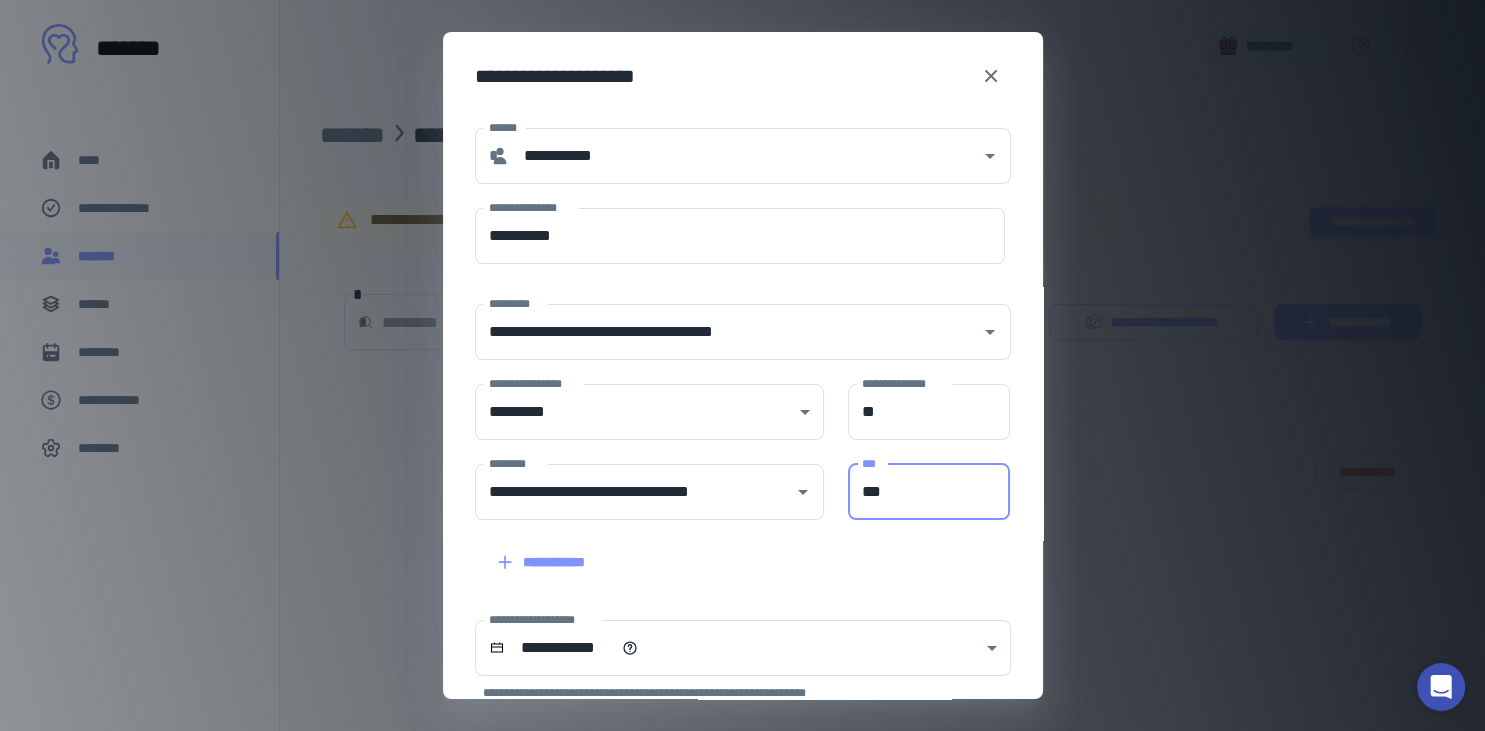 type on "***" 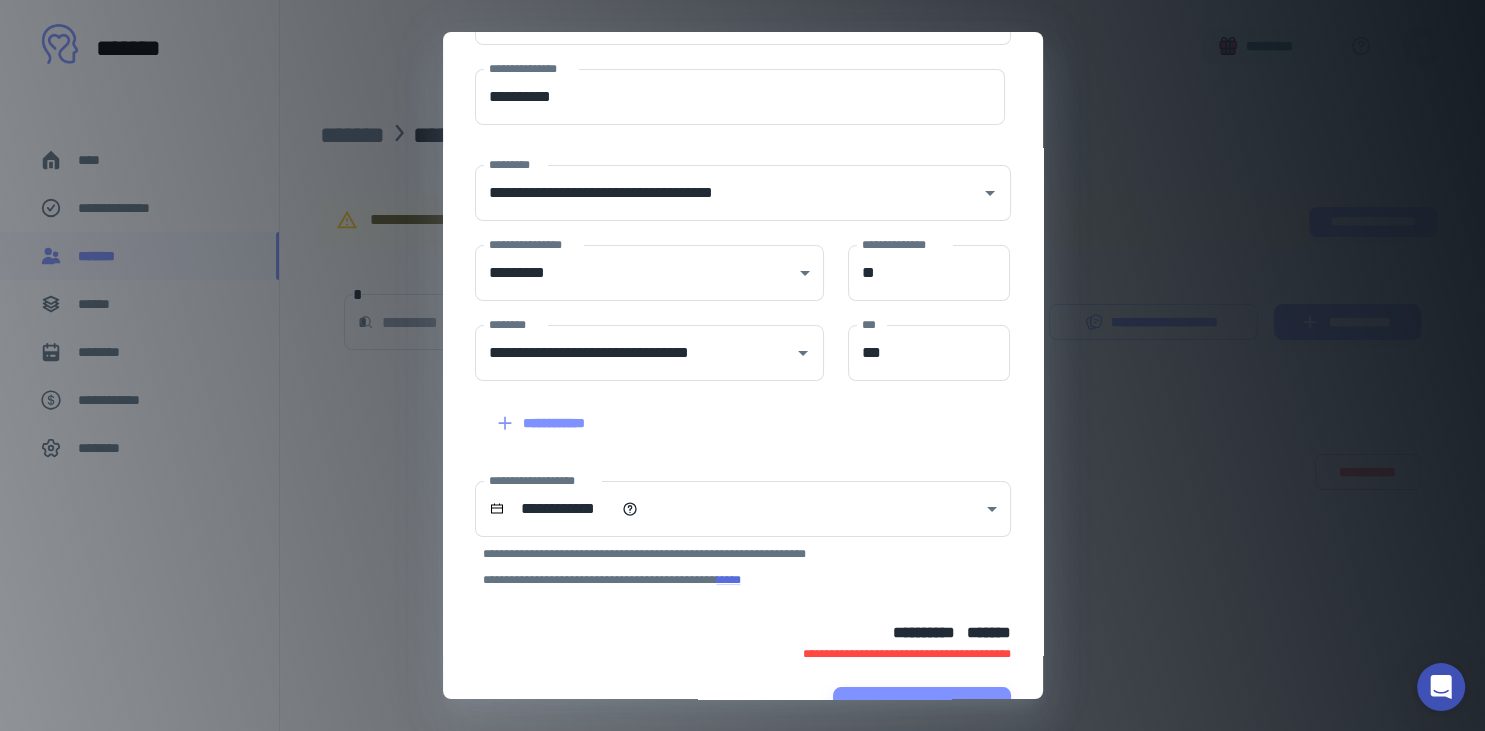 scroll, scrollTop: 142, scrollLeft: 0, axis: vertical 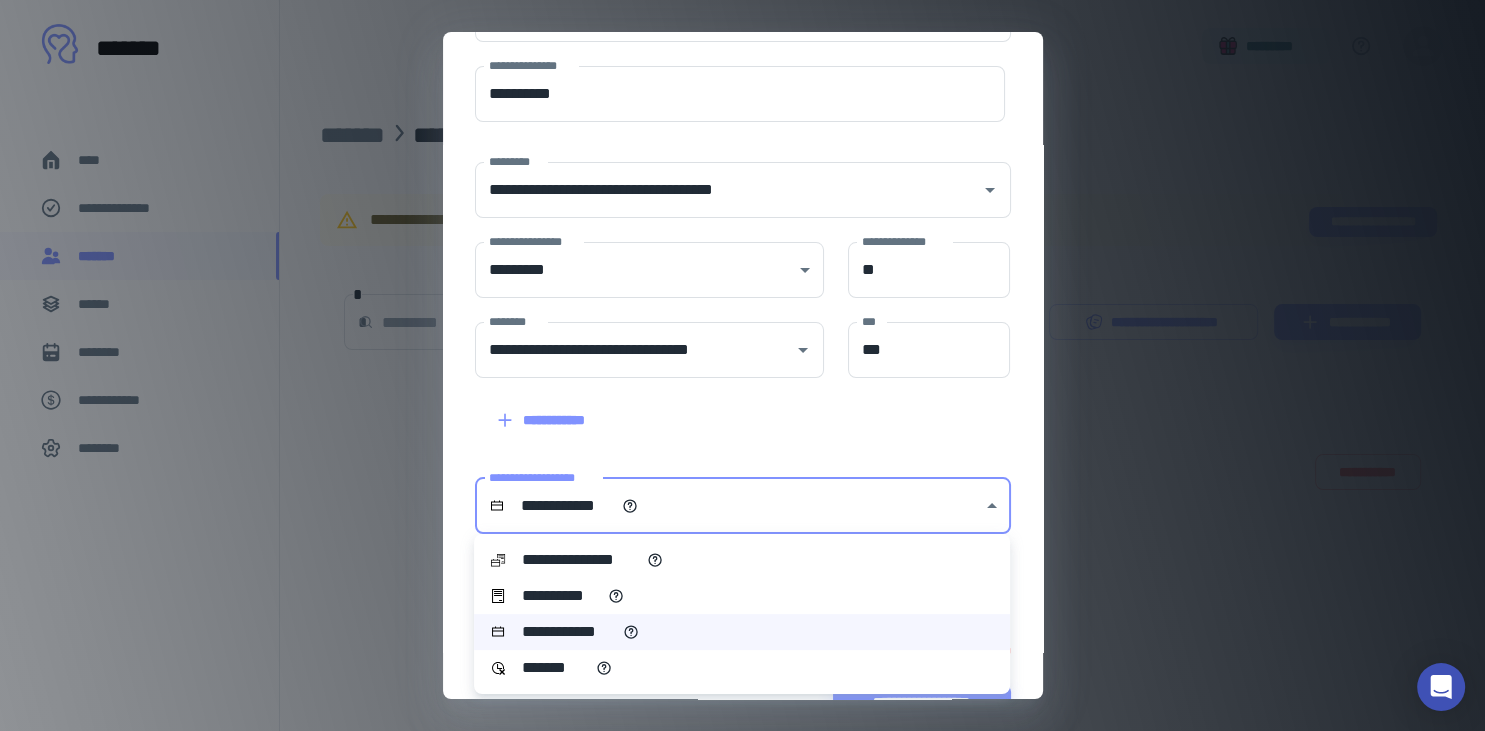 click on "**********" at bounding box center (742, 365) 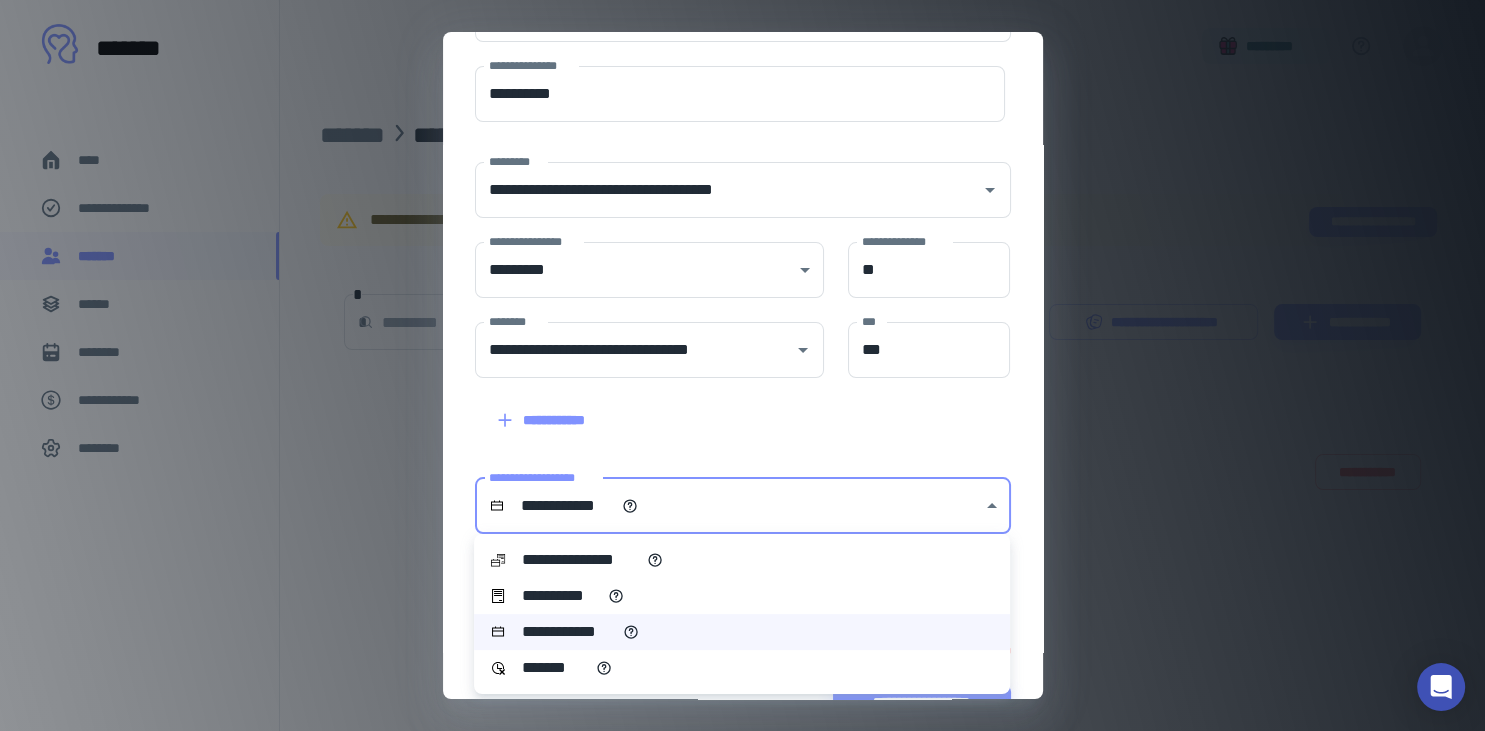 click on "**********" at bounding box center (742, 560) 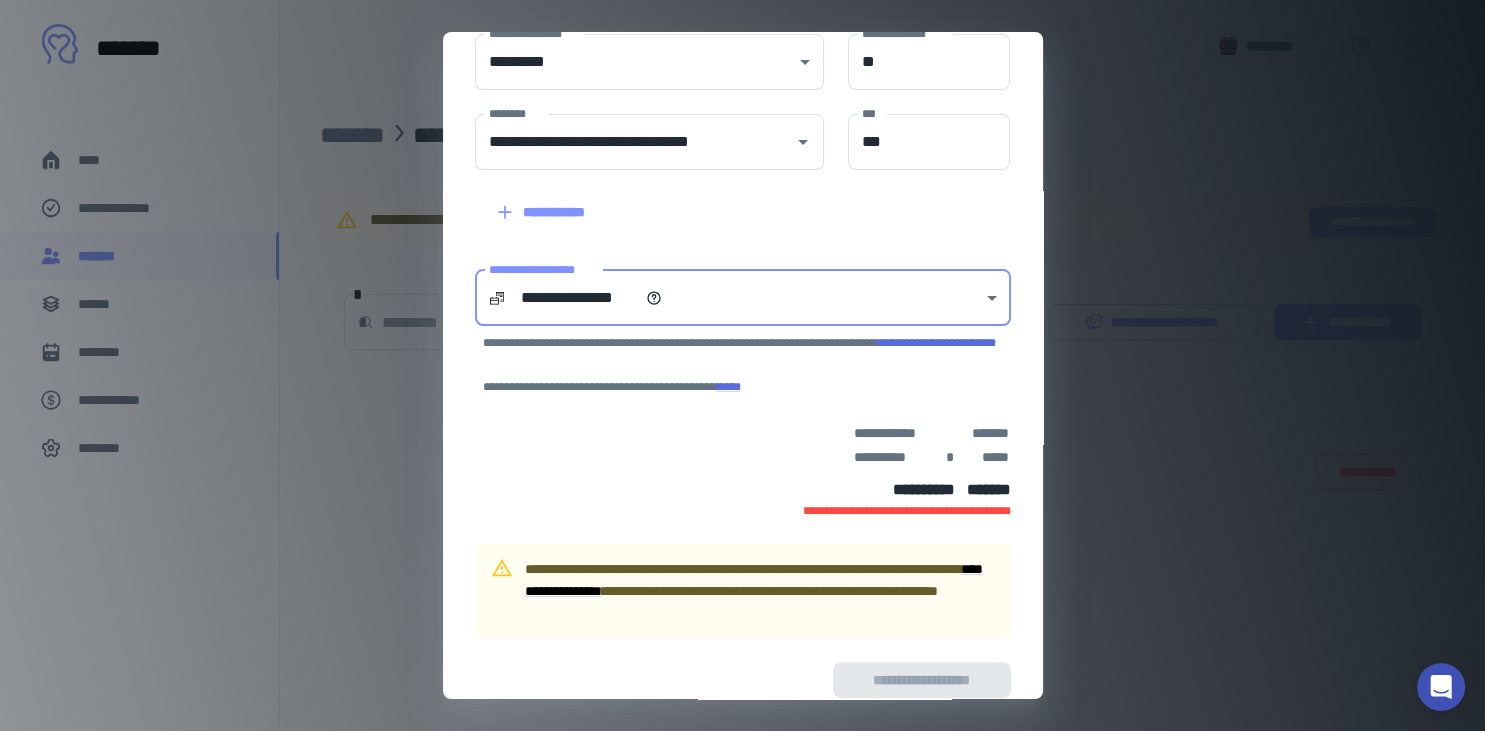 scroll, scrollTop: 380, scrollLeft: 0, axis: vertical 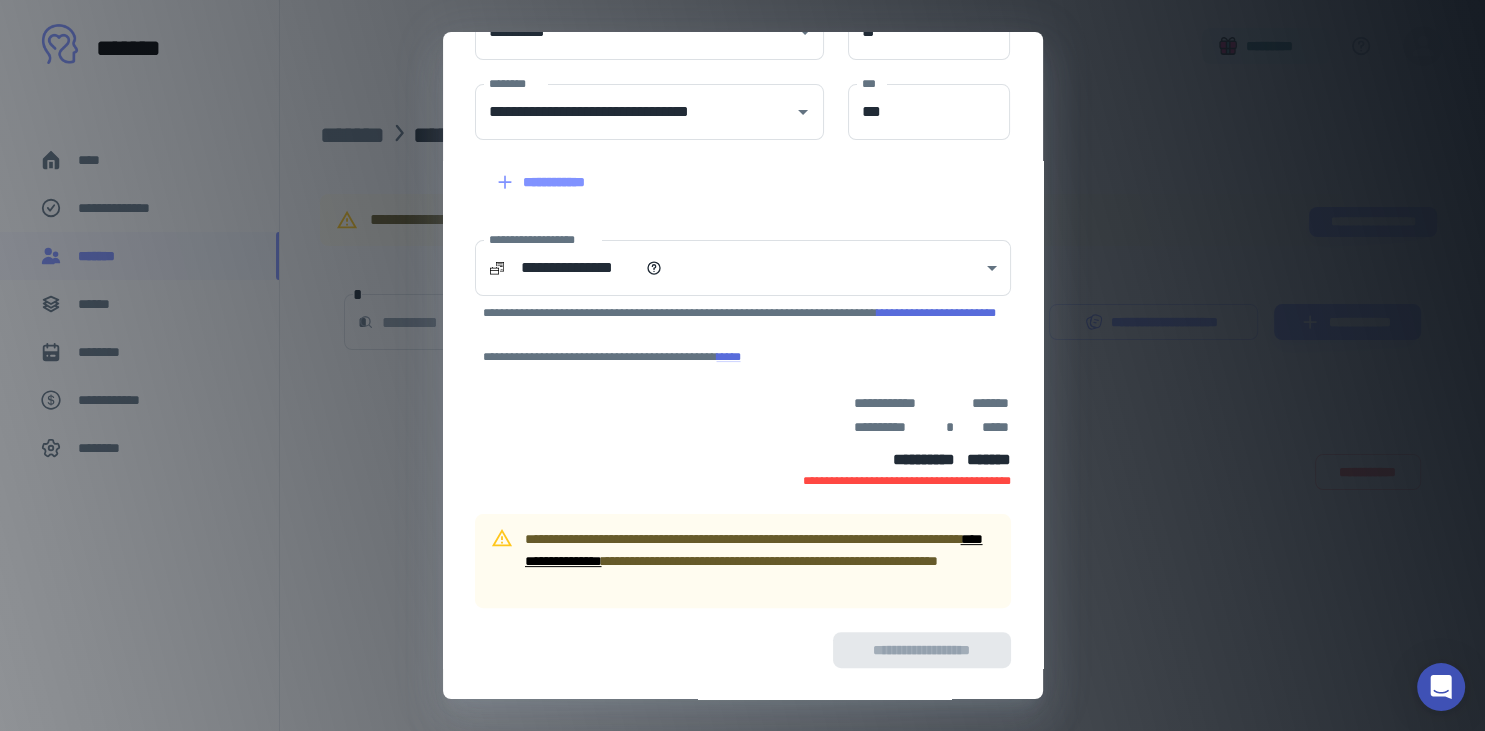 click on "**********" at bounding box center (754, 550) 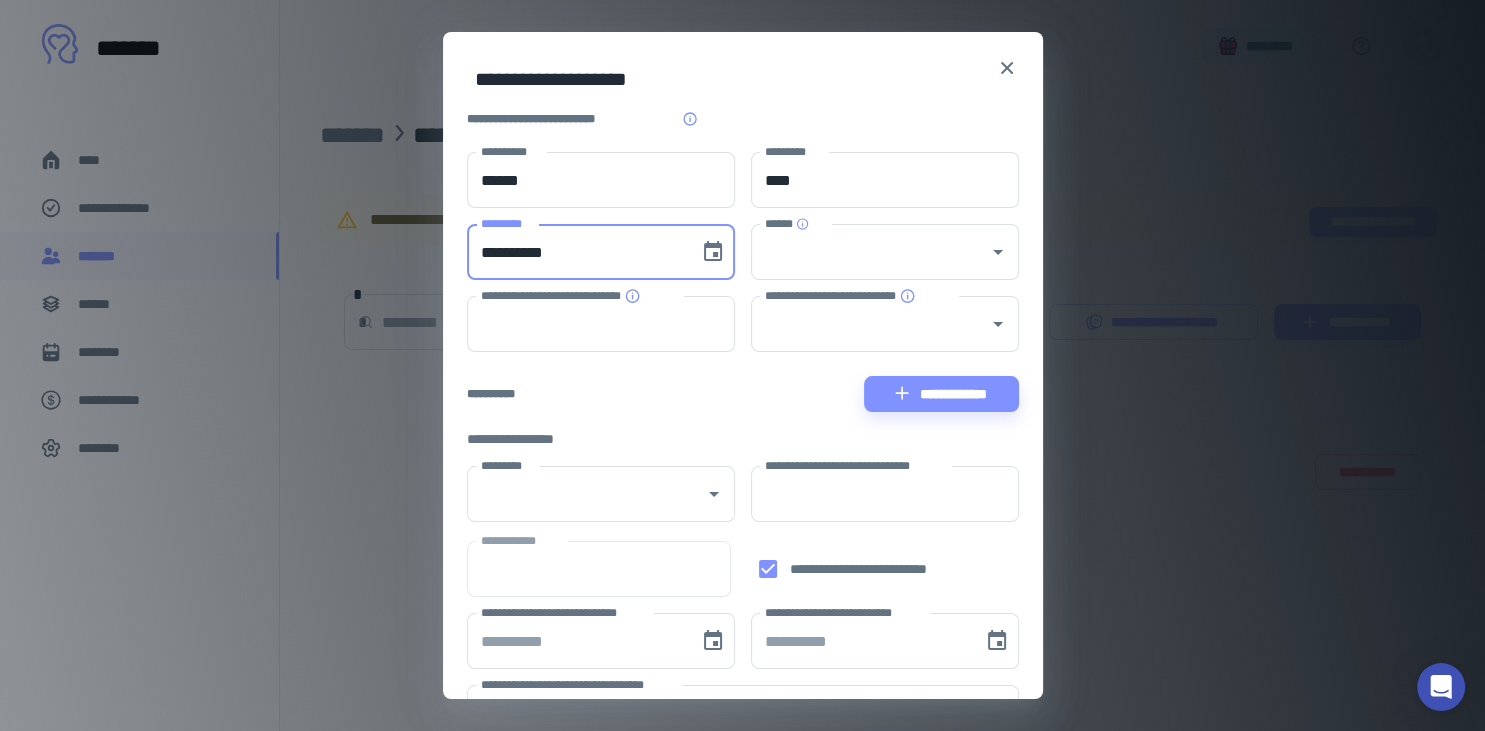 click on "**********" at bounding box center (576, 252) 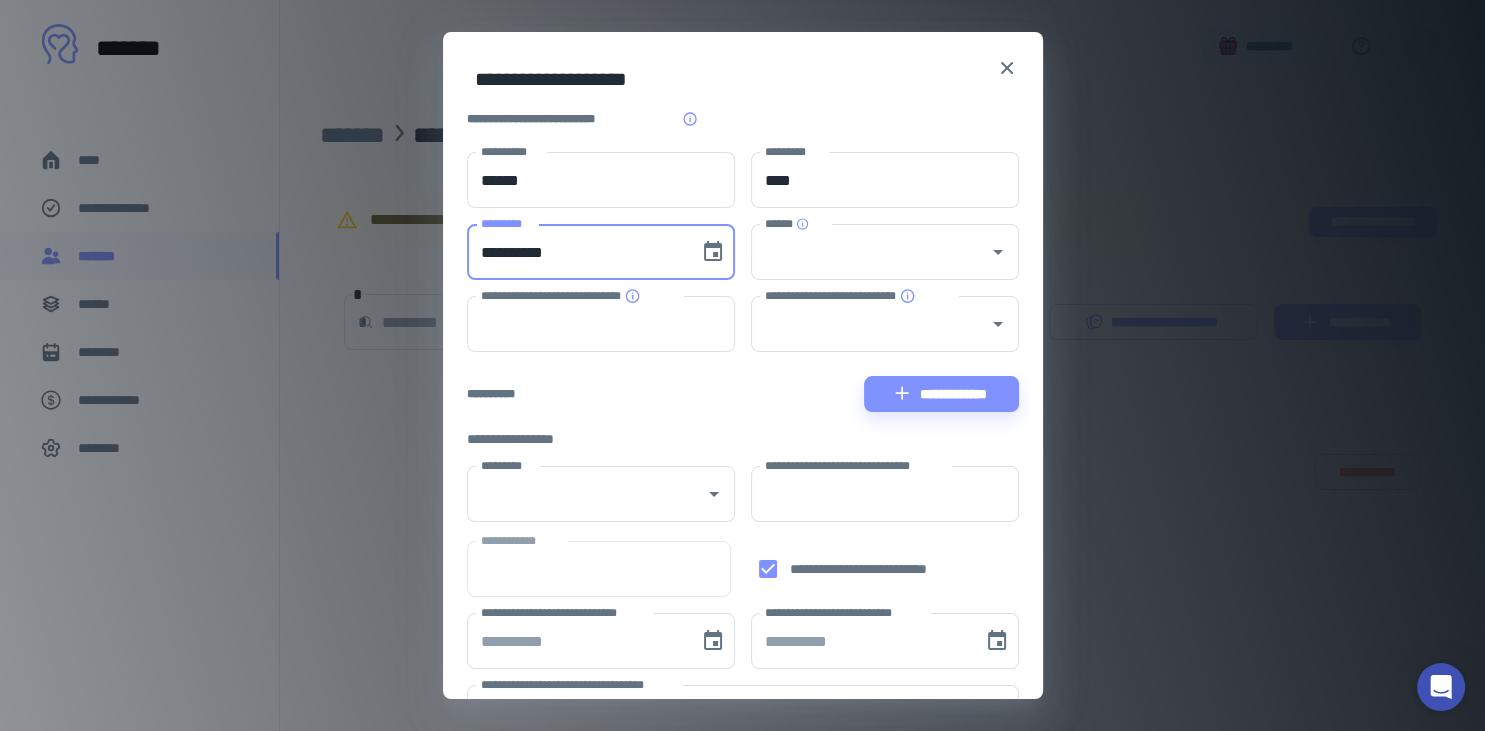 type on "**********" 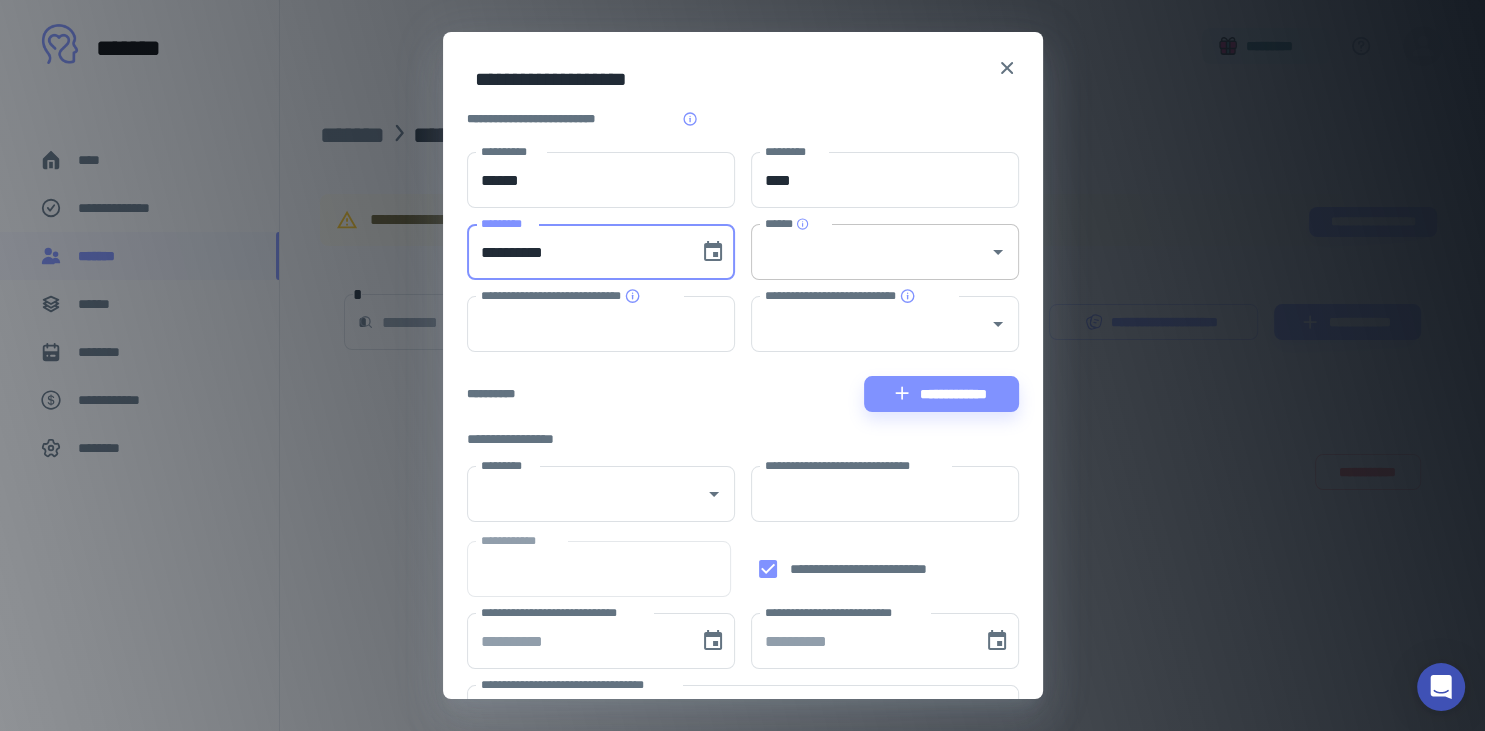 click on "******" at bounding box center [870, 252] 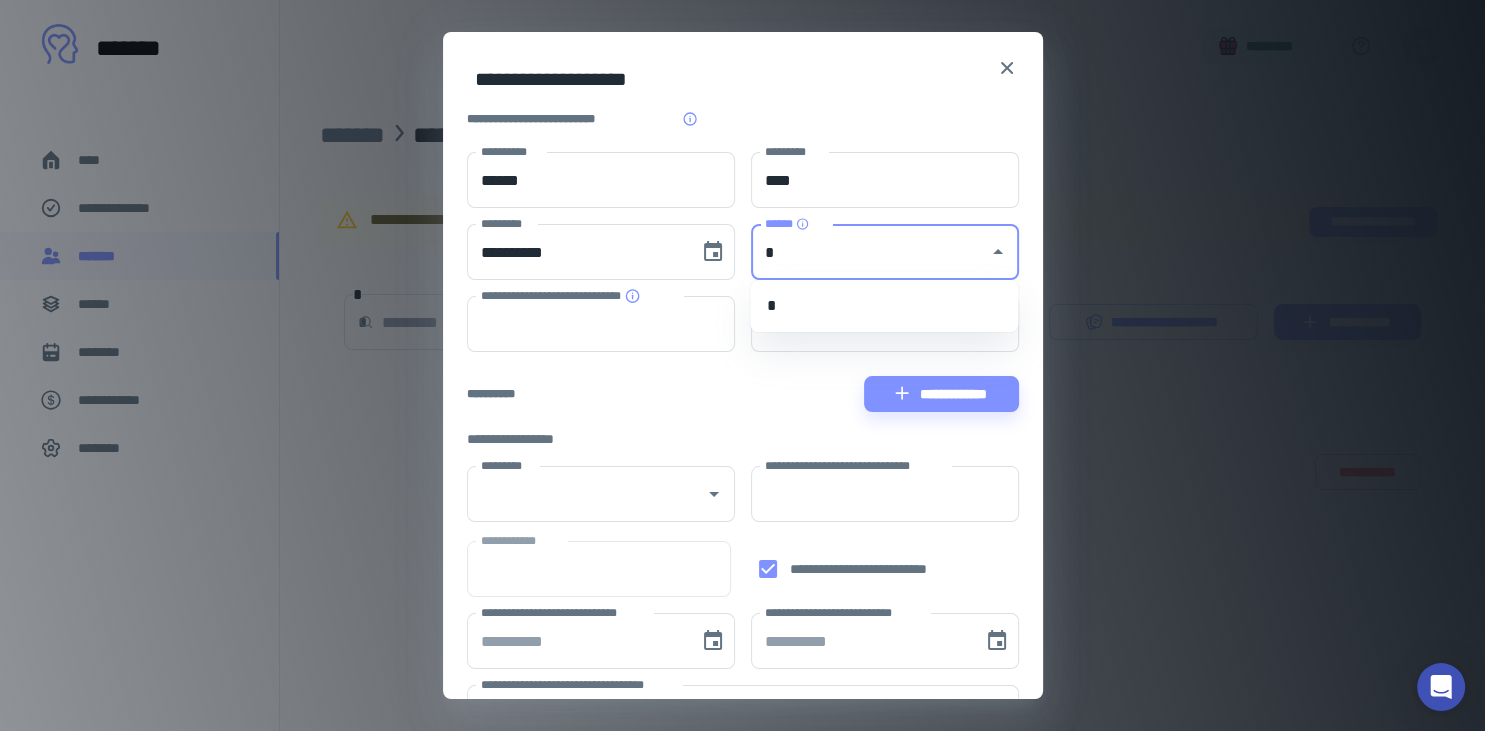 click on "*" at bounding box center [884, 306] 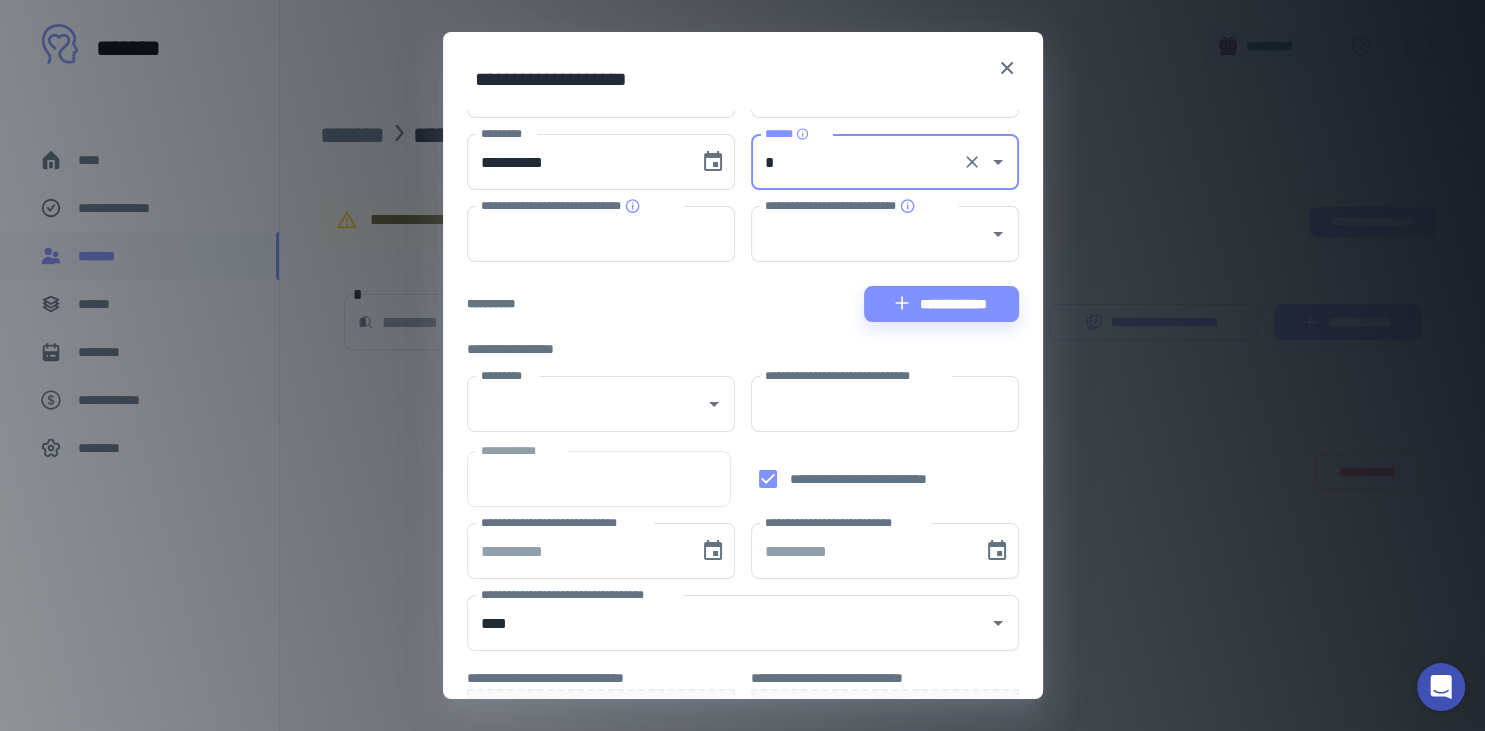 scroll, scrollTop: 95, scrollLeft: 0, axis: vertical 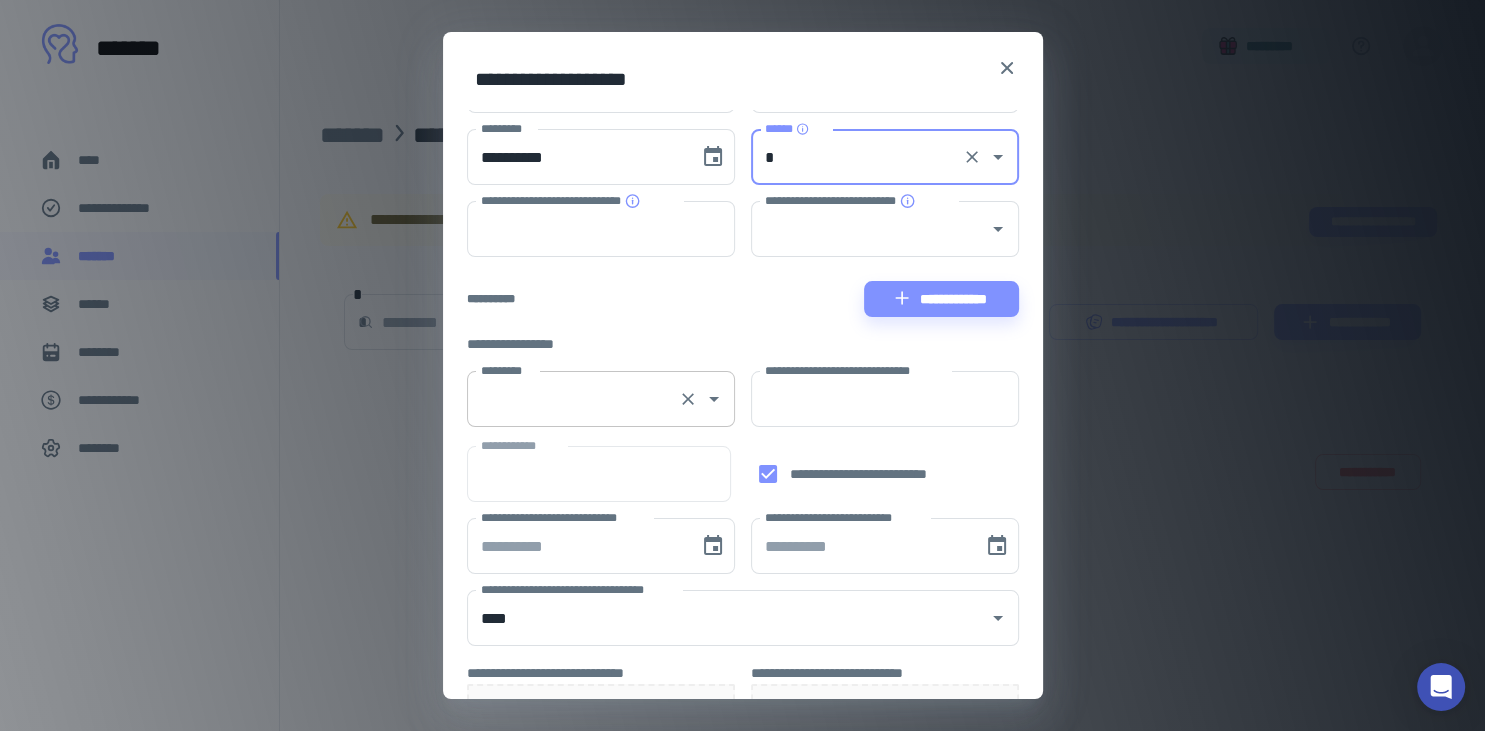 type on "*" 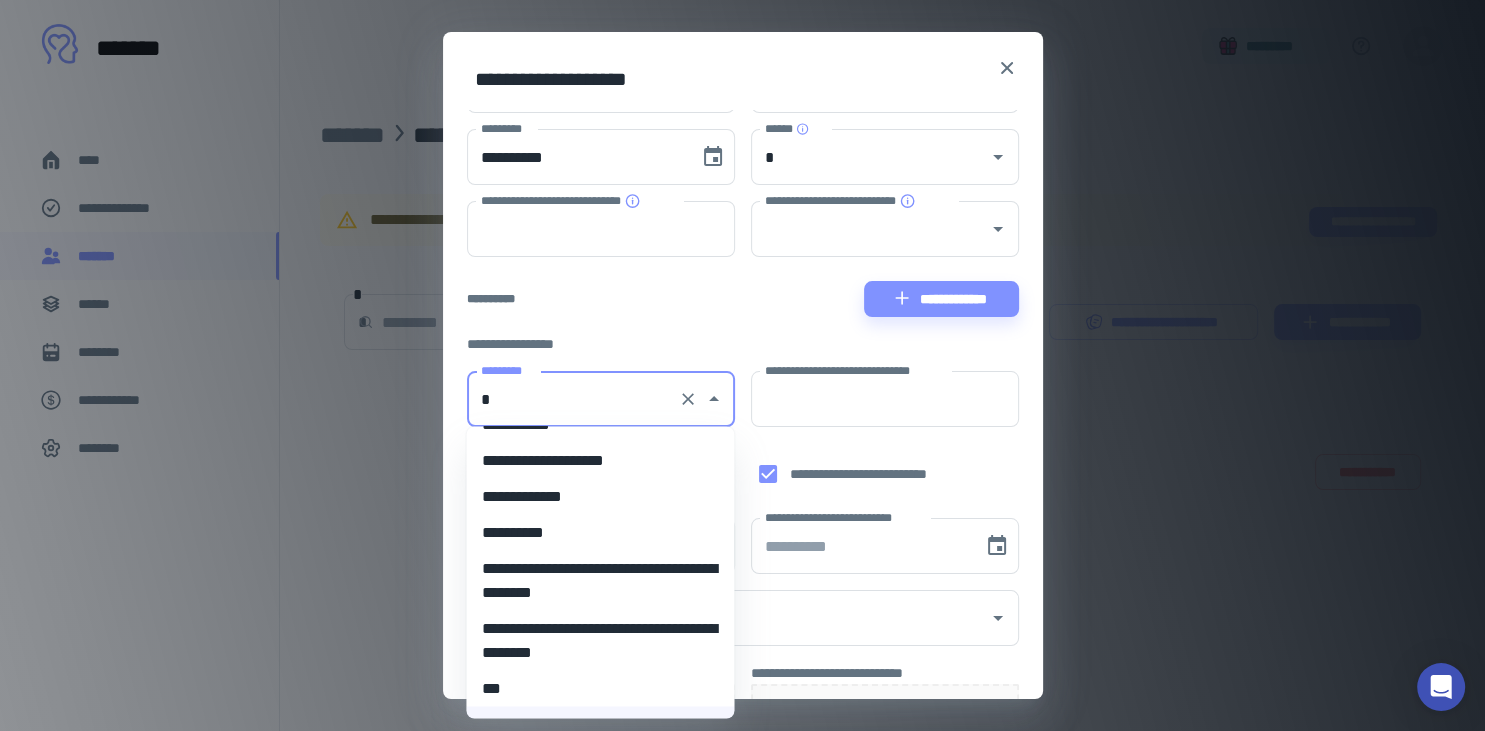 scroll, scrollTop: 0, scrollLeft: 0, axis: both 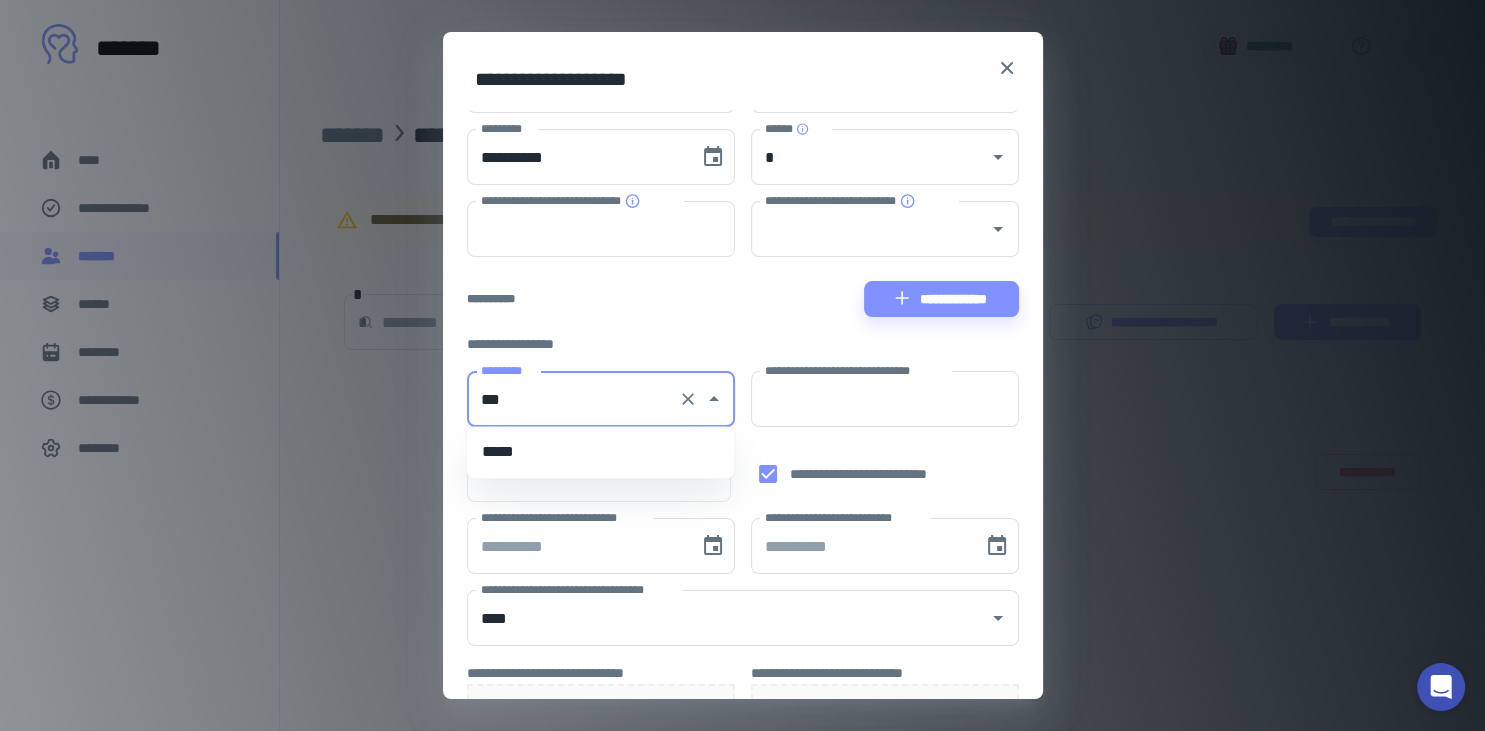 click on "*****" at bounding box center [600, 452] 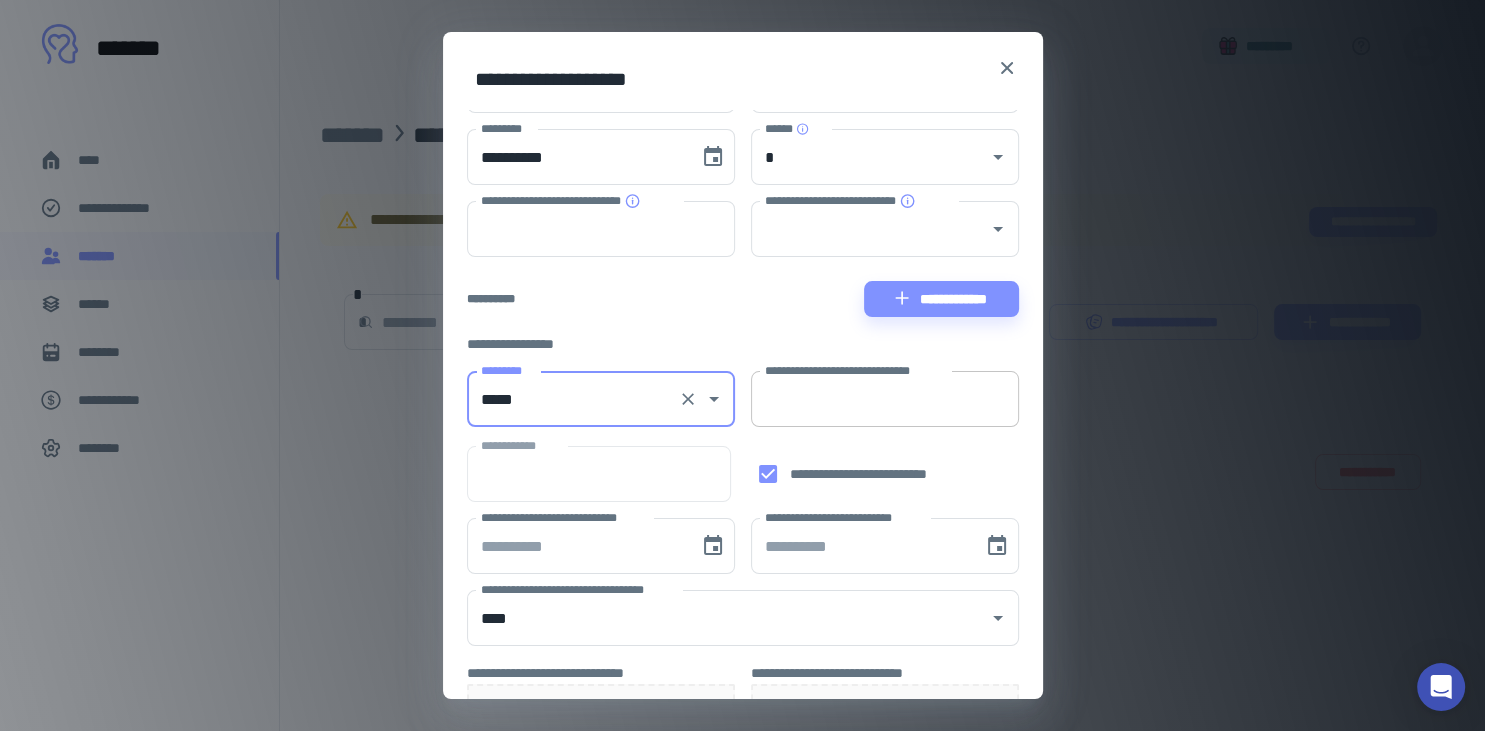 type on "*****" 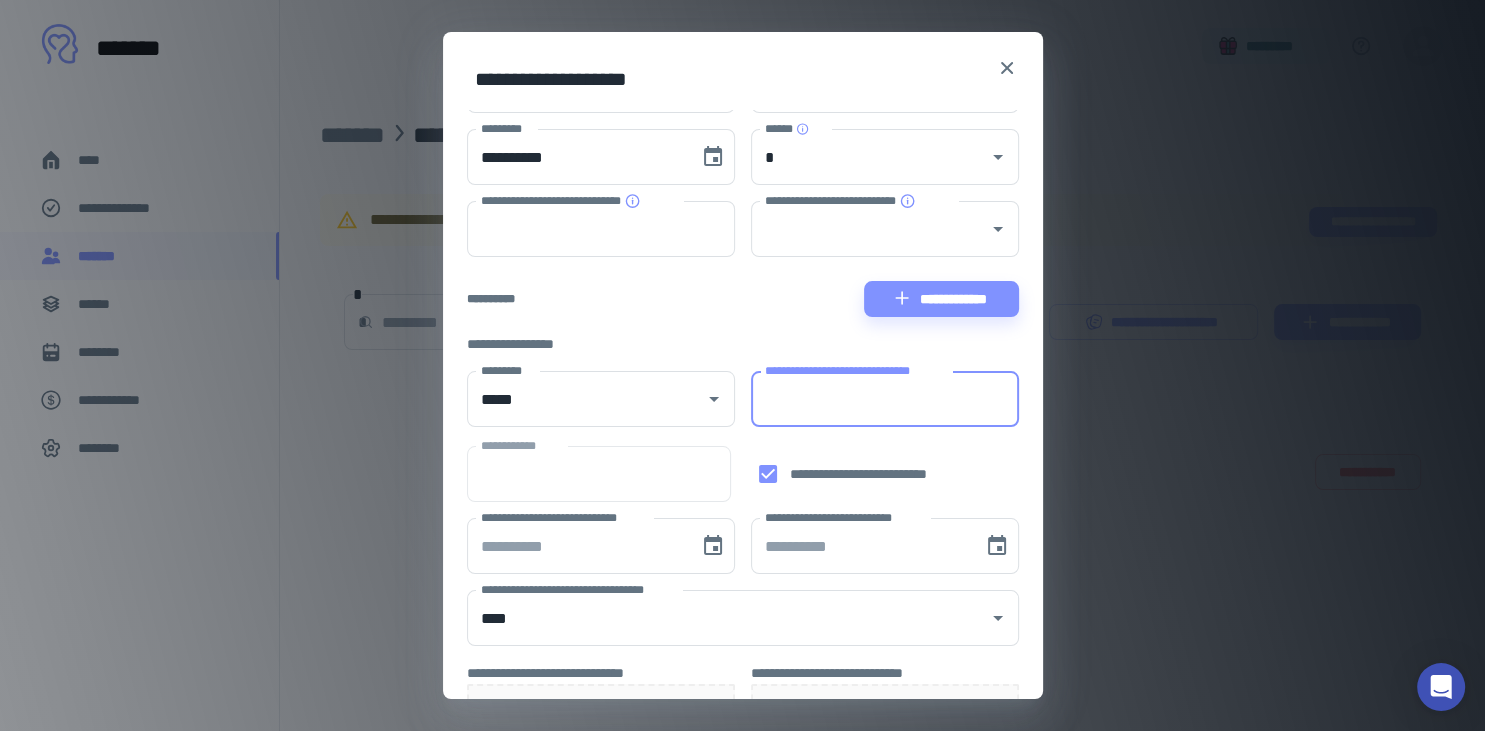 paste on "*********" 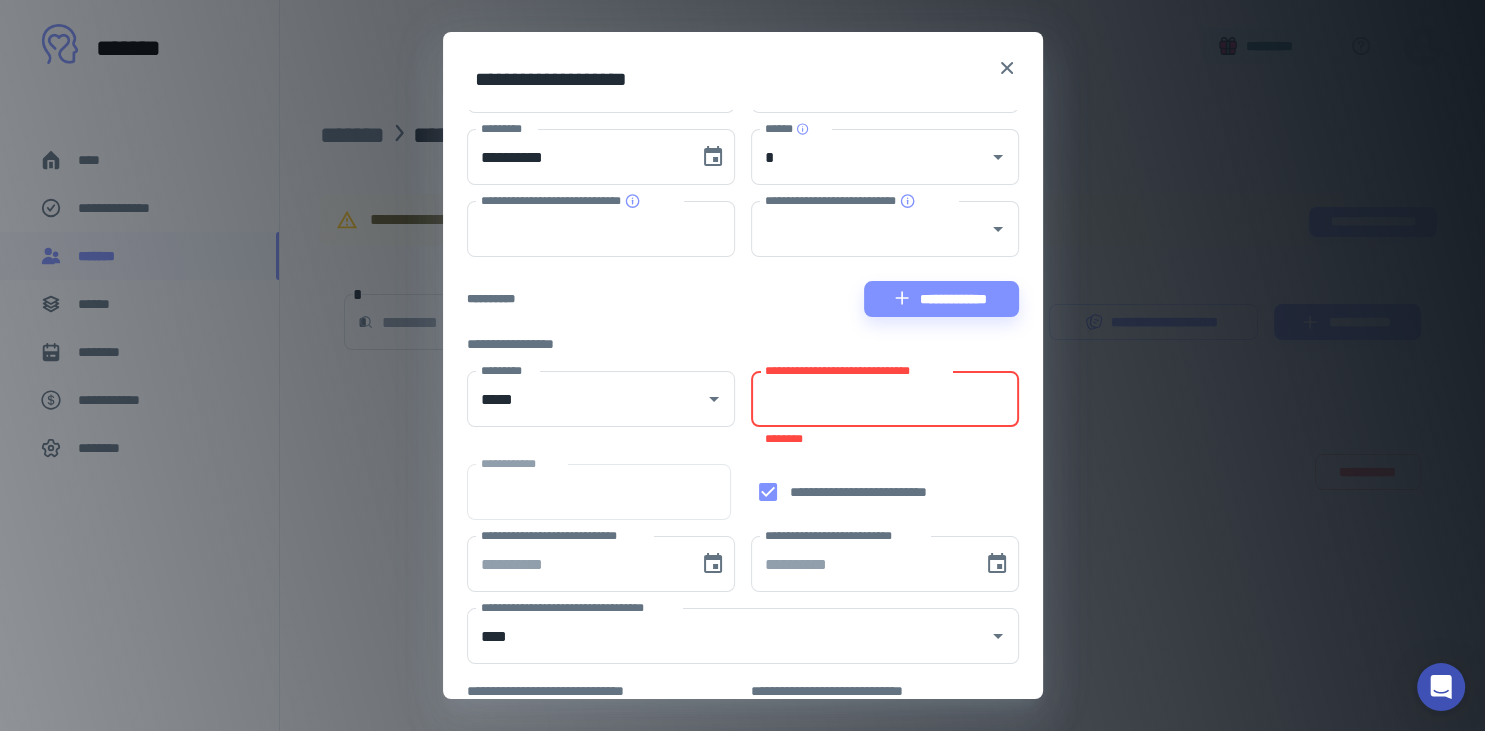 paste on "*********" 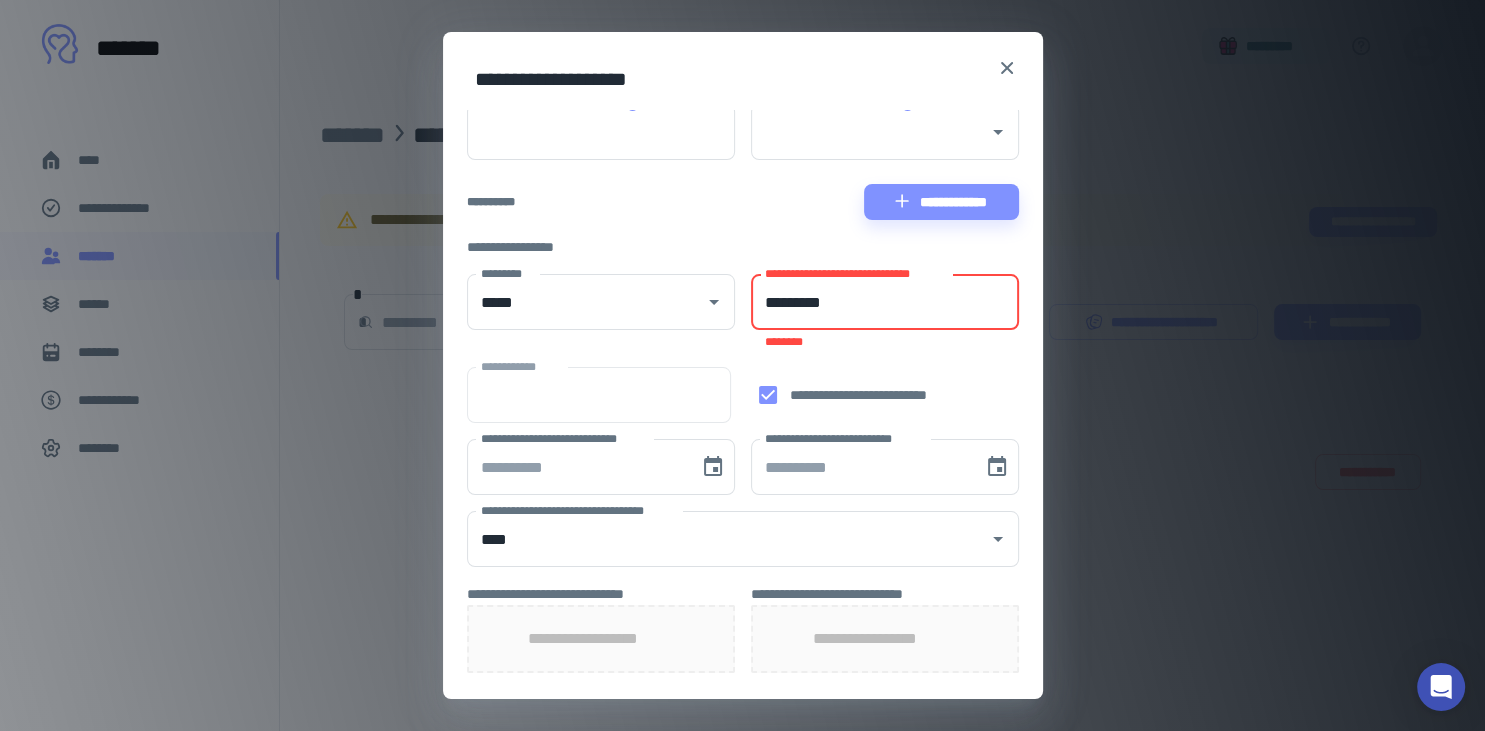 scroll, scrollTop: 193, scrollLeft: 0, axis: vertical 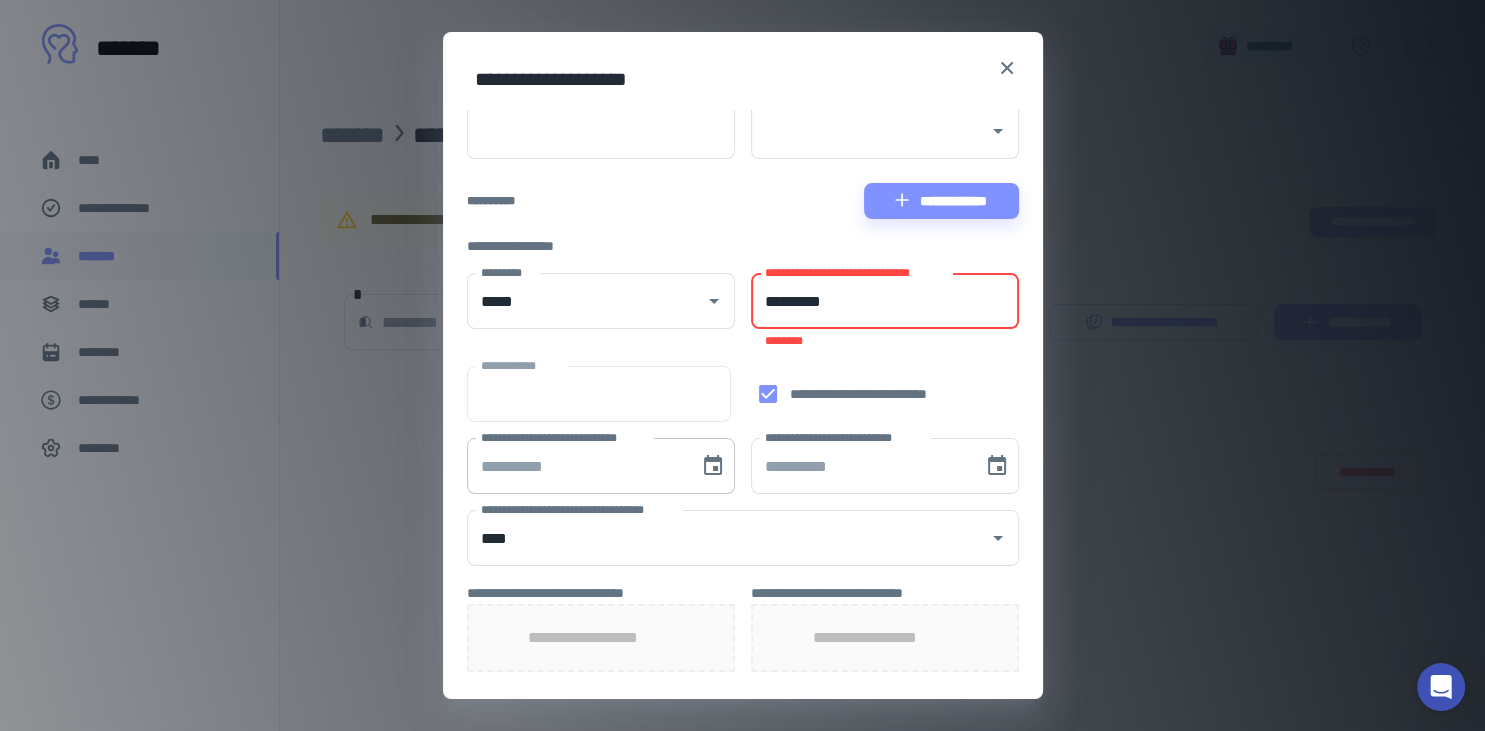 type on "*********" 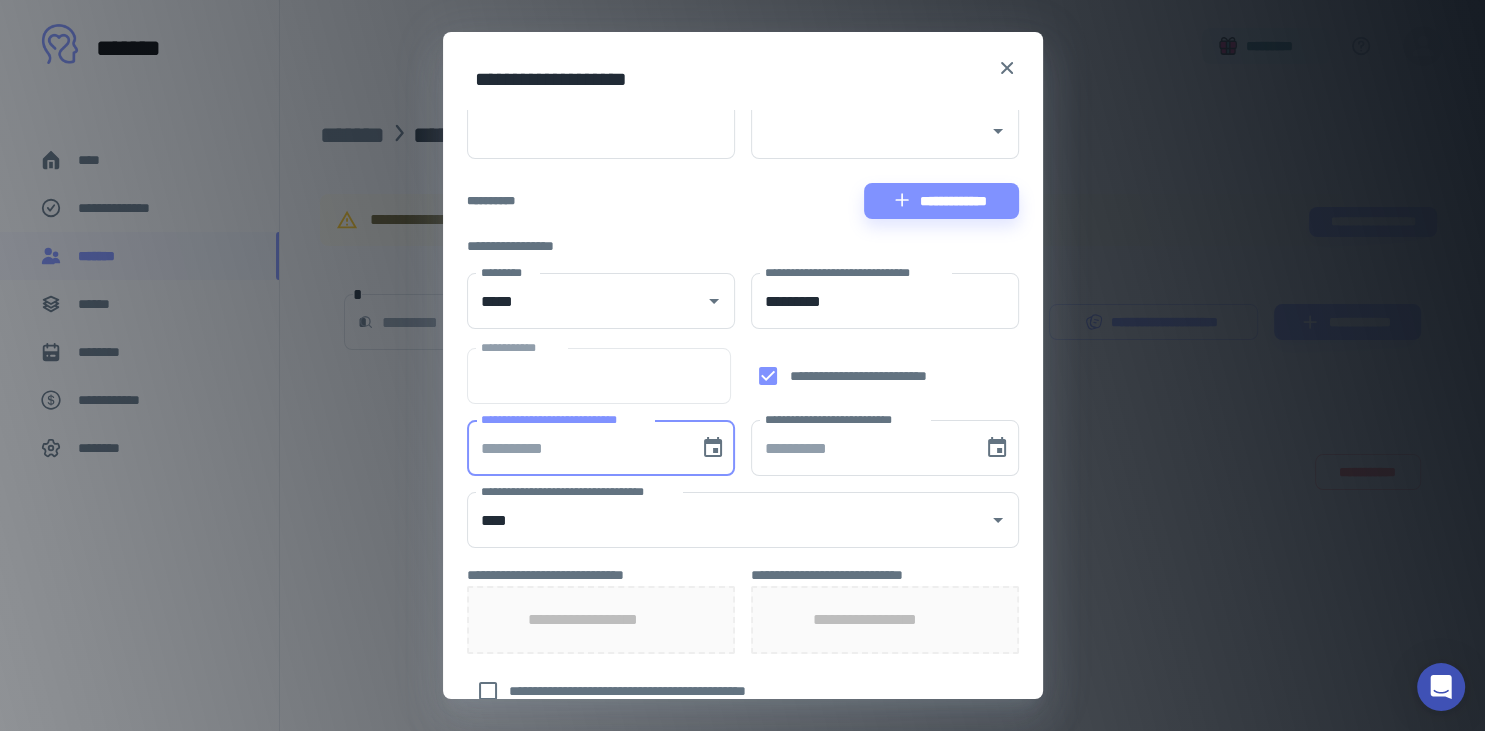 type on "**********" 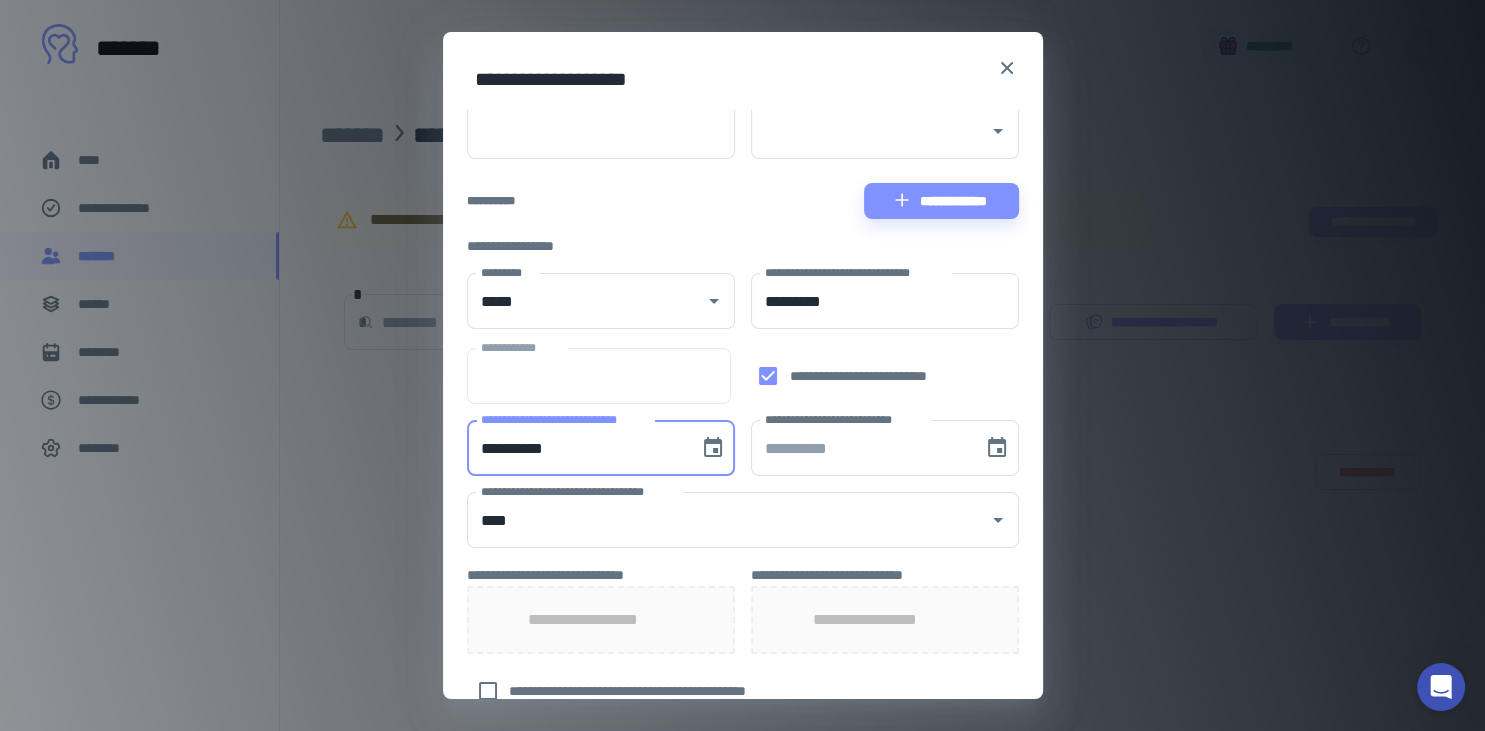 click on "**********" at bounding box center [576, 448] 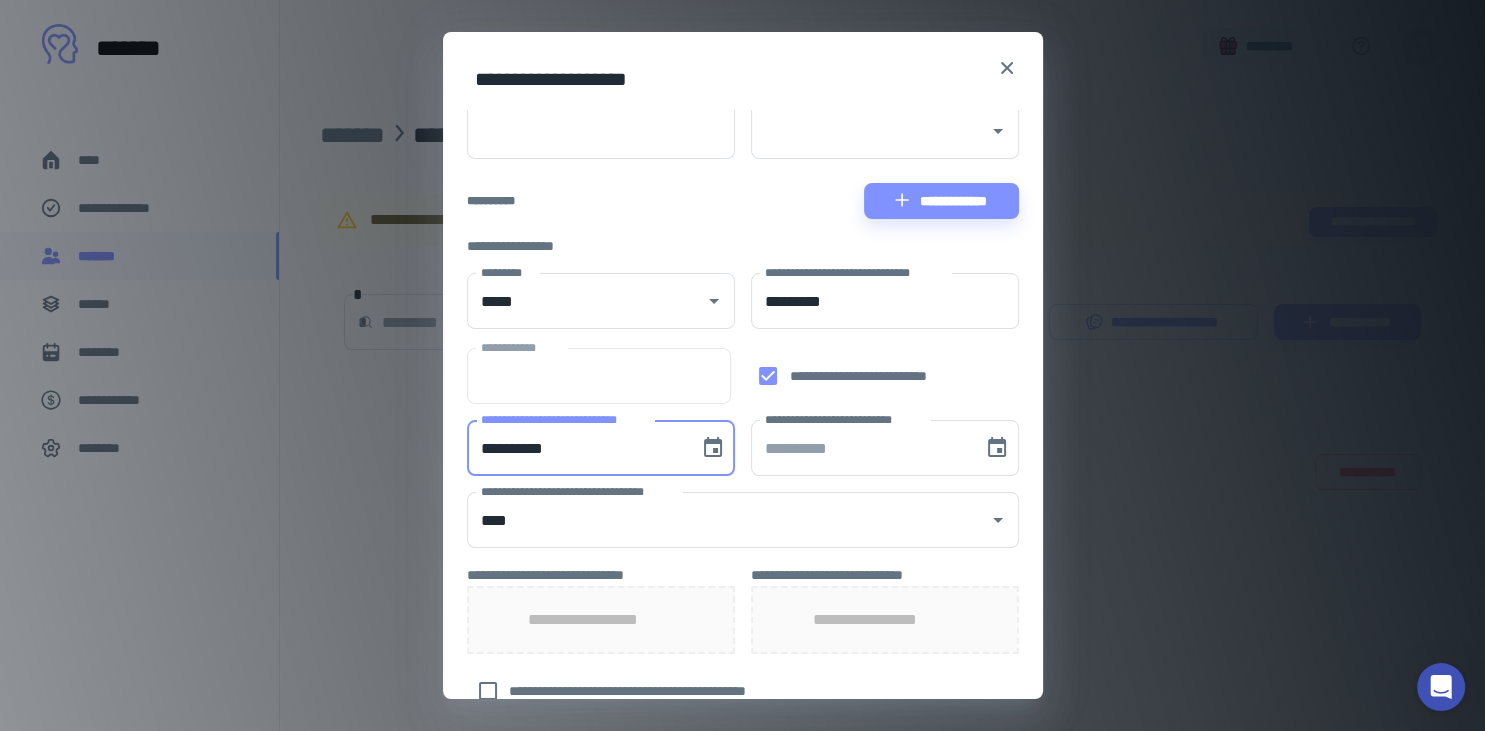 type 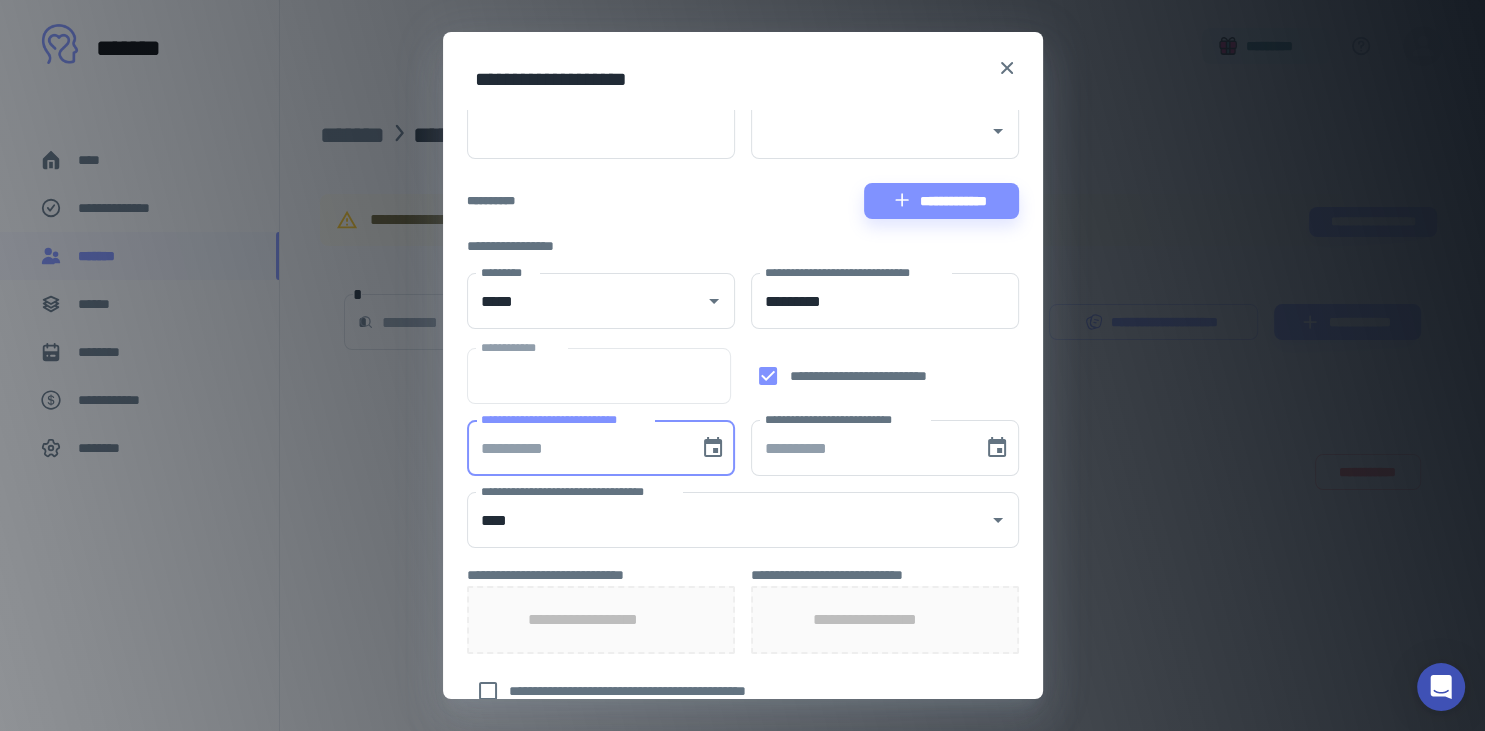 click on "**********" at bounding box center (743, 463) 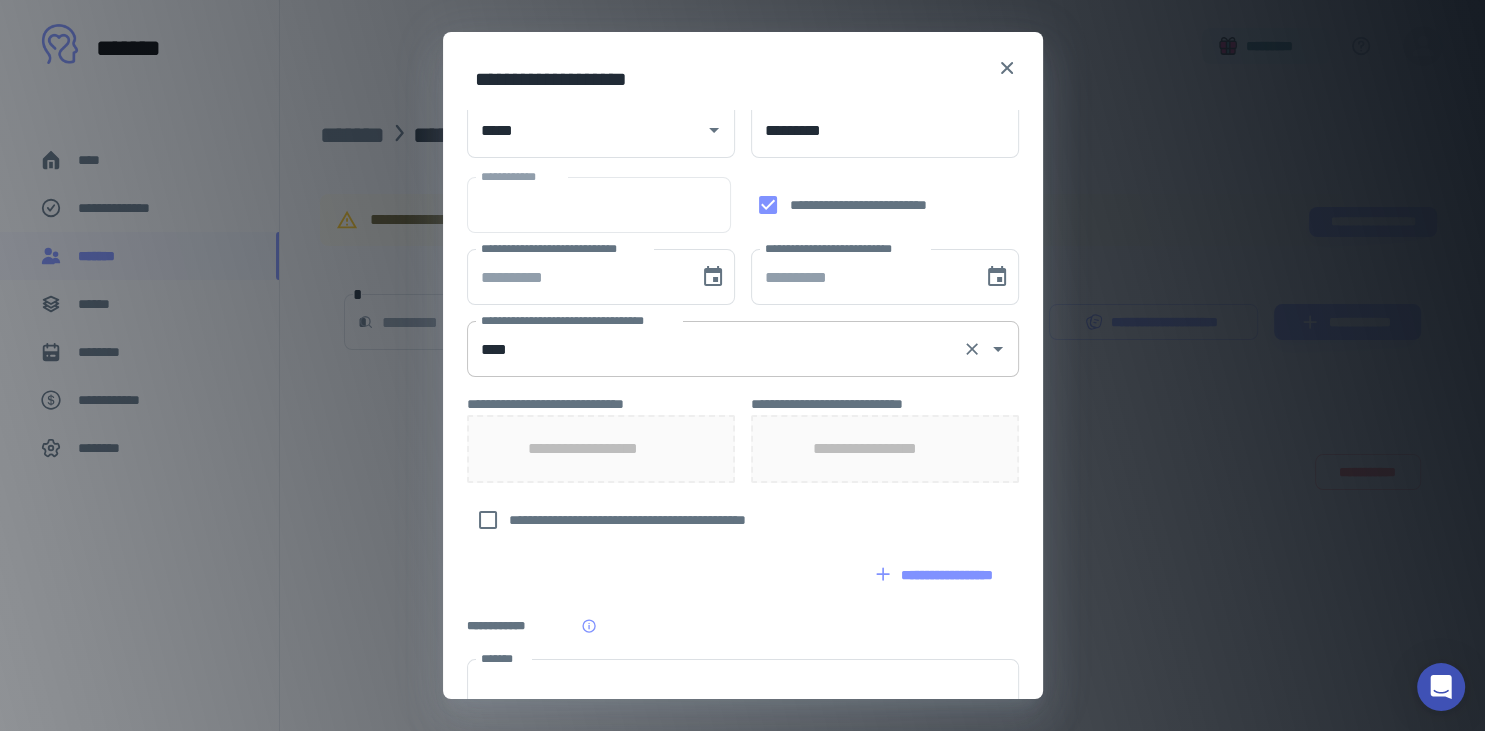 scroll, scrollTop: 368, scrollLeft: 0, axis: vertical 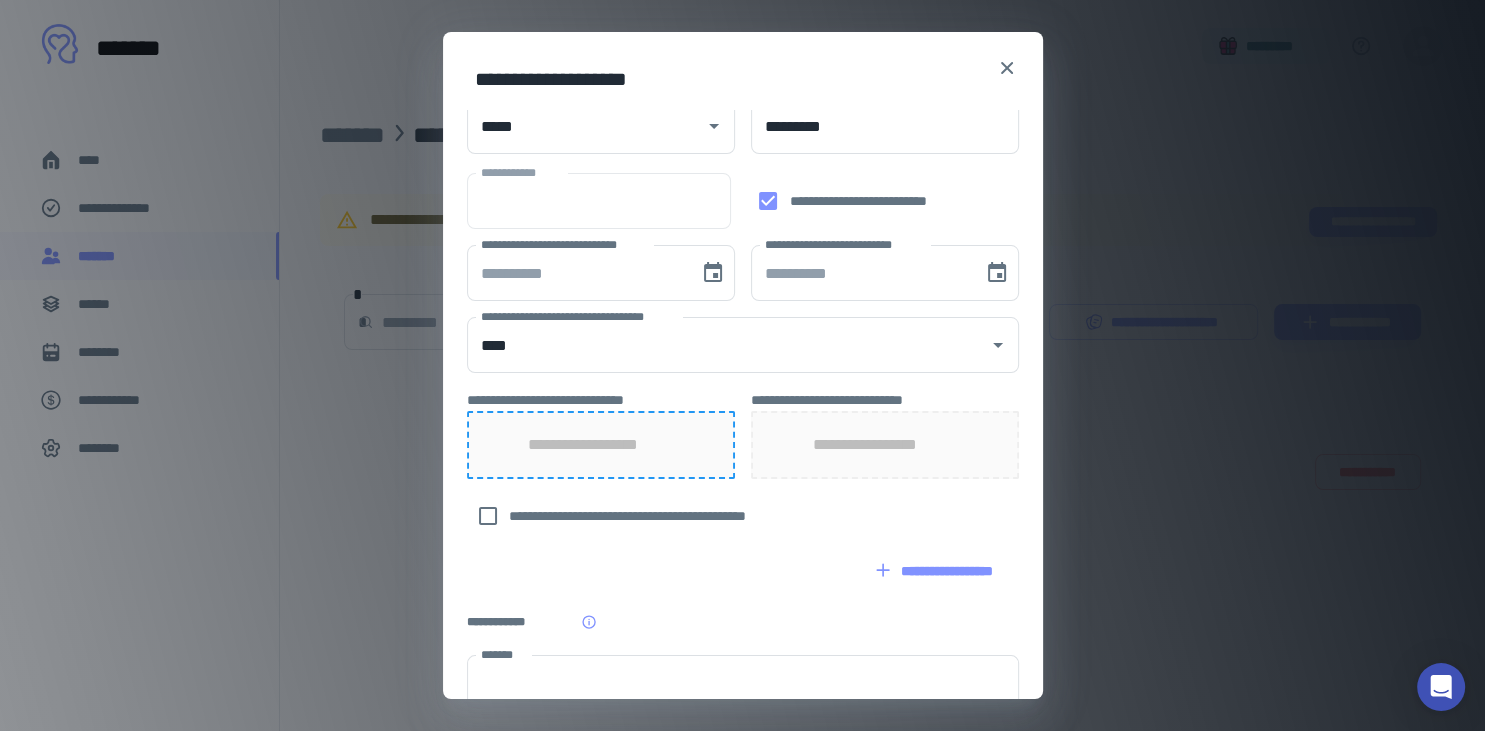 click on "**********" at bounding box center [600, 445] 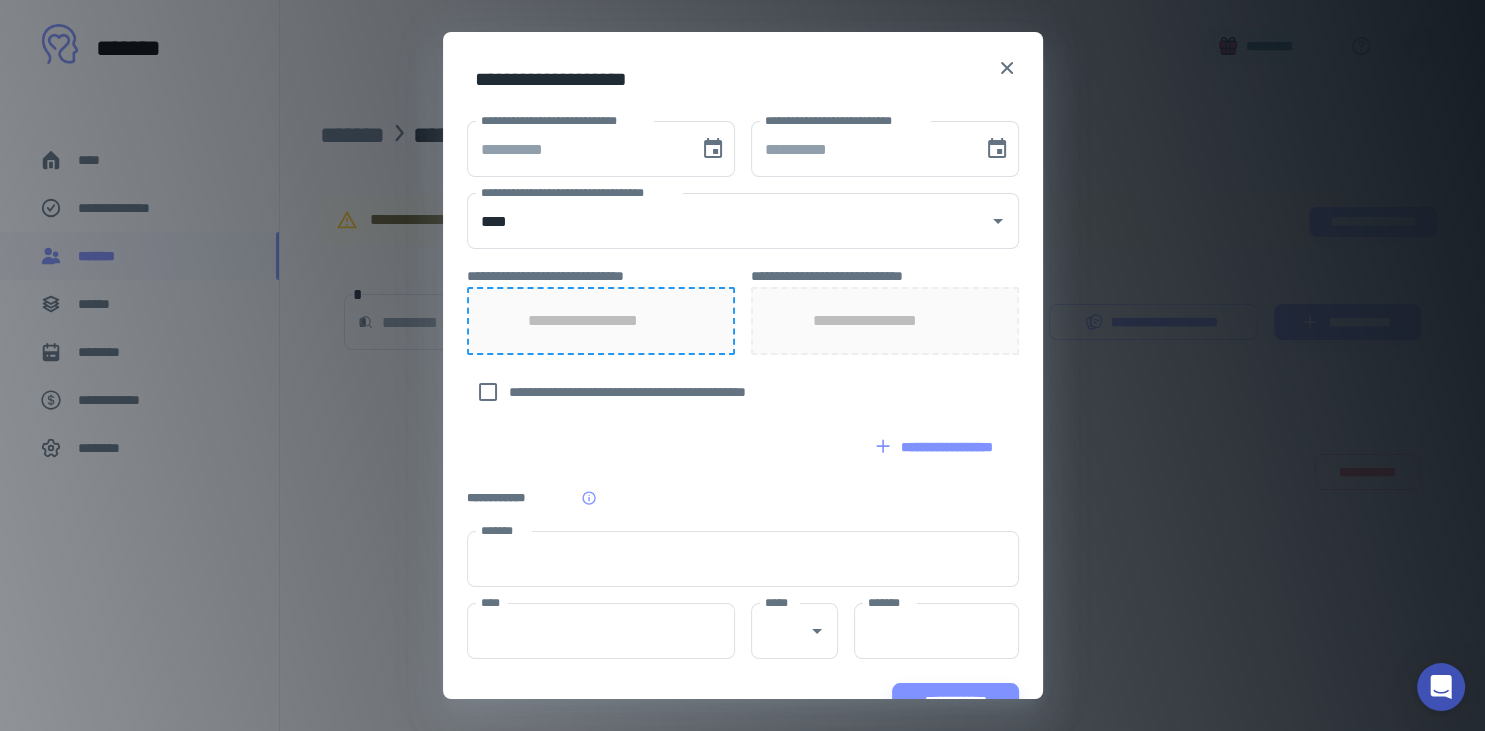 scroll, scrollTop: 531, scrollLeft: 0, axis: vertical 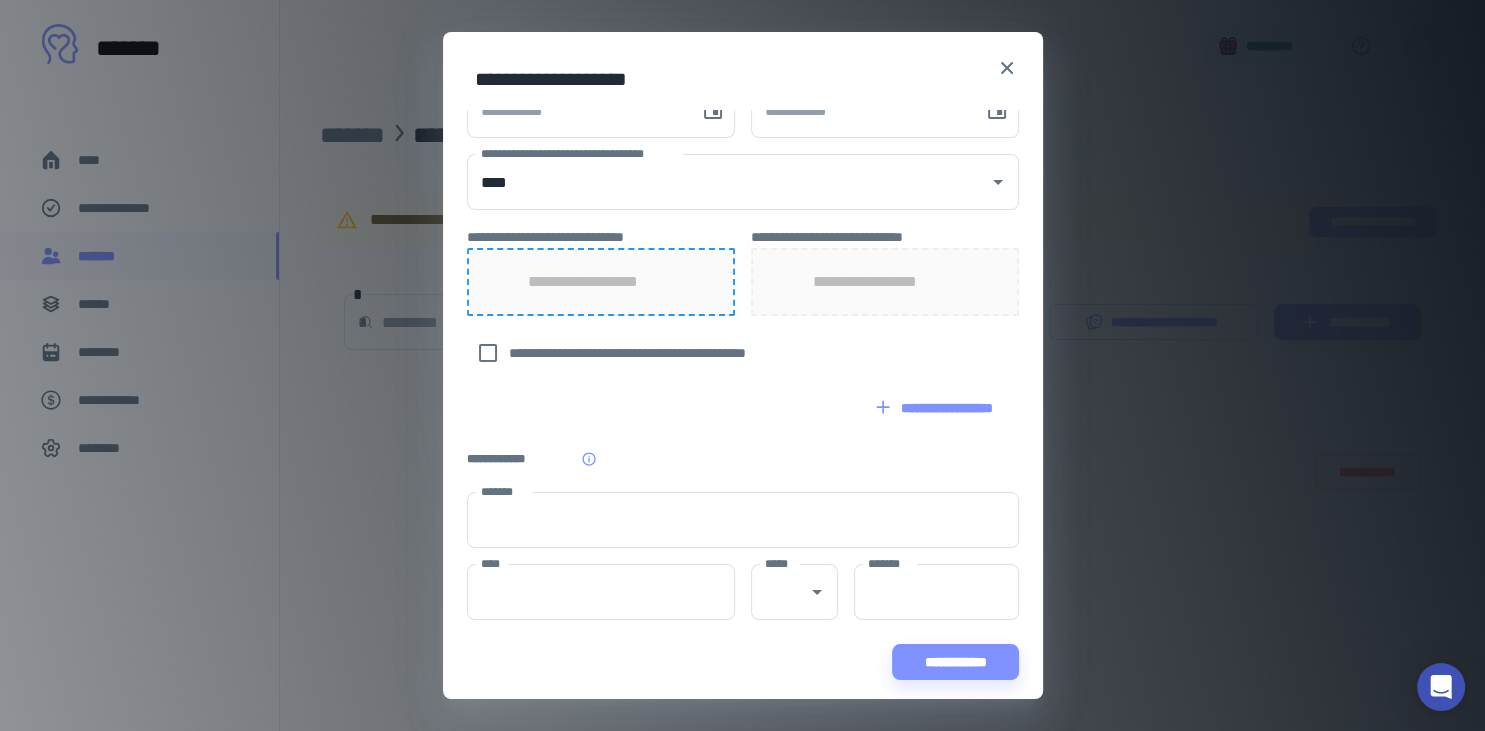 click on "**********" at bounding box center (743, 99) 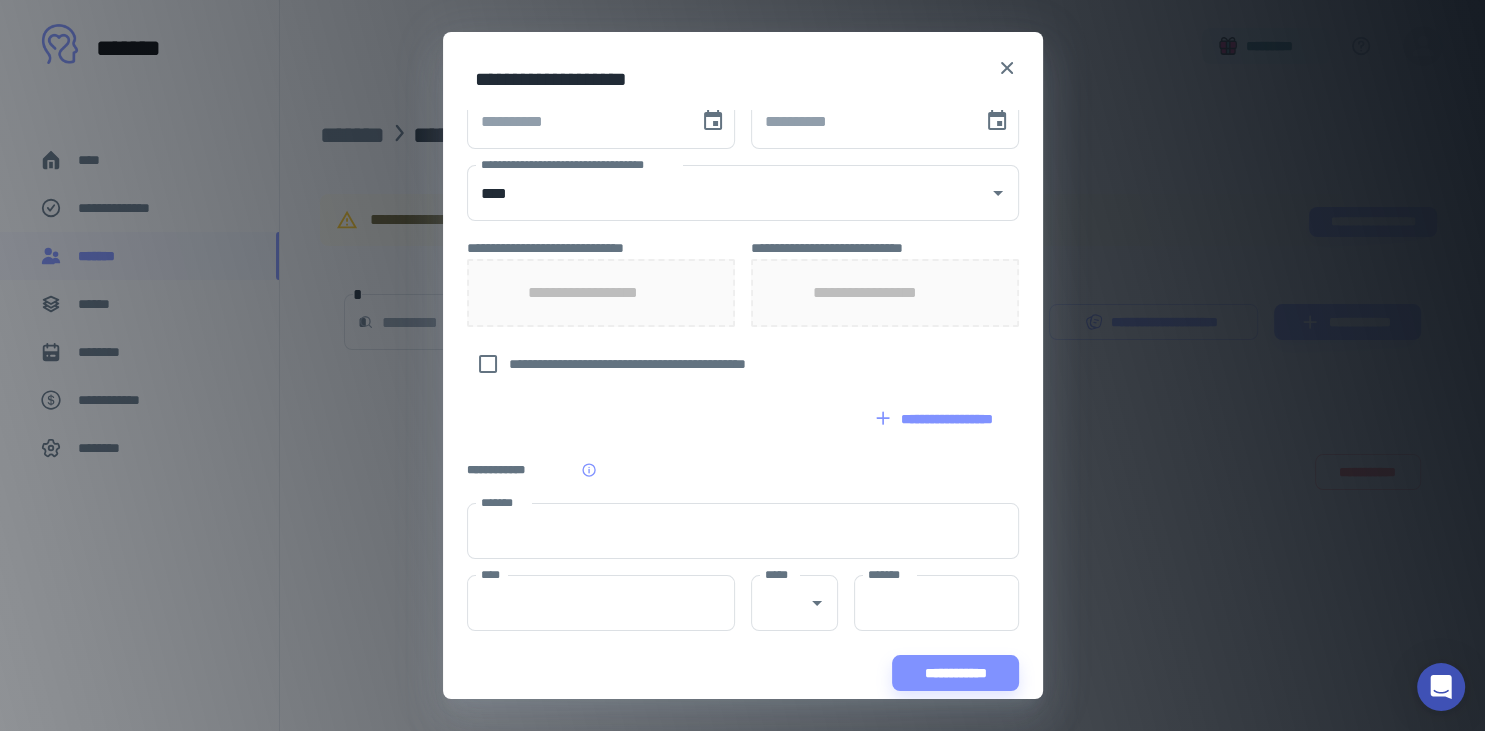 scroll, scrollTop: 531, scrollLeft: 0, axis: vertical 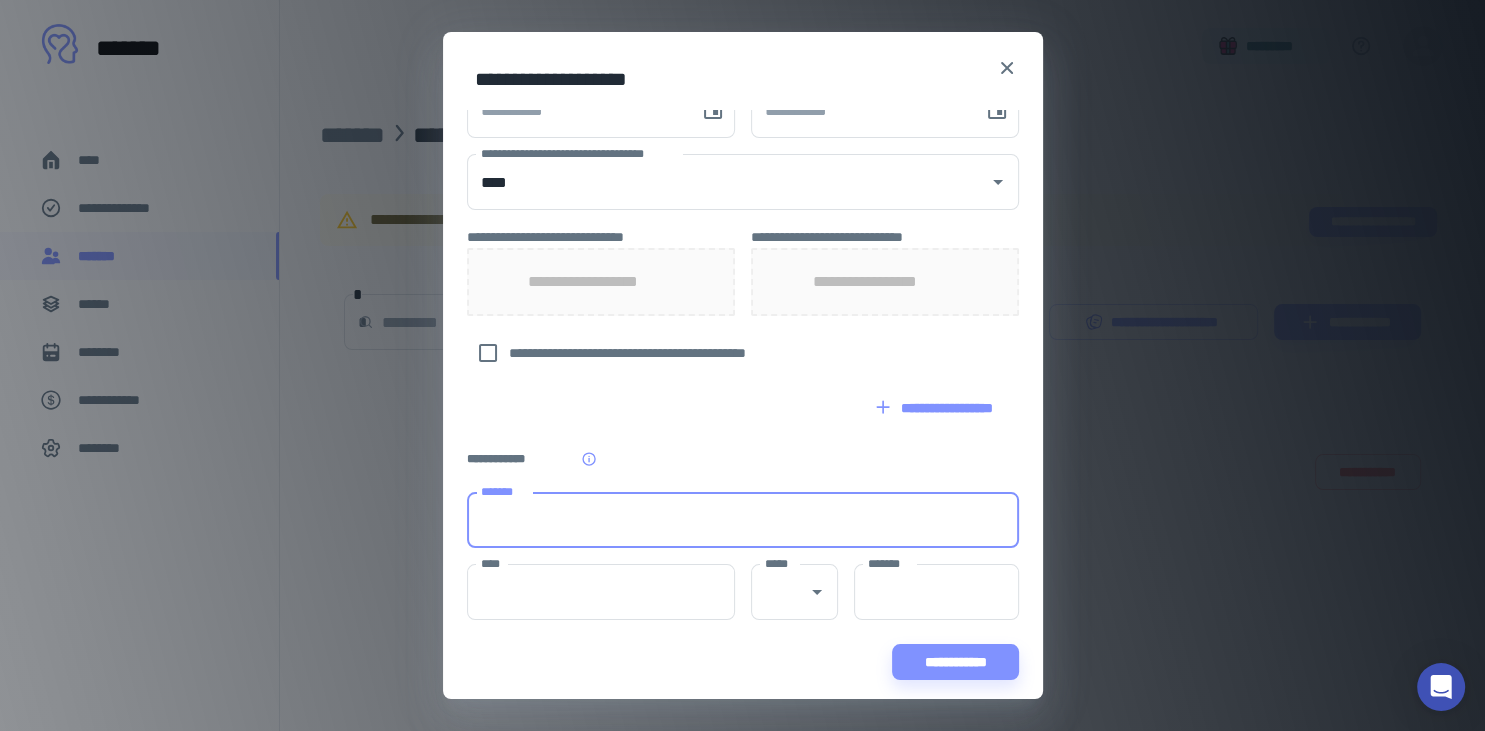 click on "*******" at bounding box center [743, 520] 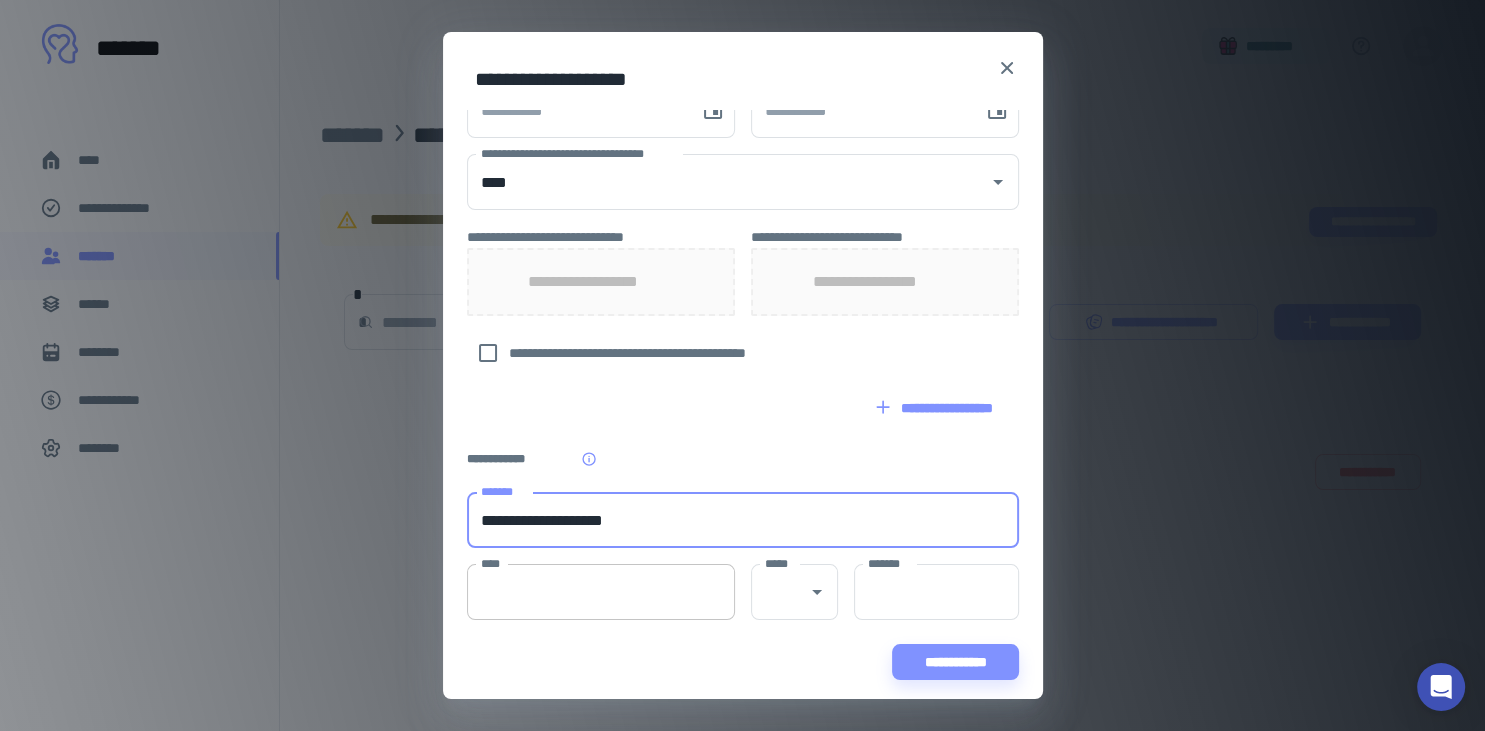 type on "**********" 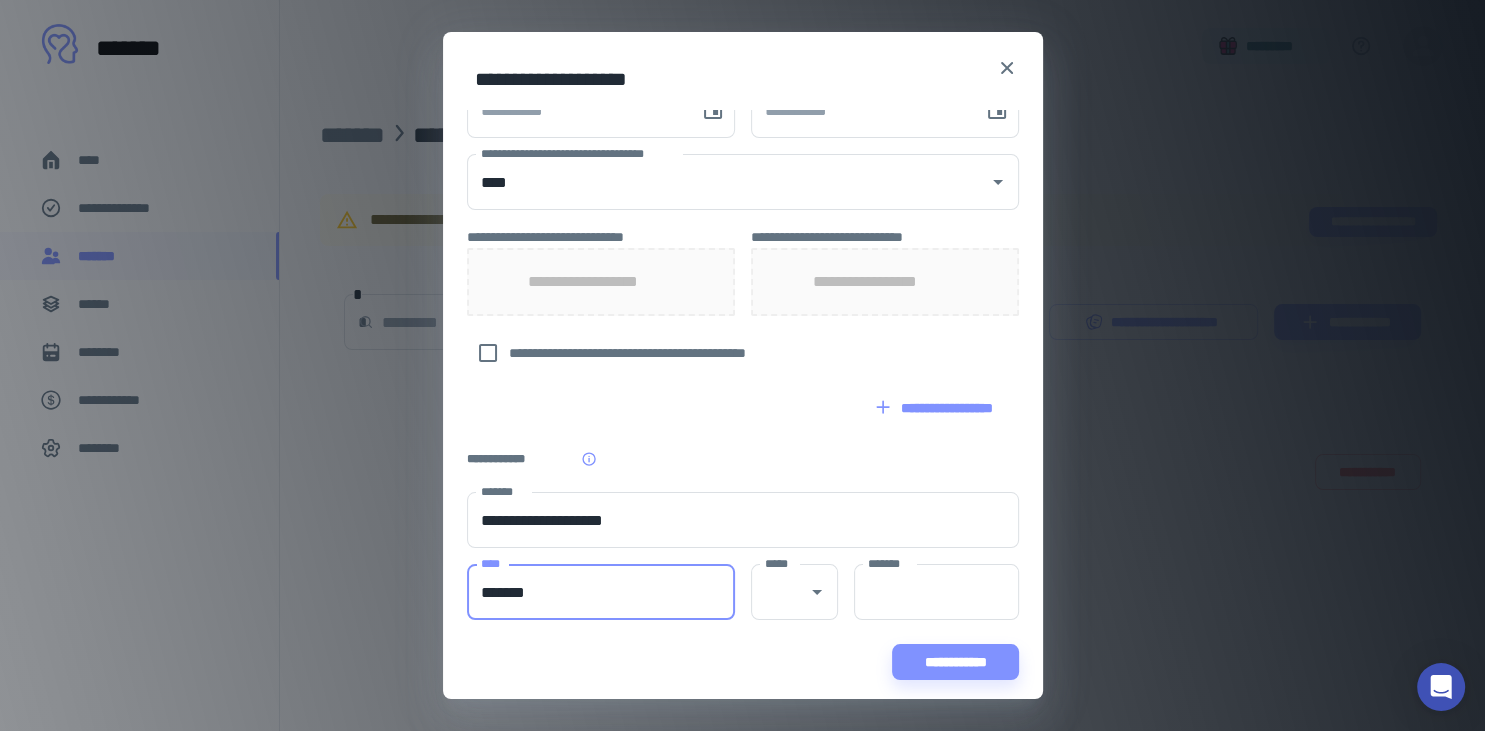 type on "*******" 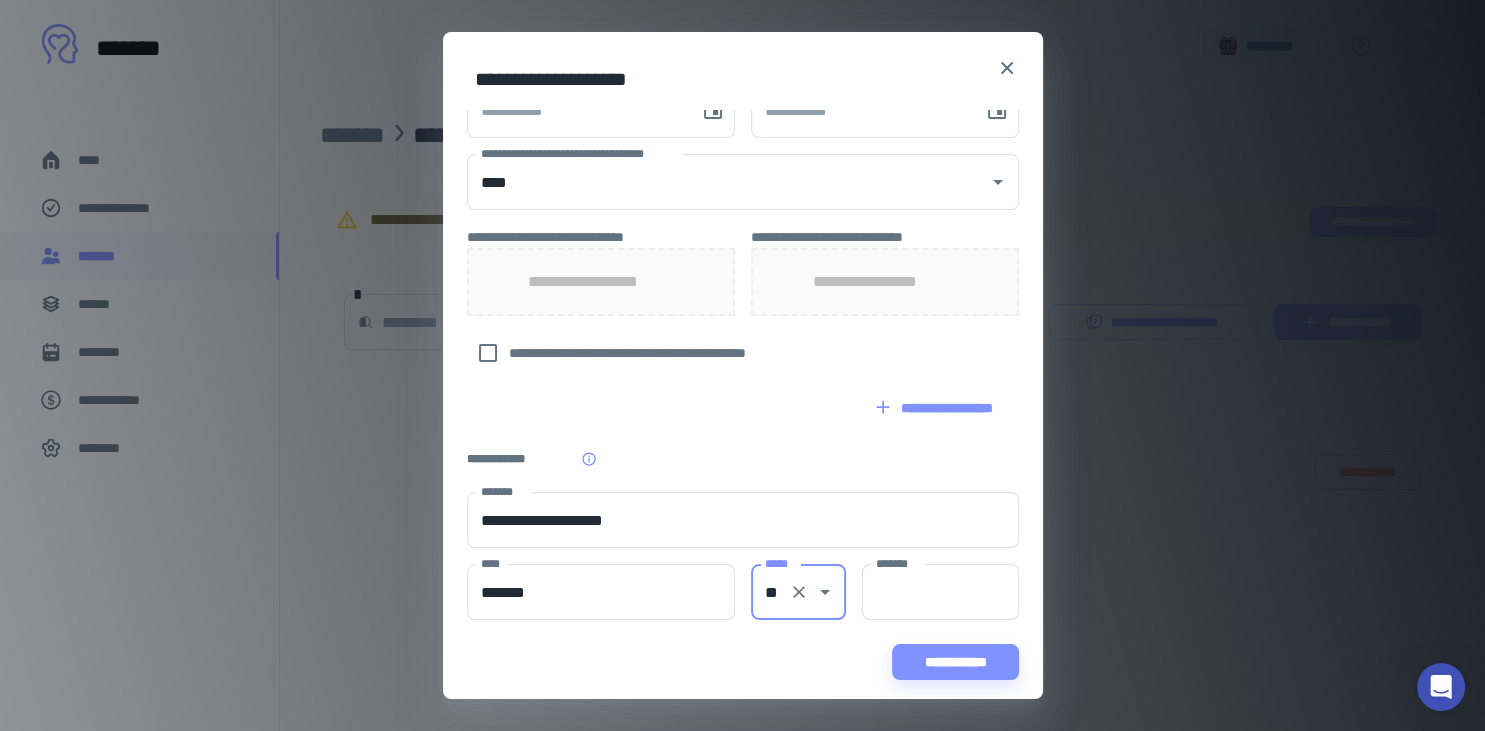 type on "**" 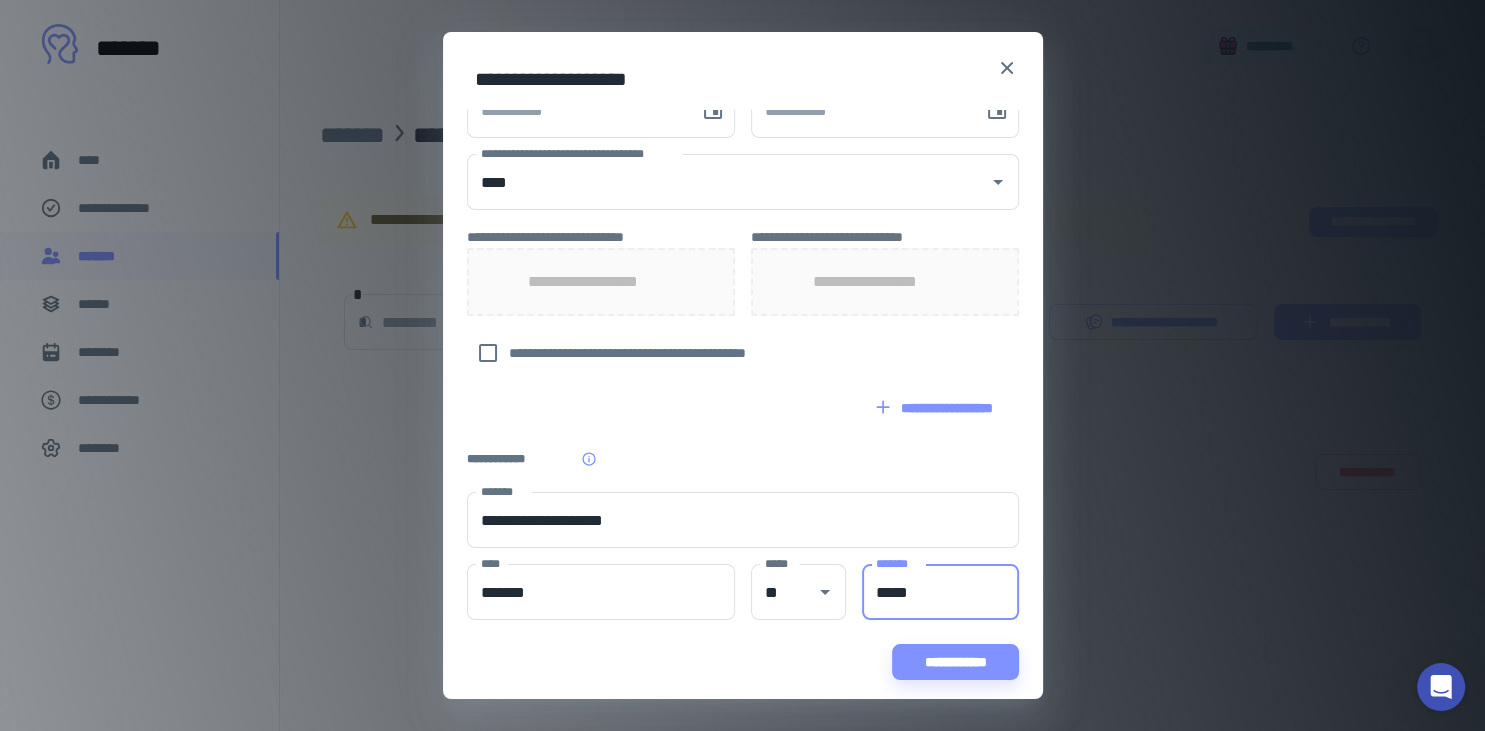 type on "*****" 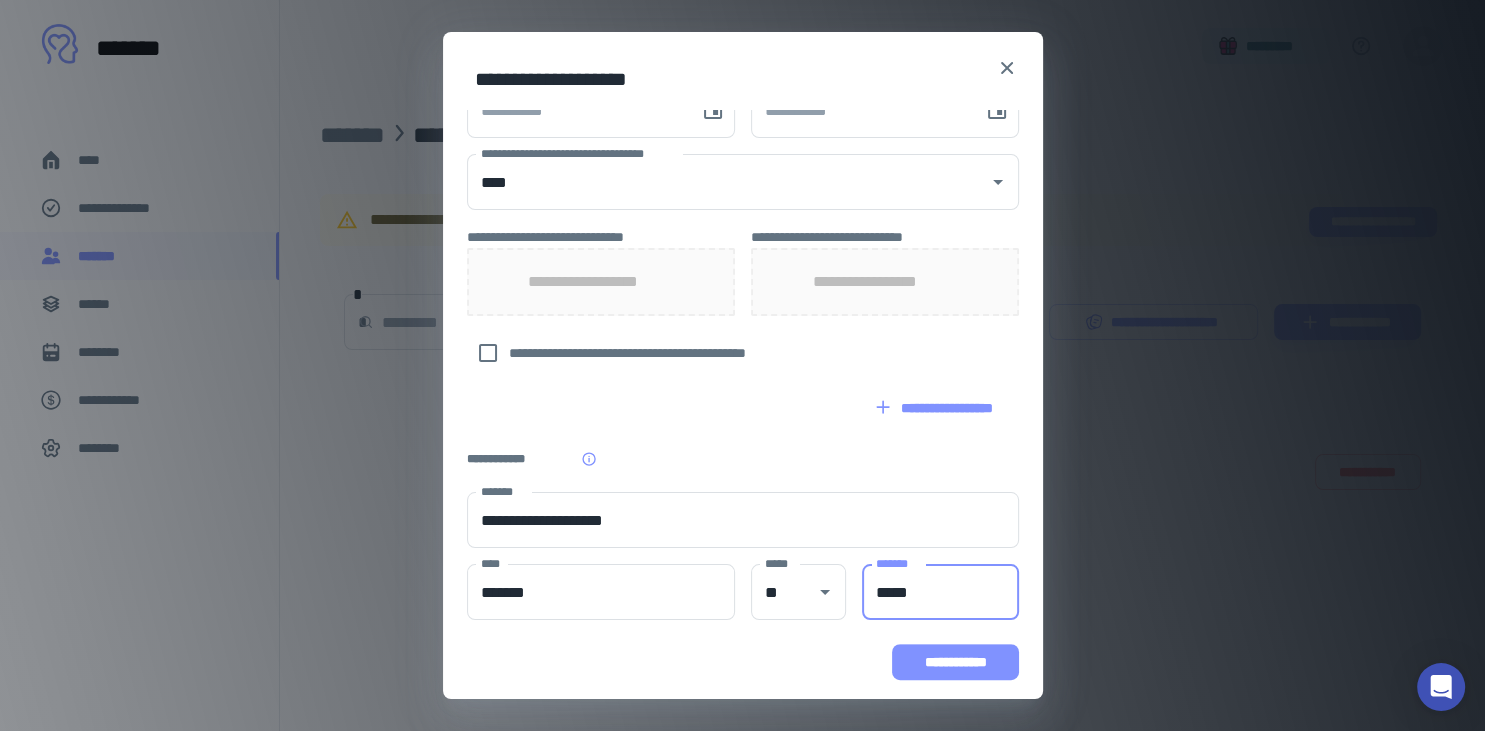 click on "**********" at bounding box center (955, 662) 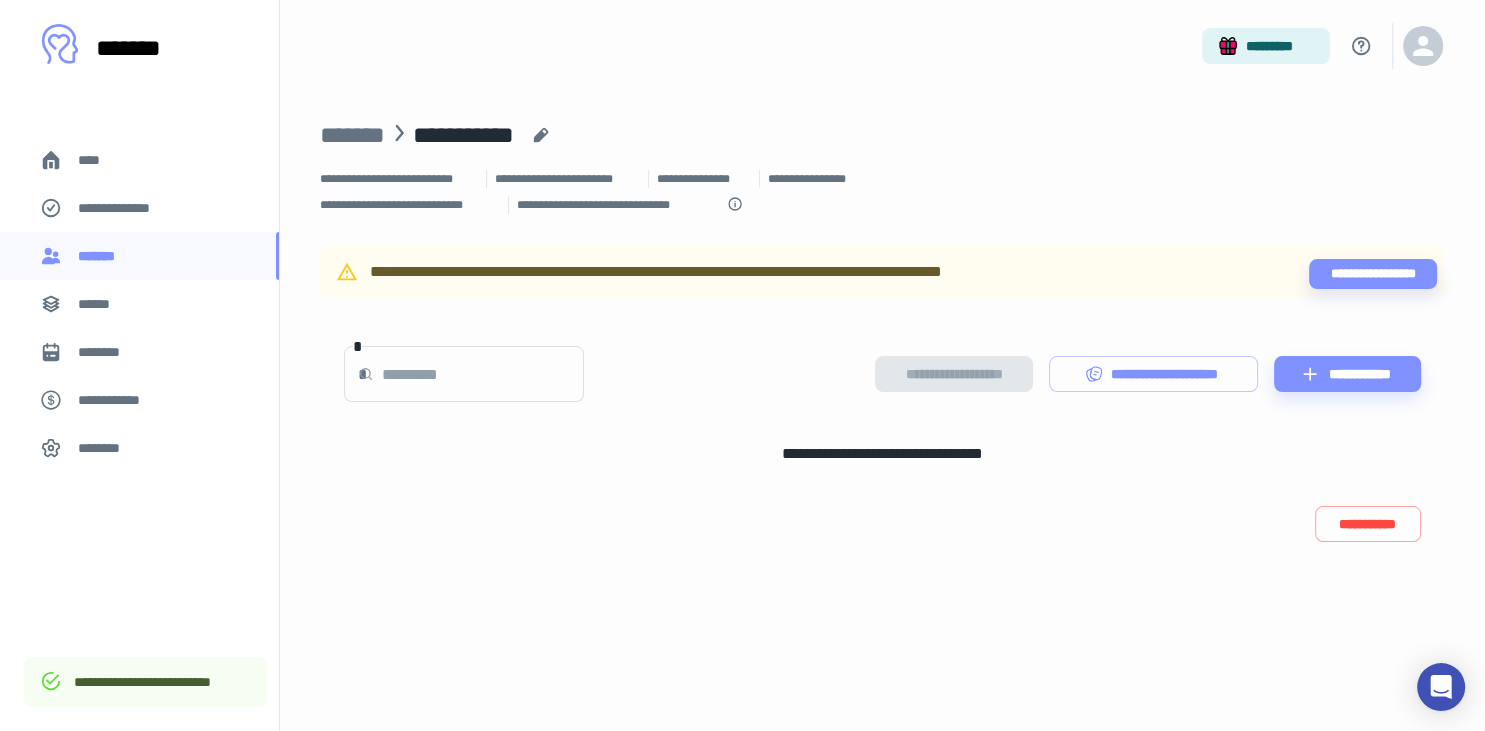 scroll, scrollTop: 287, scrollLeft: 0, axis: vertical 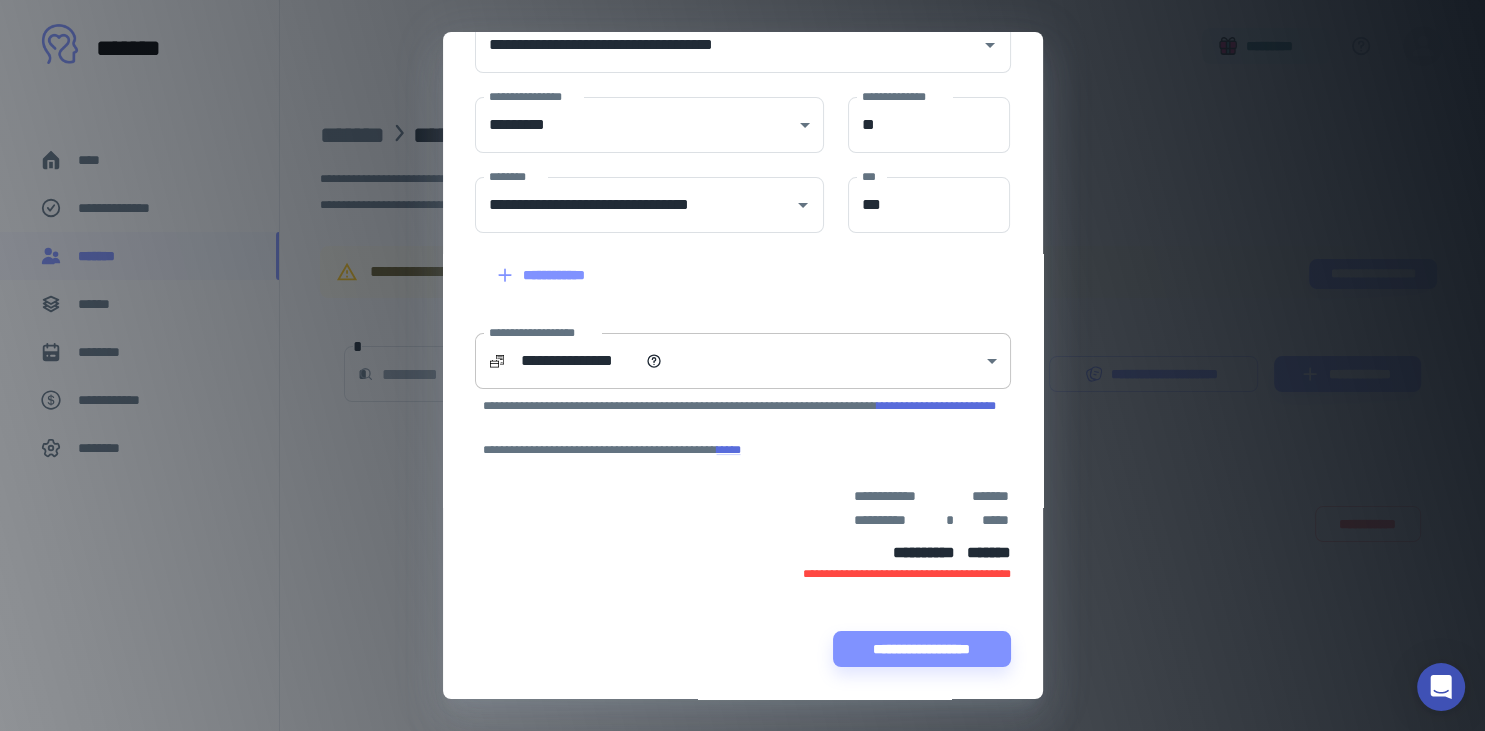 click on "**********" at bounding box center (742, 365) 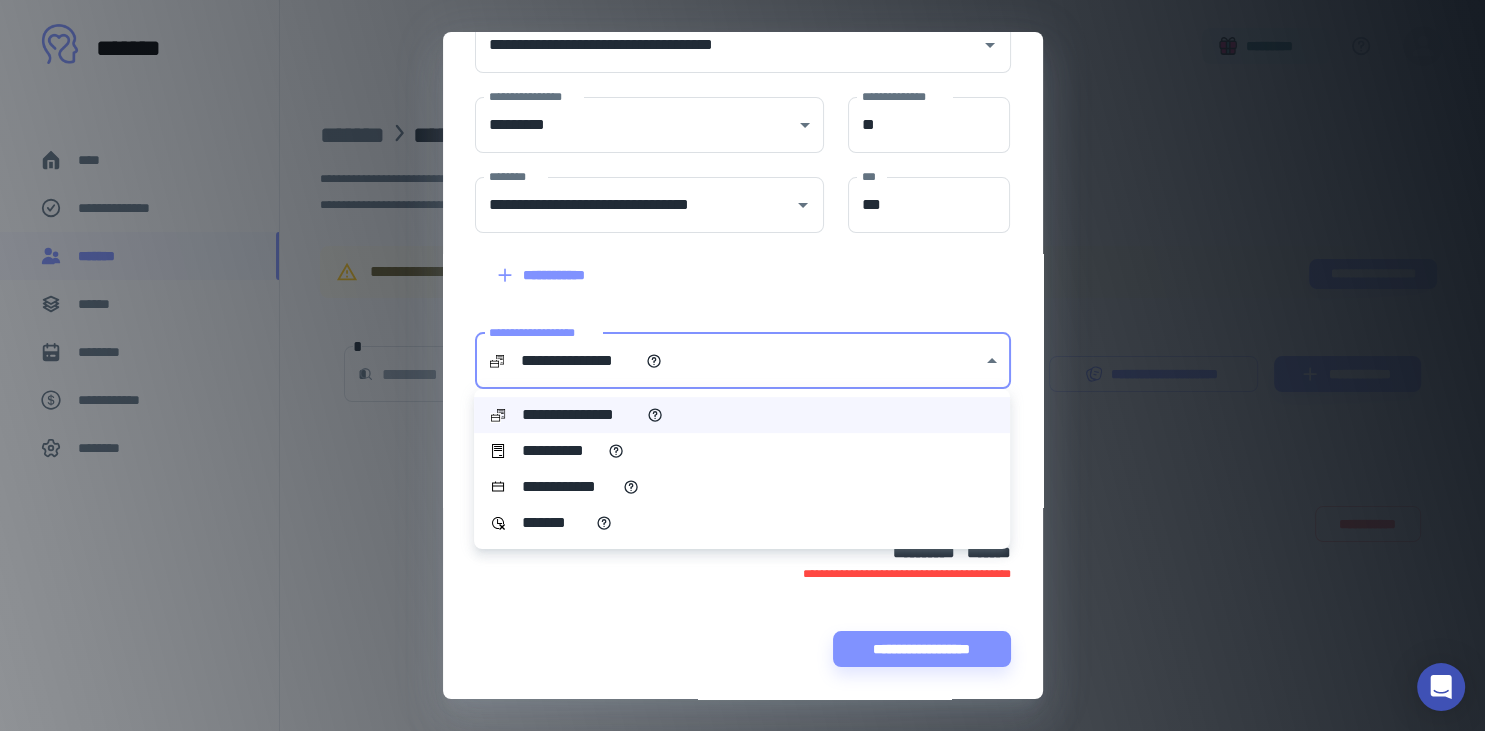 click on "**********" at bounding box center (742, 451) 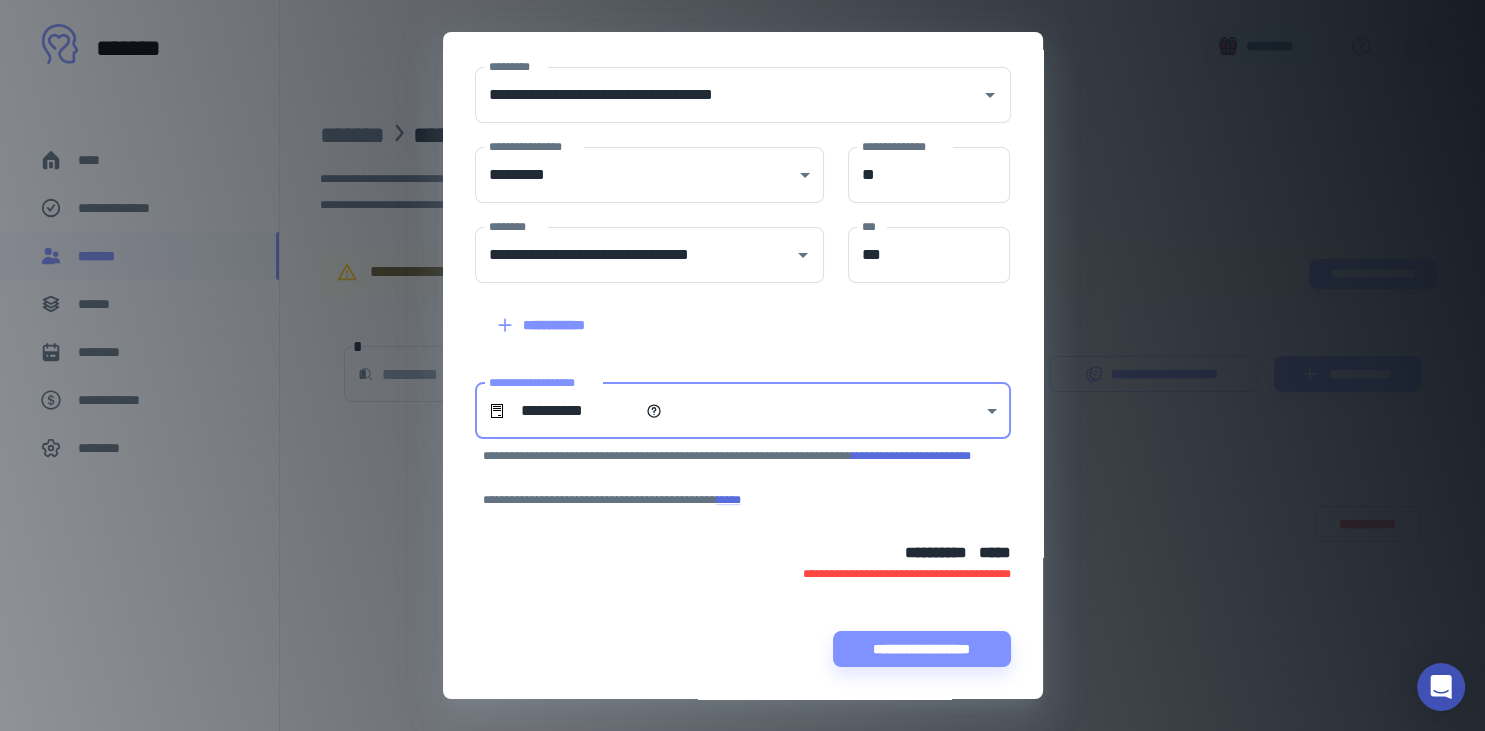 scroll, scrollTop: 236, scrollLeft: 0, axis: vertical 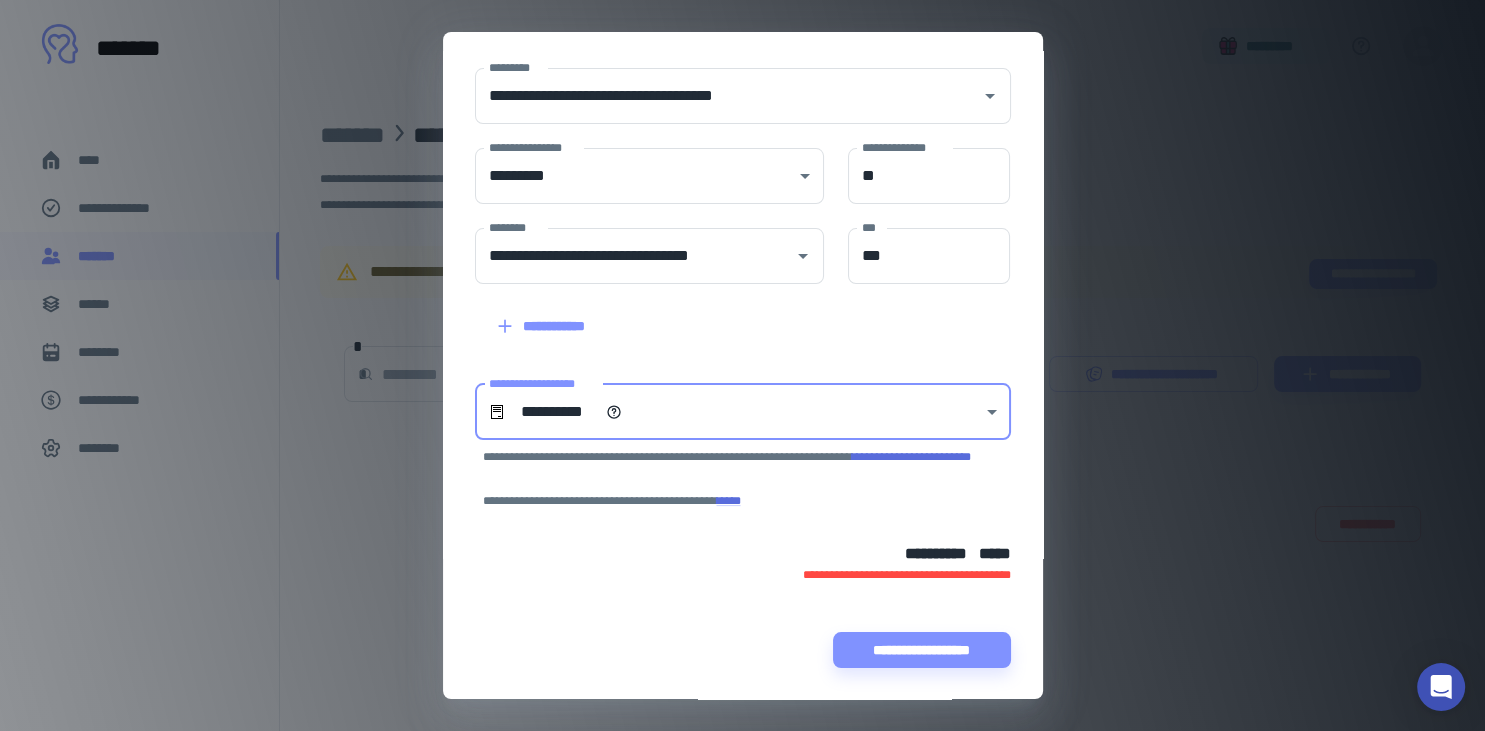 click on "**********" at bounding box center [911, 457] 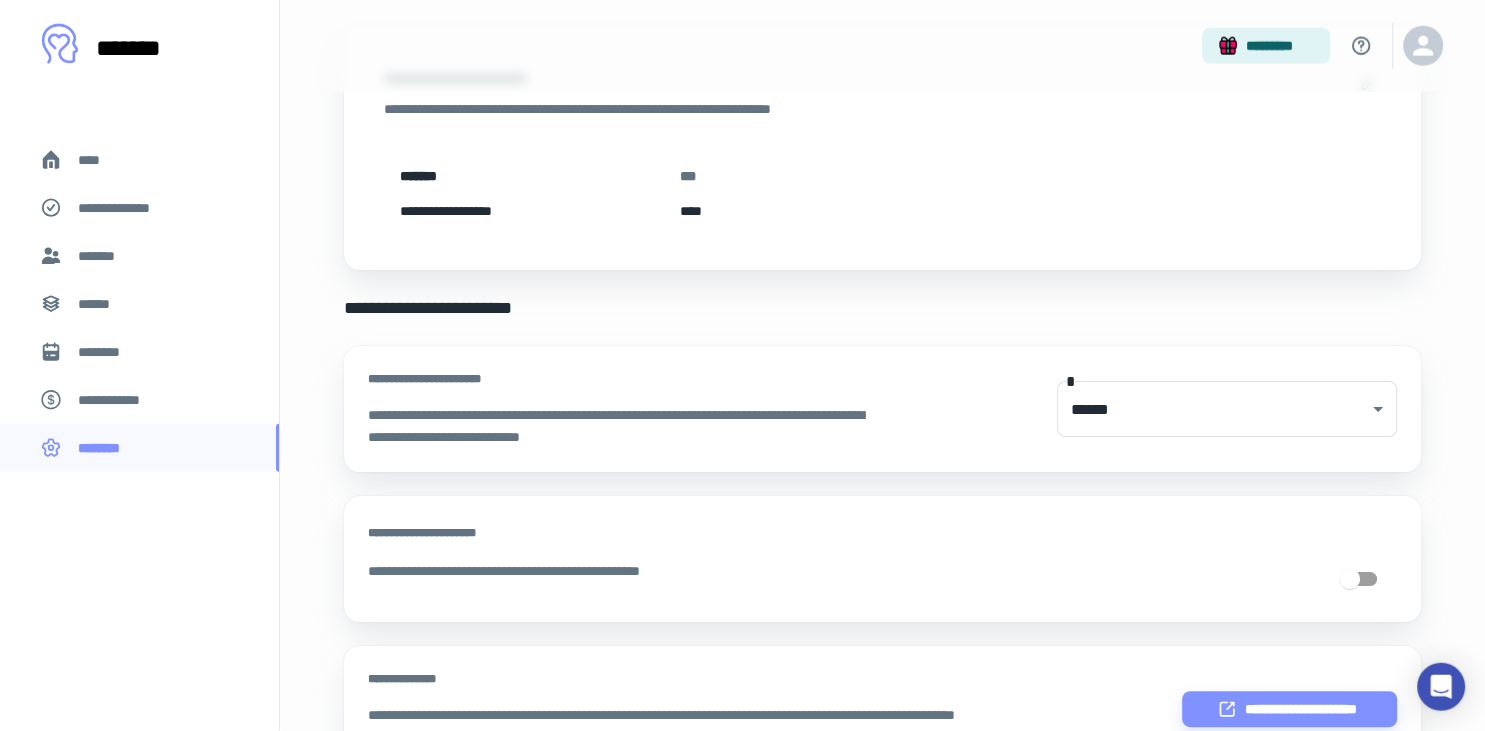scroll, scrollTop: 272, scrollLeft: 0, axis: vertical 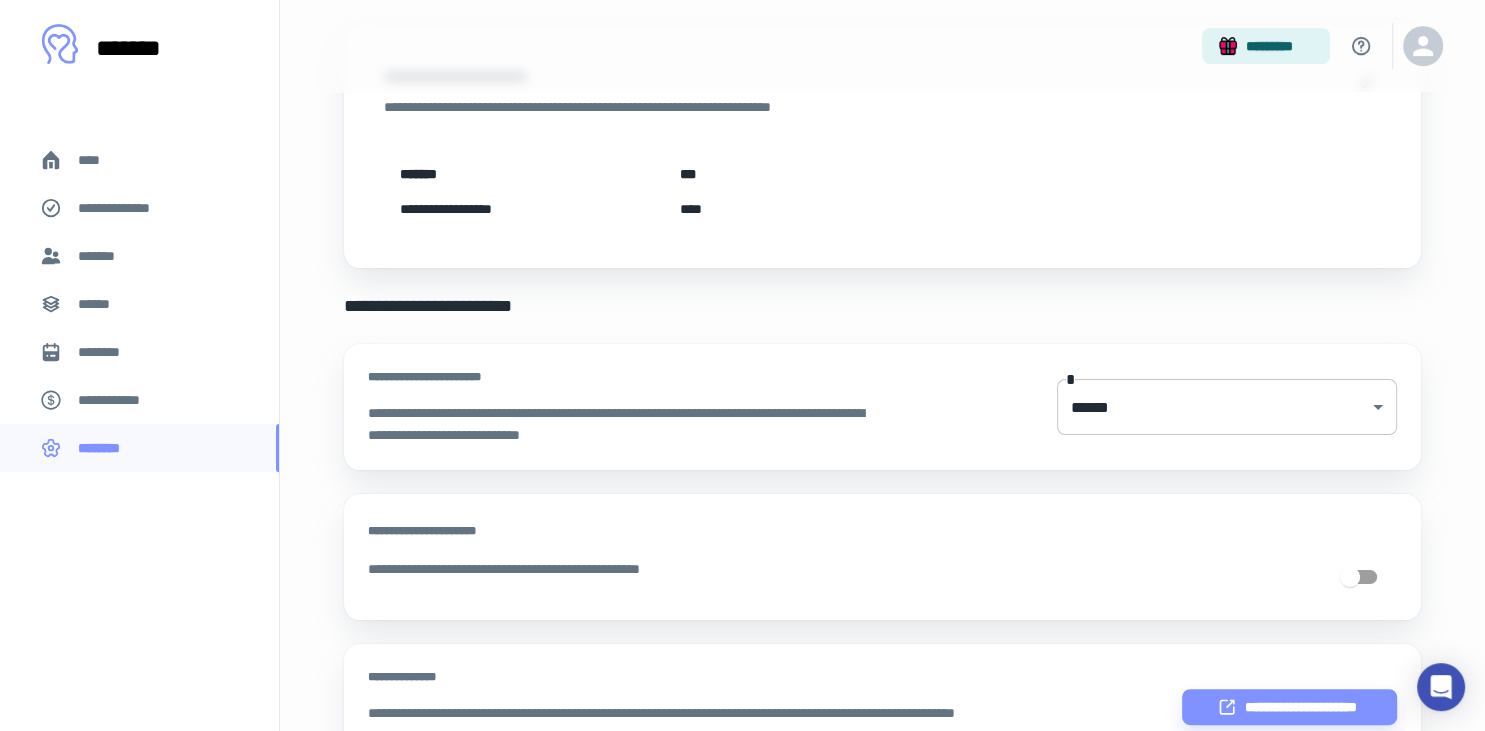 click on "**********" at bounding box center [742, 93] 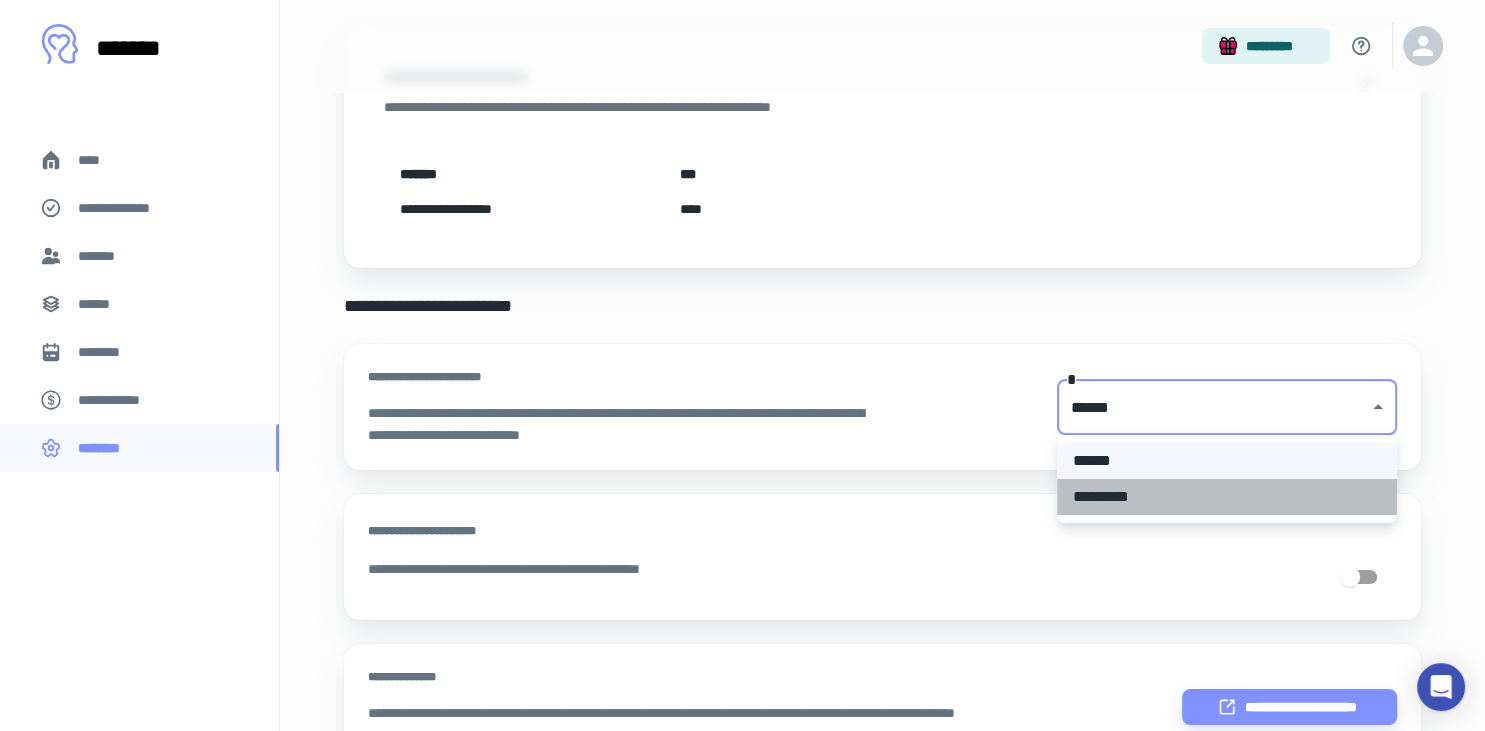 click on "*********" at bounding box center (1227, 497) 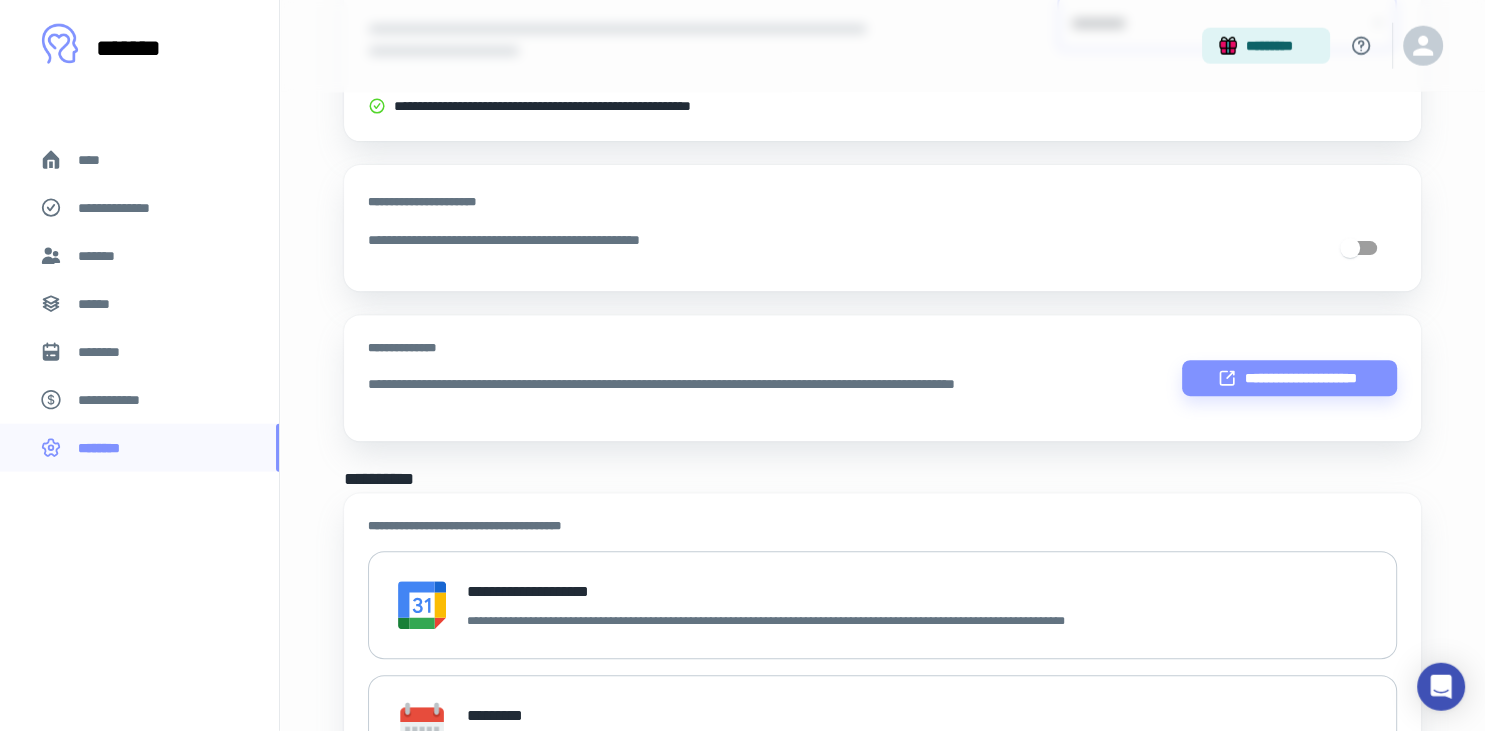 scroll, scrollTop: 0, scrollLeft: 0, axis: both 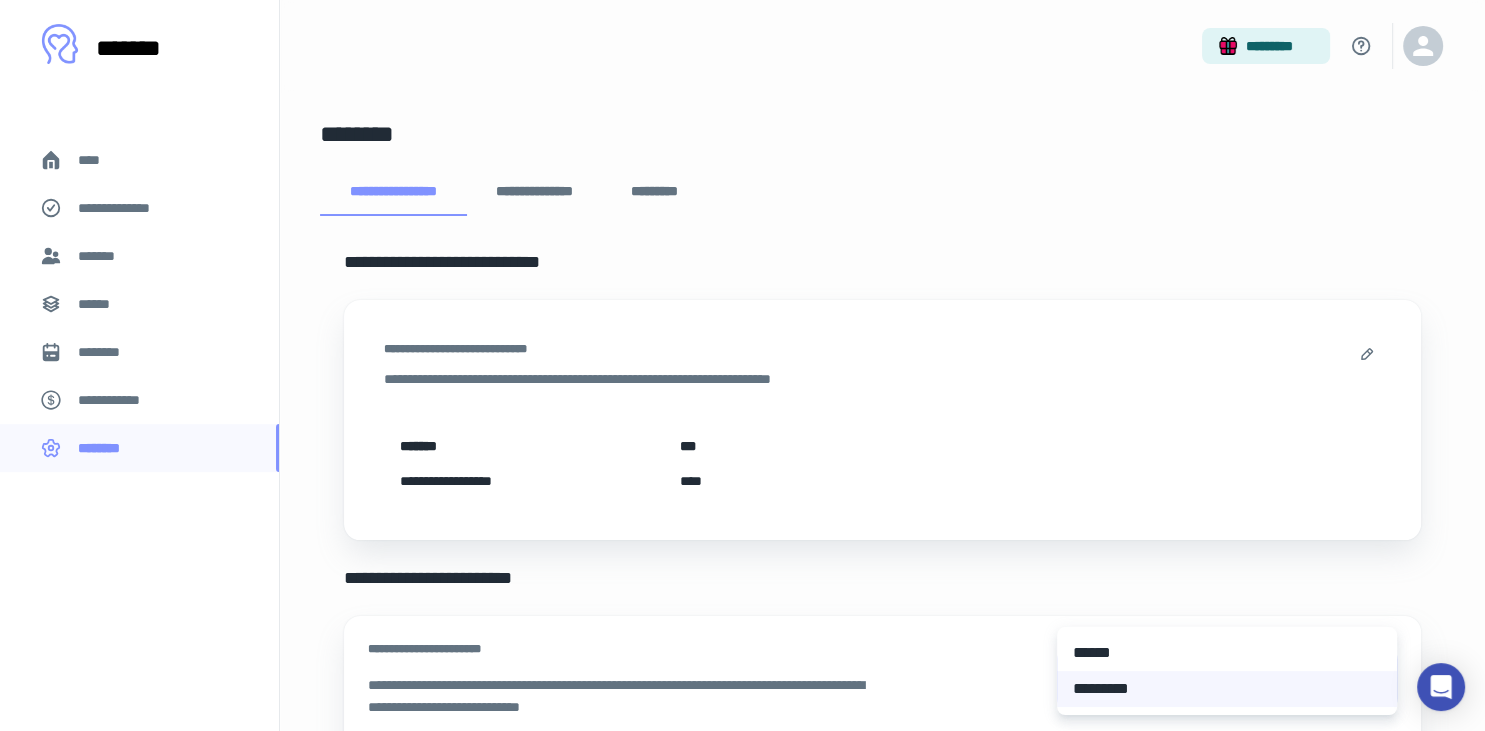 click on "**********" at bounding box center [742, 365] 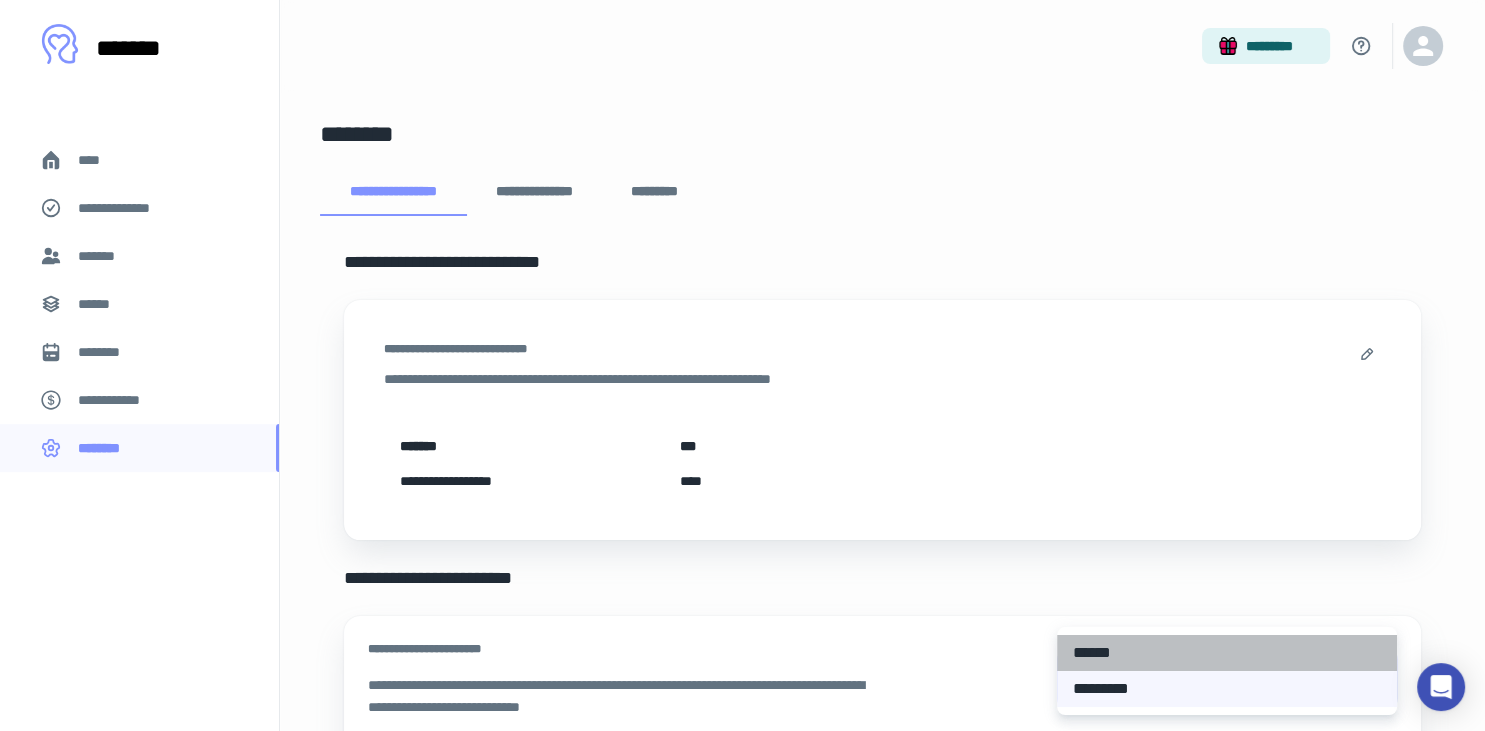 click on "******" at bounding box center [1227, 653] 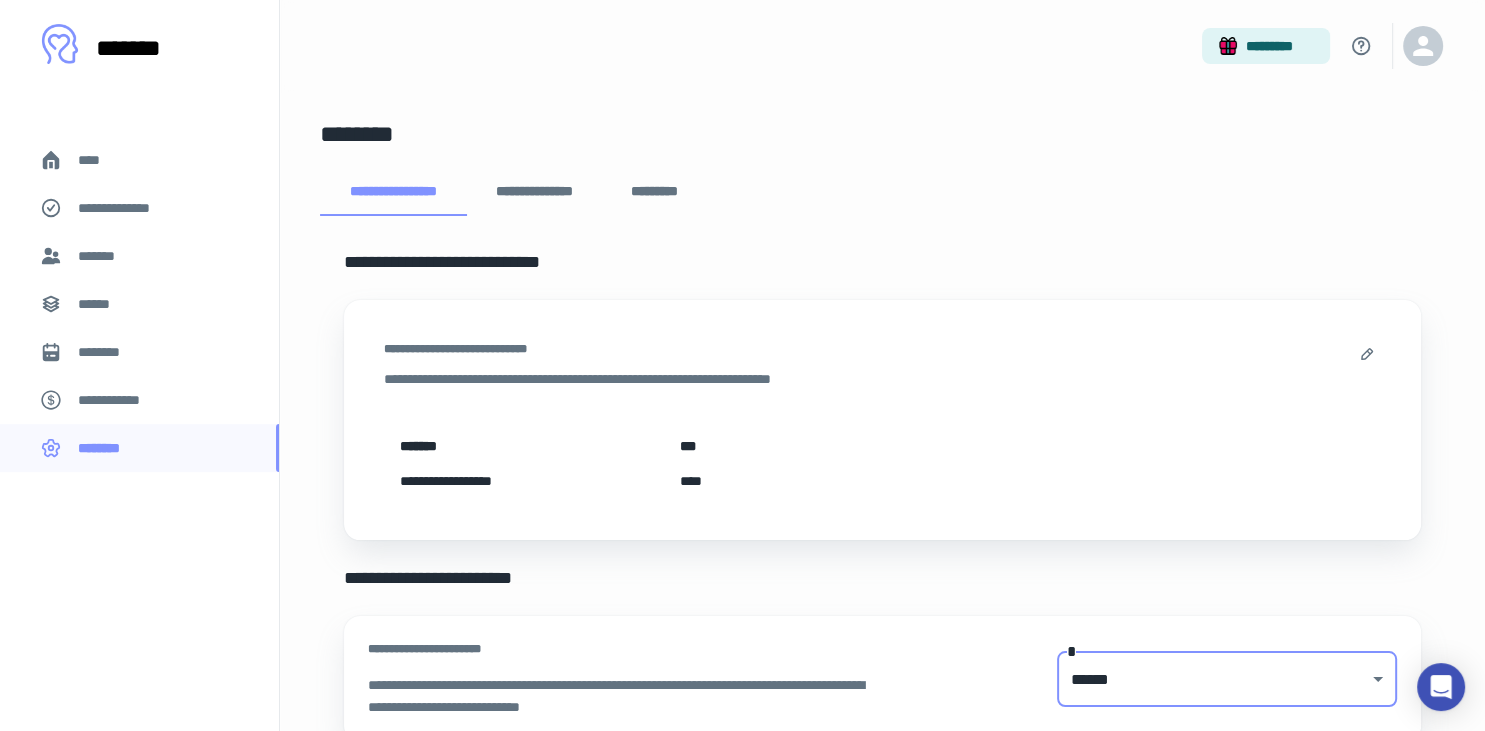 click on "**********" at bounding box center [534, 192] 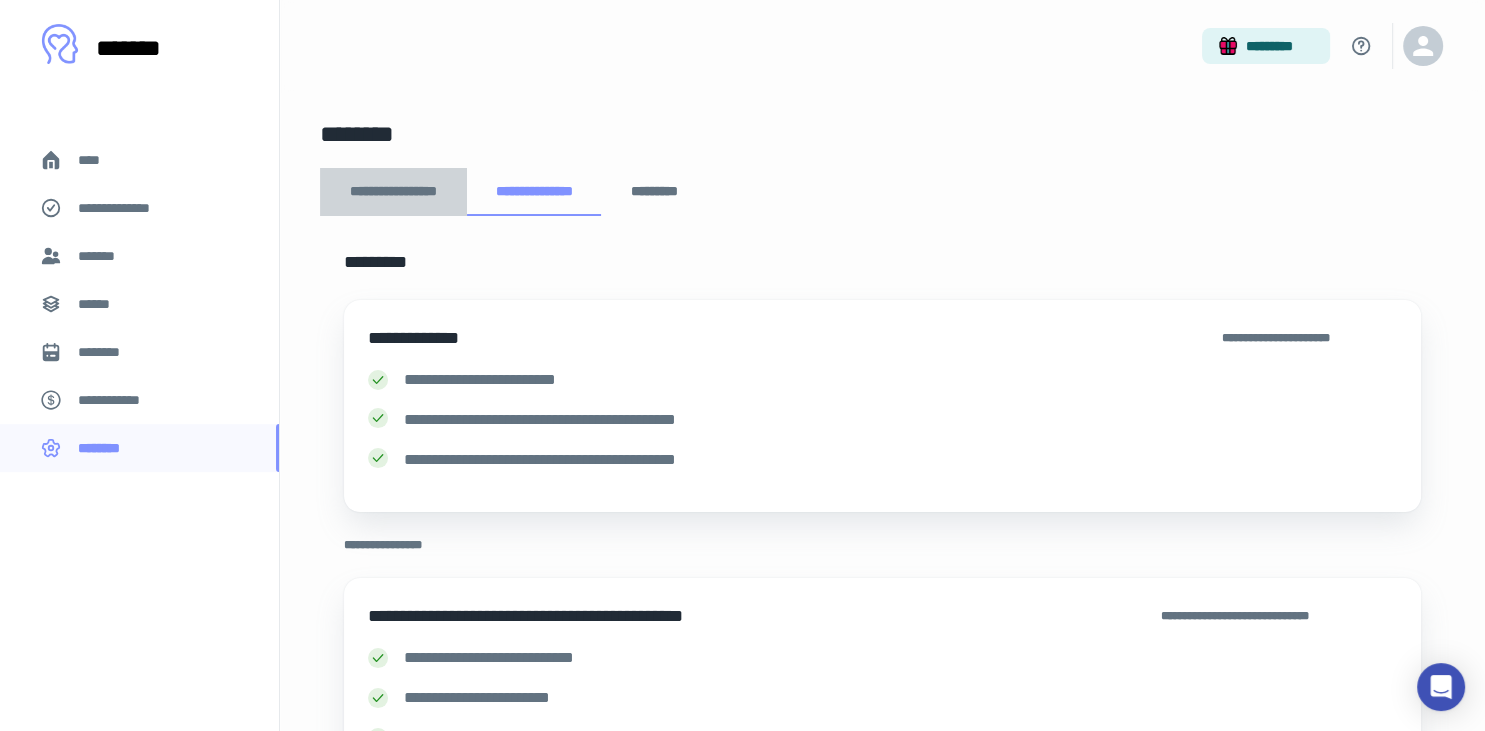 click on "**********" at bounding box center [393, 192] 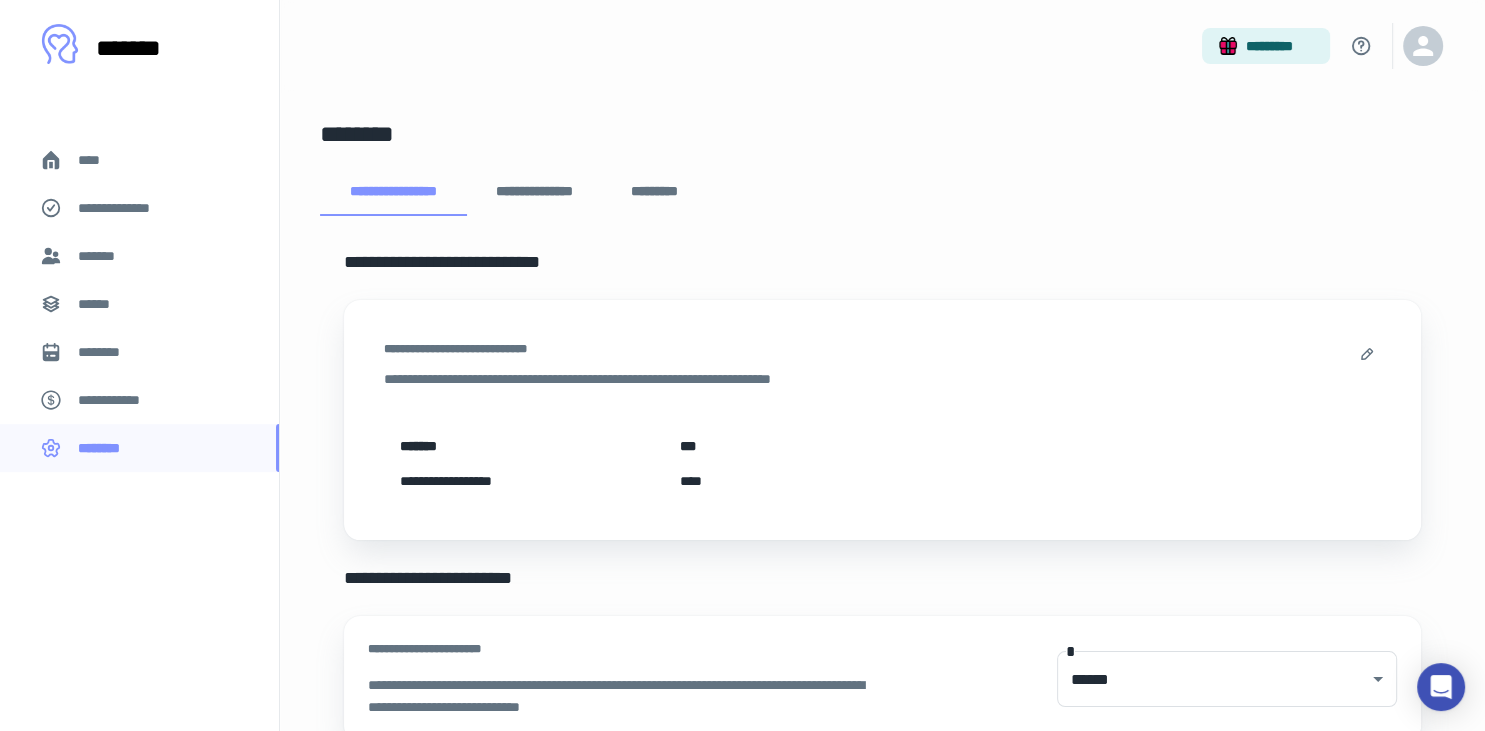 scroll, scrollTop: 177, scrollLeft: 0, axis: vertical 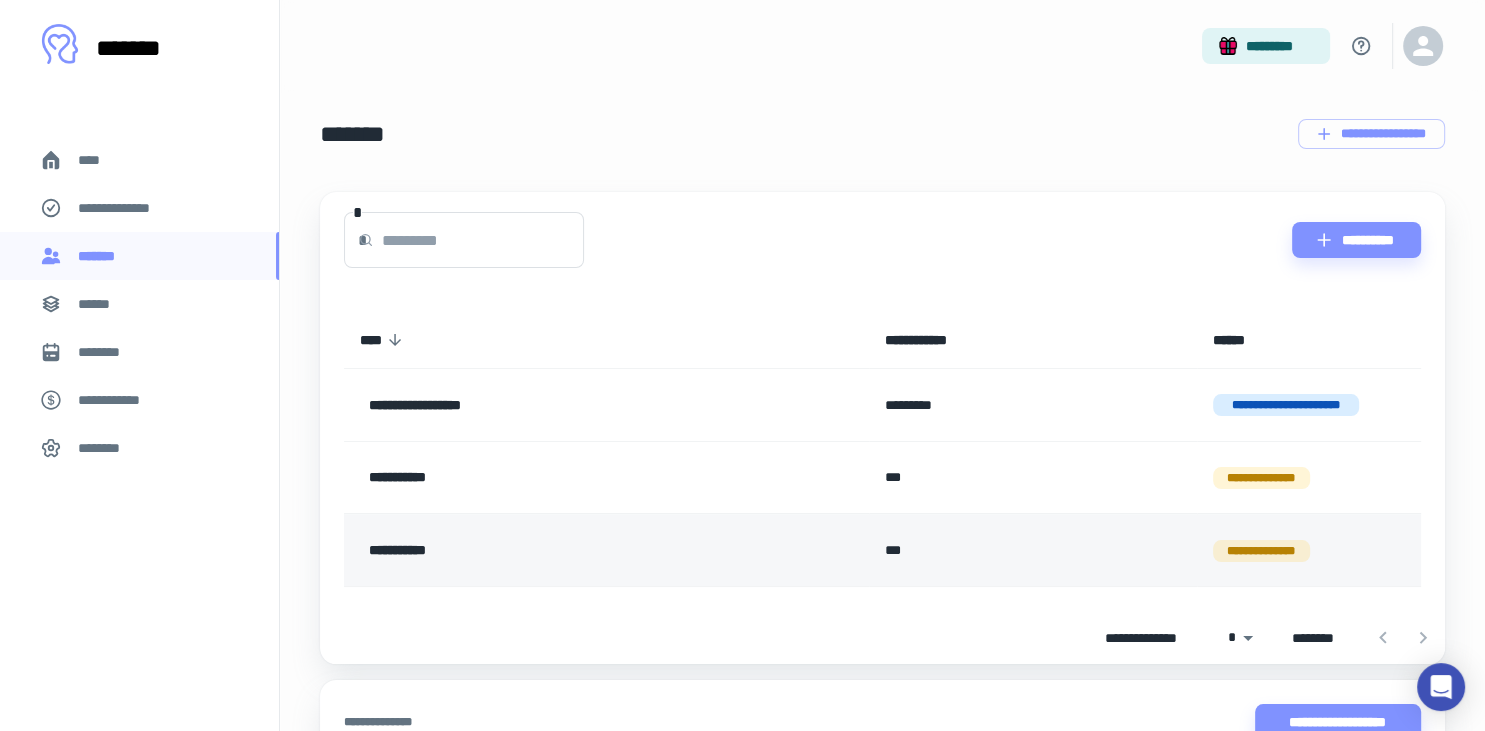 click on "***" at bounding box center [1033, 550] 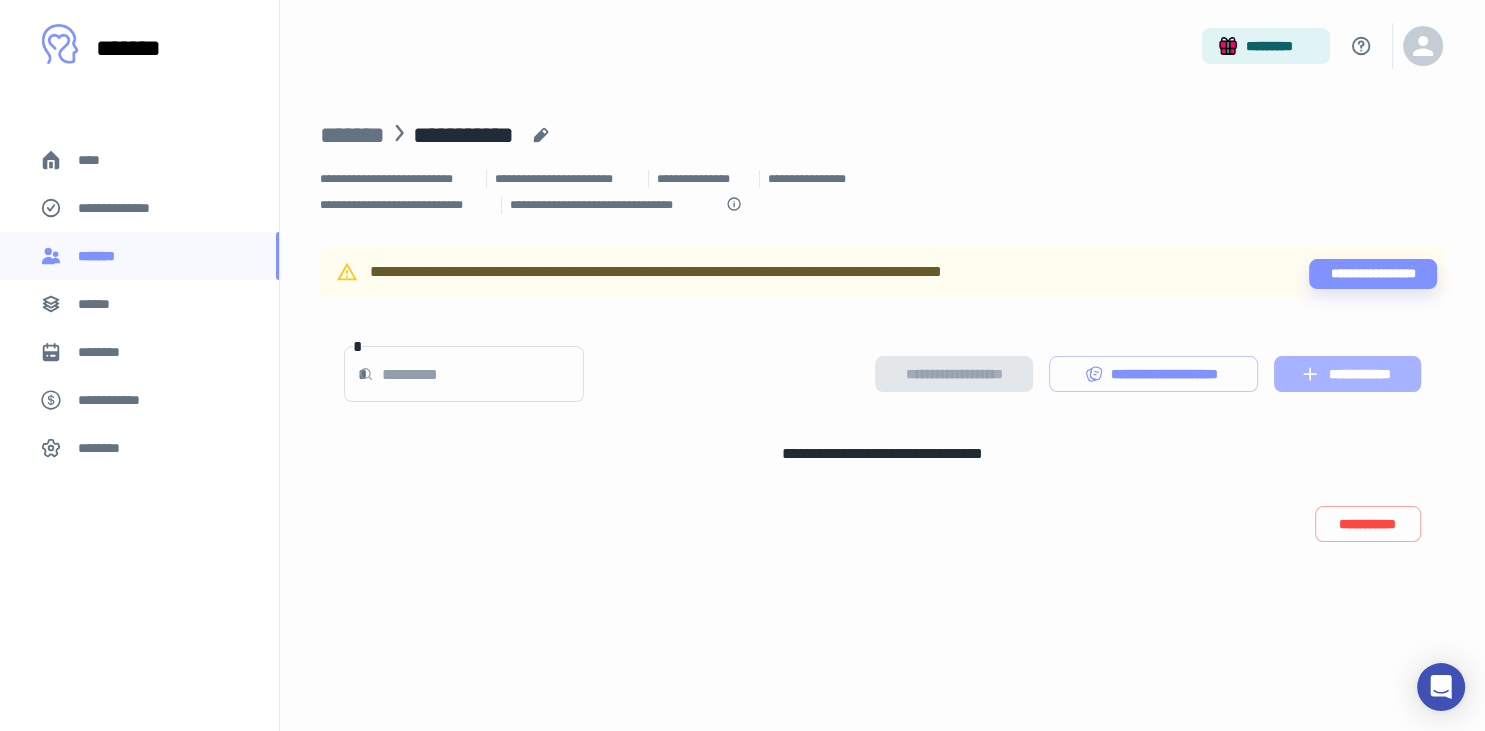 click on "**********" at bounding box center [1347, 374] 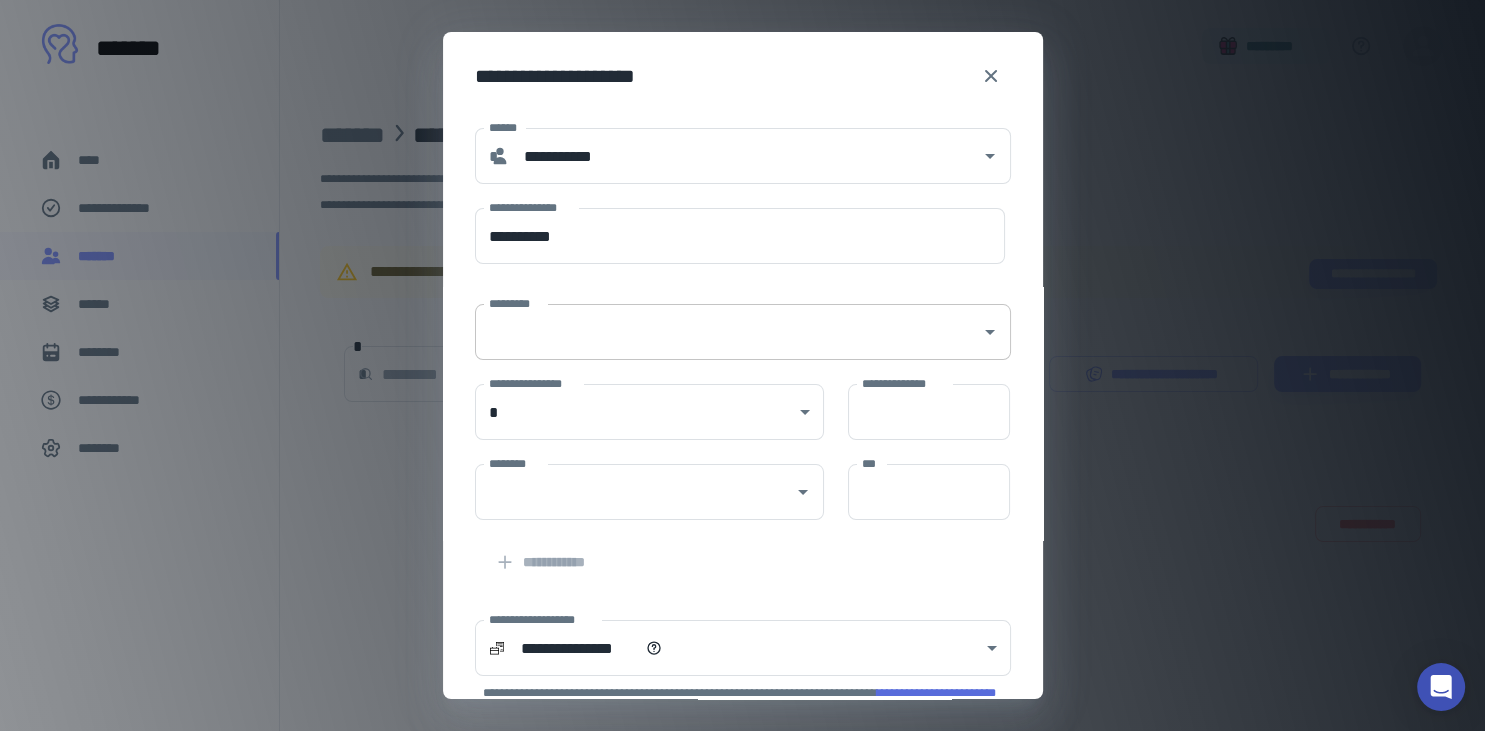 click on "*********" at bounding box center (728, 332) 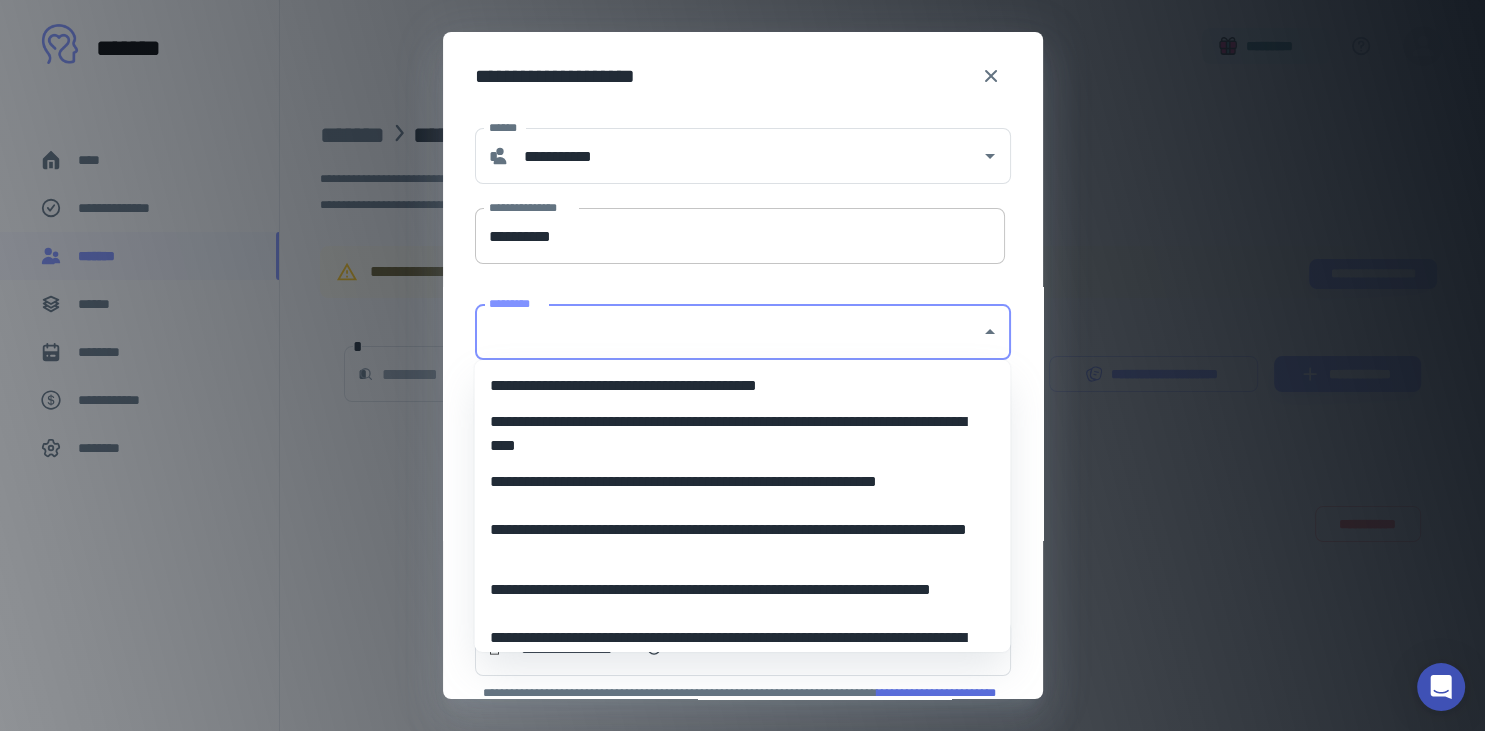 click on "**********" at bounding box center [740, 236] 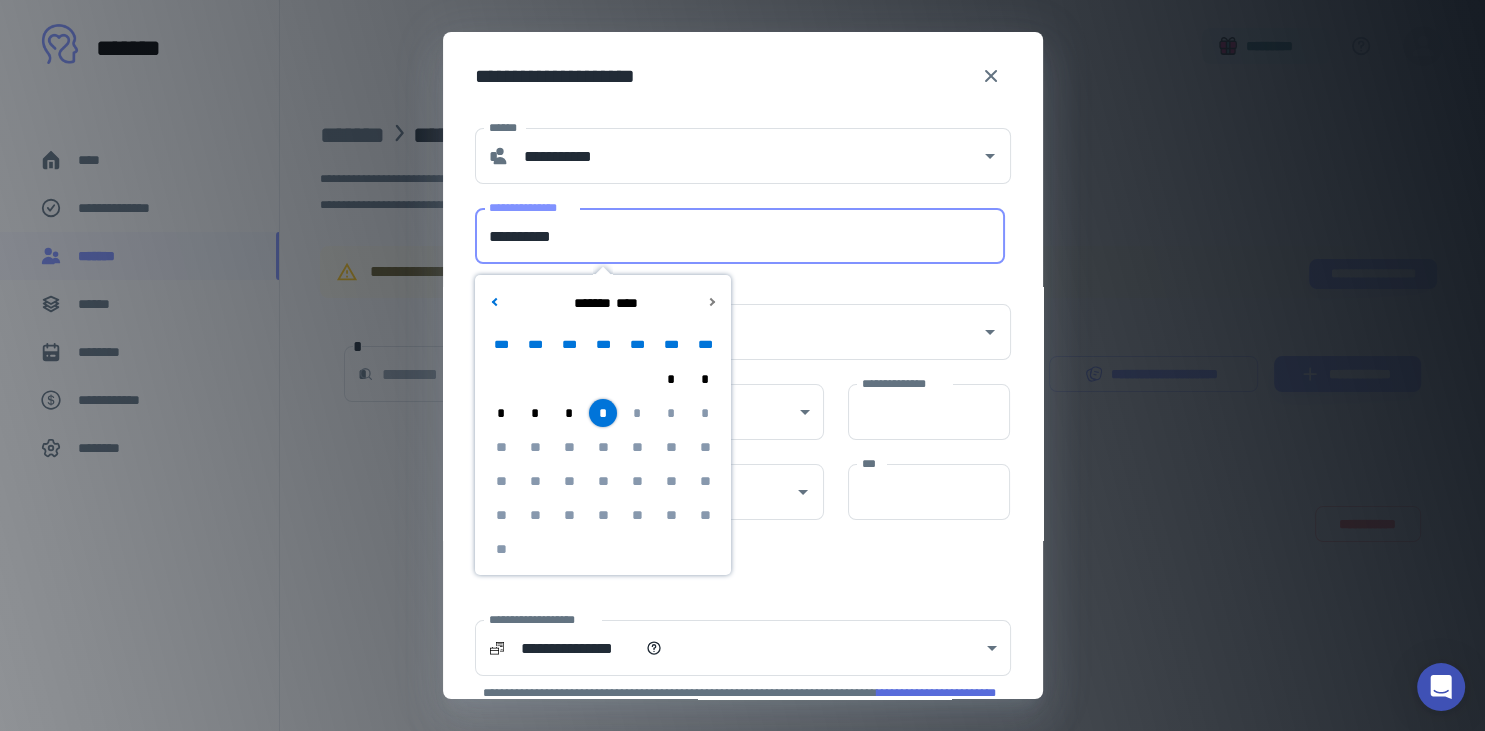 click on "*" at bounding box center (569, 413) 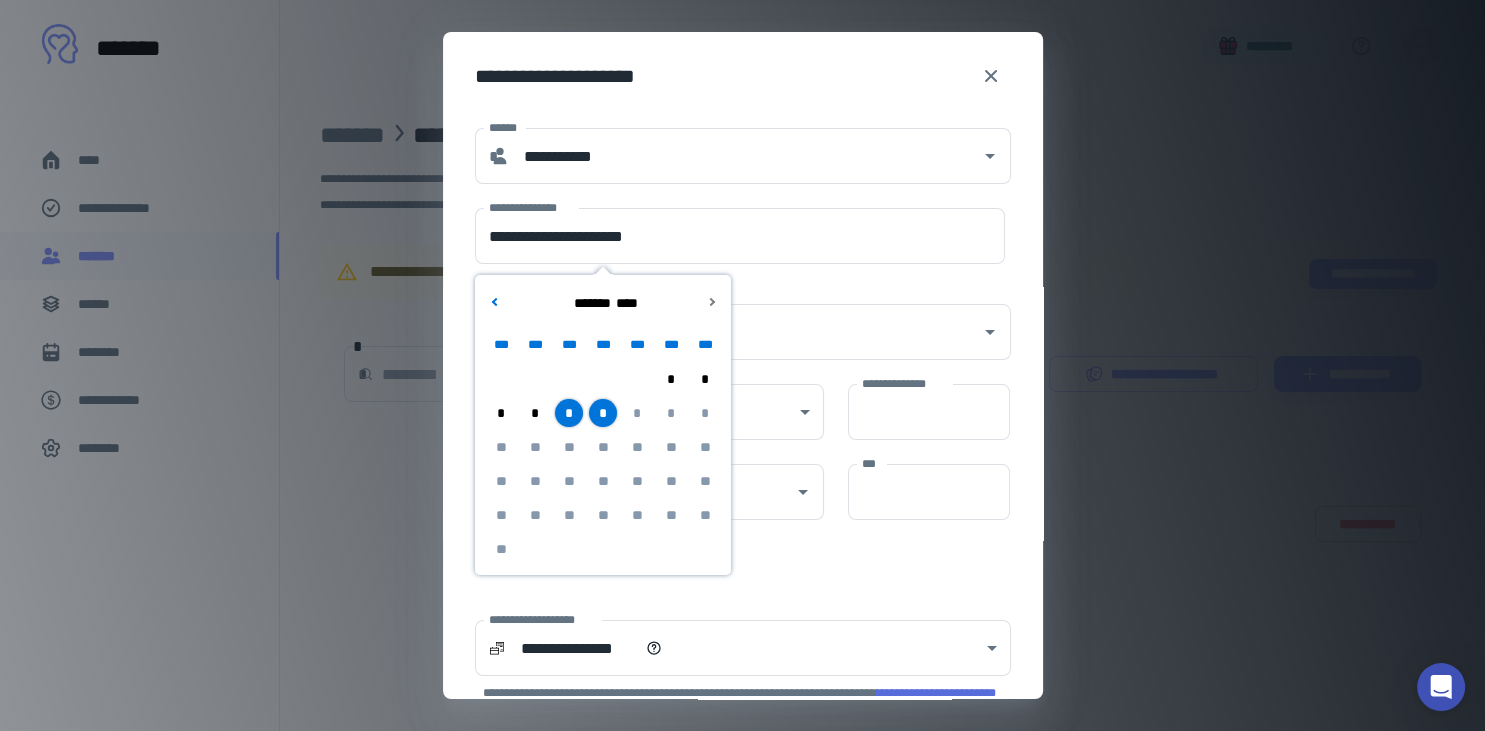 click on "*" at bounding box center [603, 413] 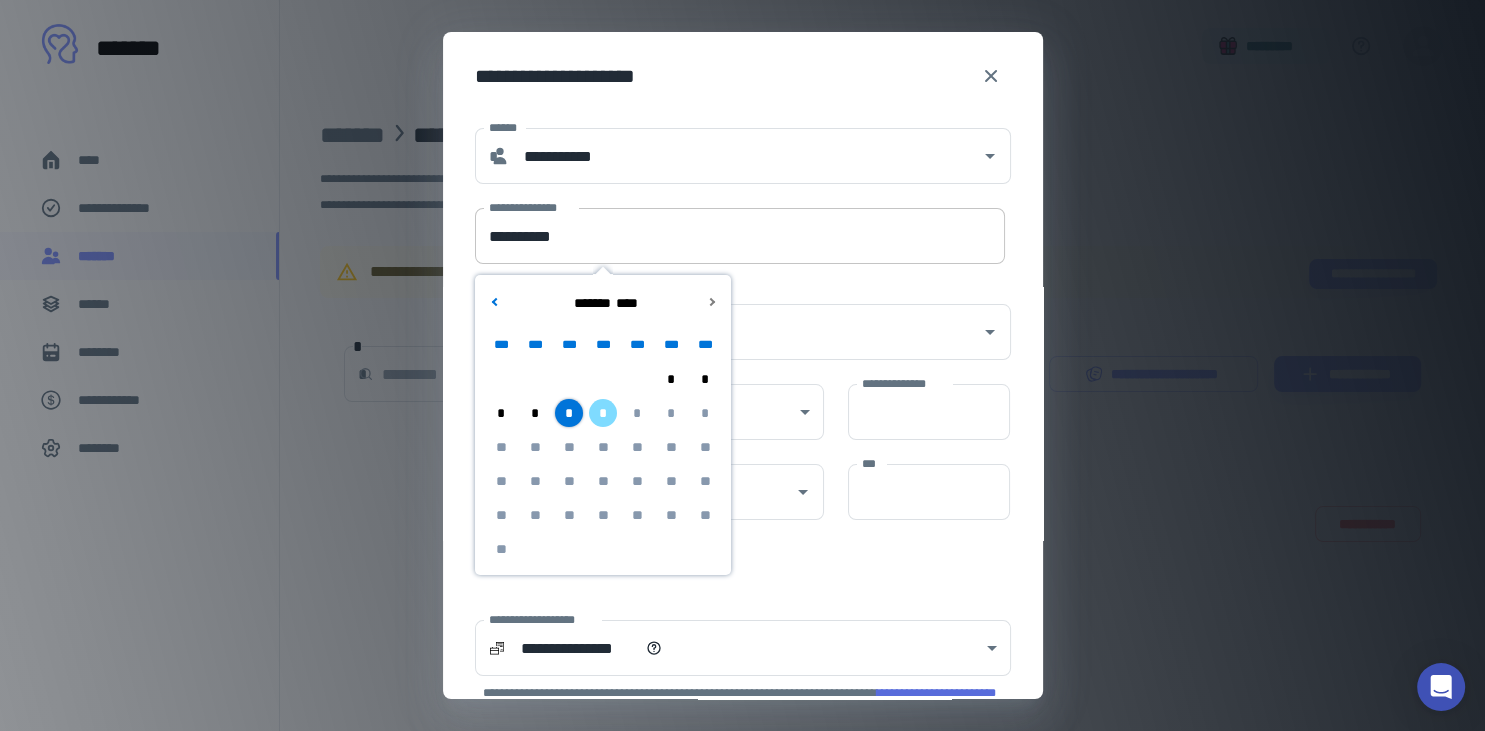 click on "**********" at bounding box center (740, 236) 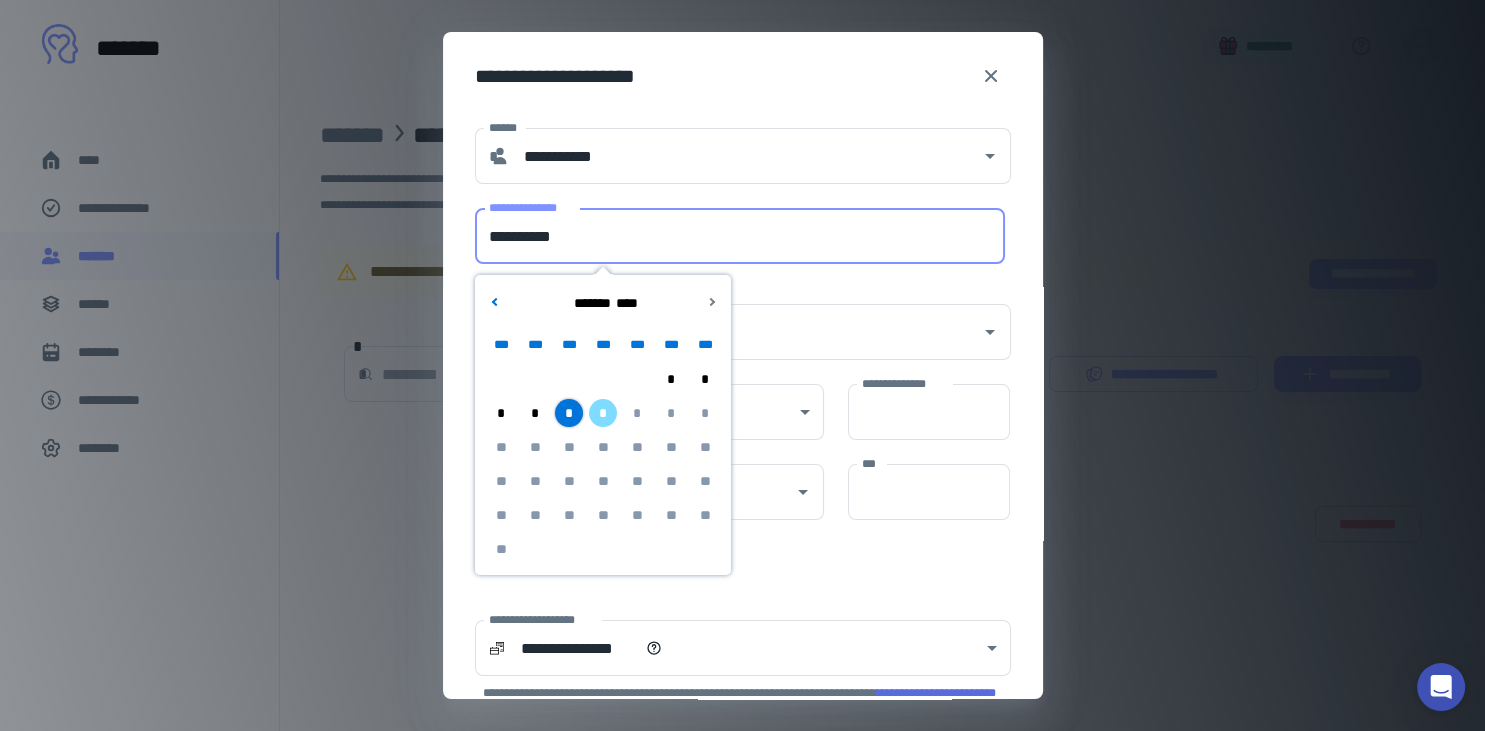click on "**********" at bounding box center [743, 422] 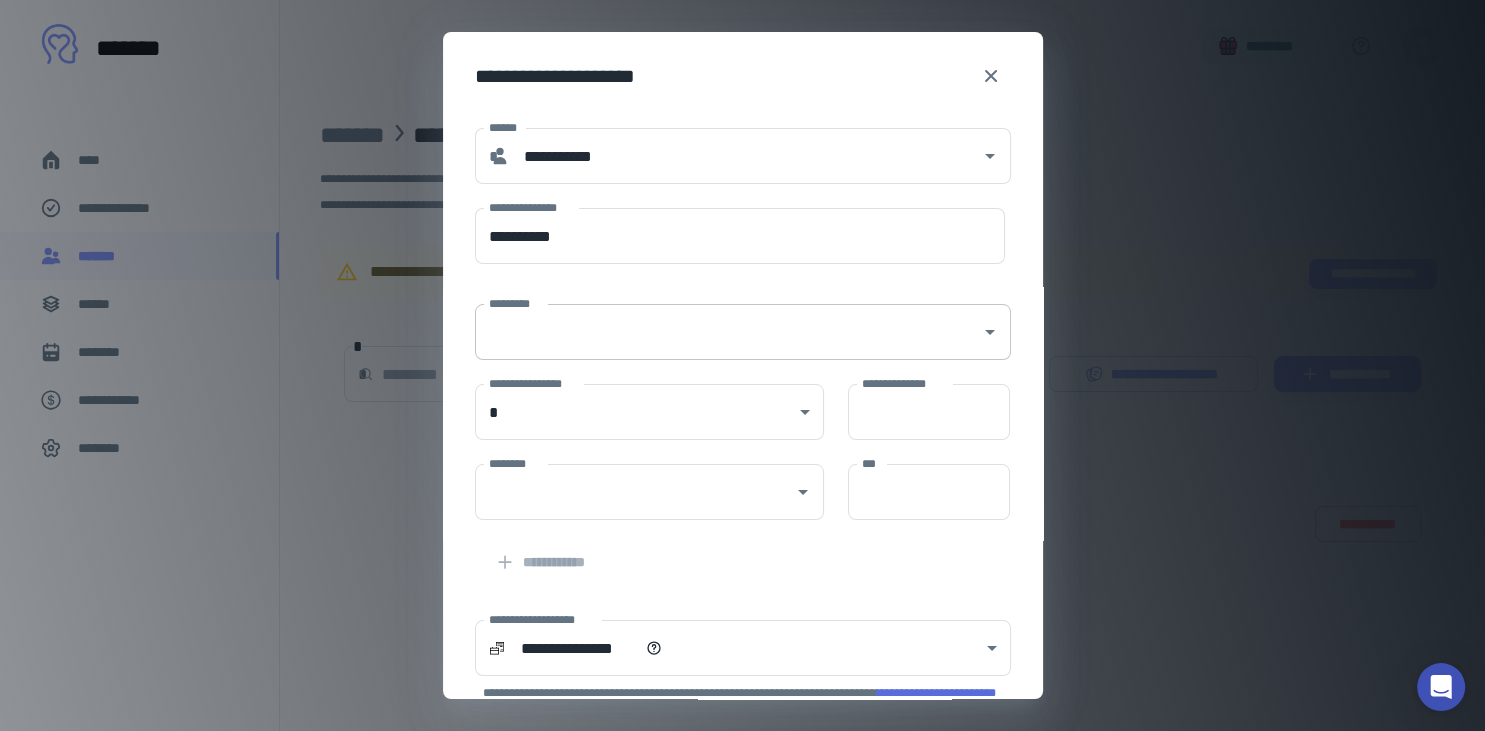 click on "*********" at bounding box center [728, 332] 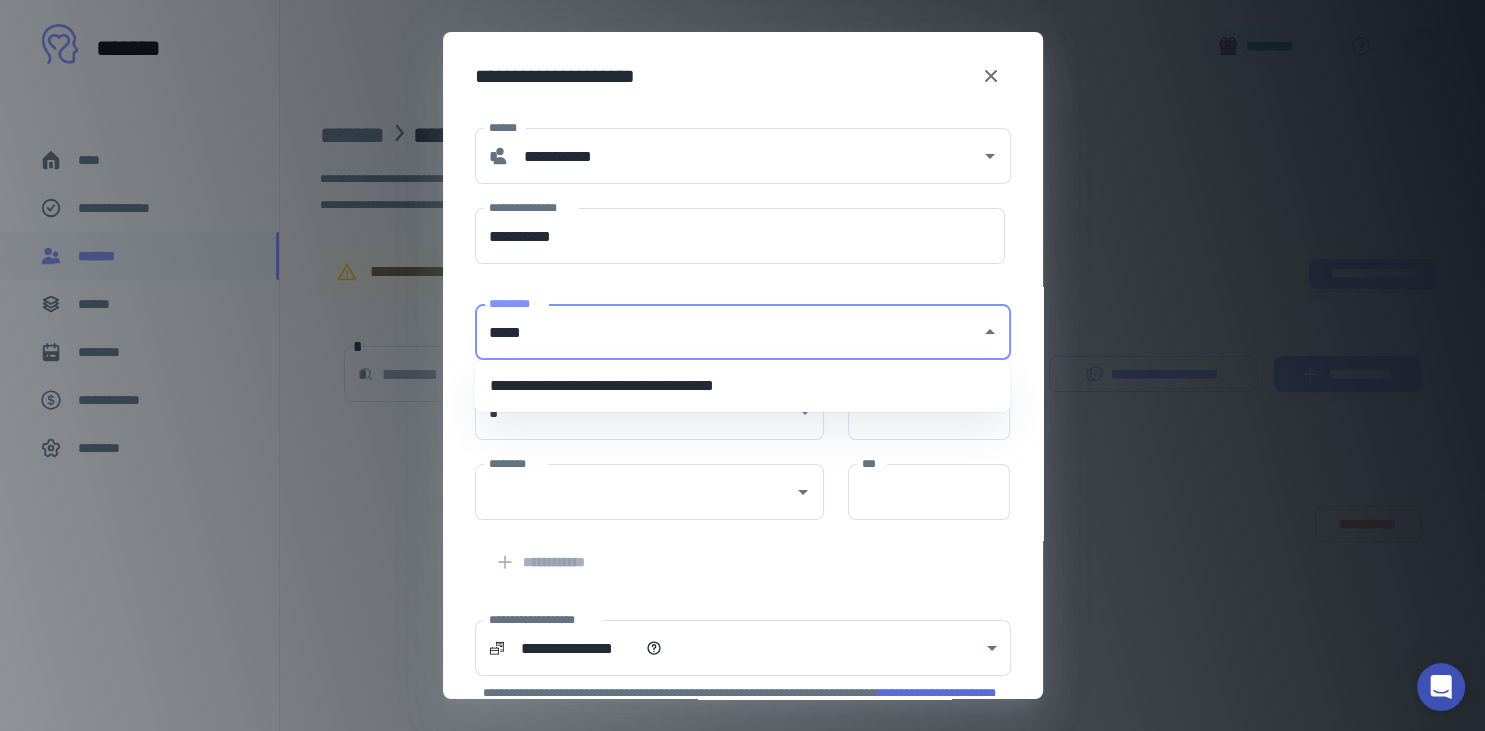 click on "**********" at bounding box center (742, 386) 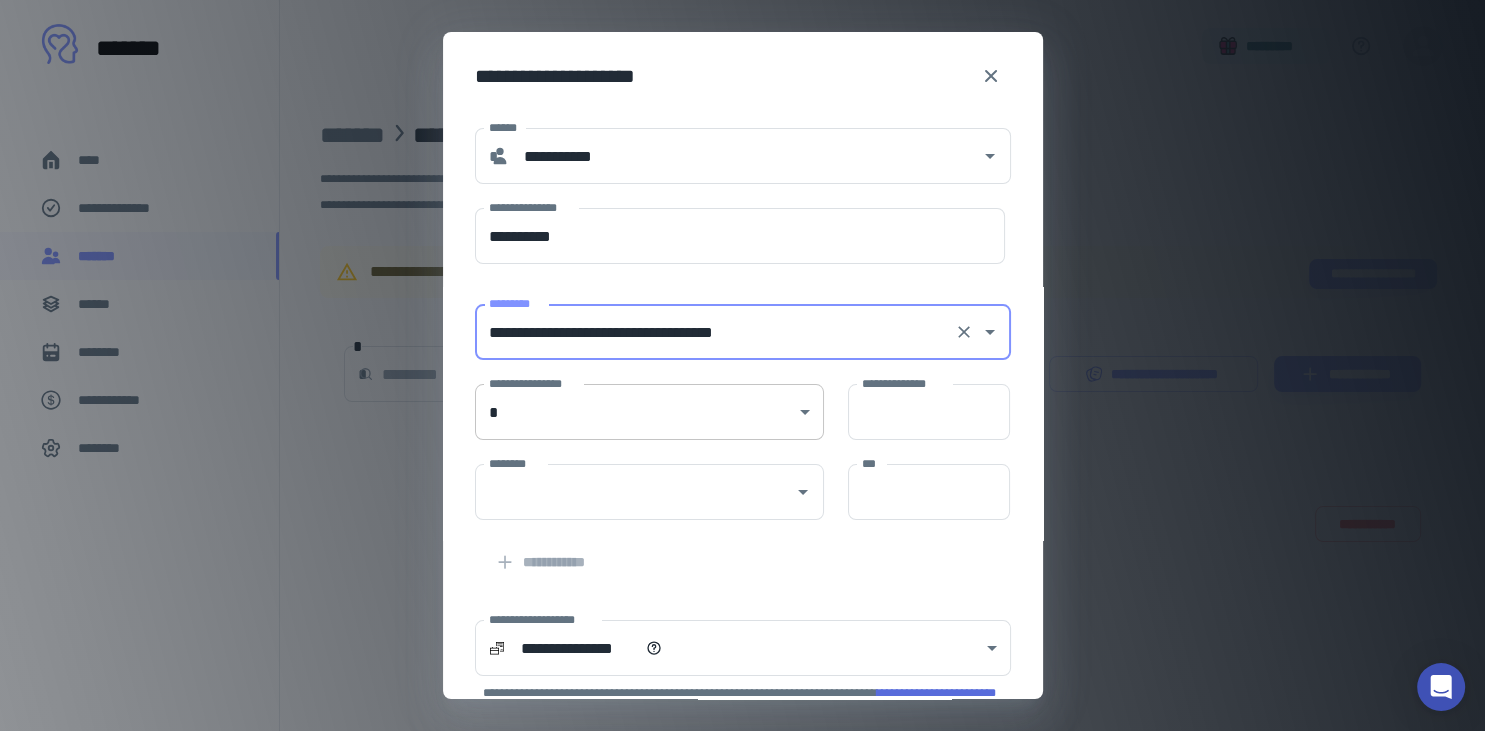 type on "**********" 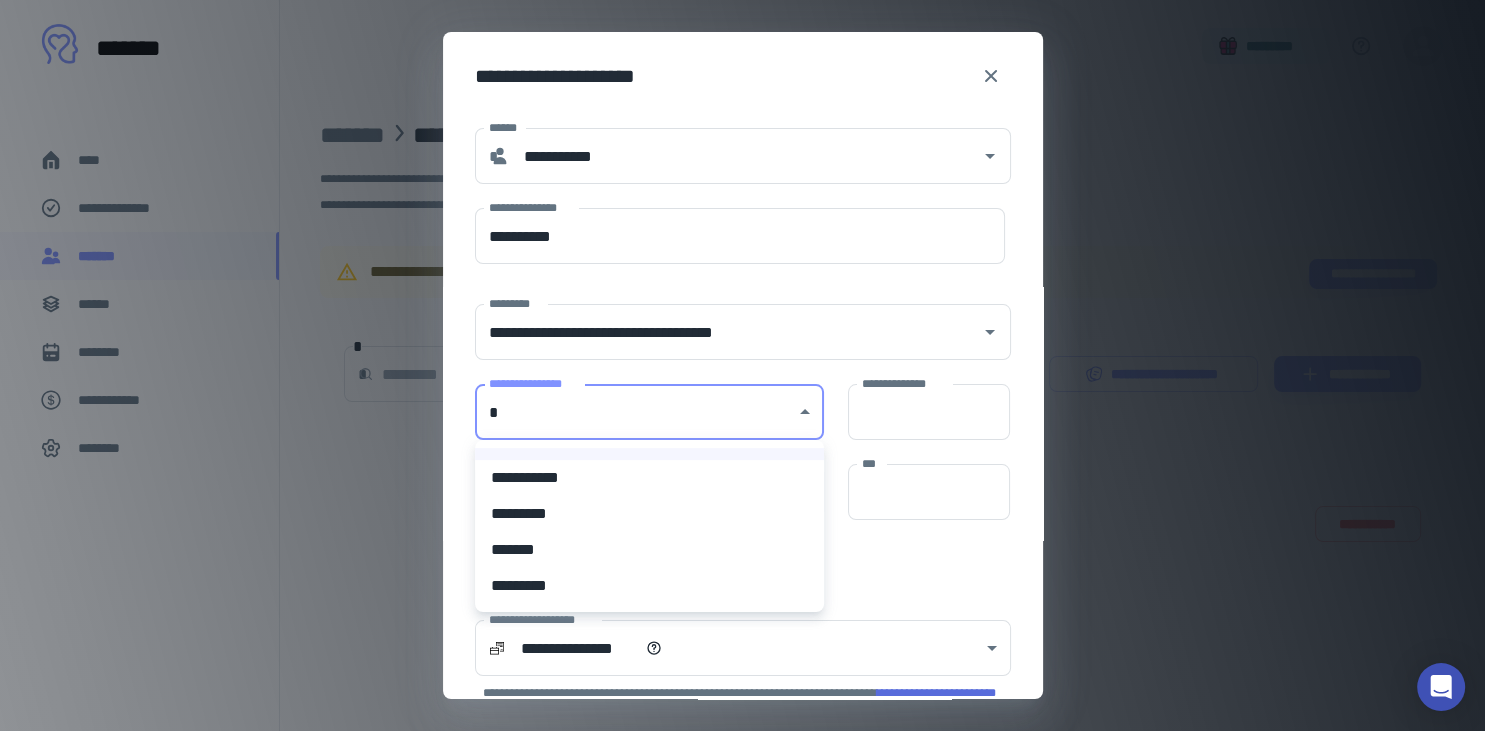 click on "**********" at bounding box center [742, 365] 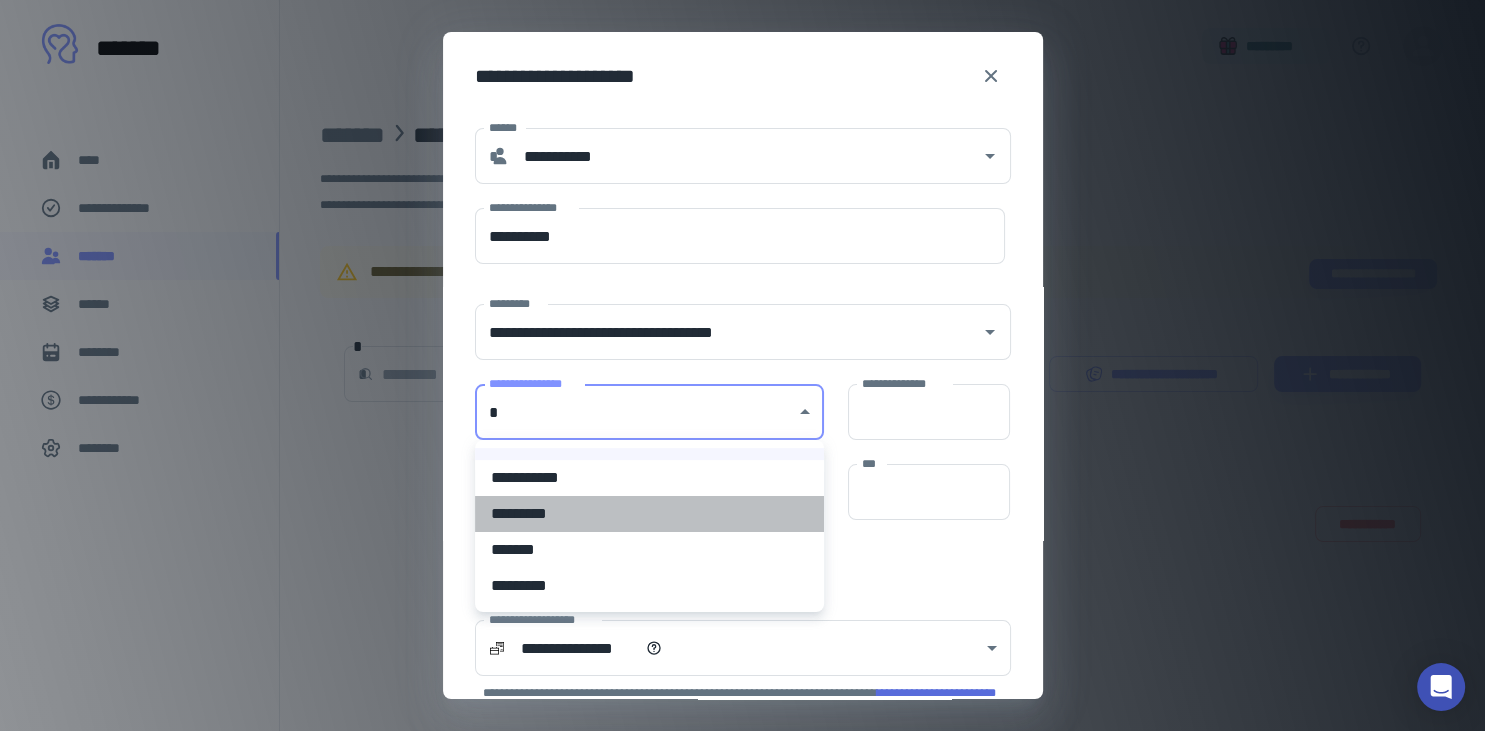 click on "*********" at bounding box center [649, 514] 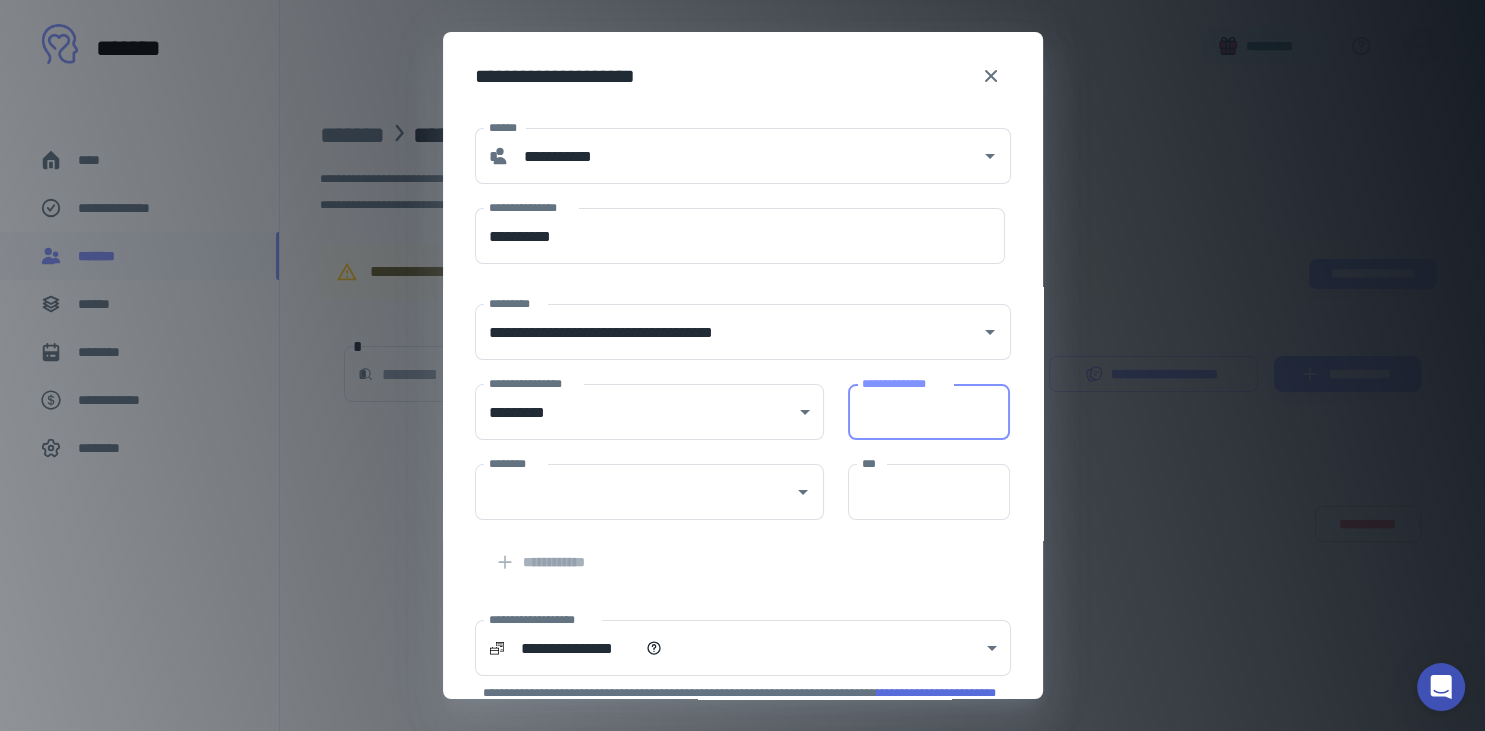 click on "**********" at bounding box center [929, 412] 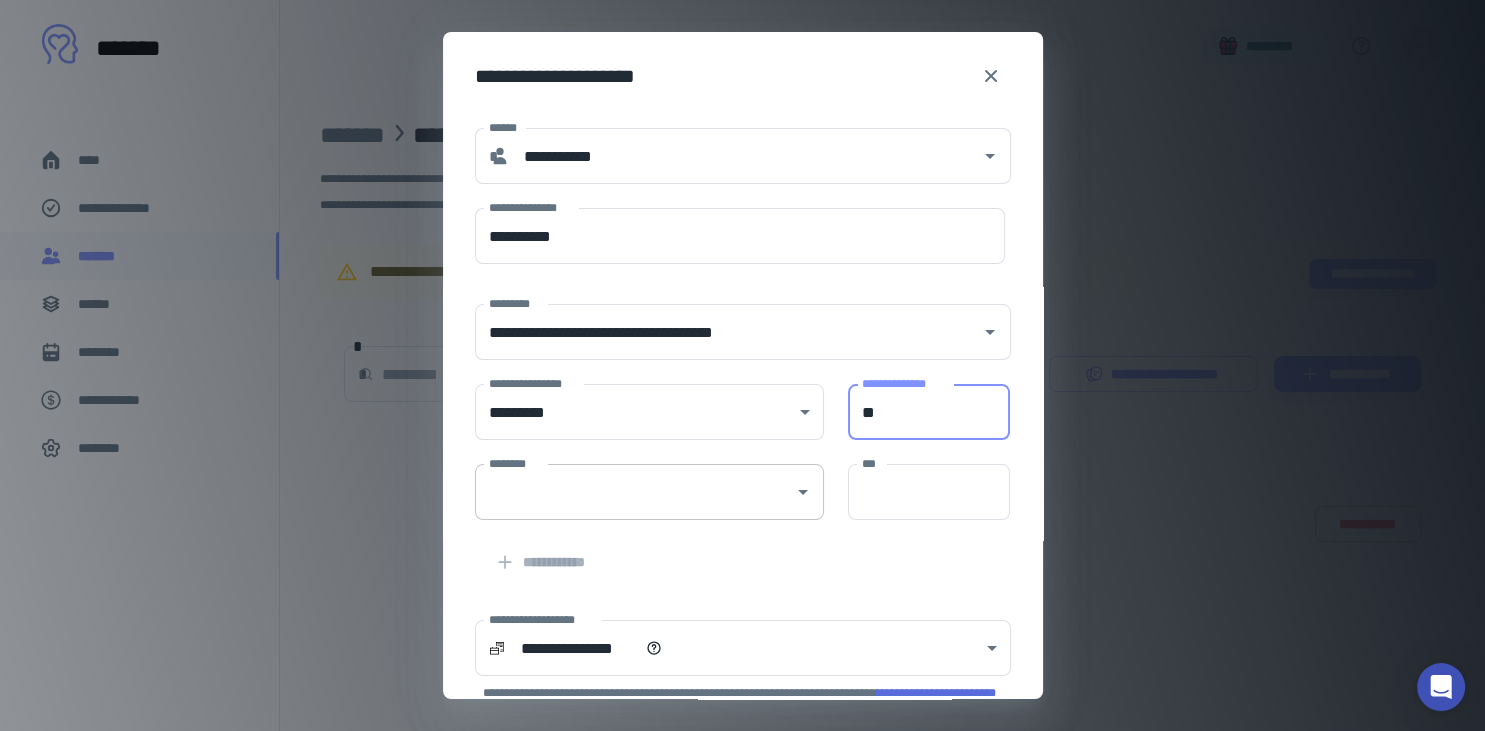 type on "**" 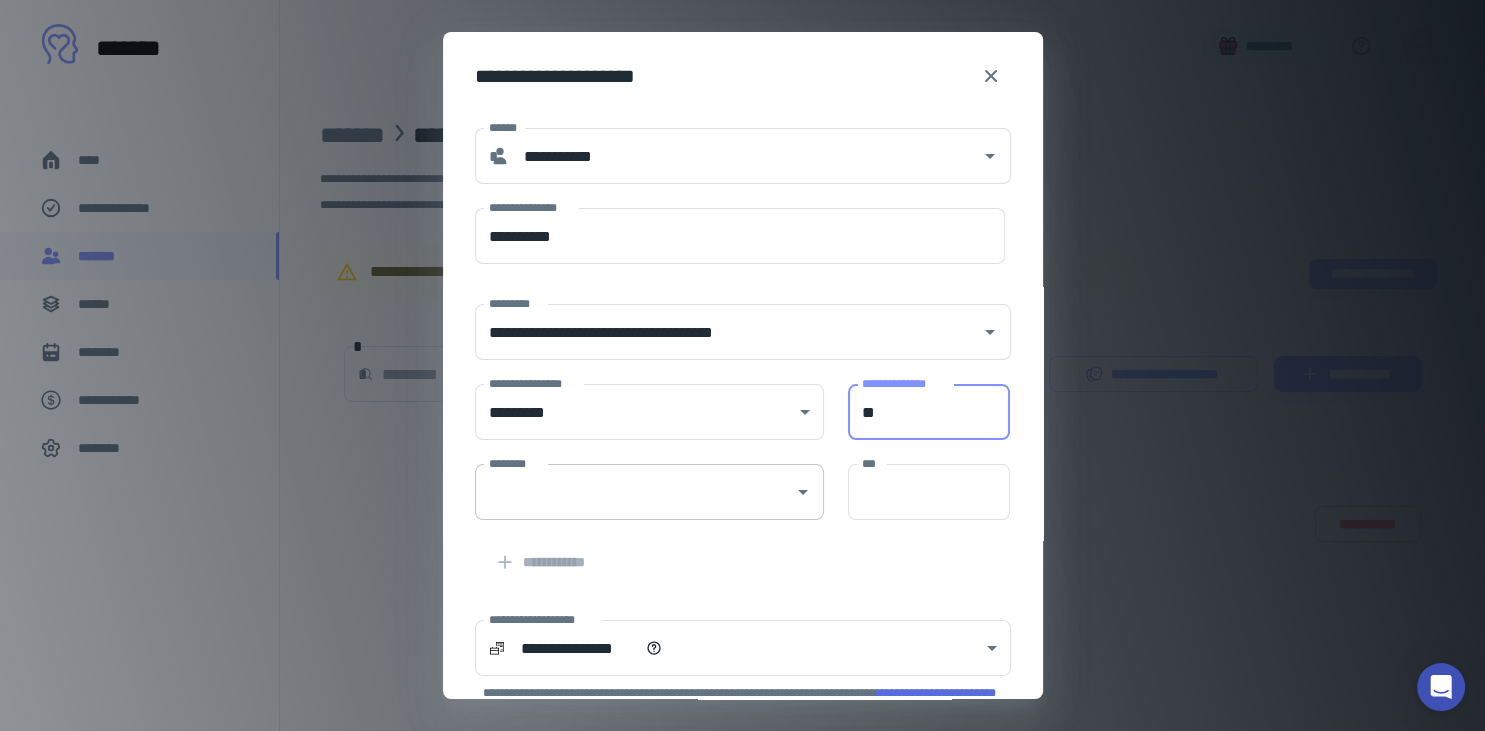 click on "********" at bounding box center [634, 492] 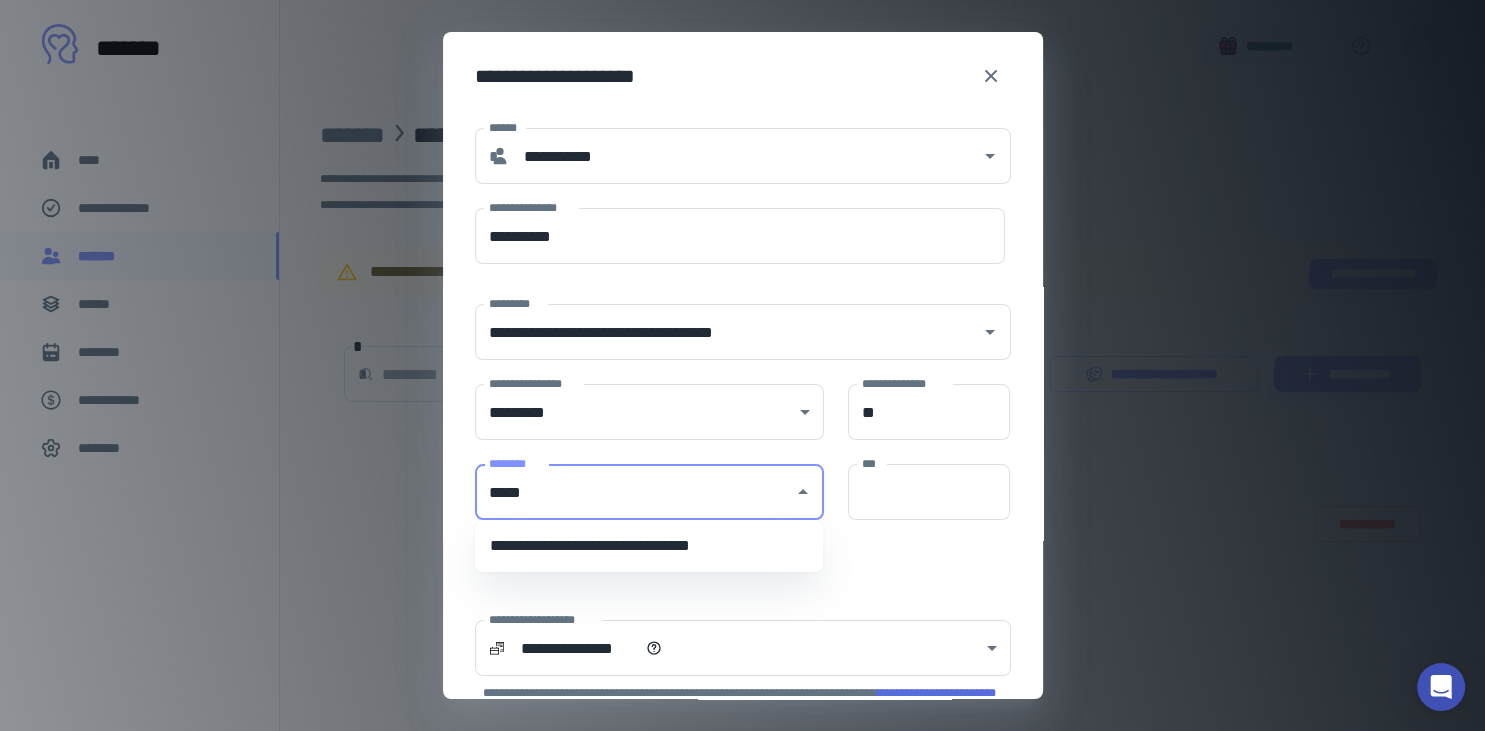 click on "**********" at bounding box center [648, 546] 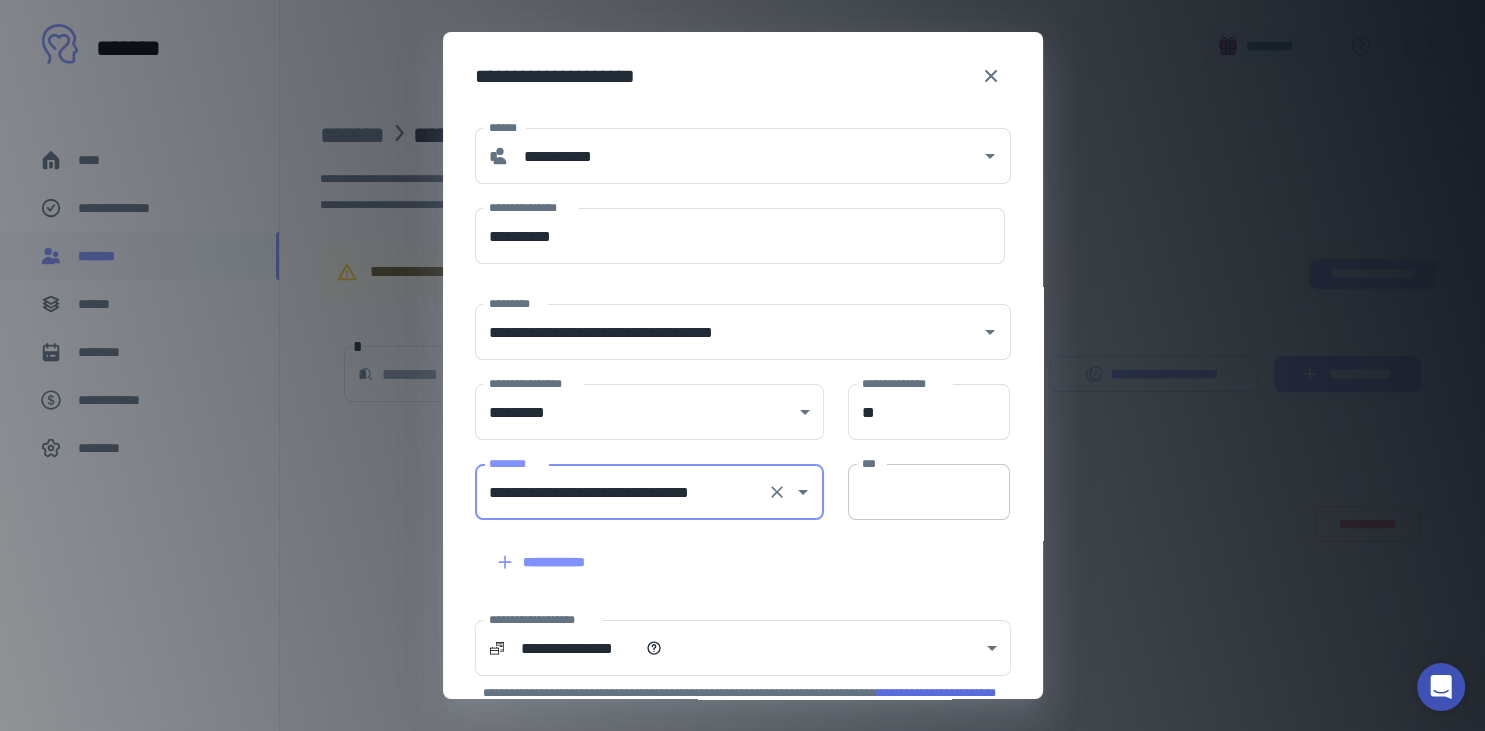 type on "**********" 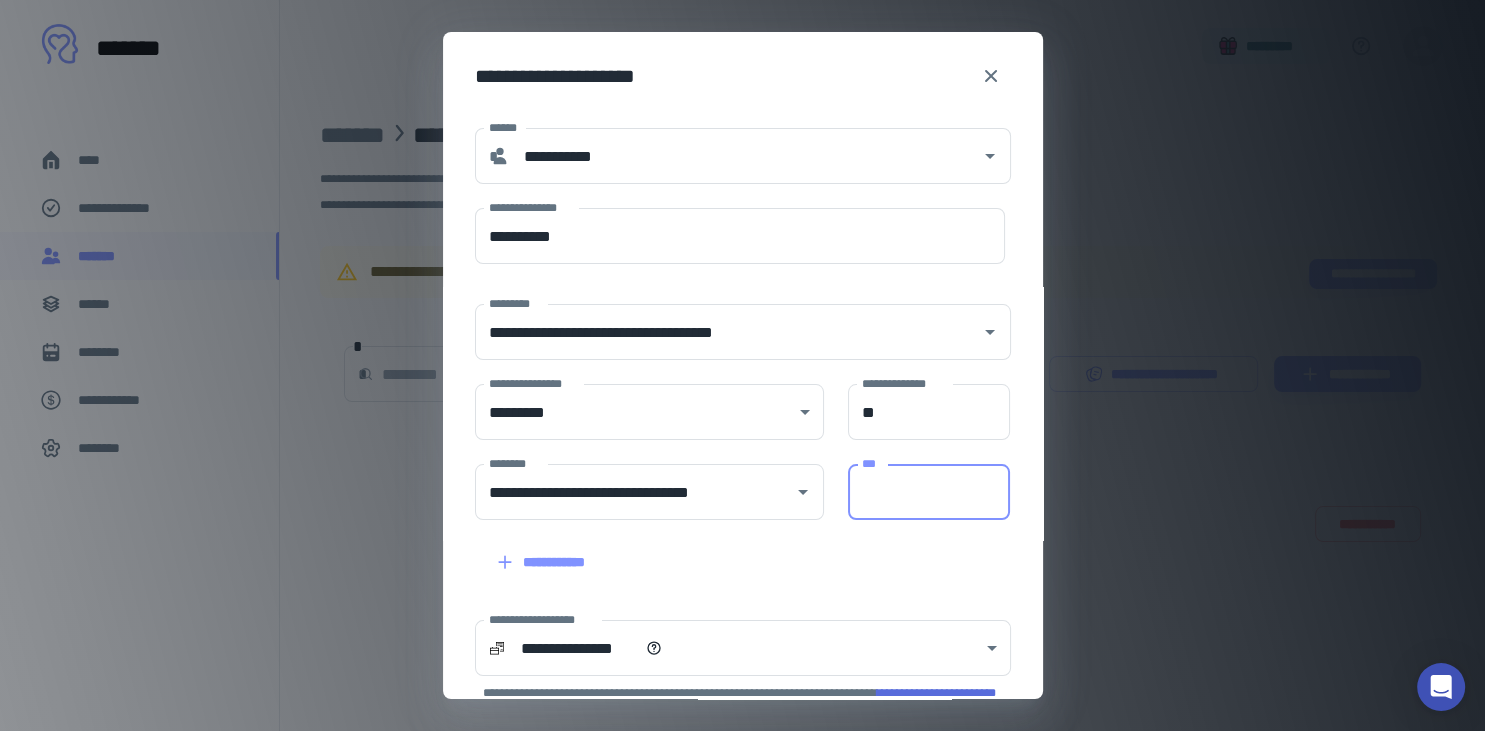 click on "***" at bounding box center [929, 492] 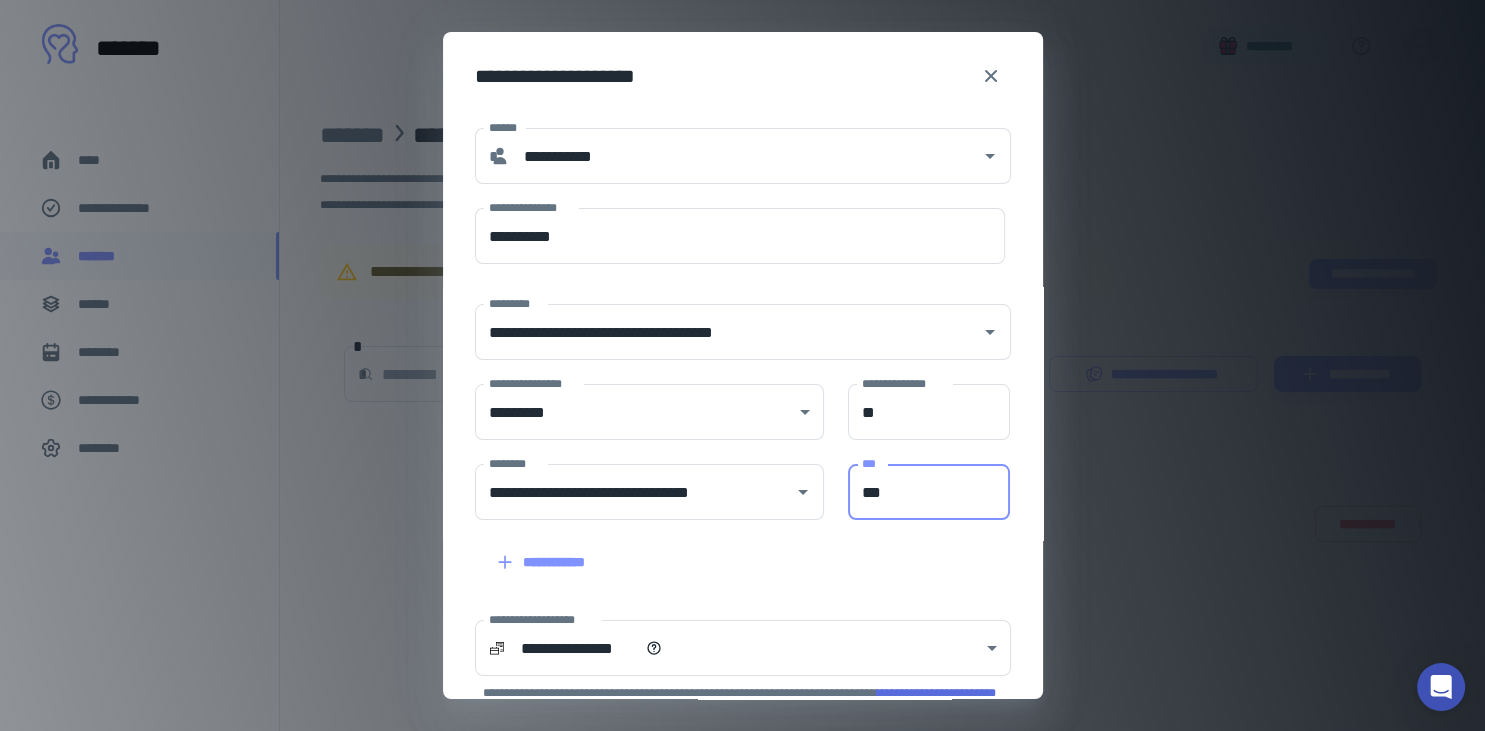 type on "***" 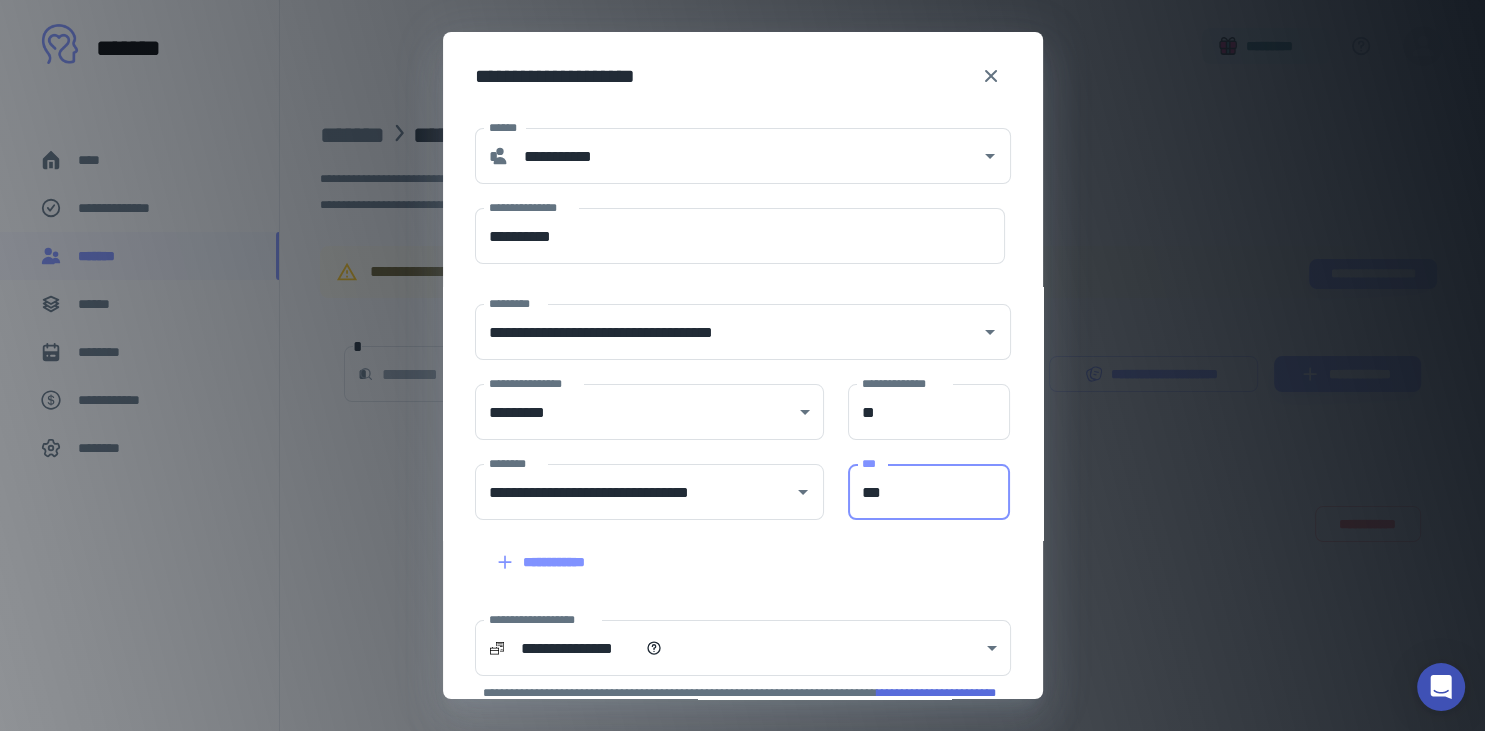 click on "**********" at bounding box center [731, 550] 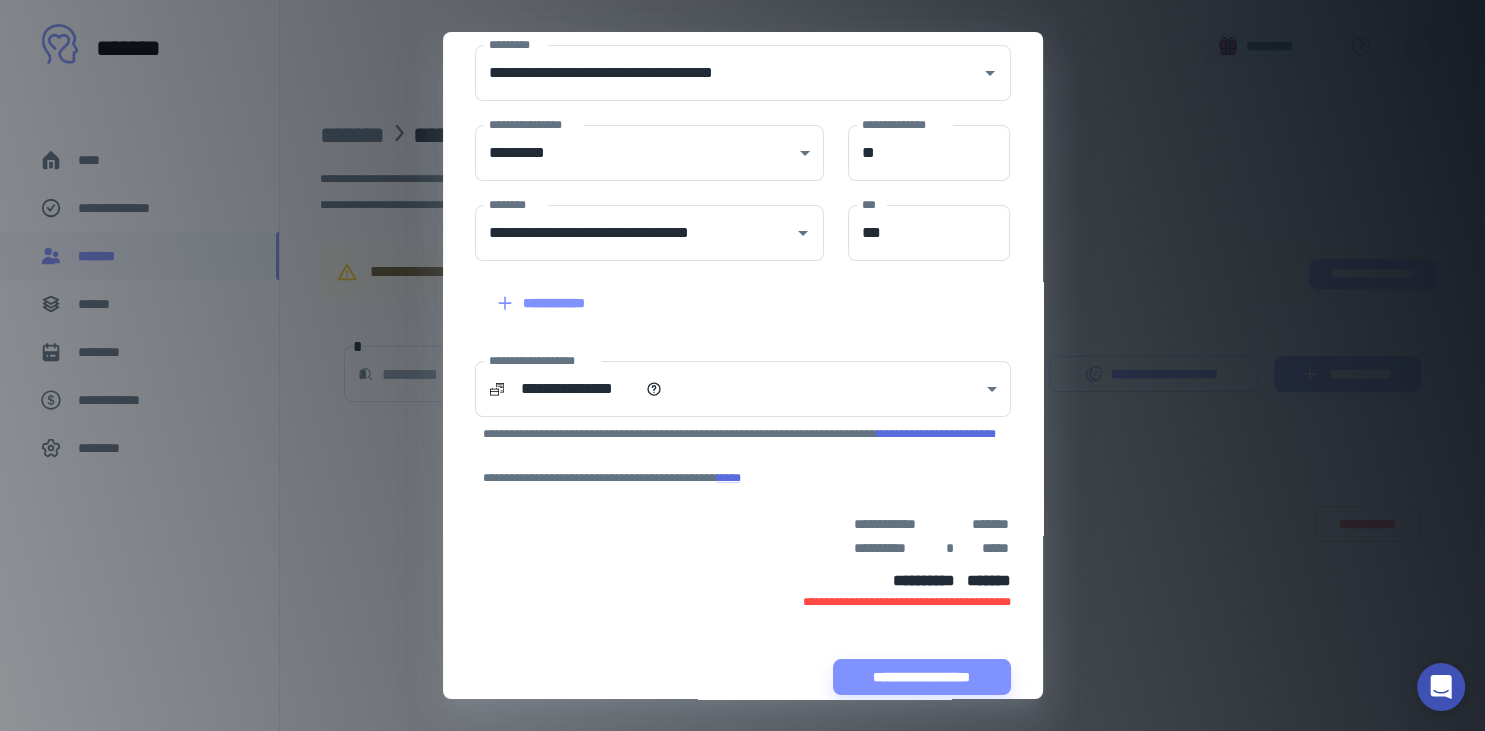 scroll, scrollTop: 261, scrollLeft: 0, axis: vertical 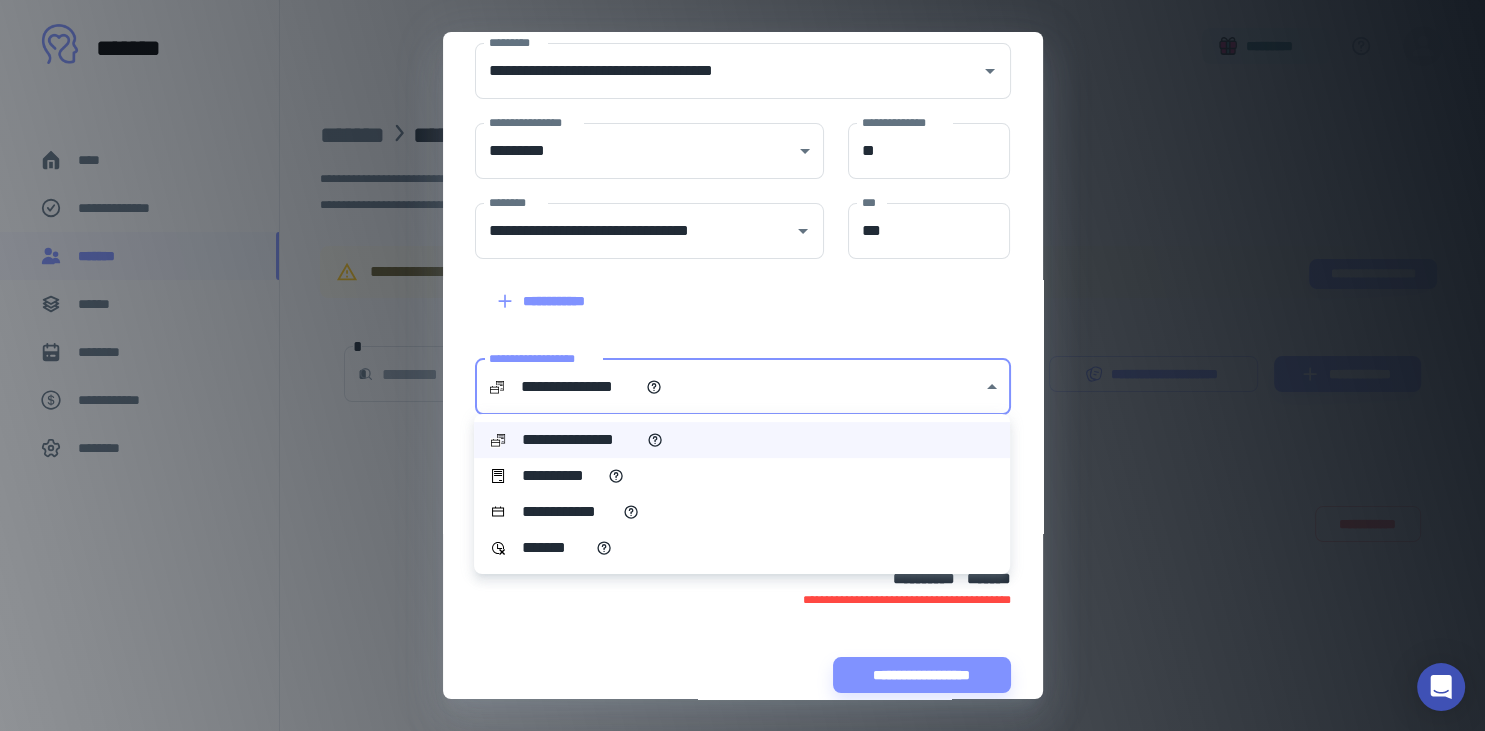 click on "**********" at bounding box center (742, 365) 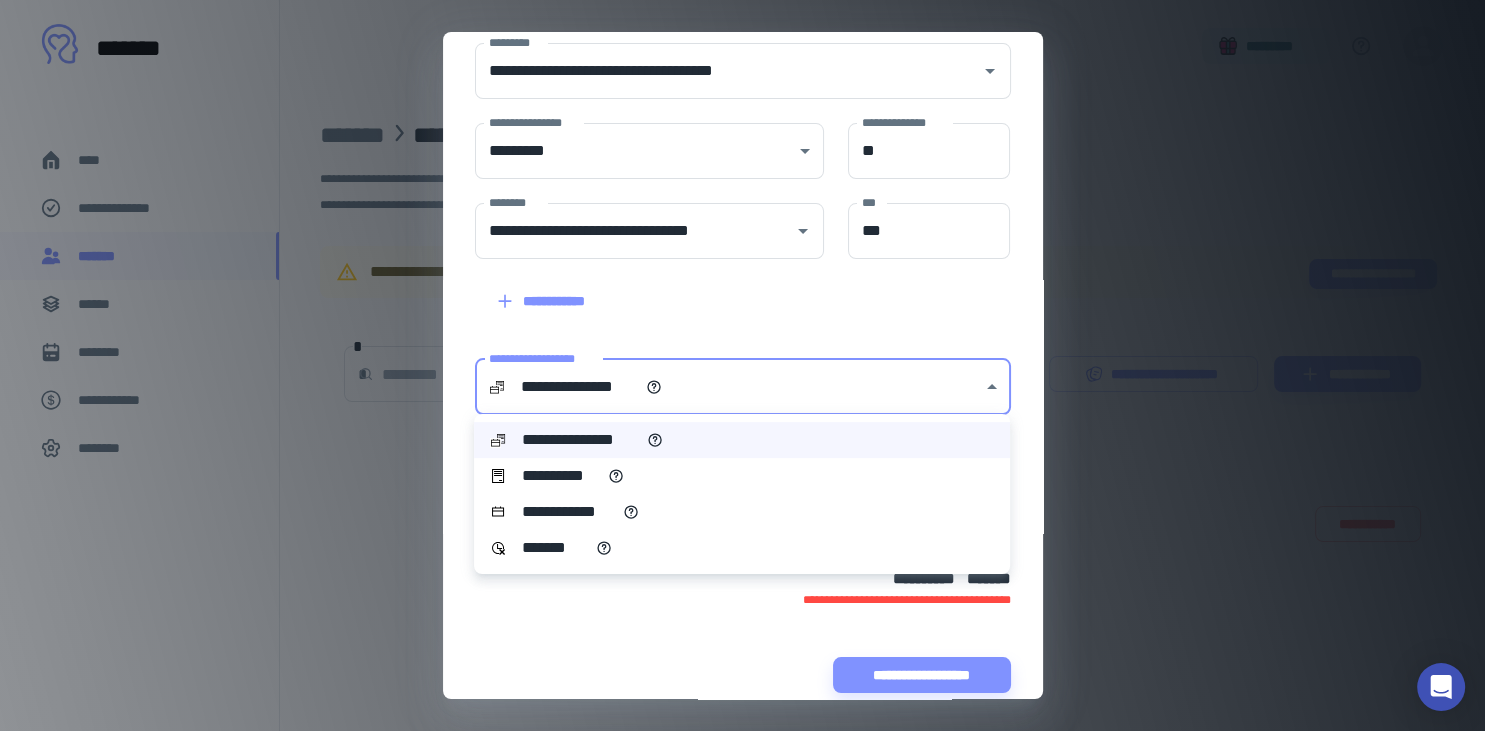 click on "**********" at bounding box center (742, 476) 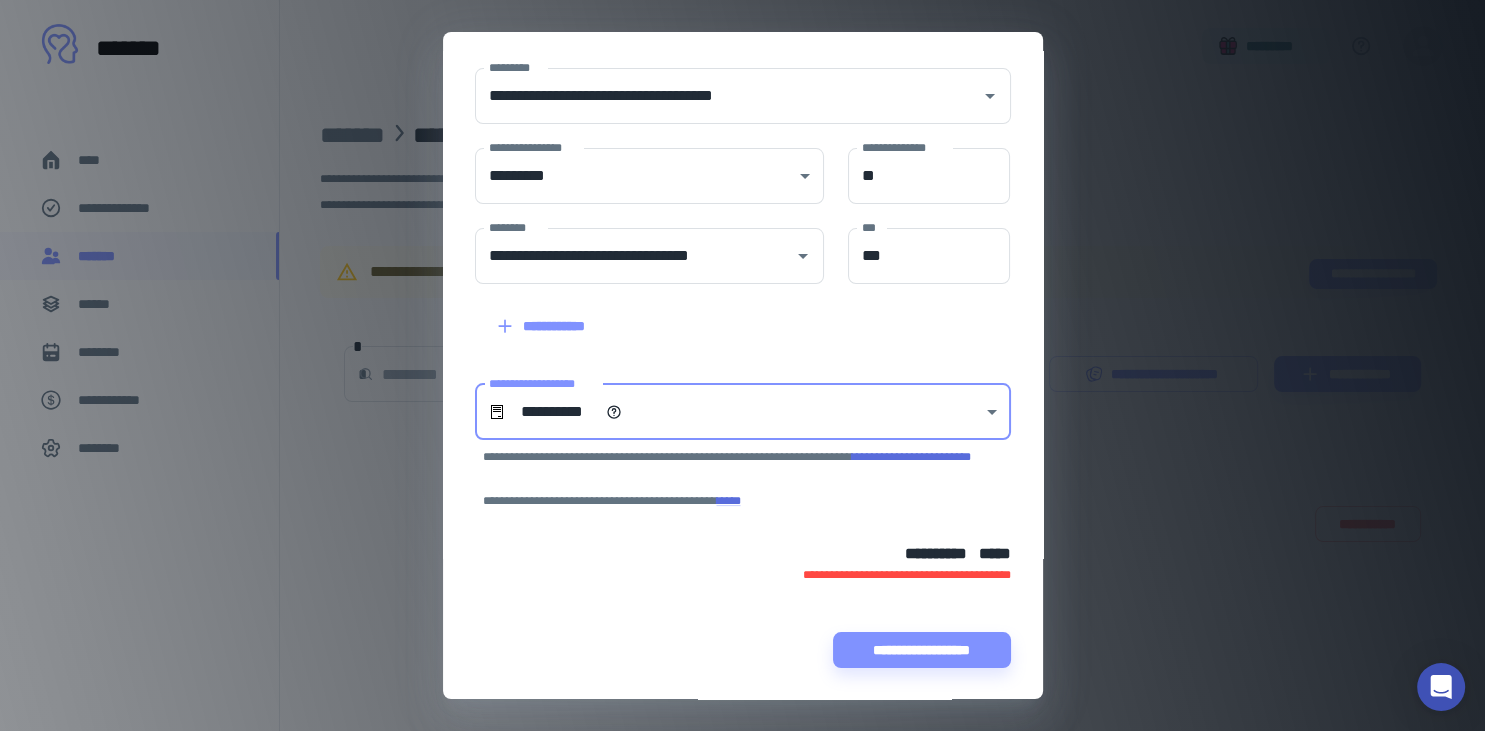 click on "**********" at bounding box center [743, 501] 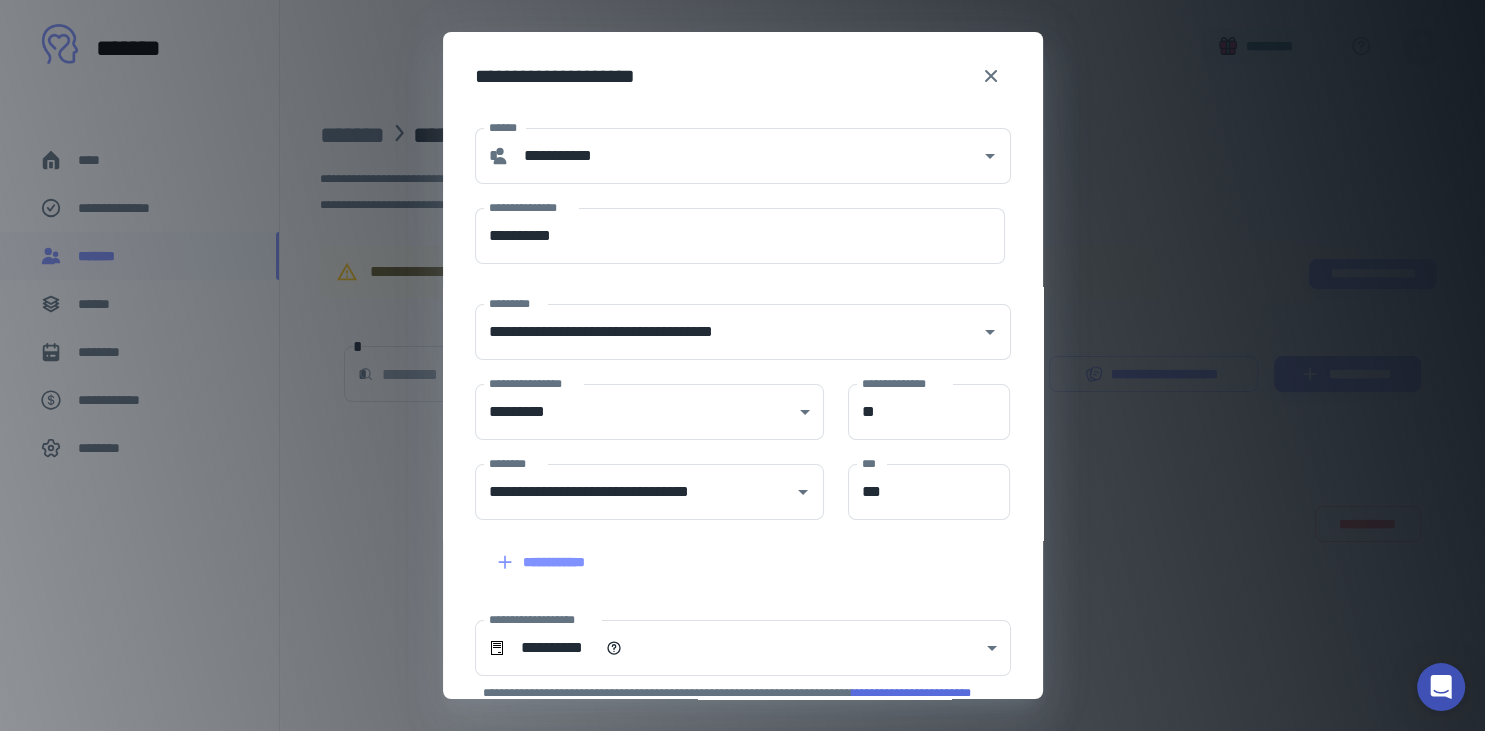 scroll, scrollTop: 236, scrollLeft: 0, axis: vertical 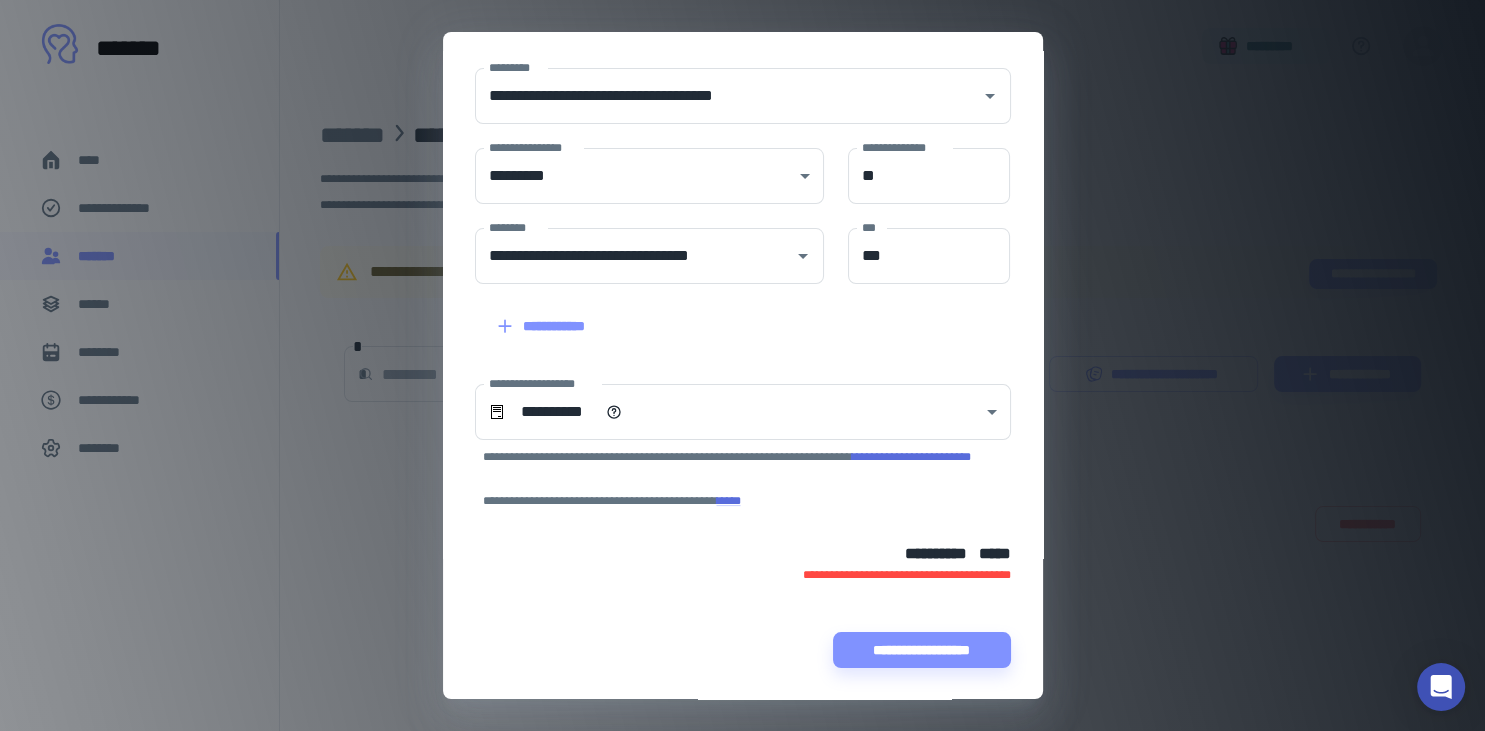click on "**********" at bounding box center (911, 457) 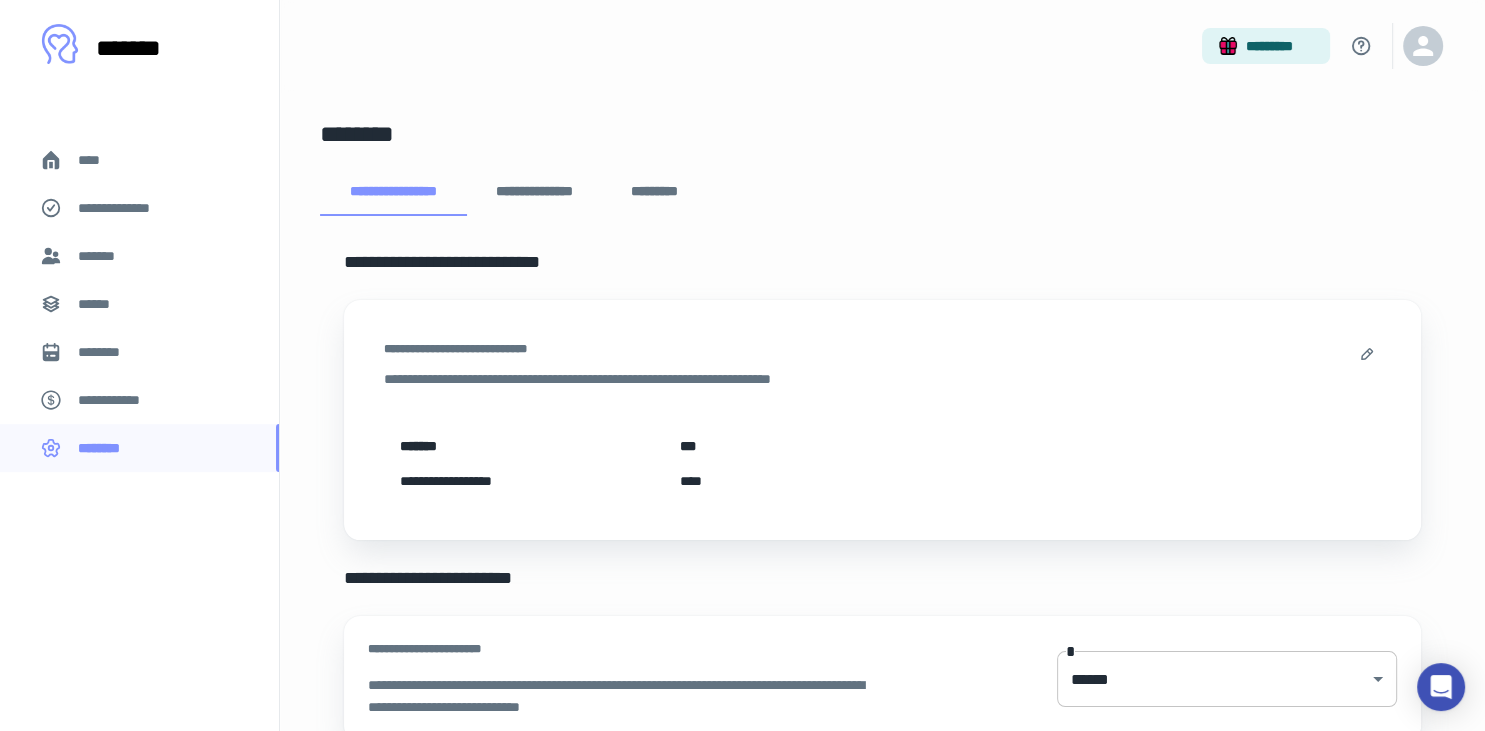 click on "**********" at bounding box center (742, 365) 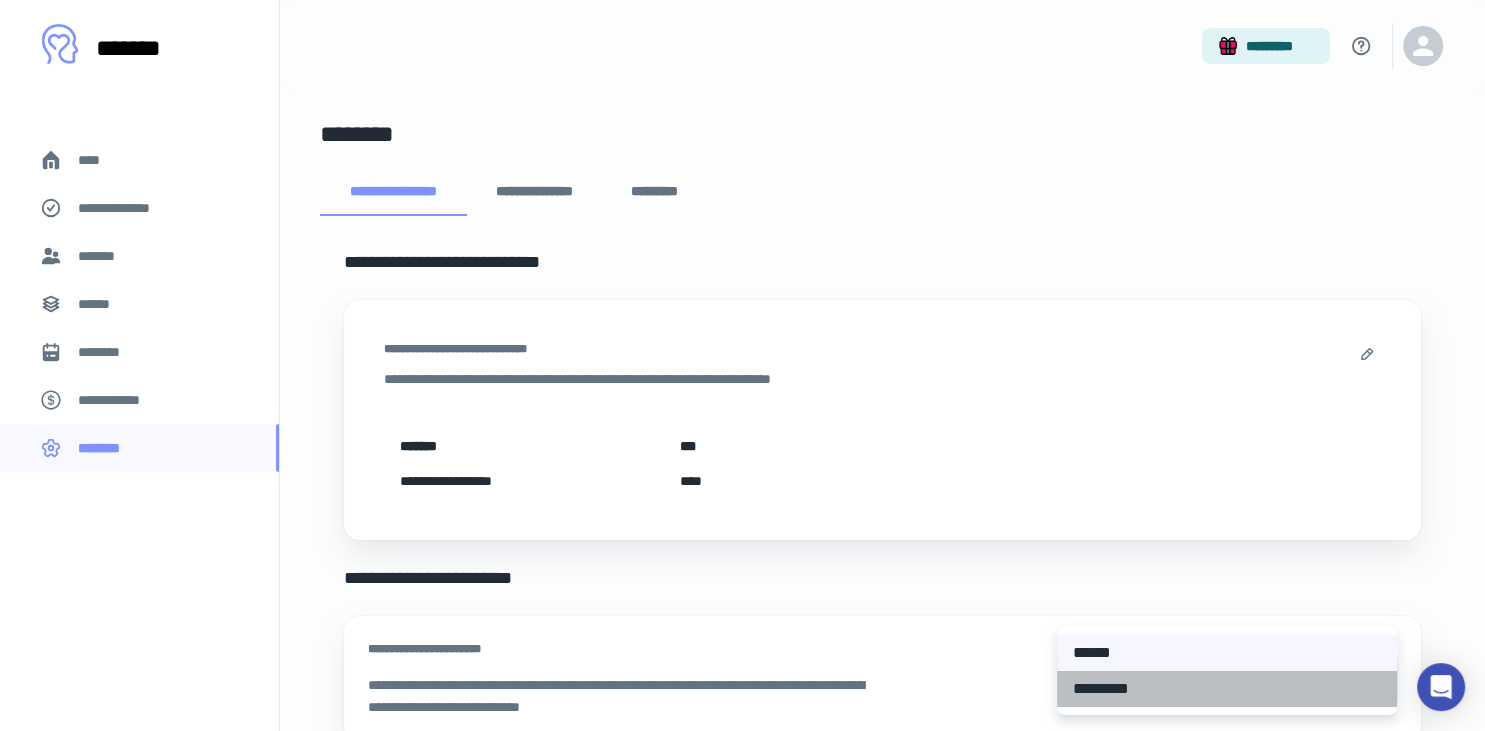 click on "*********" at bounding box center [1227, 689] 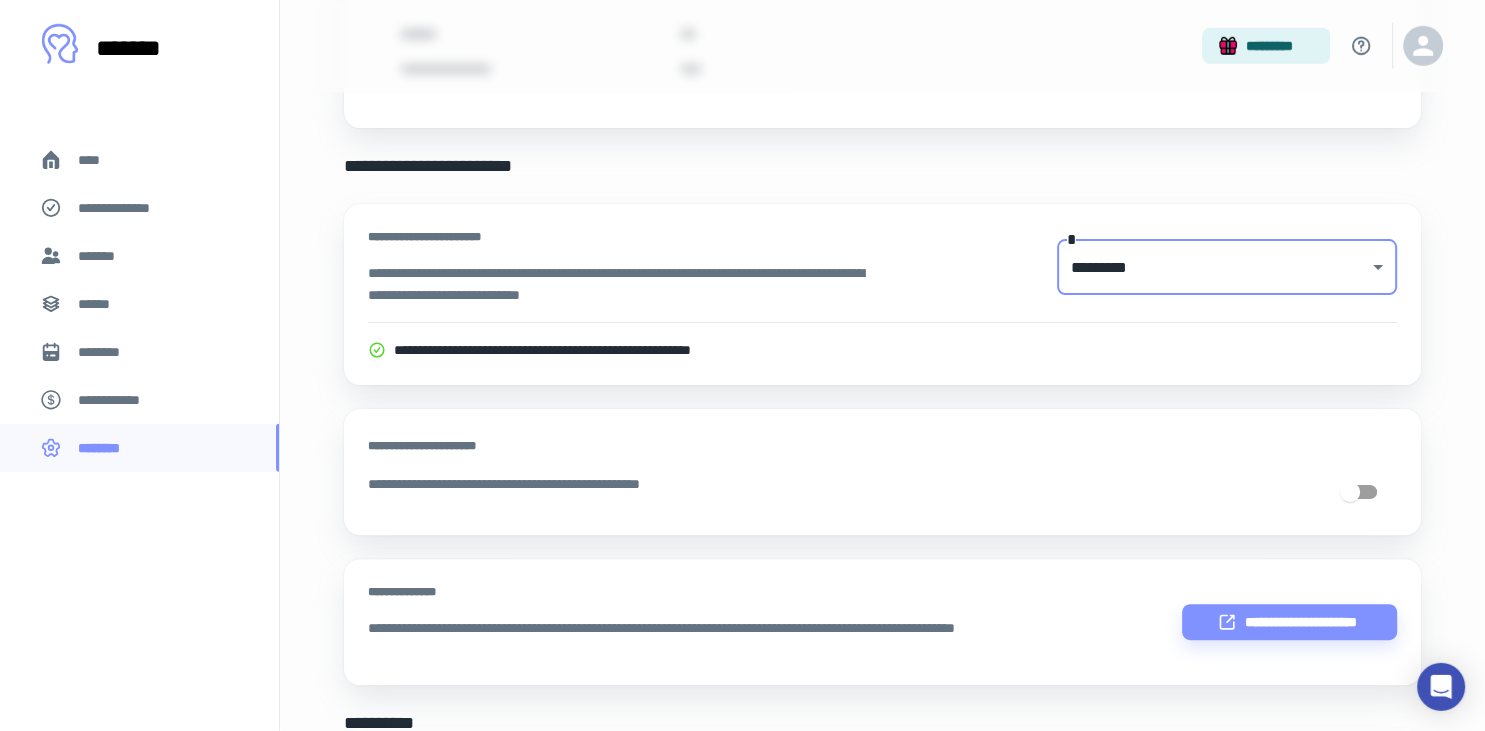 scroll, scrollTop: 412, scrollLeft: 0, axis: vertical 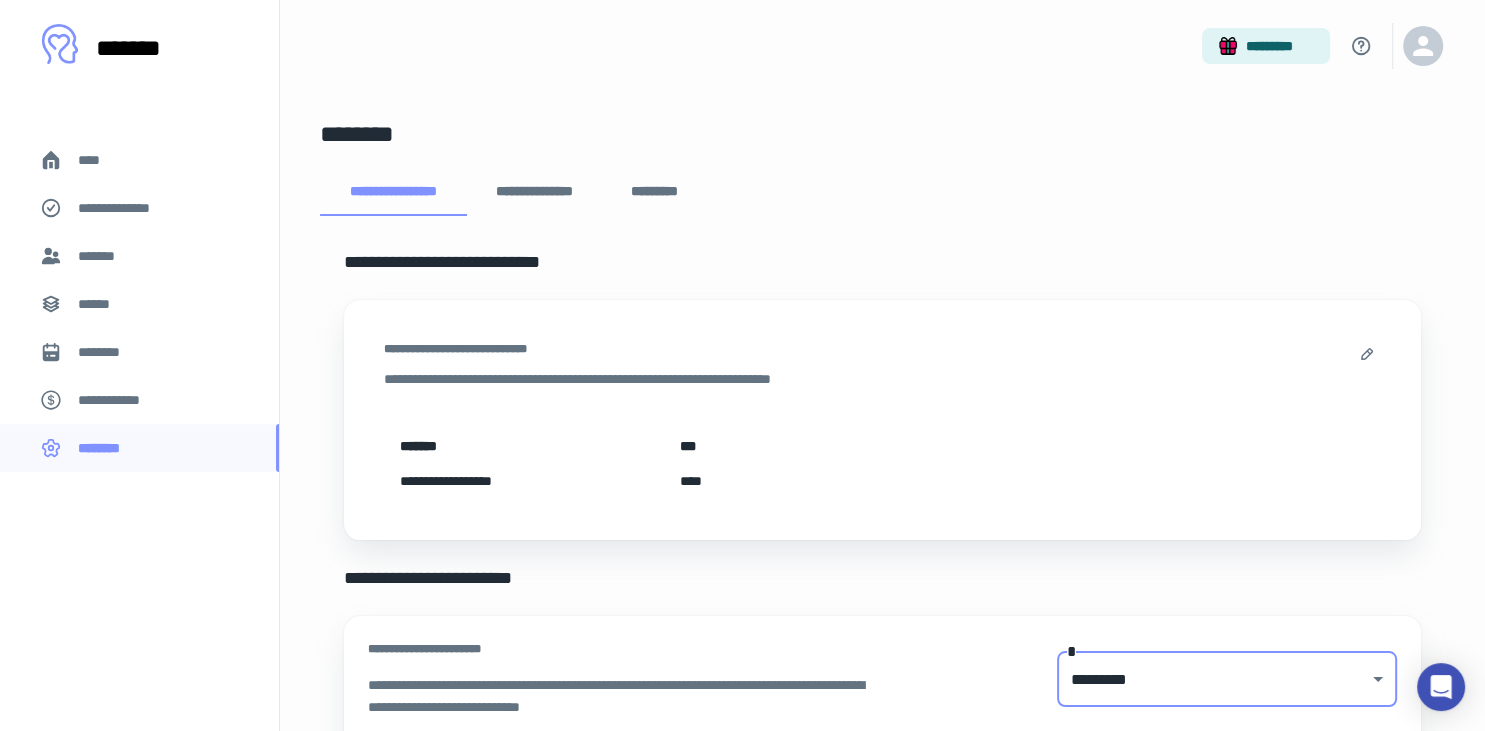 click on "**********" at bounding box center [534, 192] 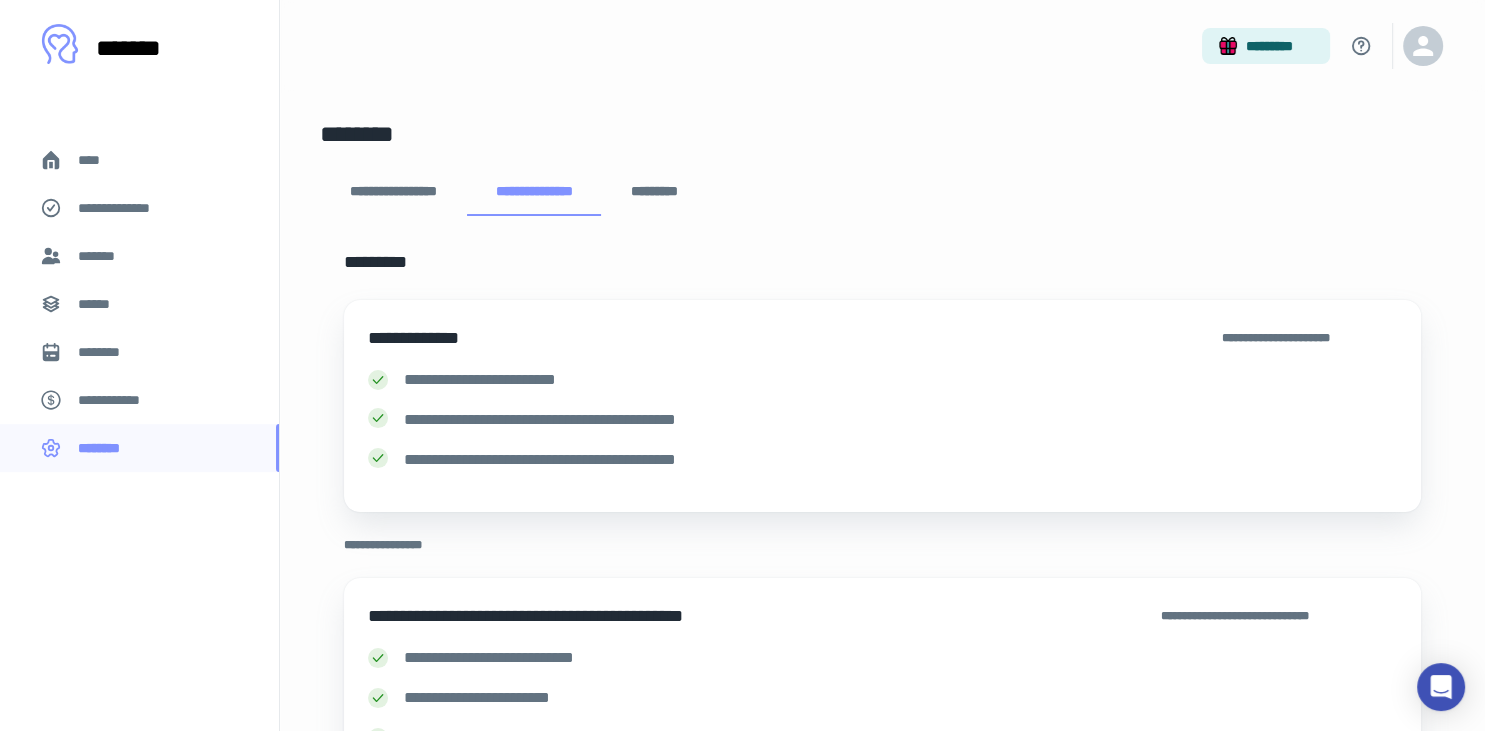 scroll, scrollTop: 196, scrollLeft: 0, axis: vertical 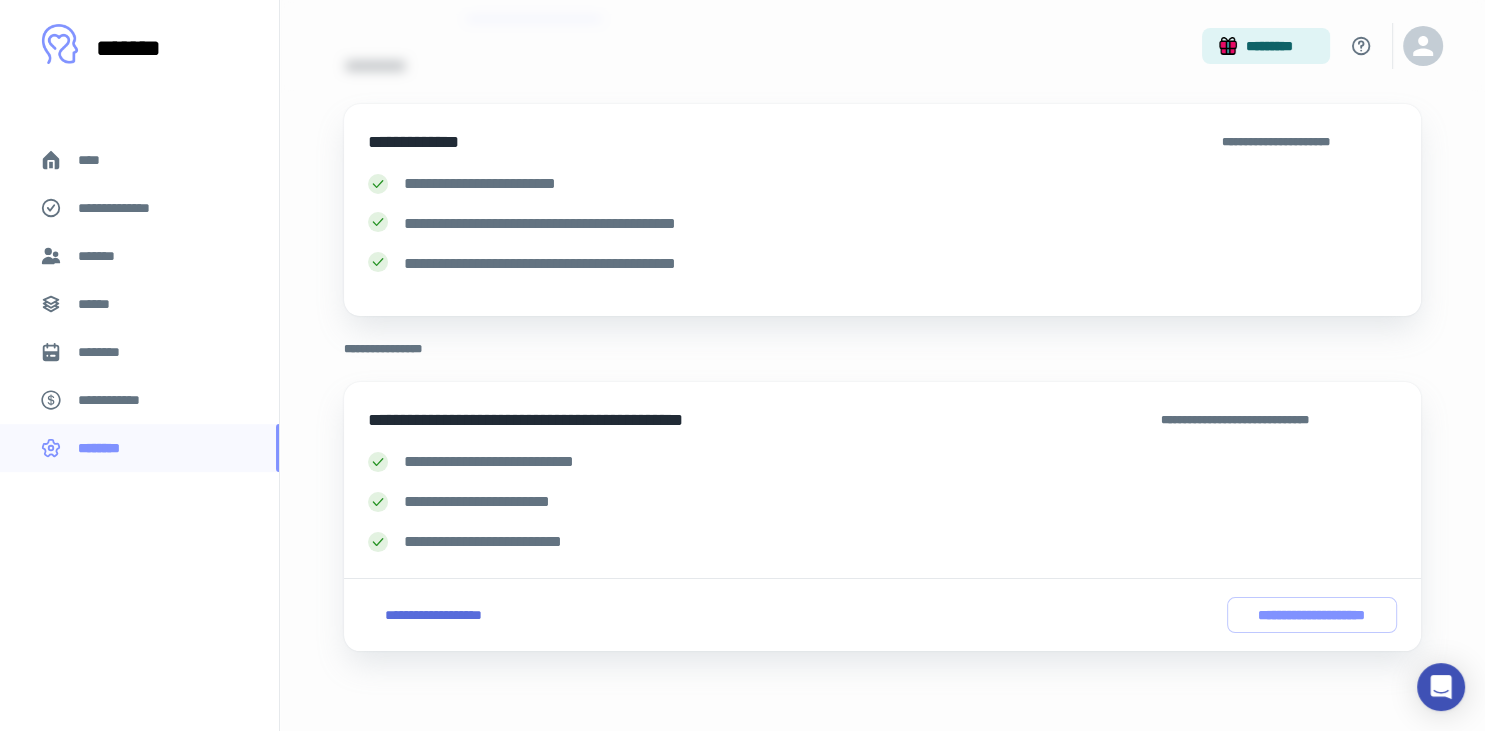 click on "*******" at bounding box center (139, 256) 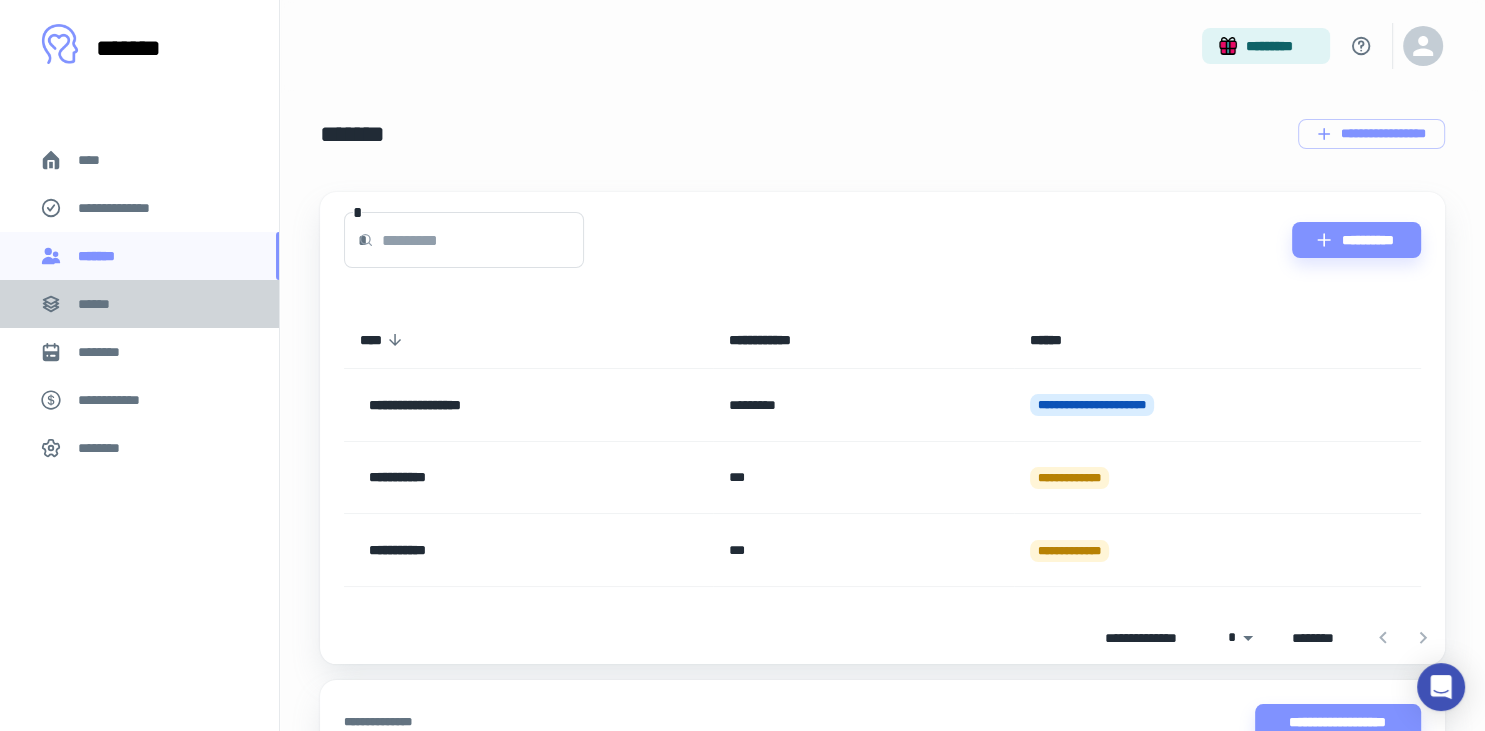 click on "******" at bounding box center [139, 304] 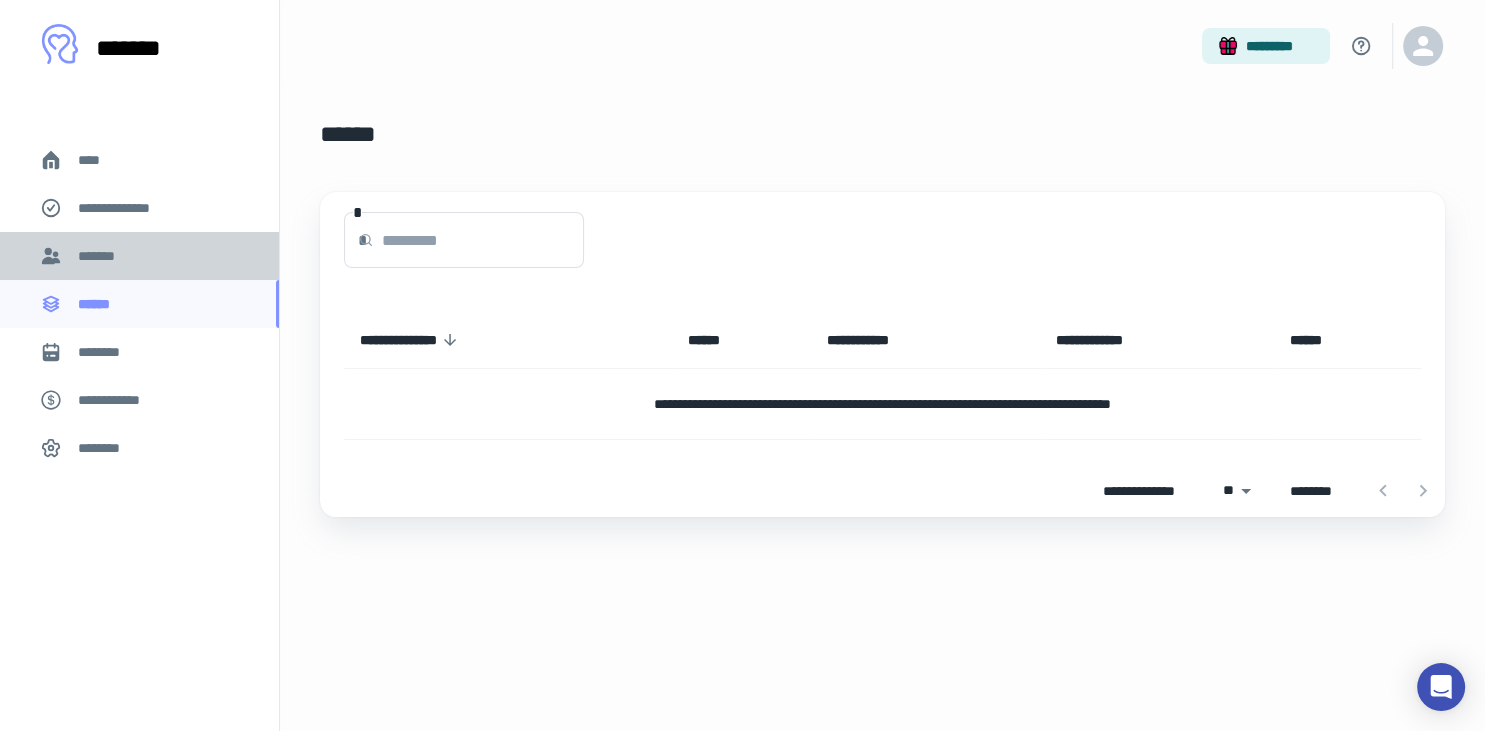 click on "*******" at bounding box center (139, 256) 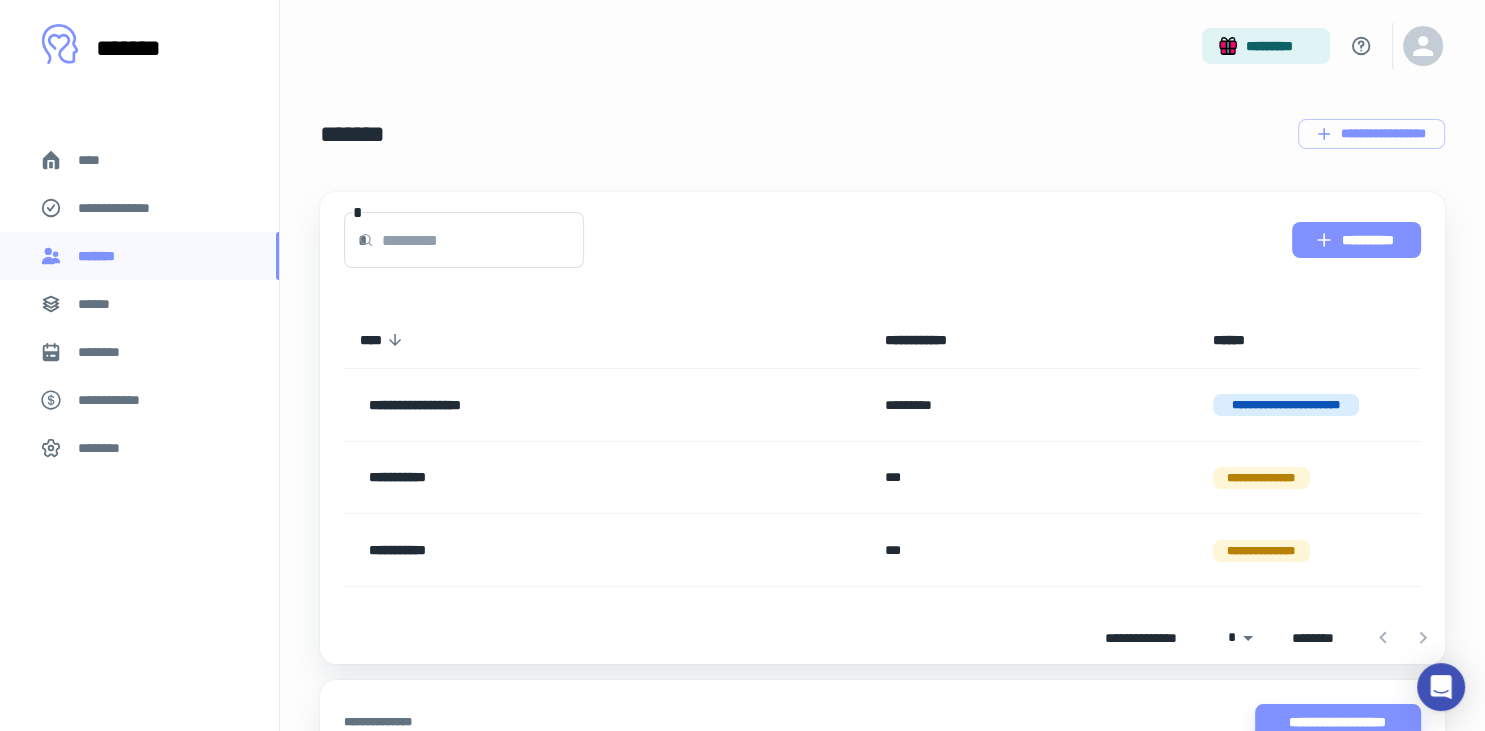 click on "**********" at bounding box center (1356, 240) 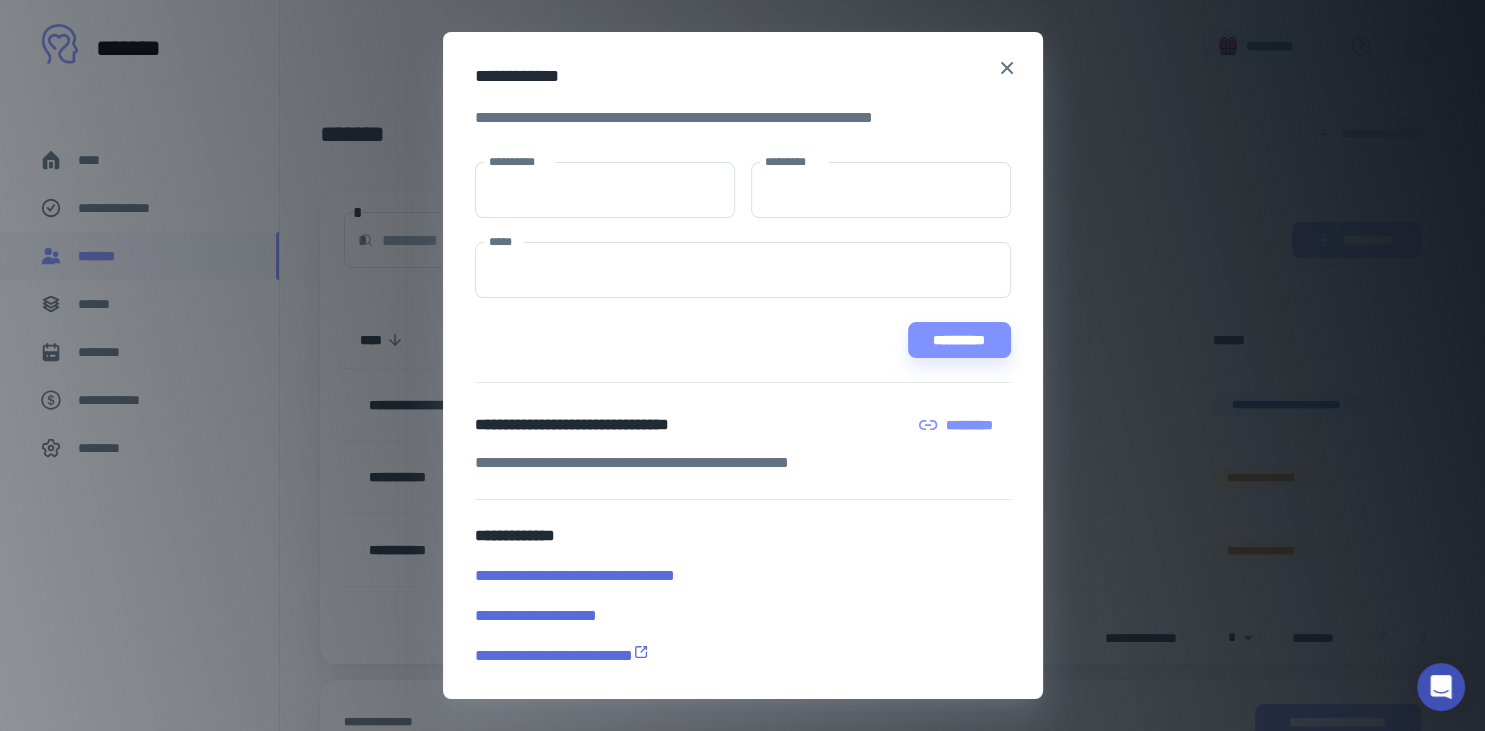 scroll, scrollTop: 0, scrollLeft: 0, axis: both 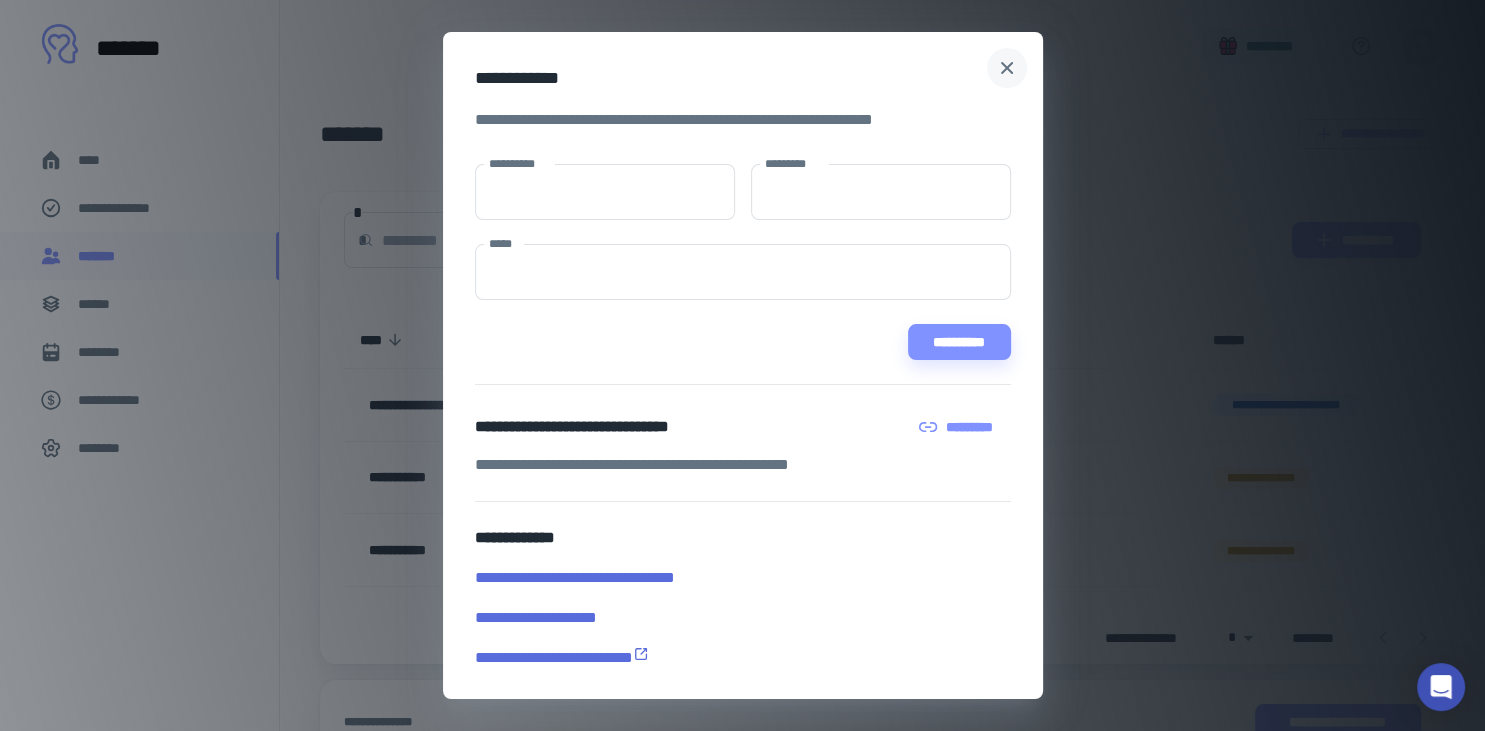 click at bounding box center (1007, 68) 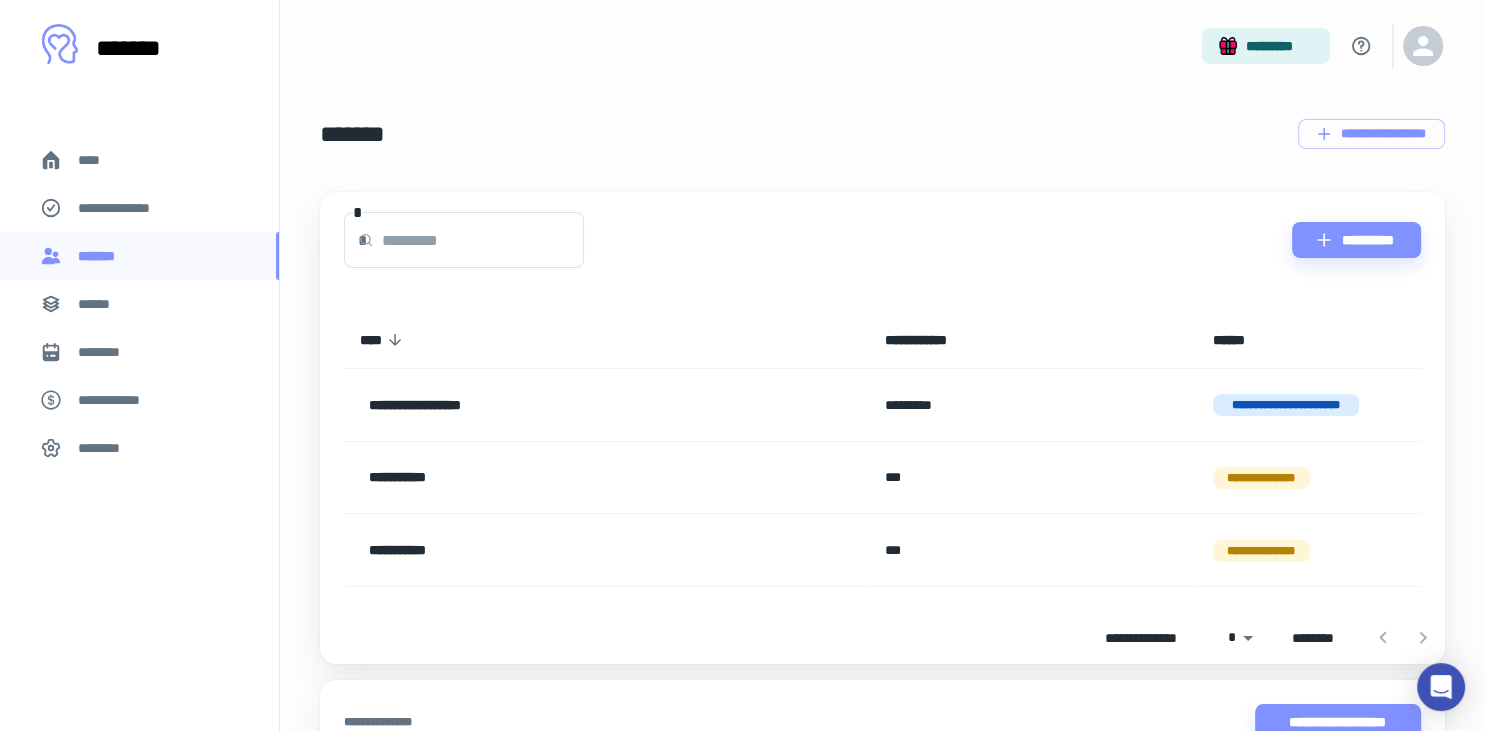 scroll, scrollTop: 112, scrollLeft: 0, axis: vertical 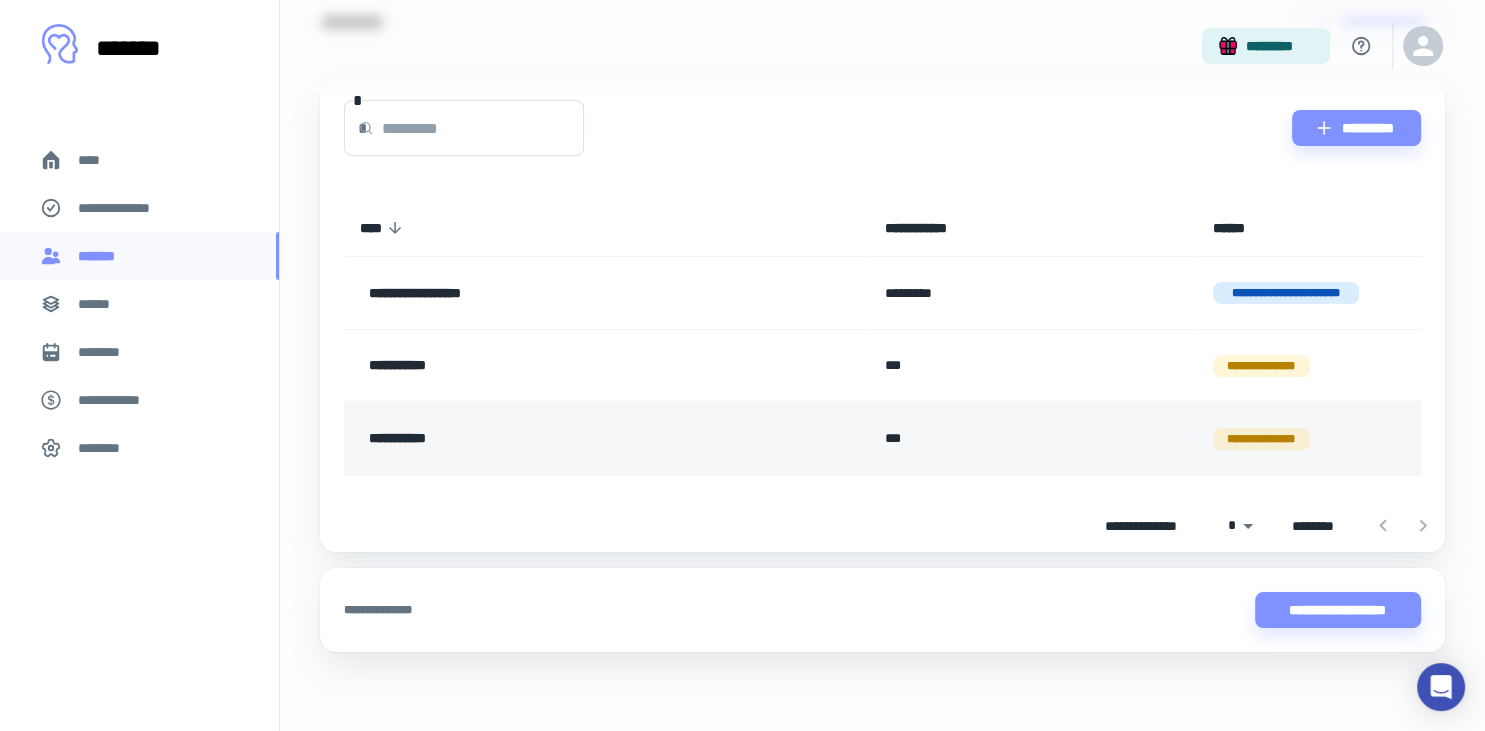 click on "***" at bounding box center (1033, 438) 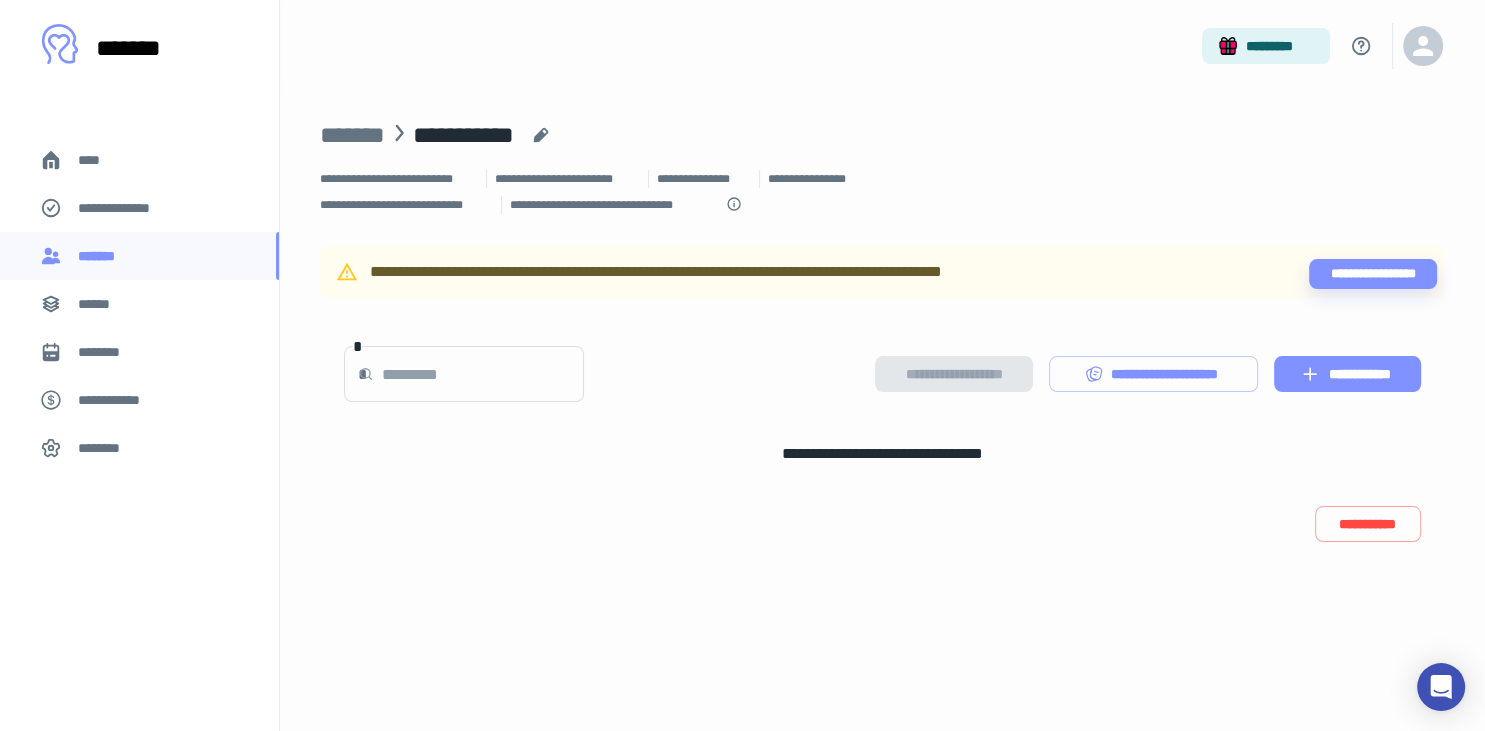 click on "**********" at bounding box center [1347, 374] 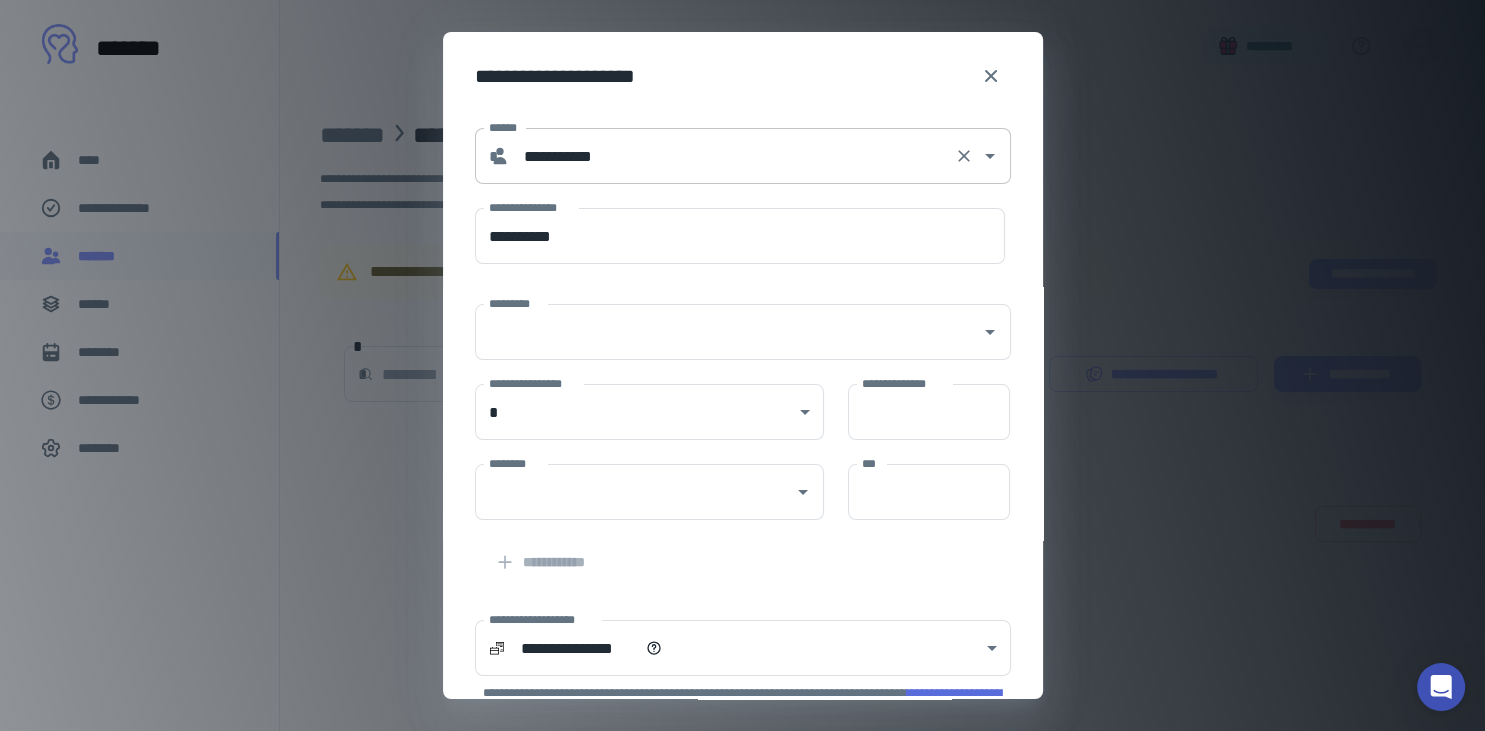 drag, startPoint x: 987, startPoint y: 86, endPoint x: 877, endPoint y: 162, distance: 133.70116 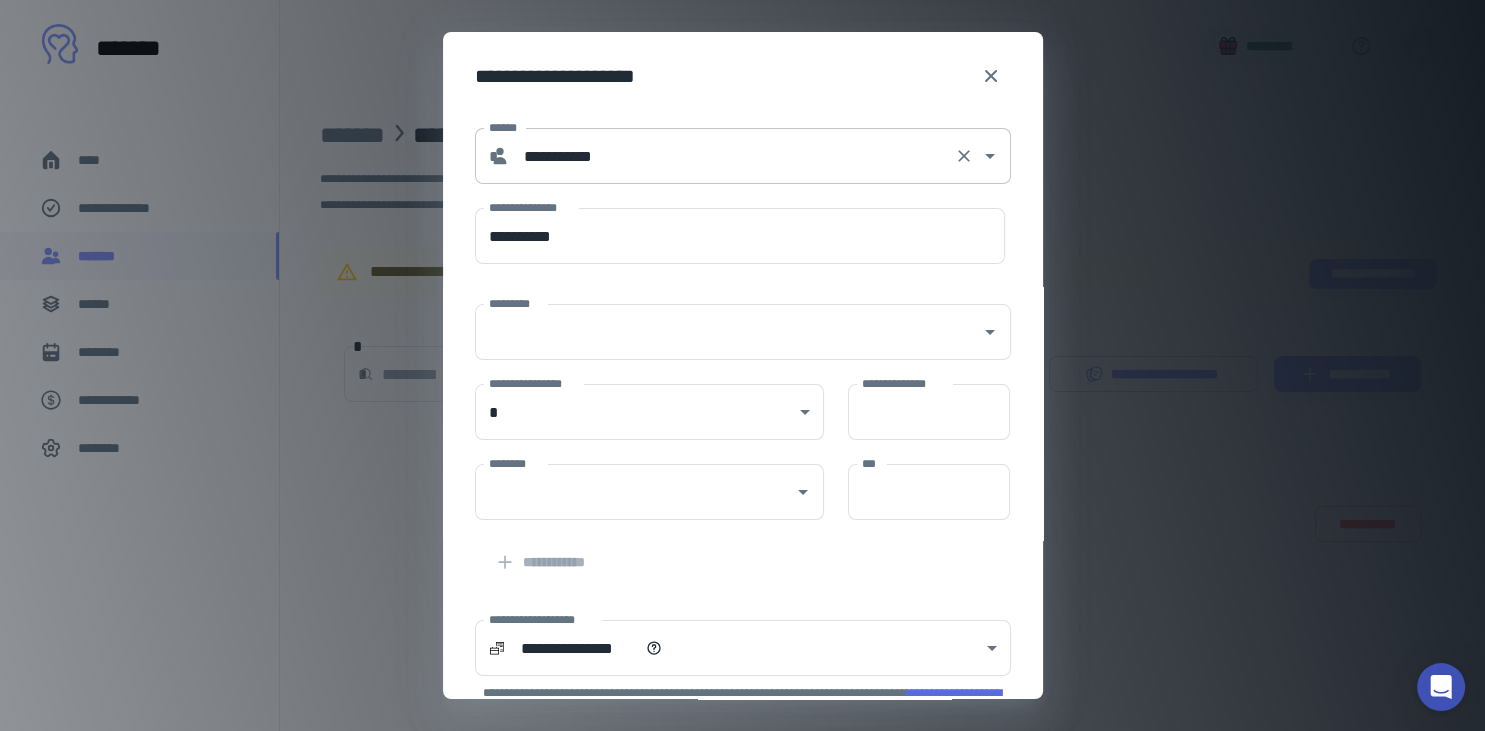 click on "**********" at bounding box center (743, 475) 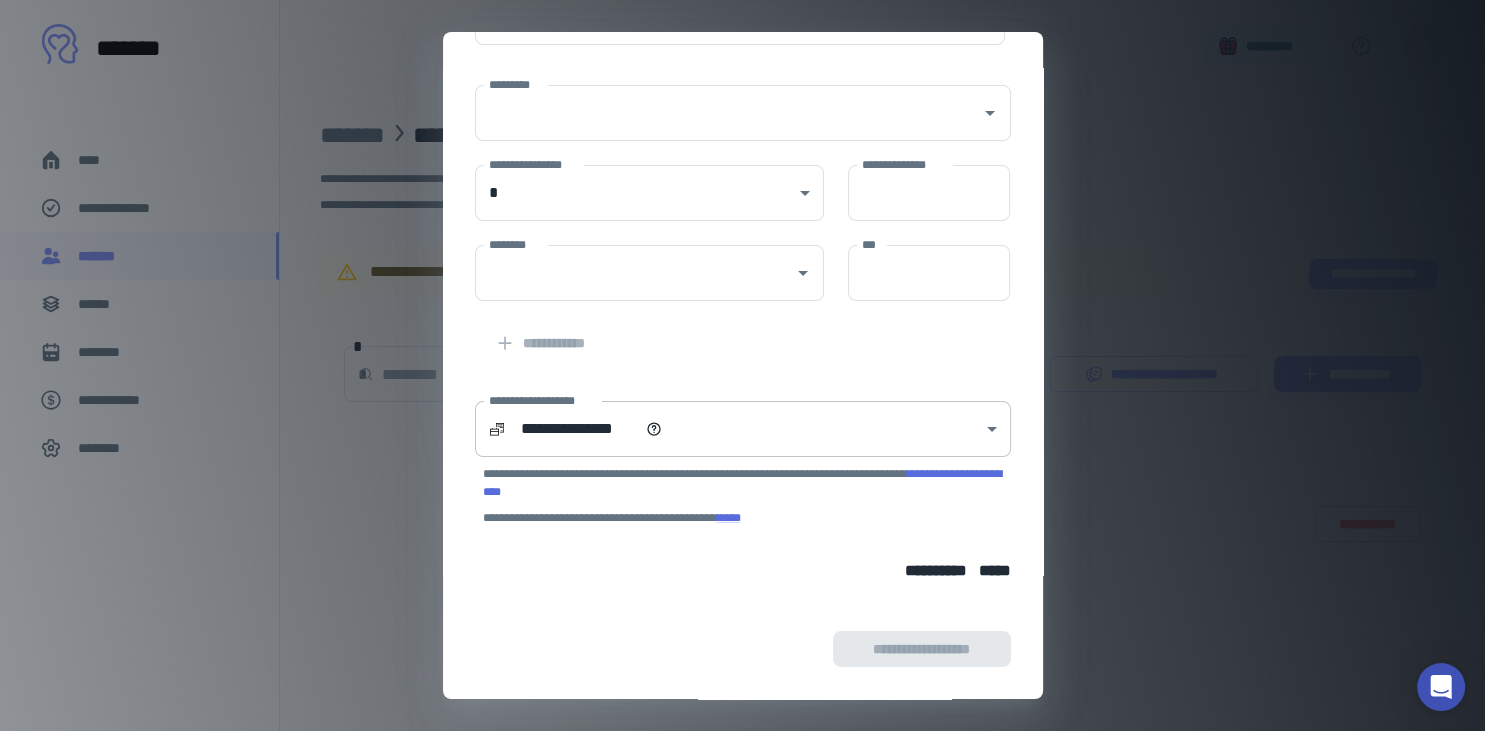 click on "**********" at bounding box center [742, 365] 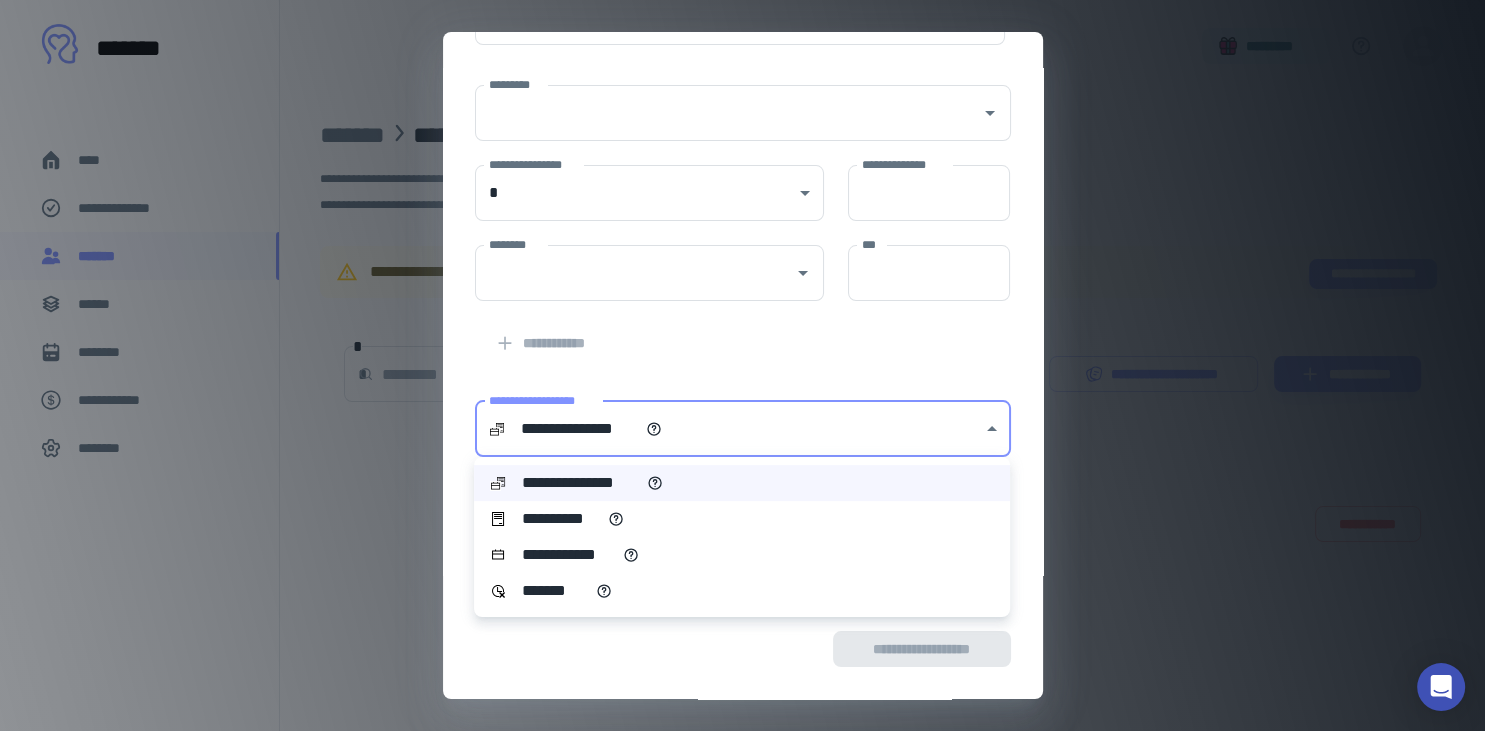 click on "**********" at bounding box center (557, 519) 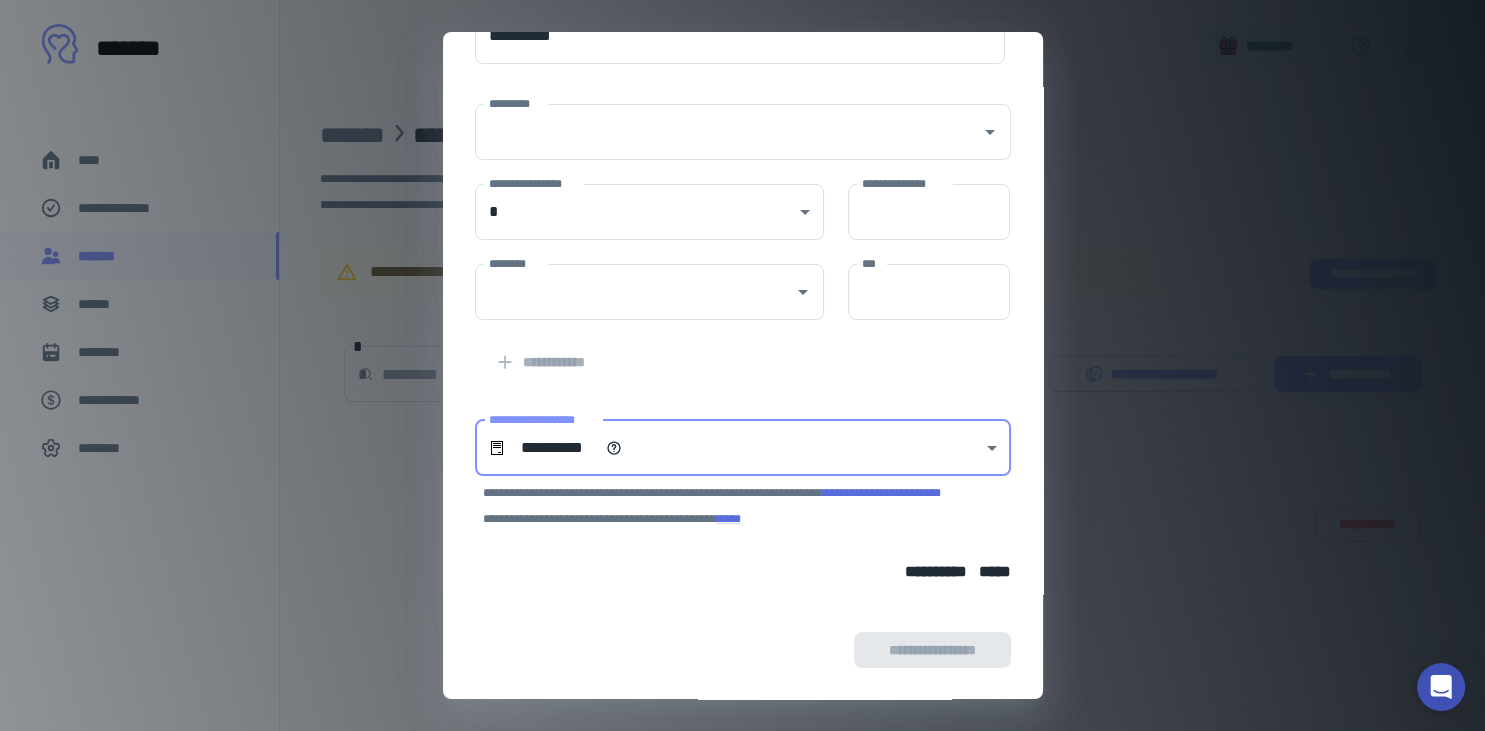 scroll, scrollTop: 0, scrollLeft: 0, axis: both 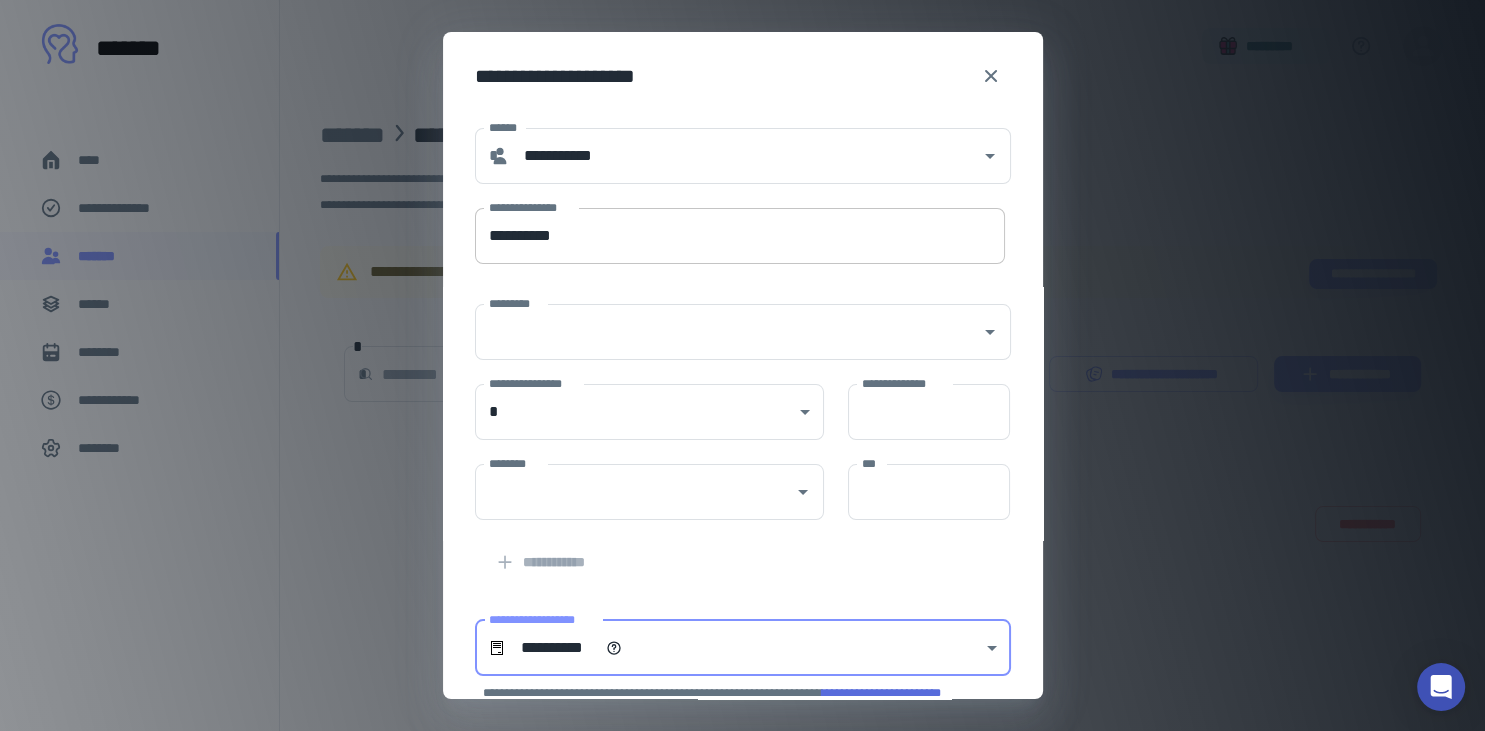 click on "**********" at bounding box center [740, 236] 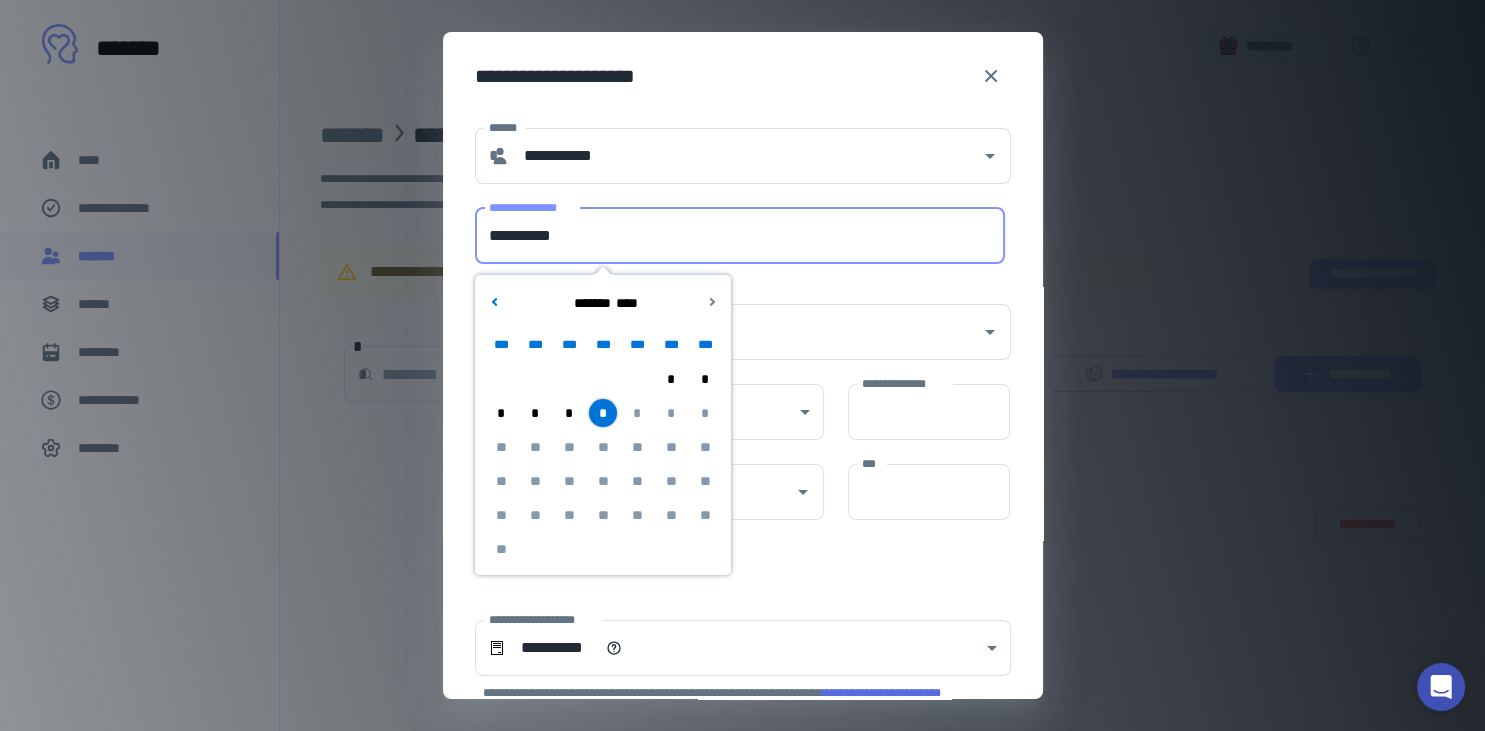 click on "*" at bounding box center (569, 413) 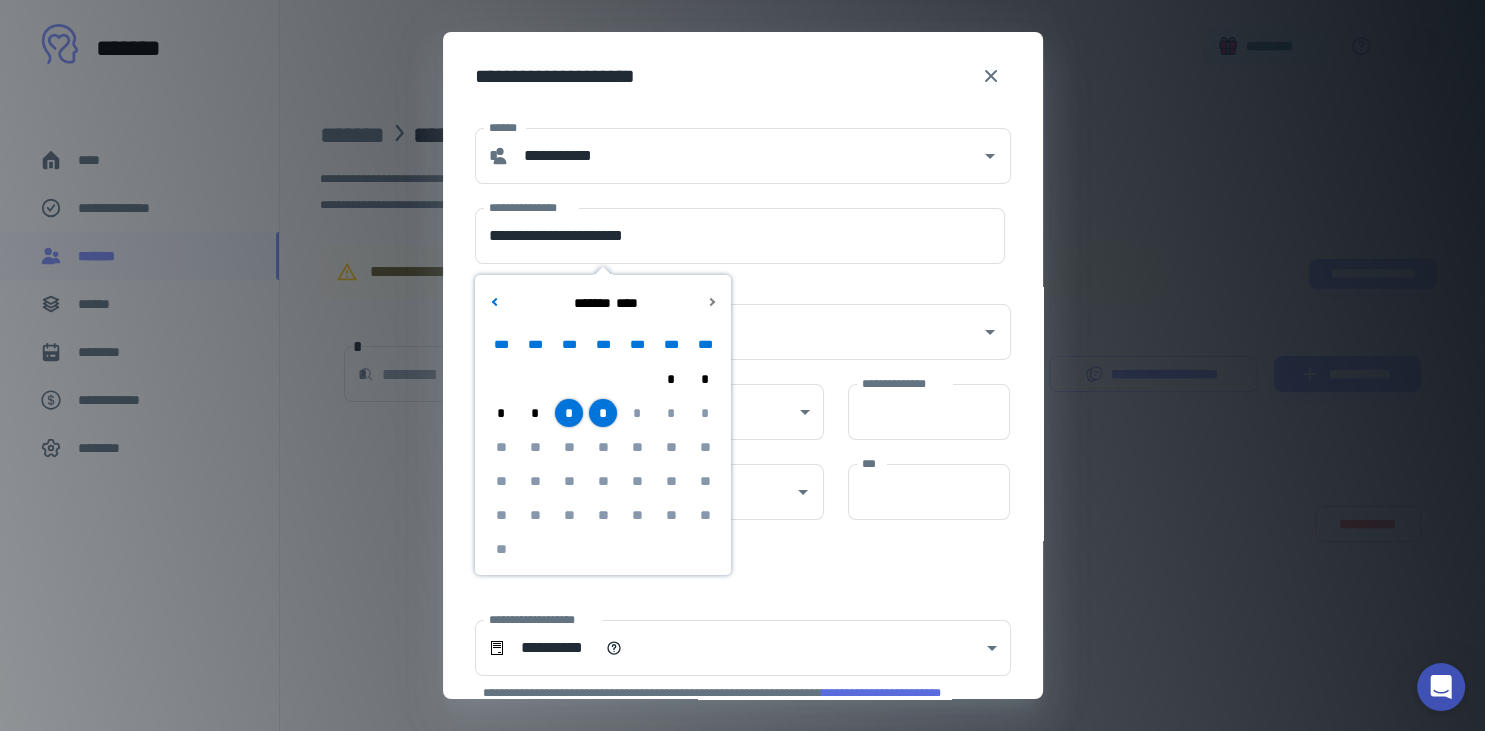 click on "*" at bounding box center [603, 413] 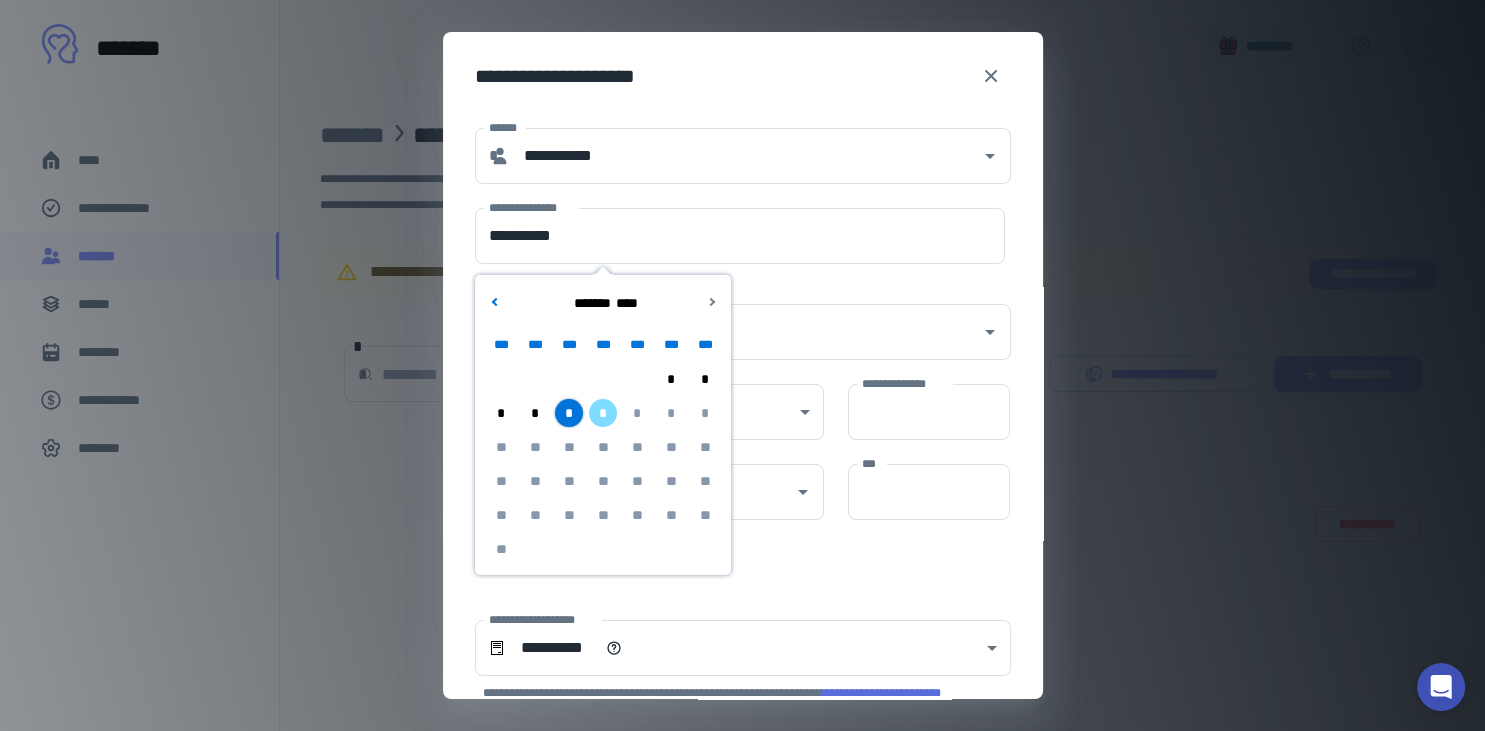 click on "**********" at bounding box center [743, 422] 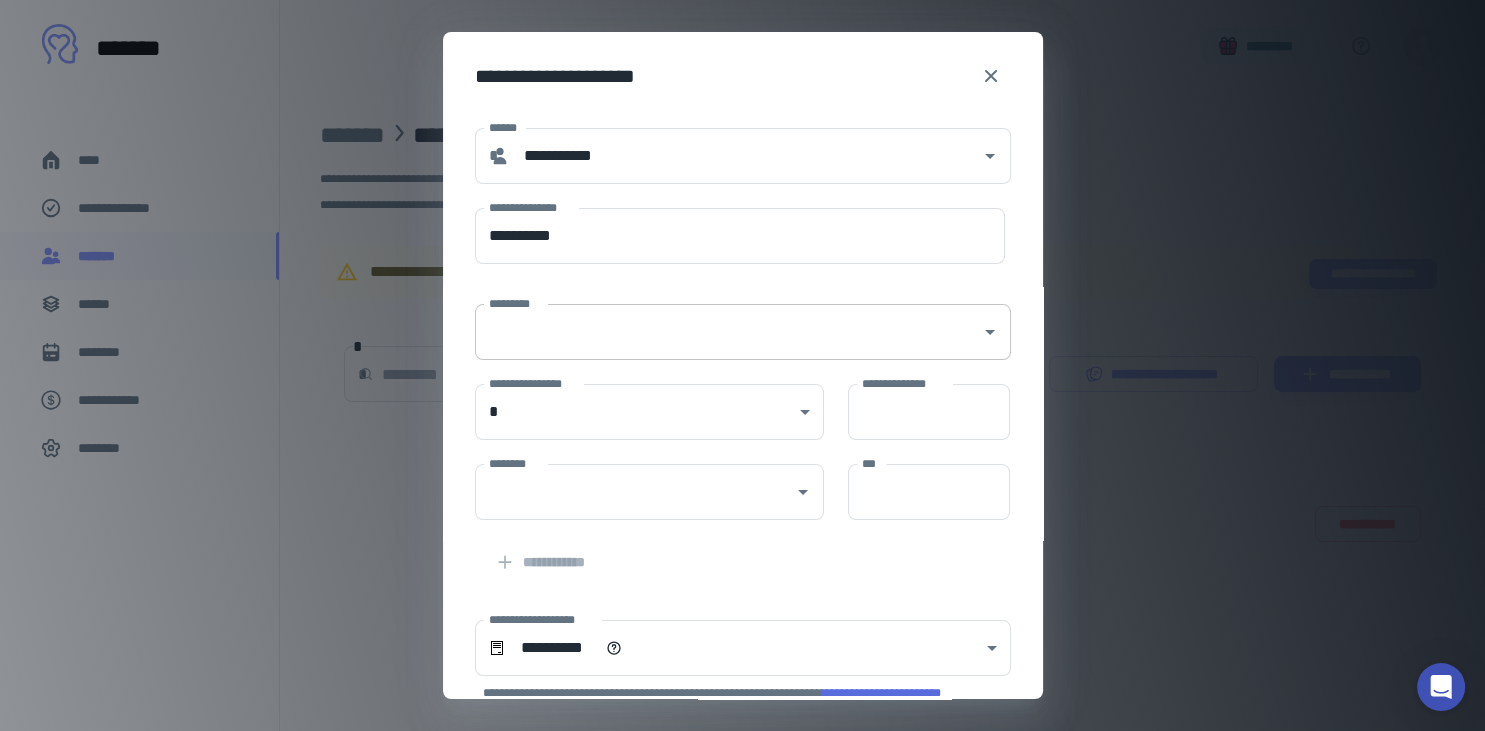 click on "*********" at bounding box center [728, 332] 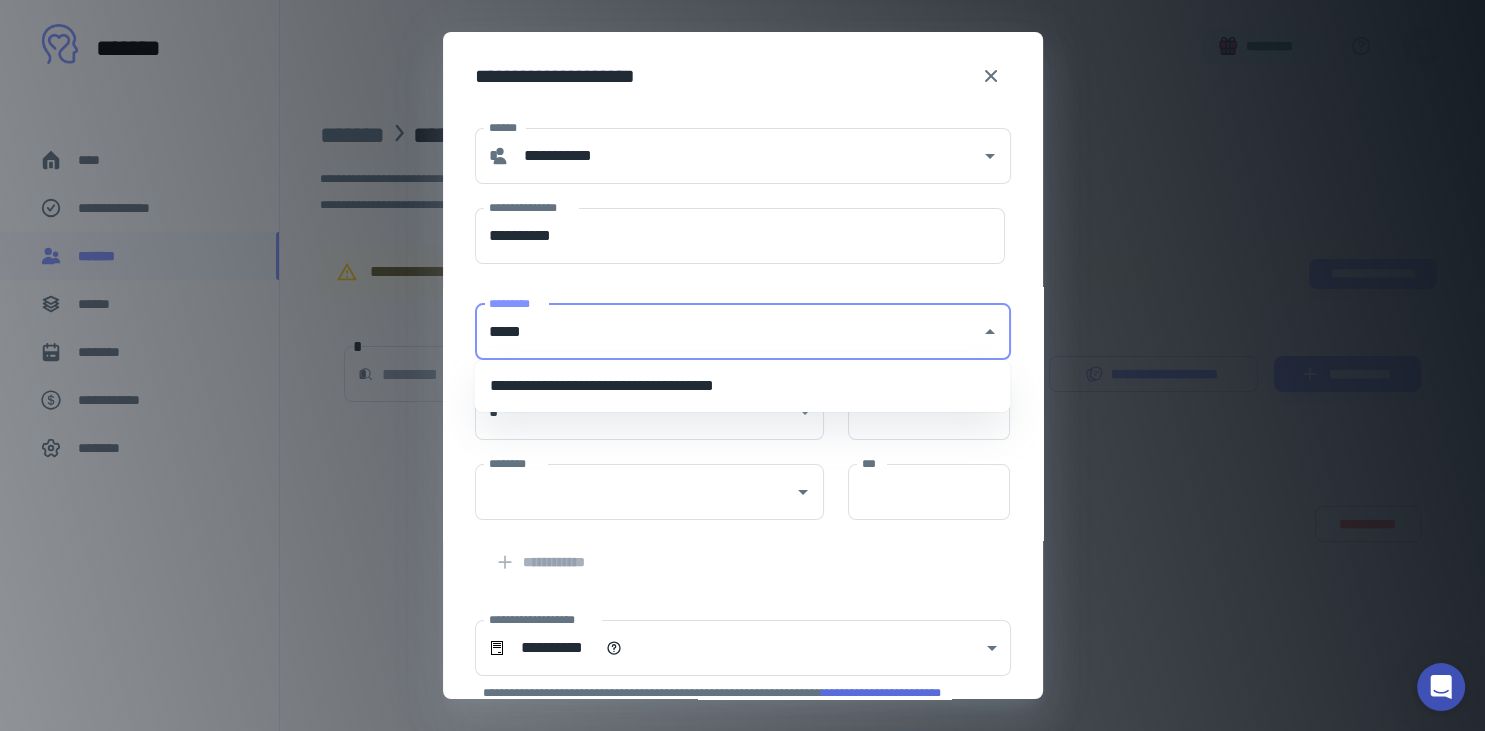 type on "*****" 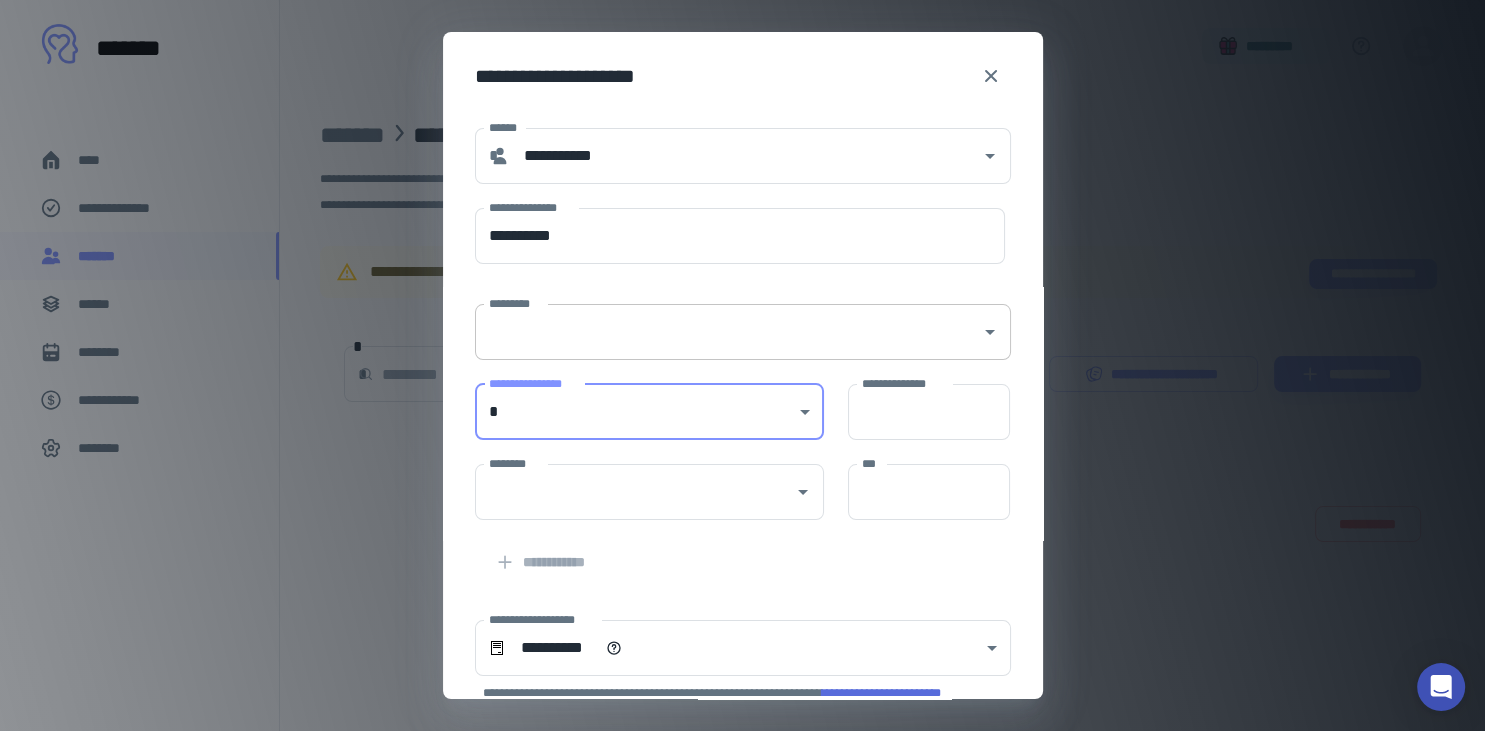 click on "*********" at bounding box center (743, 332) 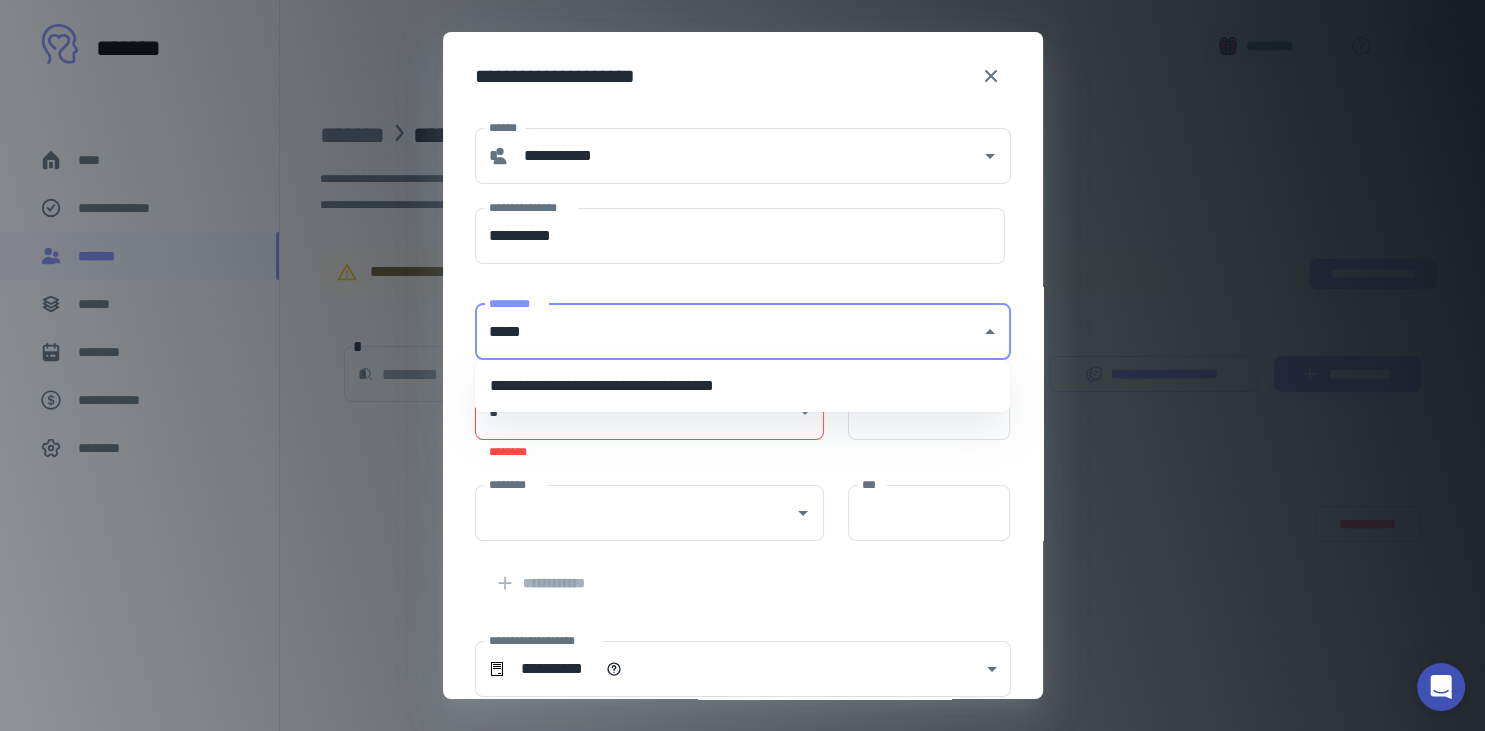 click on "**********" at bounding box center [742, 386] 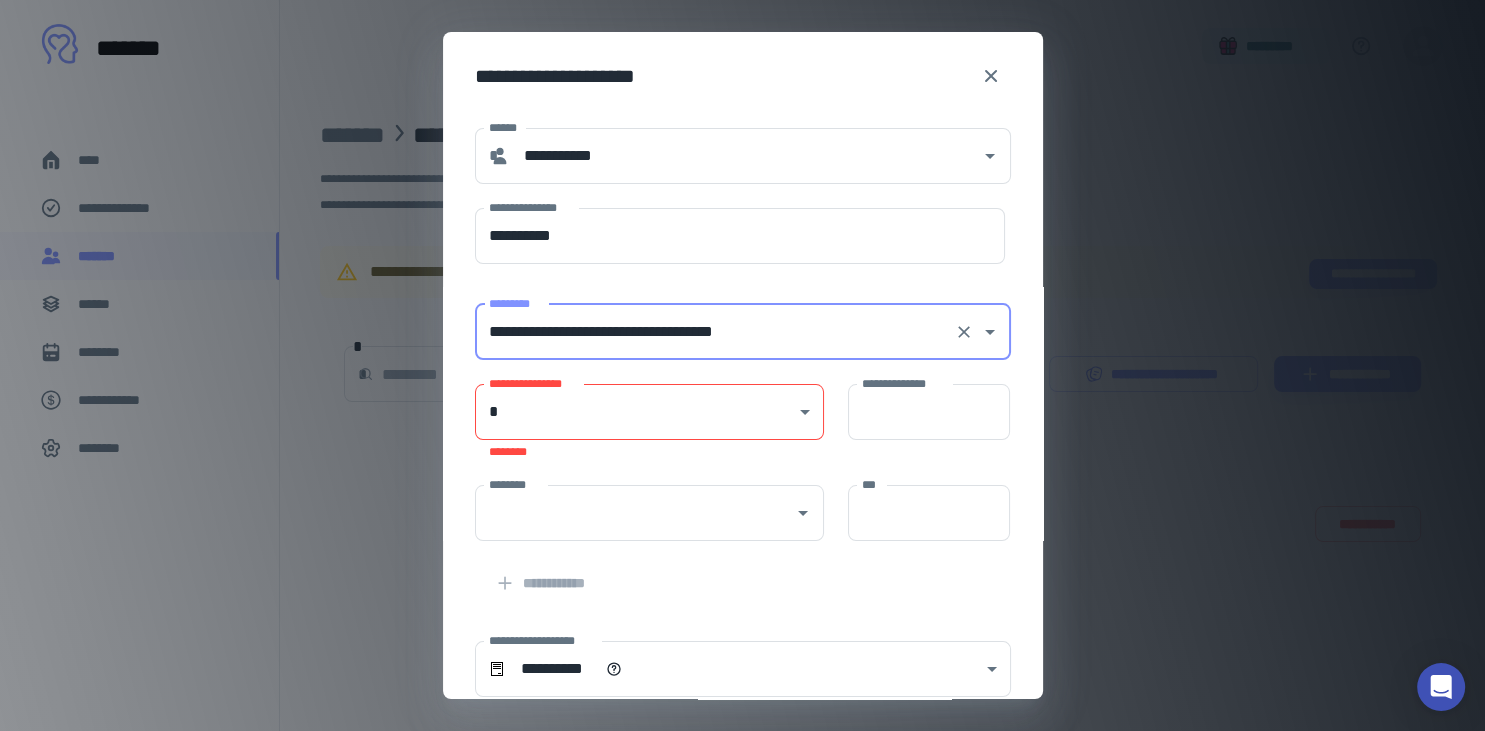 type on "**********" 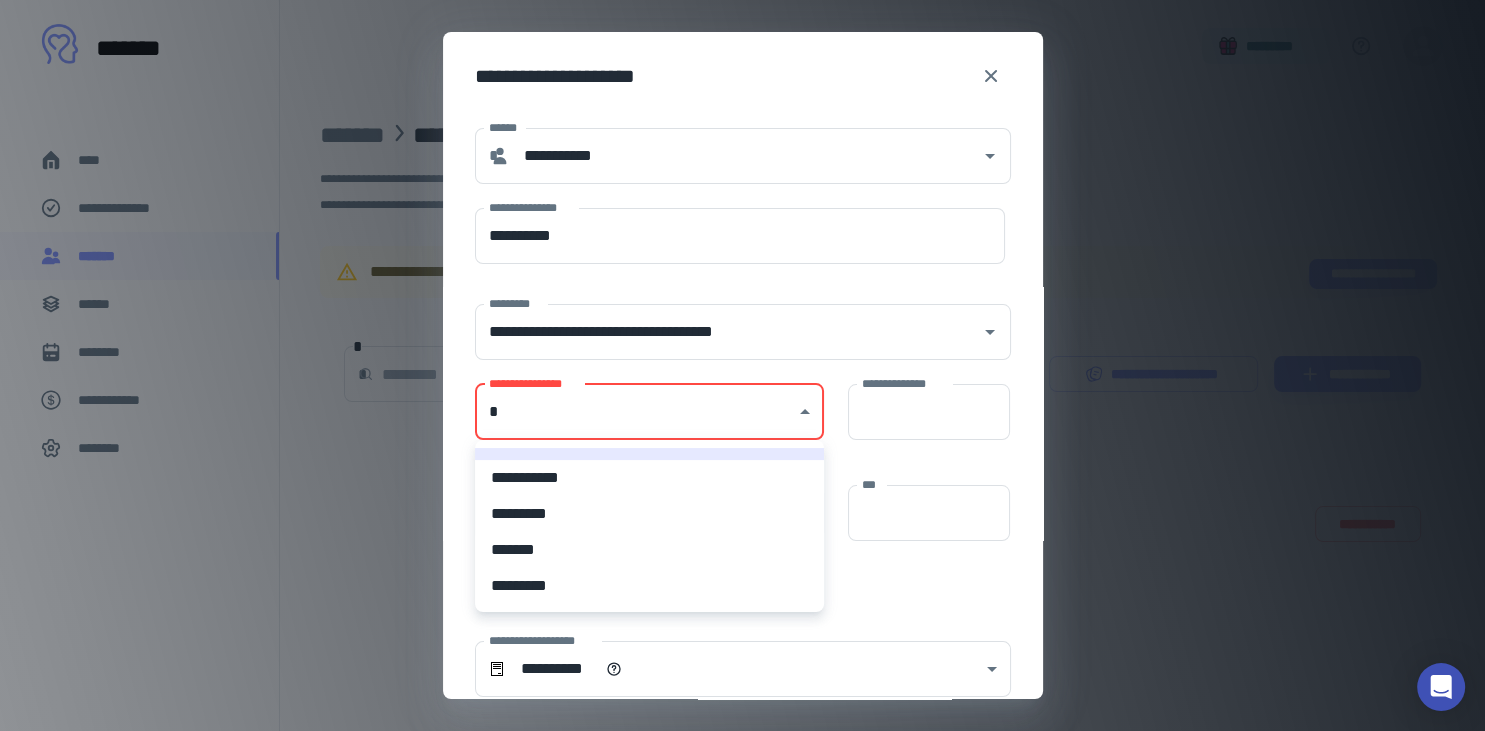 click on "**********" at bounding box center [742, 365] 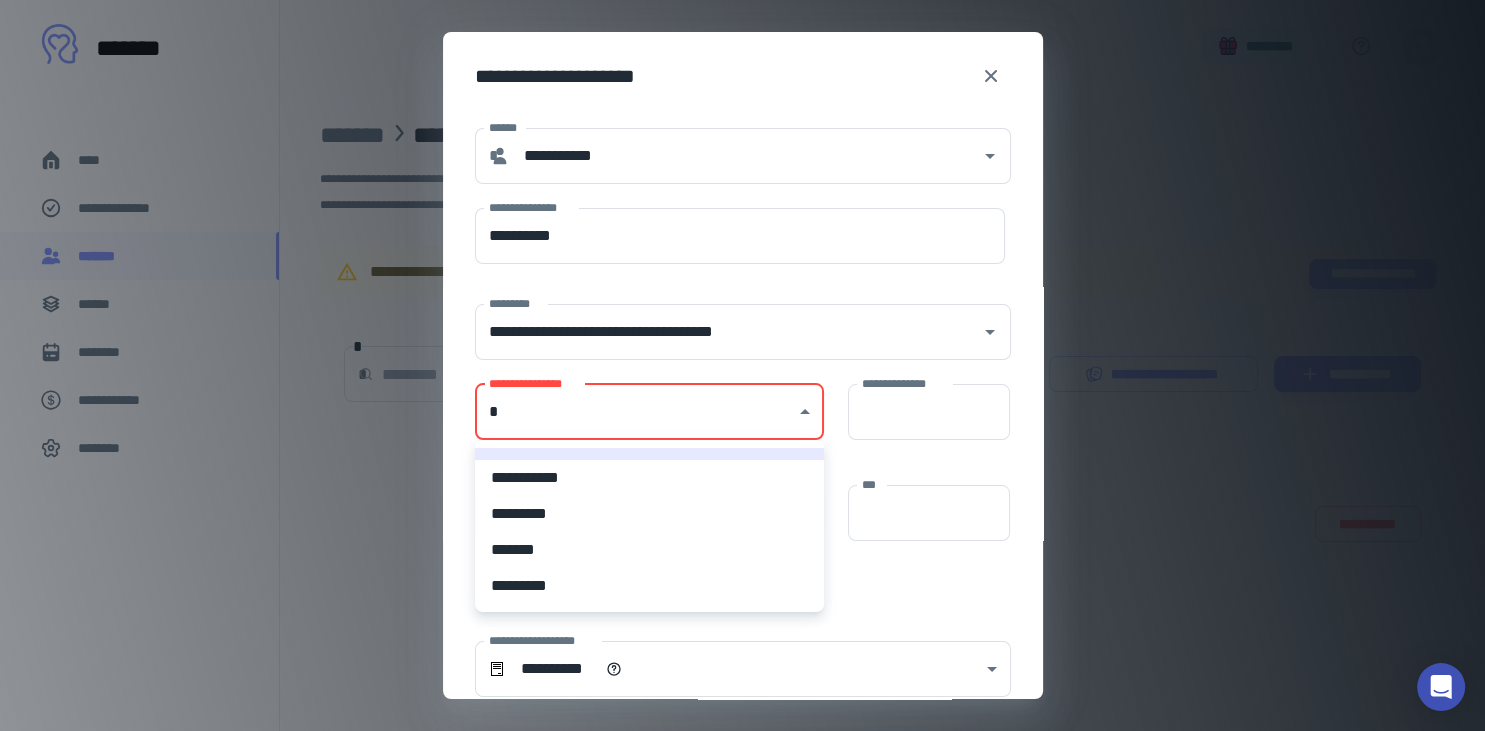 click on "*********" at bounding box center (649, 514) 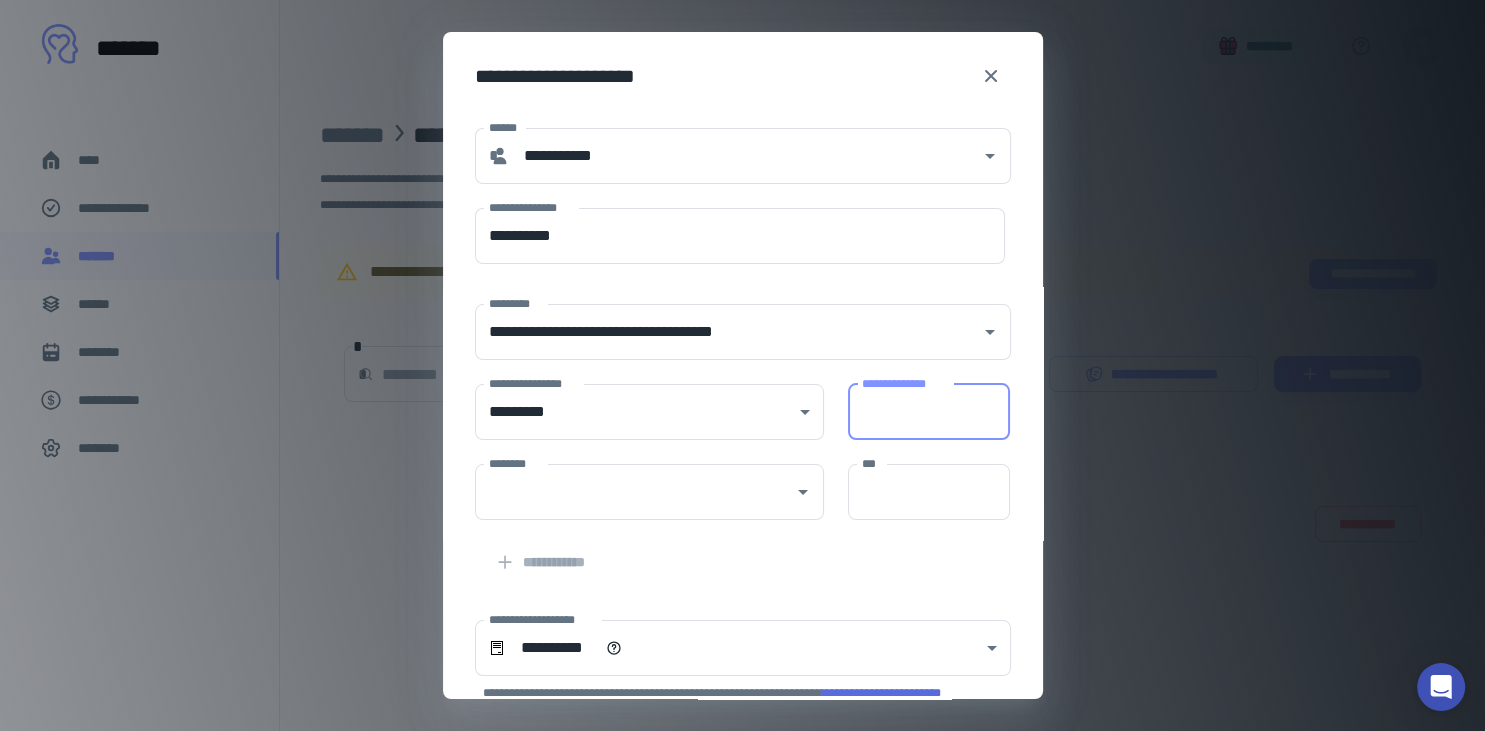 click on "**********" at bounding box center [929, 412] 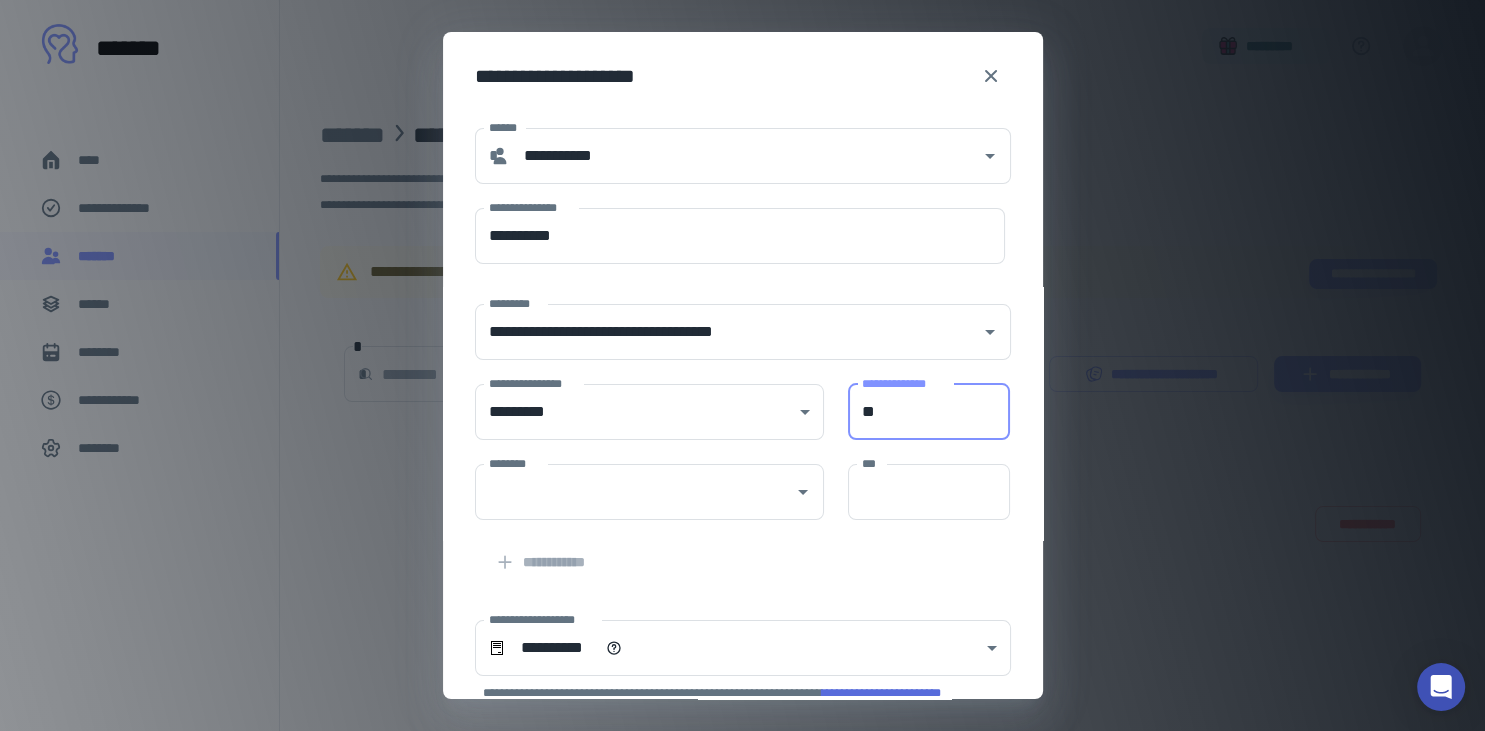 type on "**" 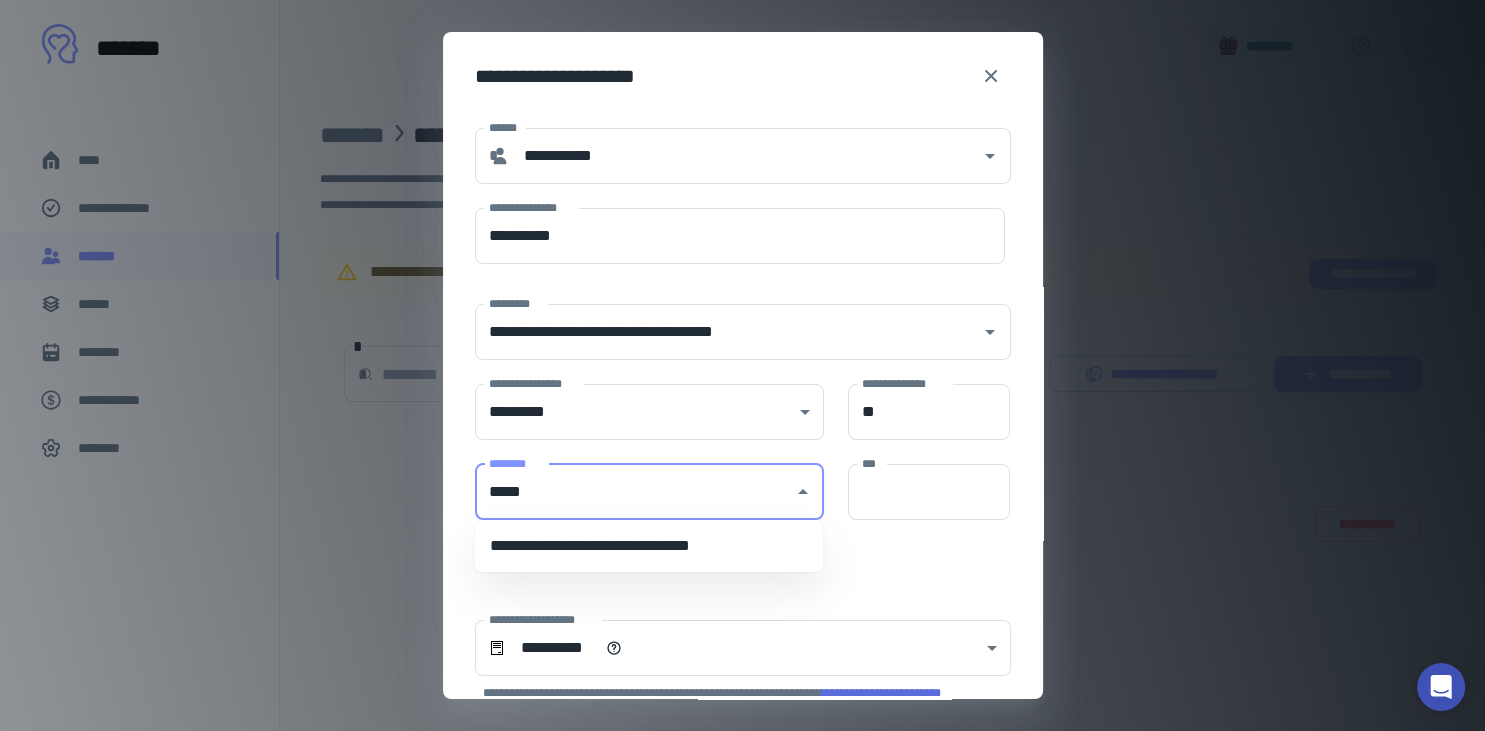 click on "**********" at bounding box center (648, 546) 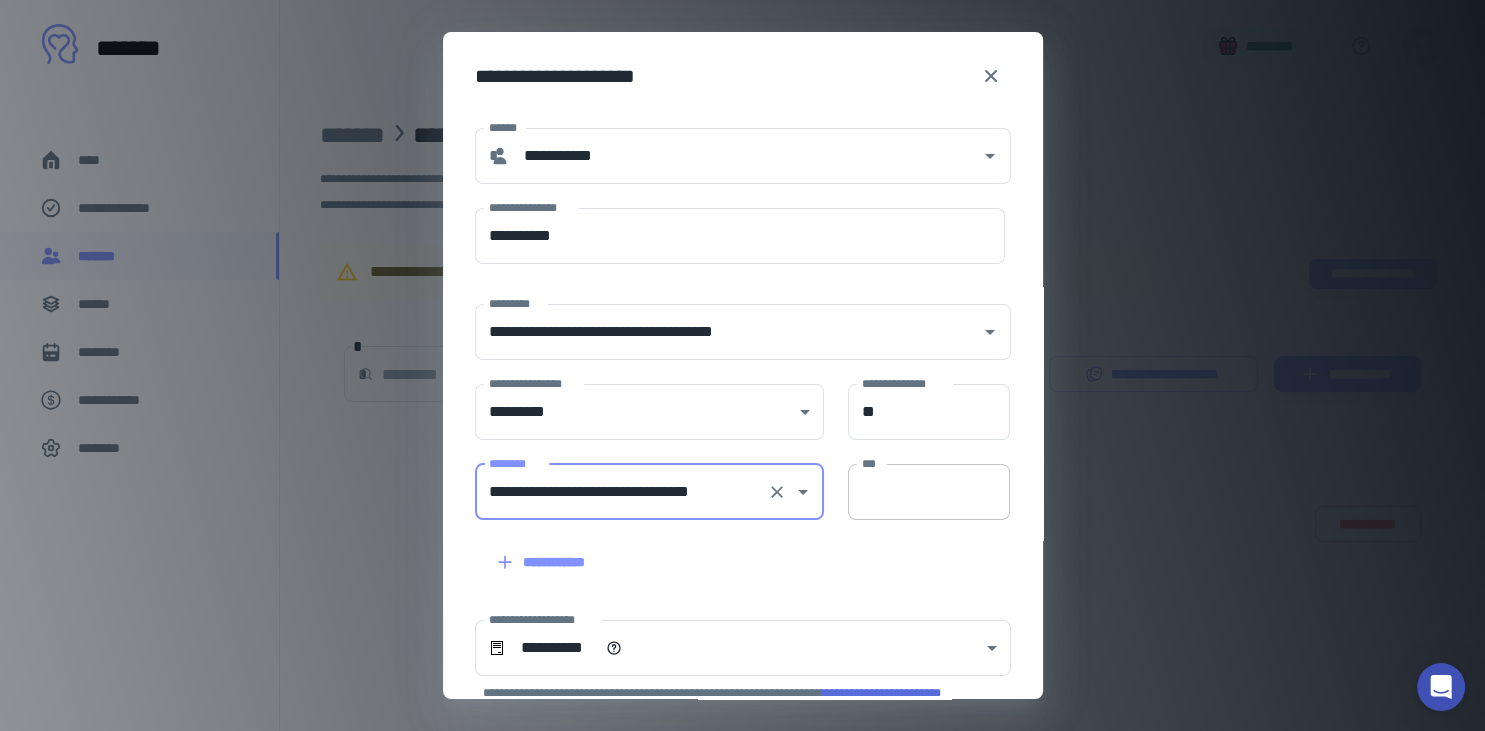 type on "**********" 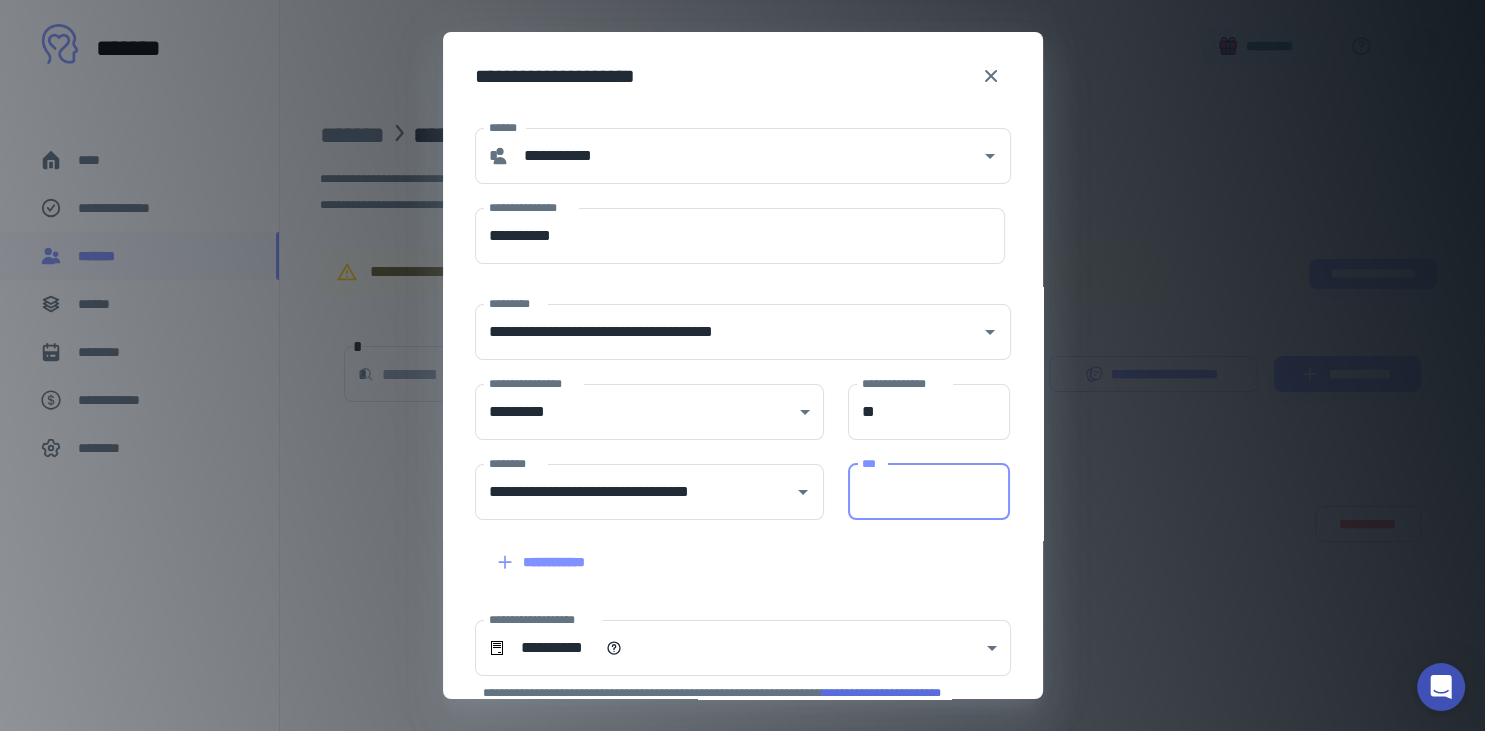 click on "***" at bounding box center (929, 492) 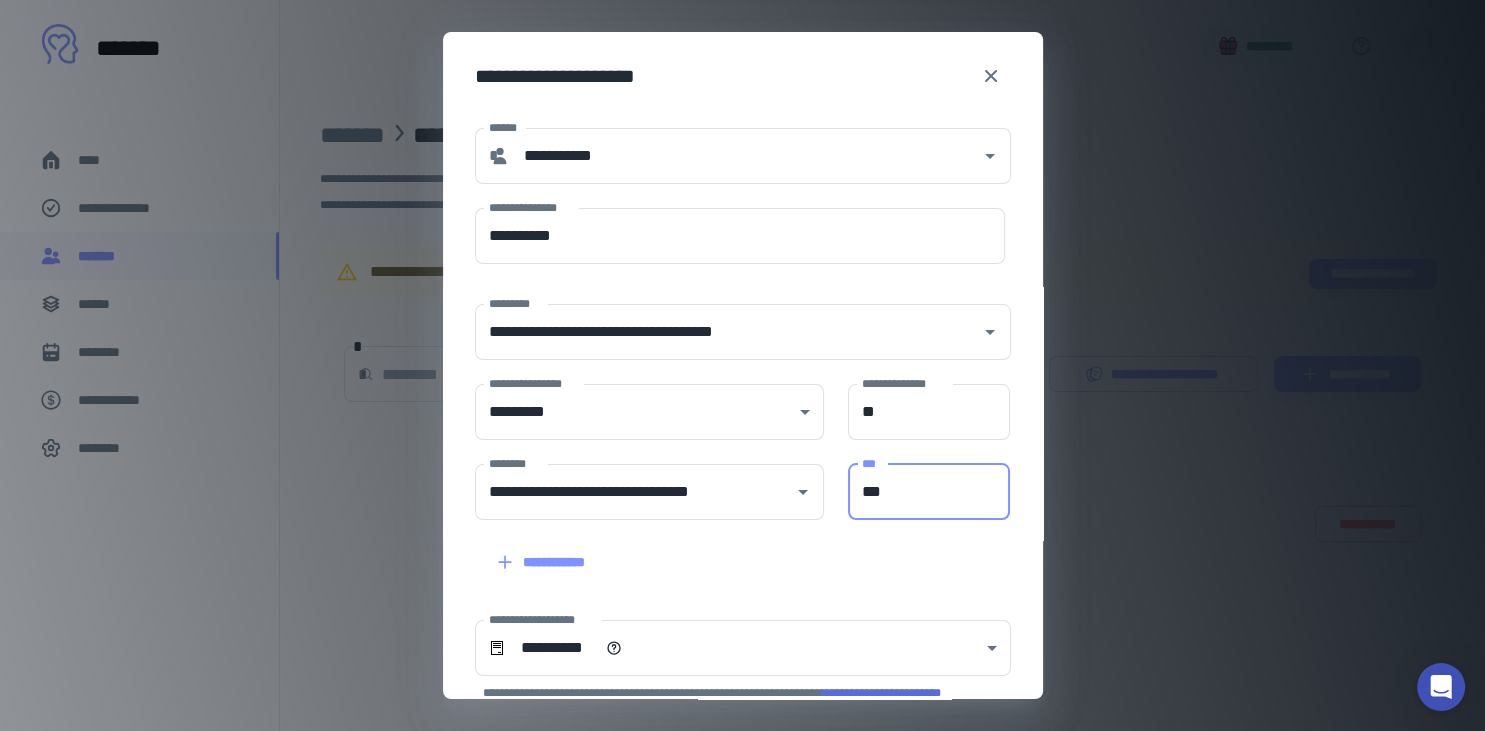 type on "***" 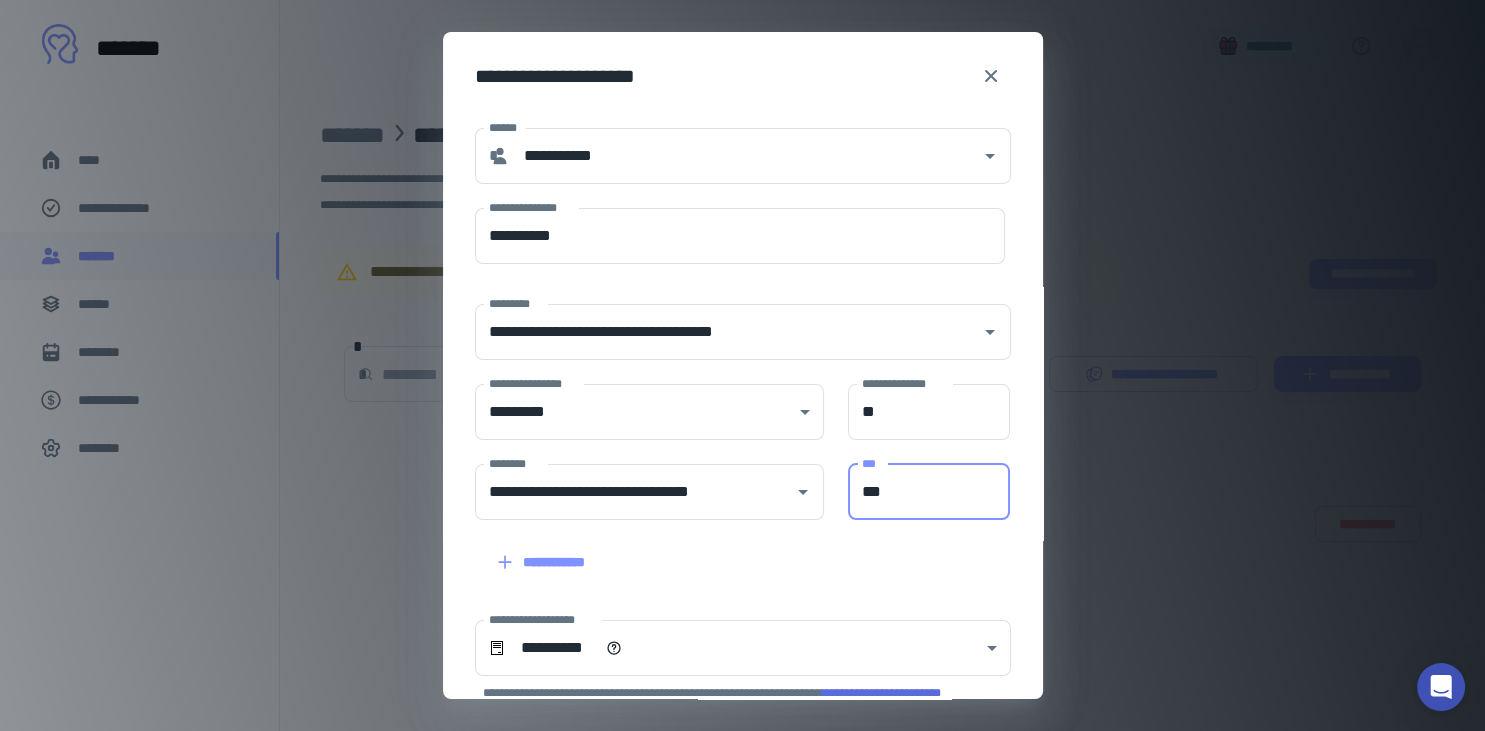 click on "**********" at bounding box center (731, 662) 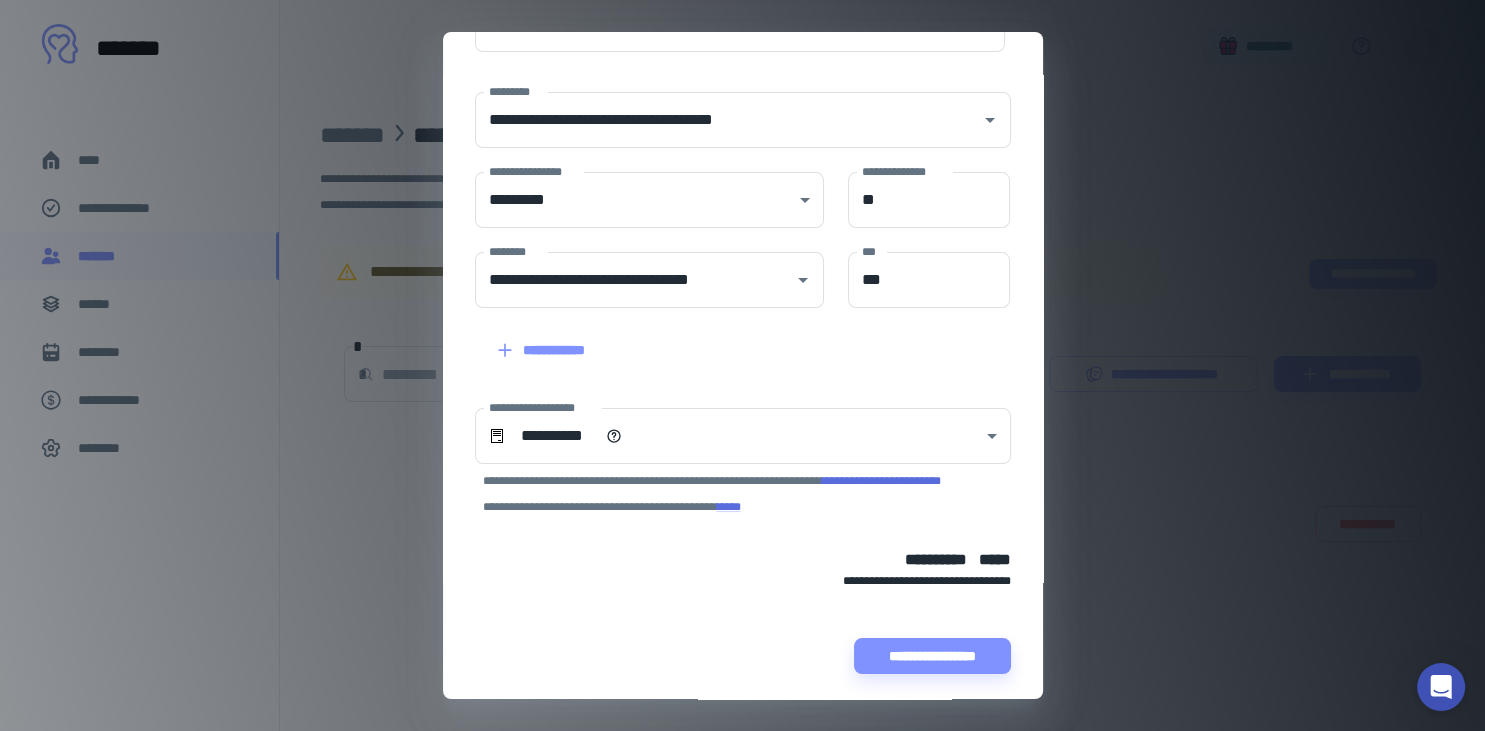 scroll, scrollTop: 219, scrollLeft: 0, axis: vertical 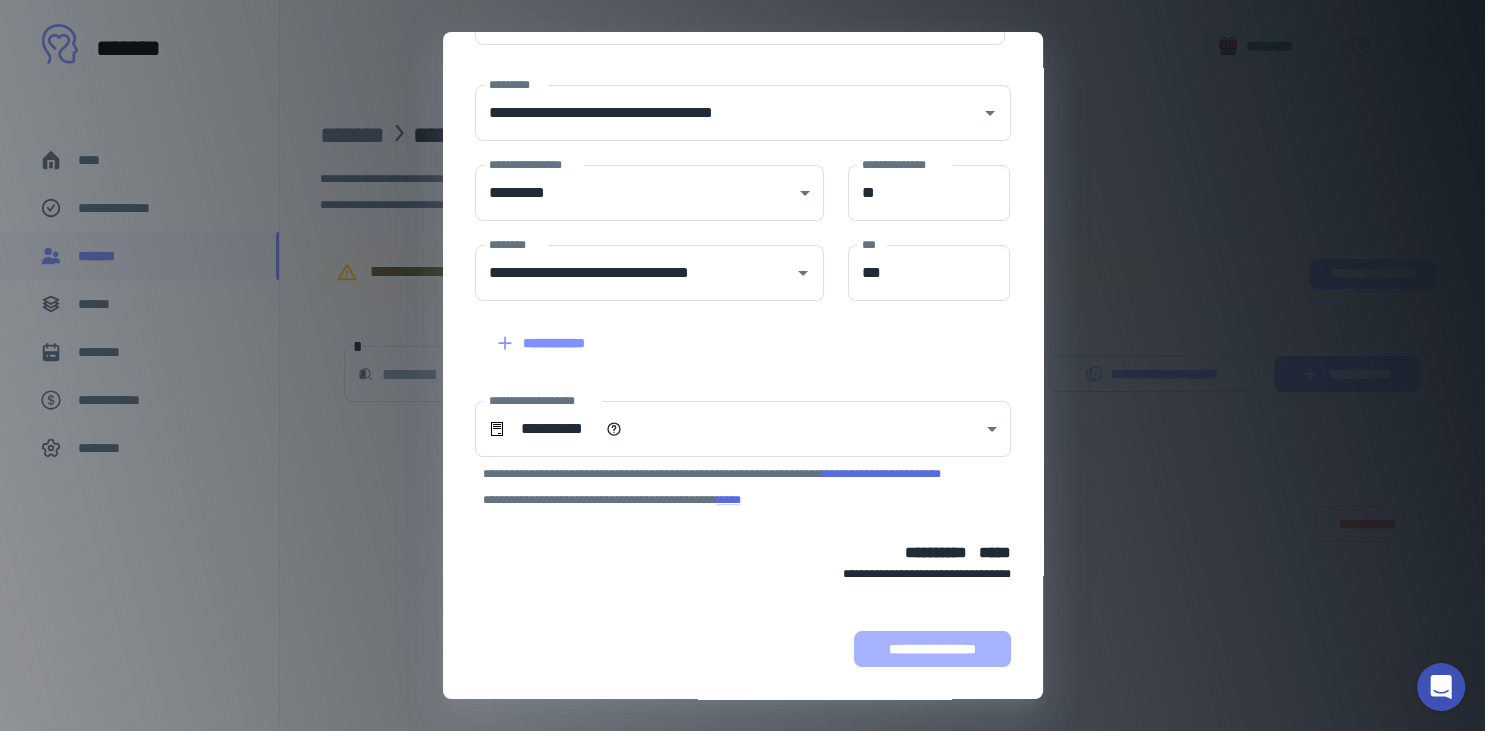 click on "**********" at bounding box center (932, 649) 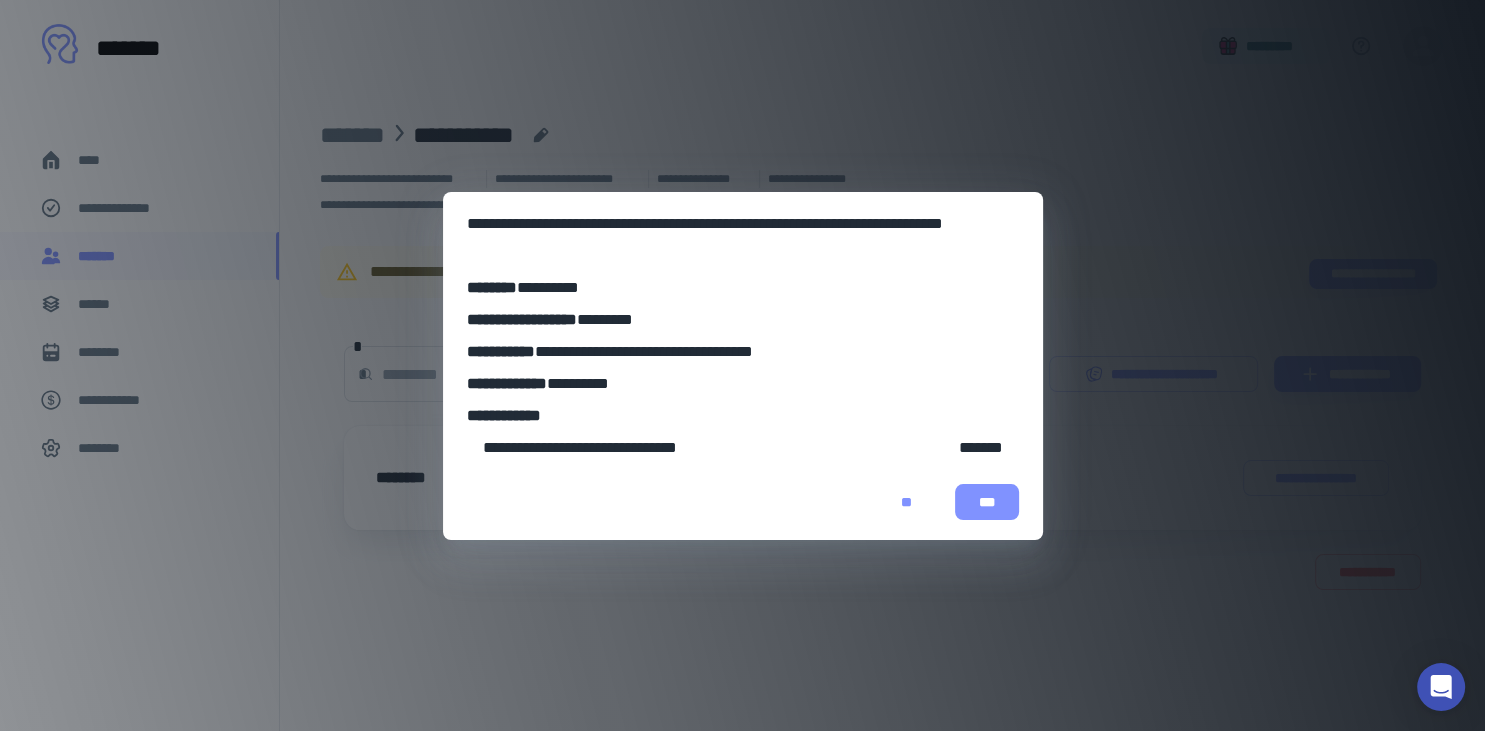 click on "***" at bounding box center (987, 502) 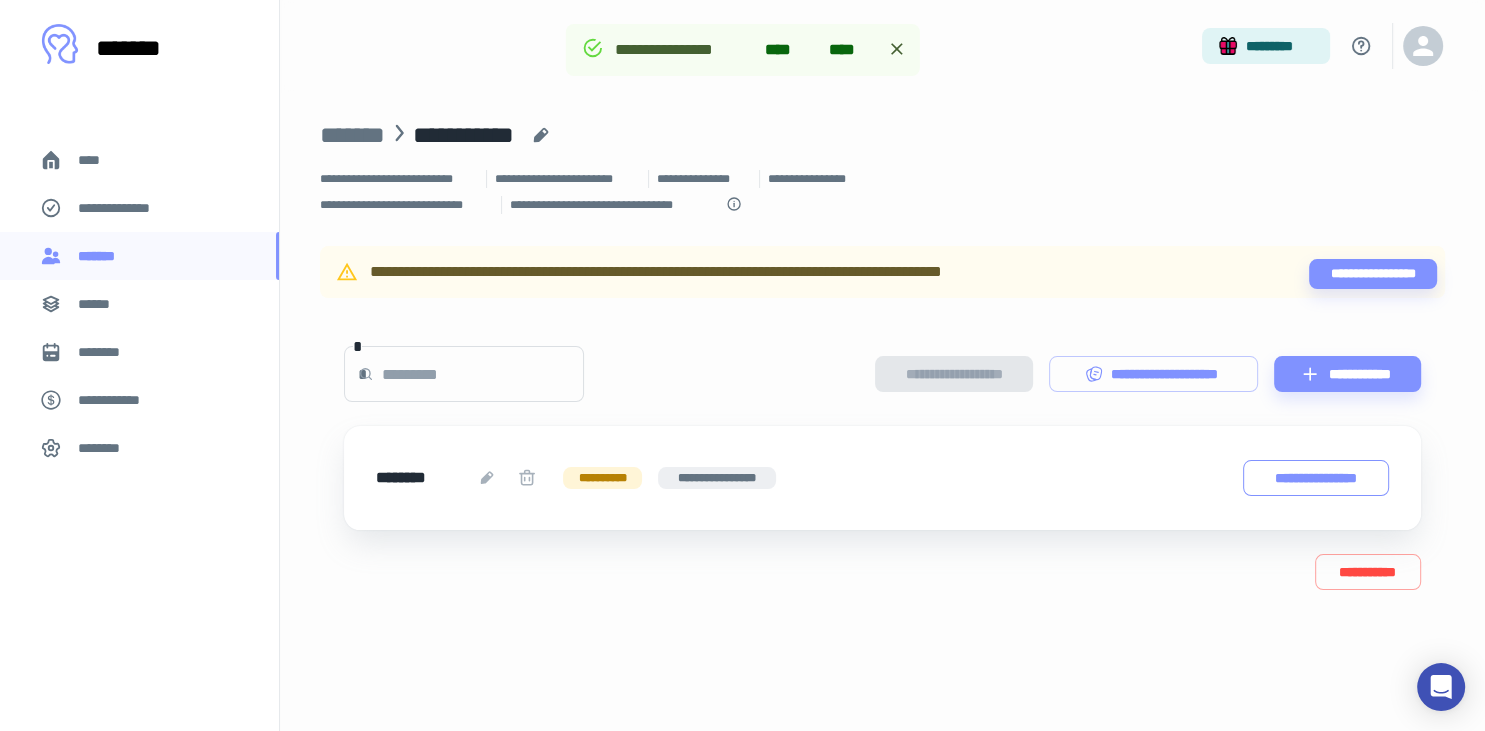 click on "**********" at bounding box center [1316, 478] 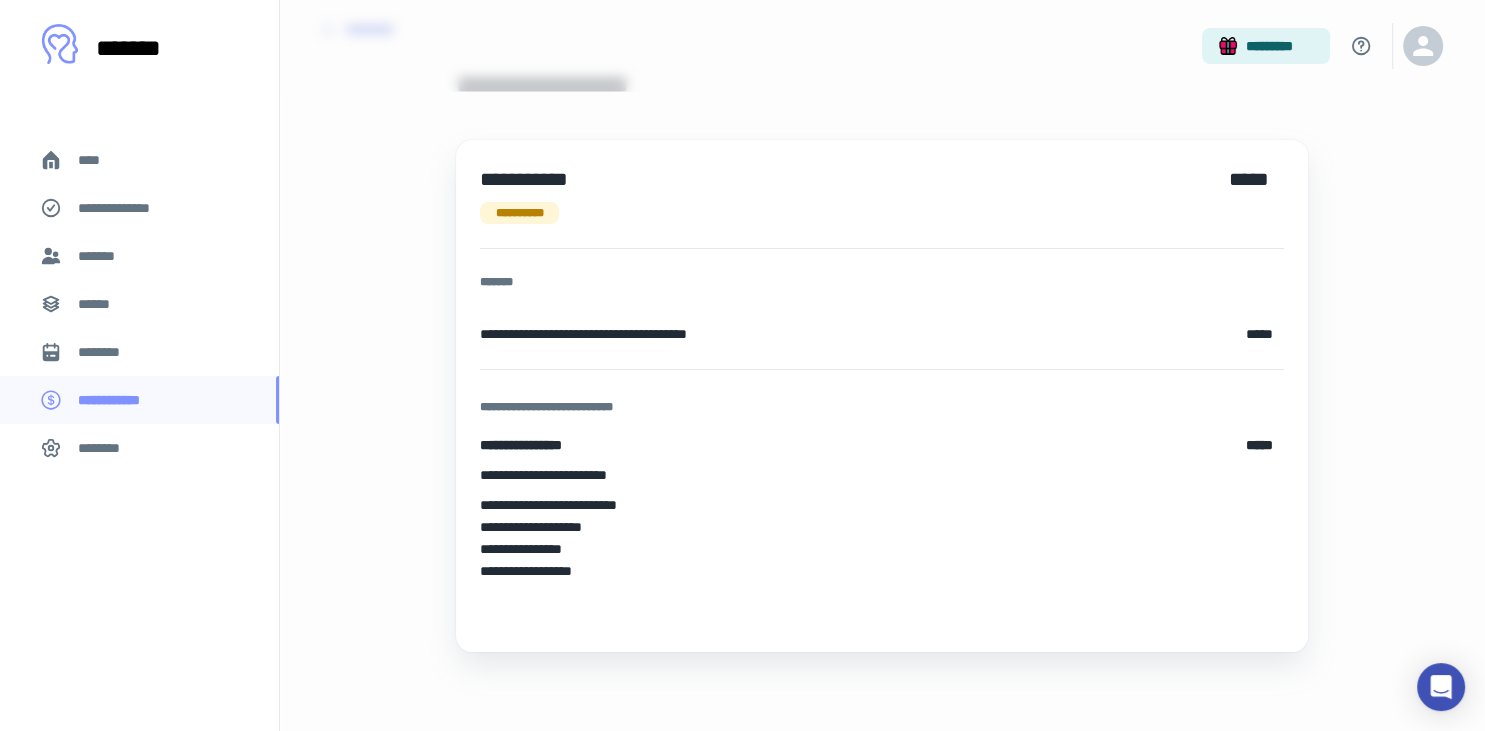 scroll, scrollTop: 0, scrollLeft: 0, axis: both 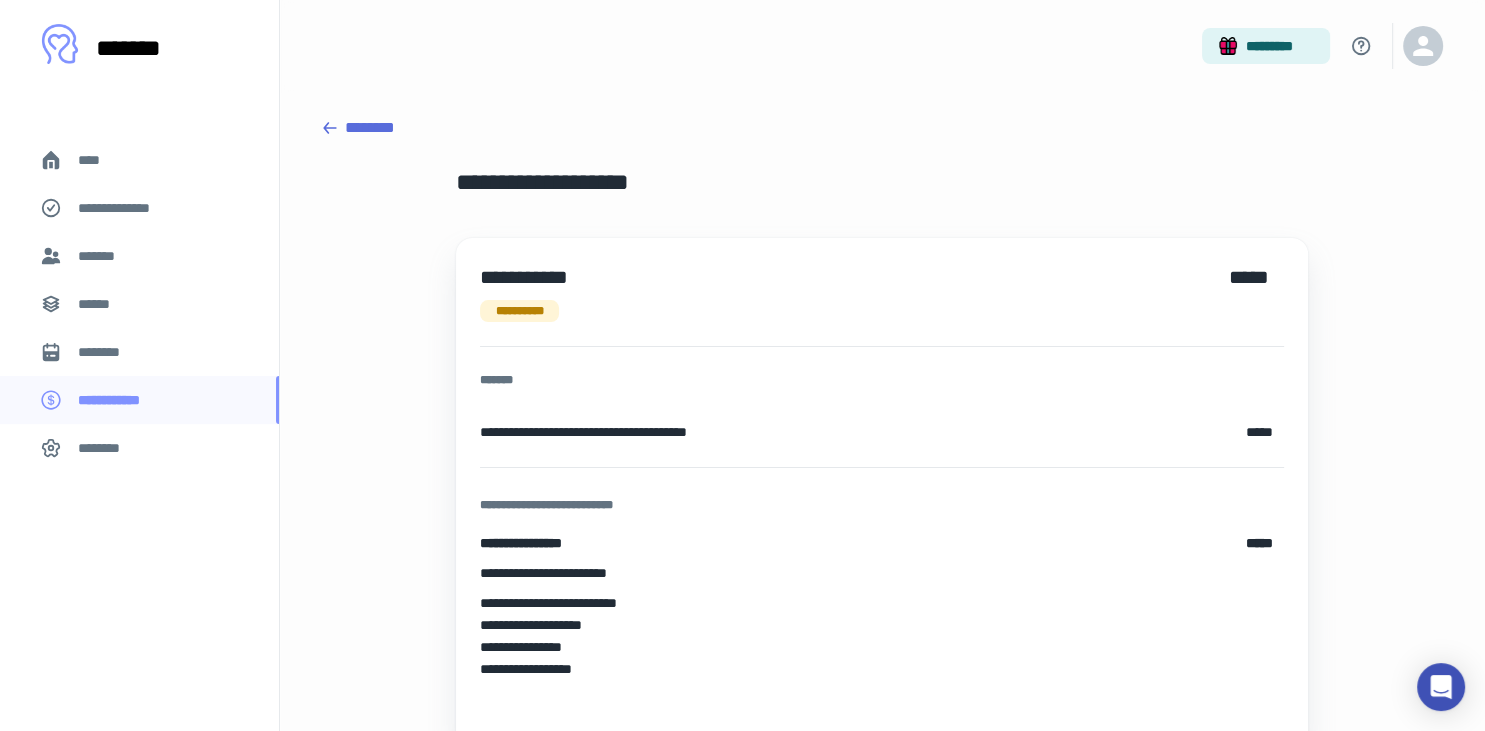 click on "**********" at bounding box center (882, 433) 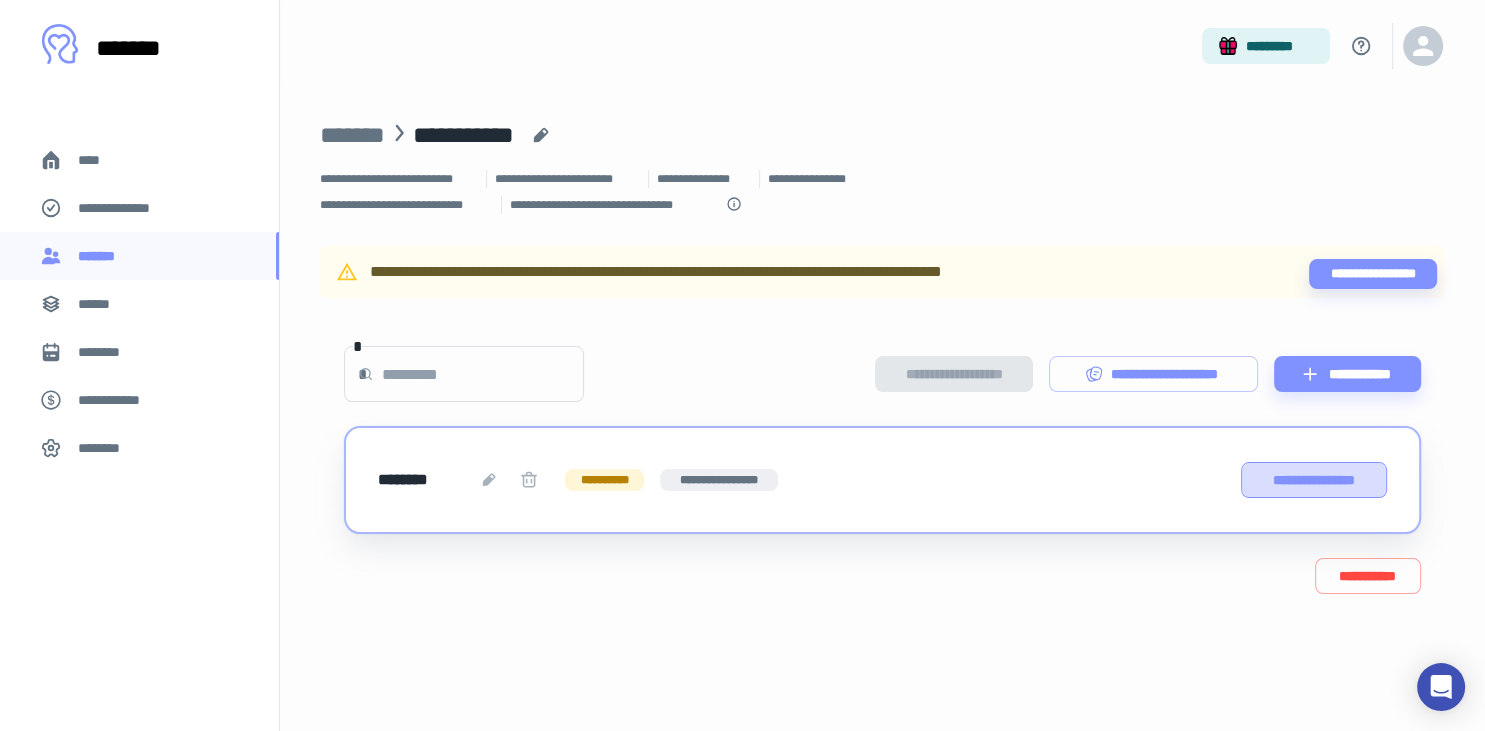 click on "**********" at bounding box center [1314, 480] 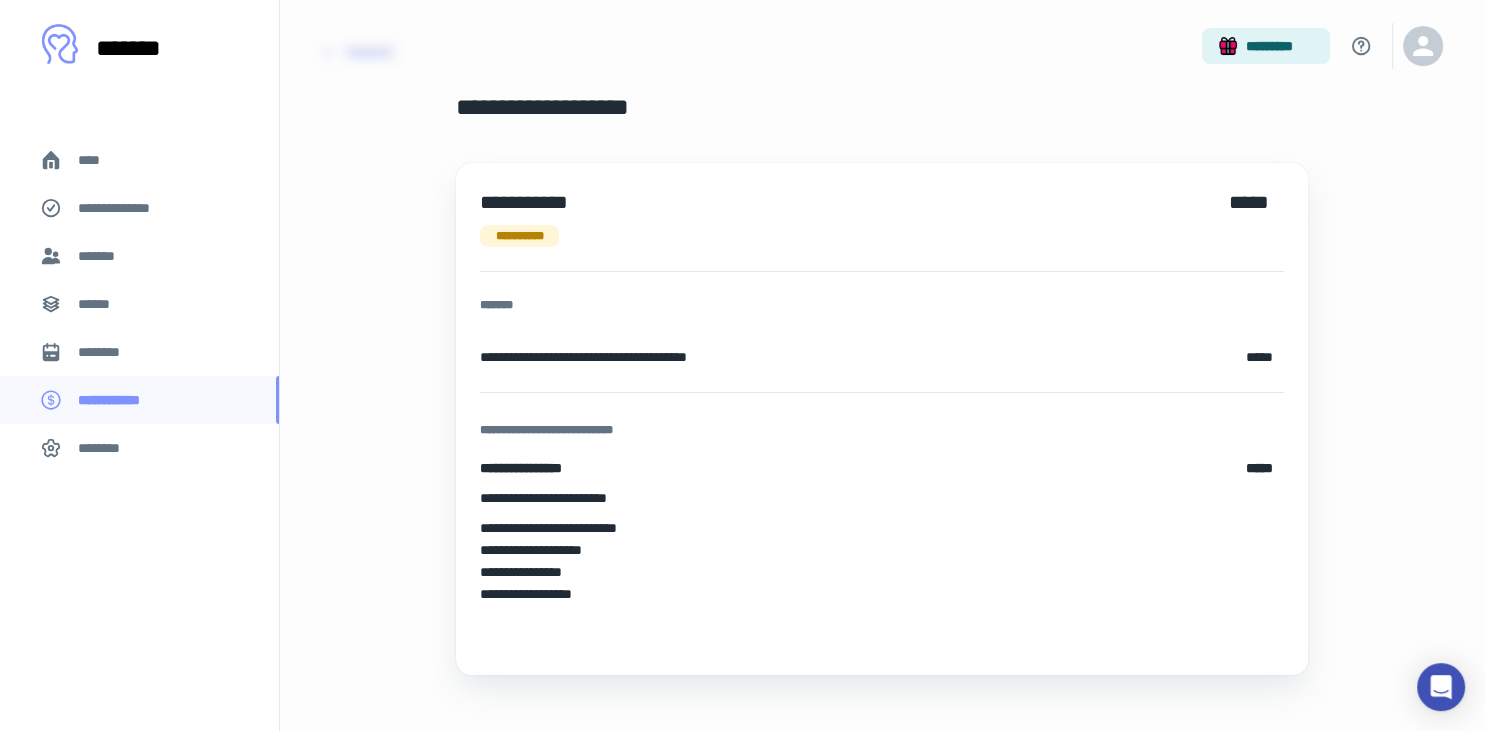 scroll, scrollTop: 98, scrollLeft: 0, axis: vertical 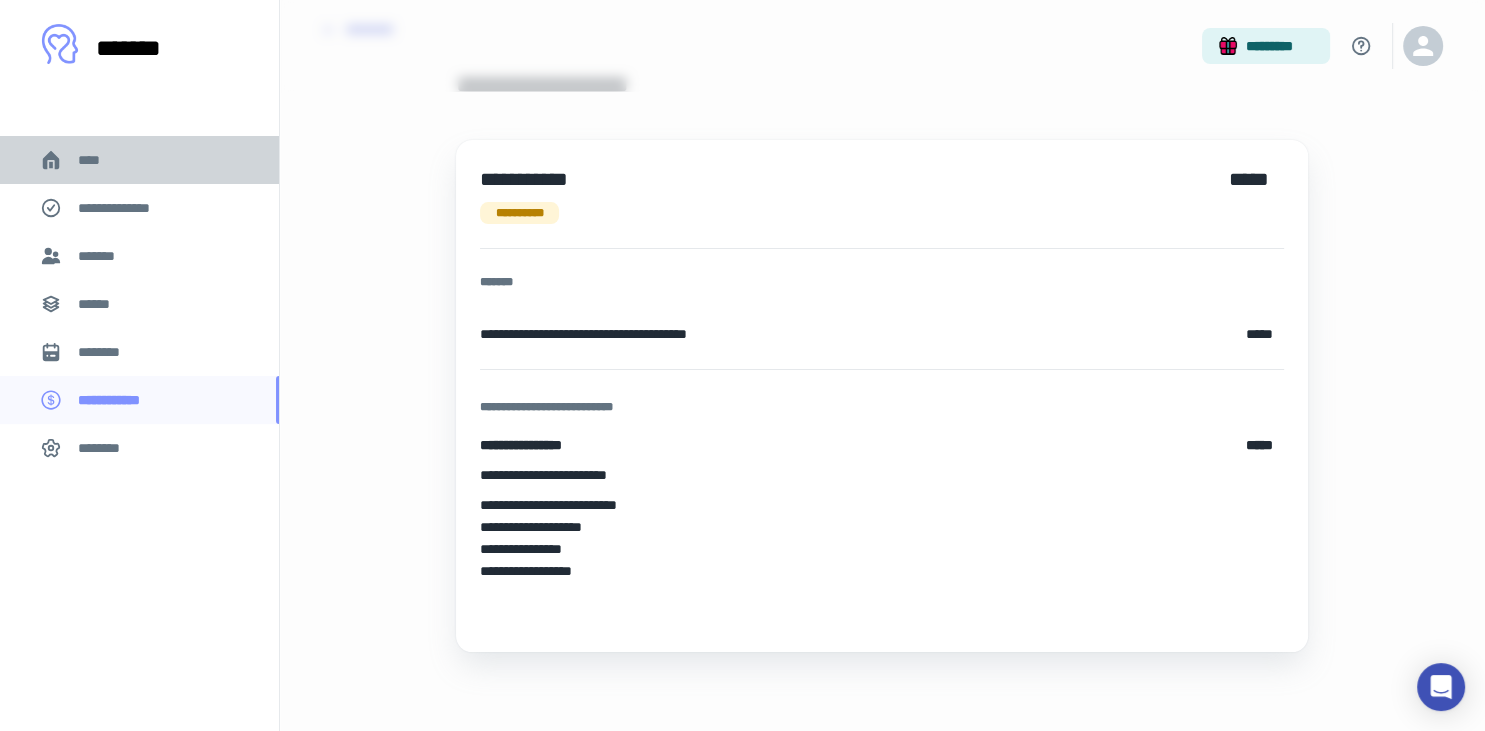 click on "****" at bounding box center [139, 160] 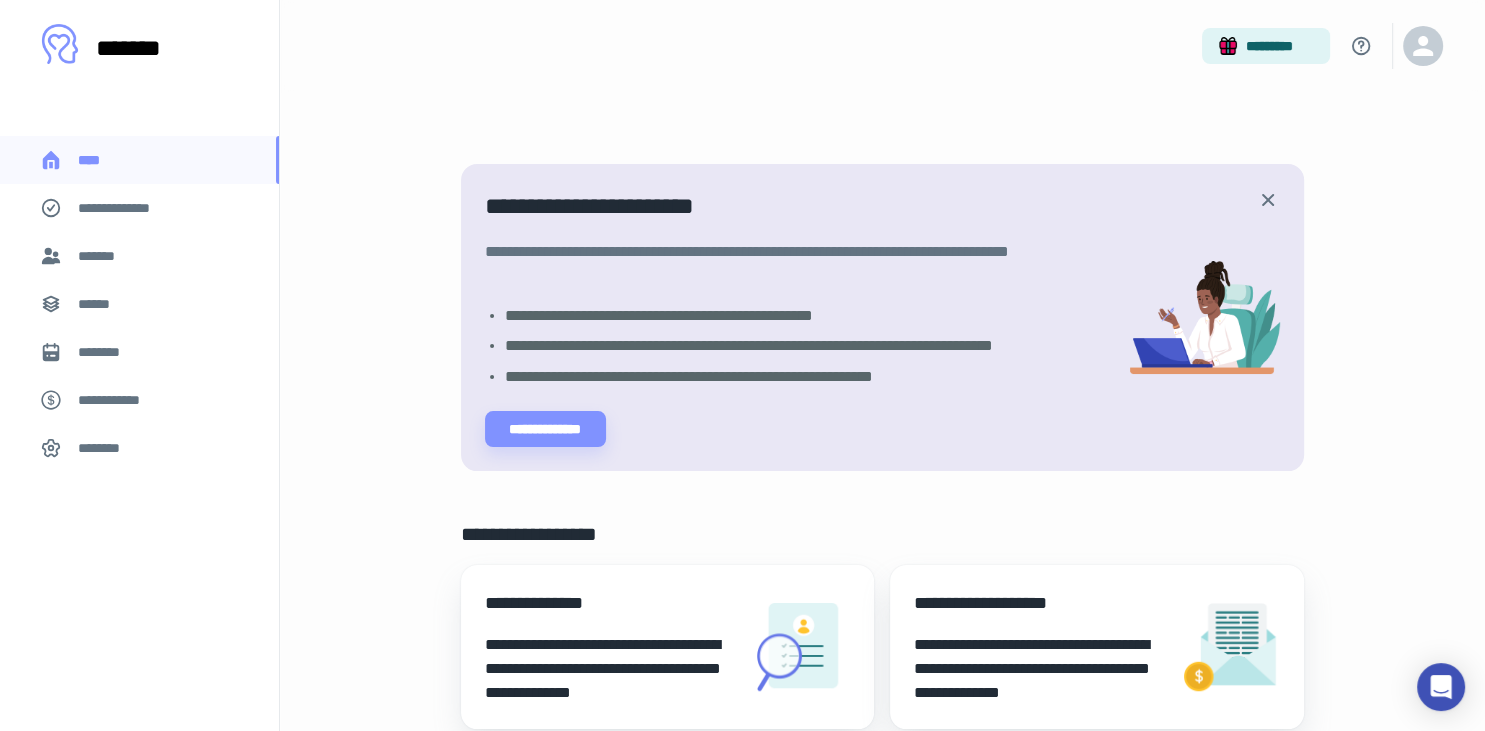 scroll, scrollTop: 557, scrollLeft: 0, axis: vertical 